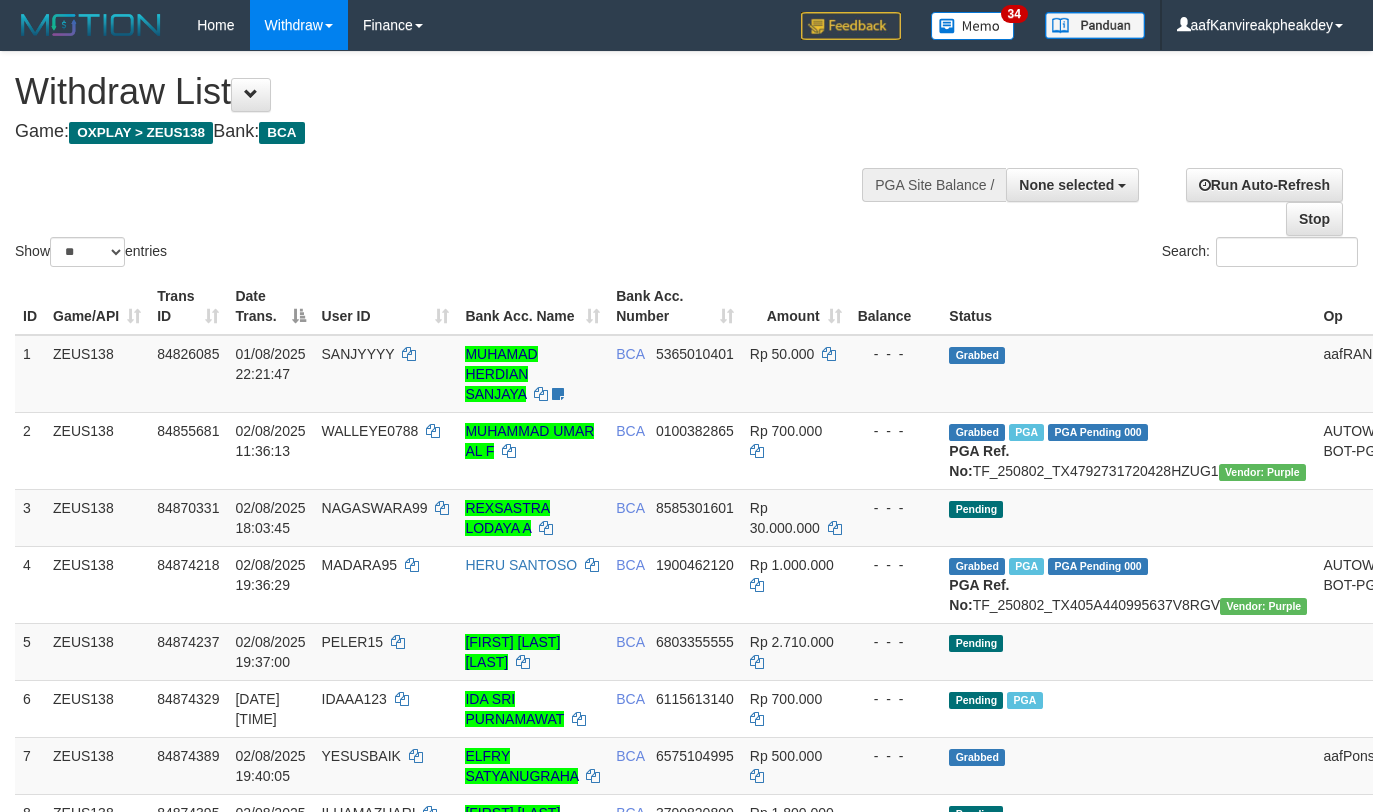 select 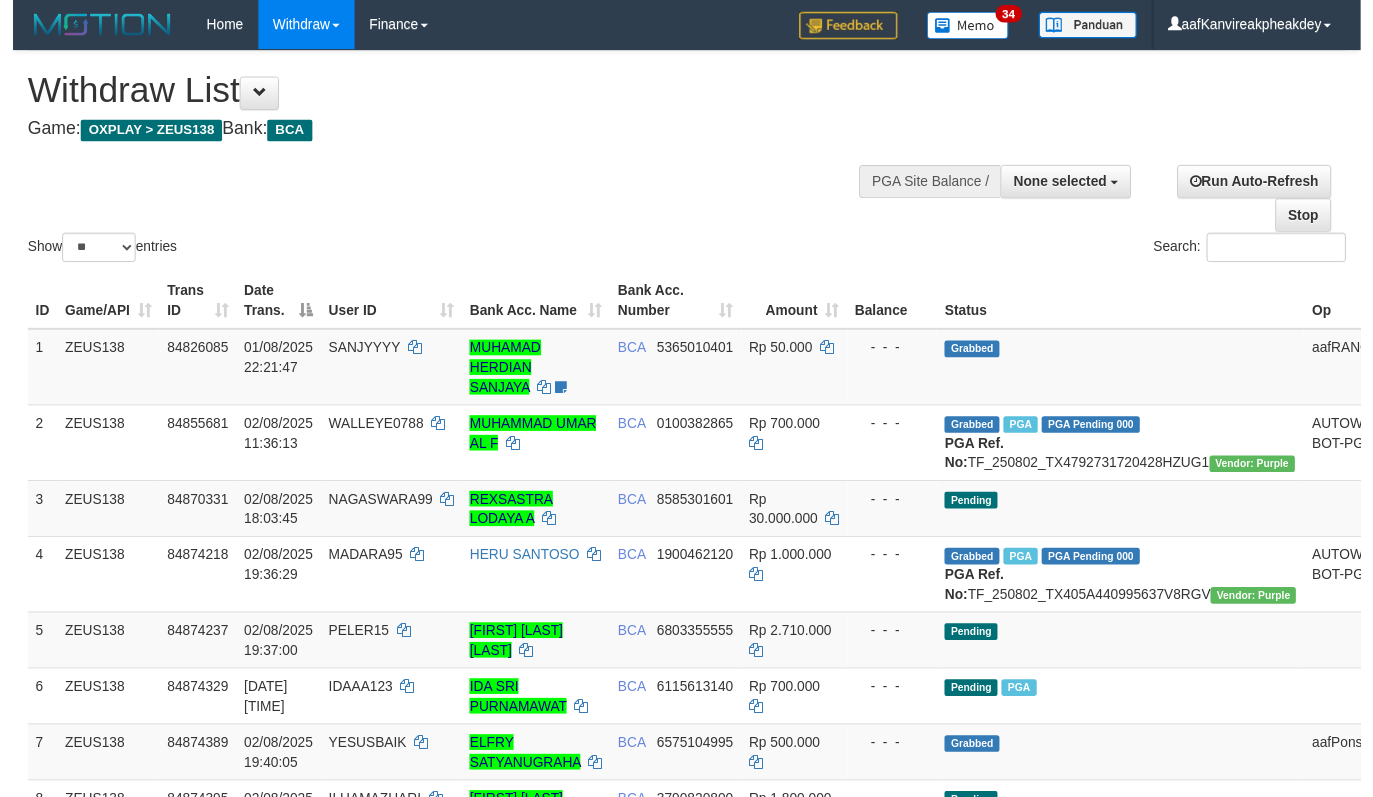 scroll, scrollTop: 200, scrollLeft: 0, axis: vertical 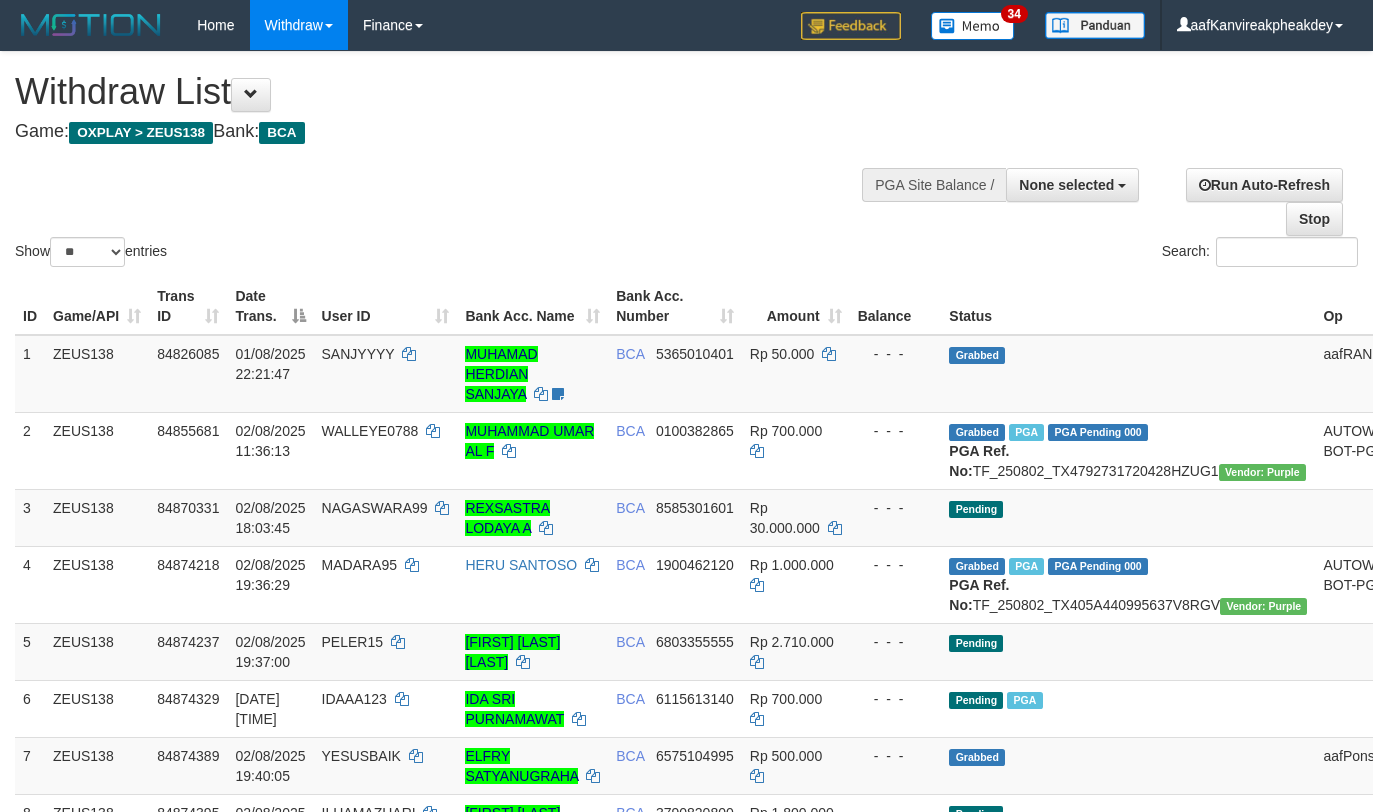 select 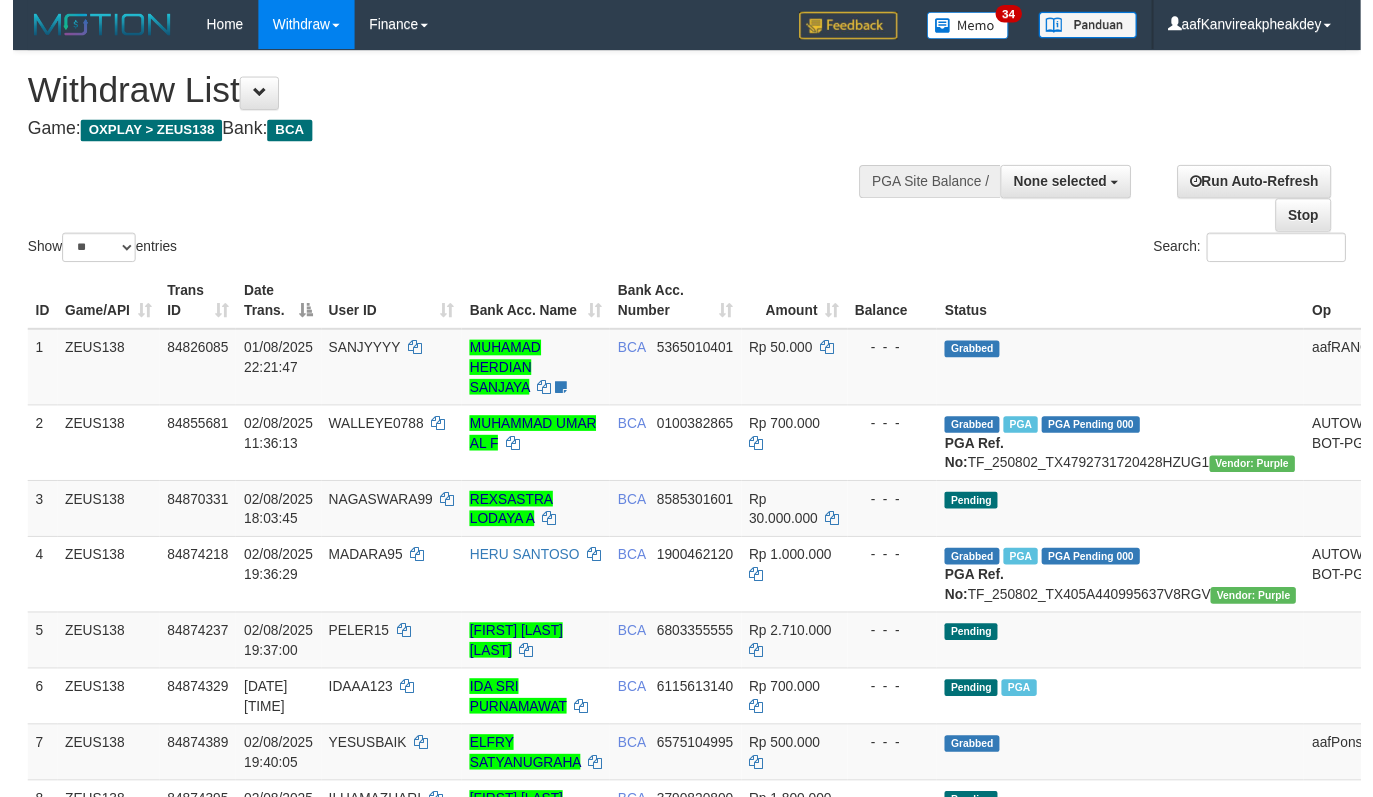 scroll, scrollTop: 200, scrollLeft: 0, axis: vertical 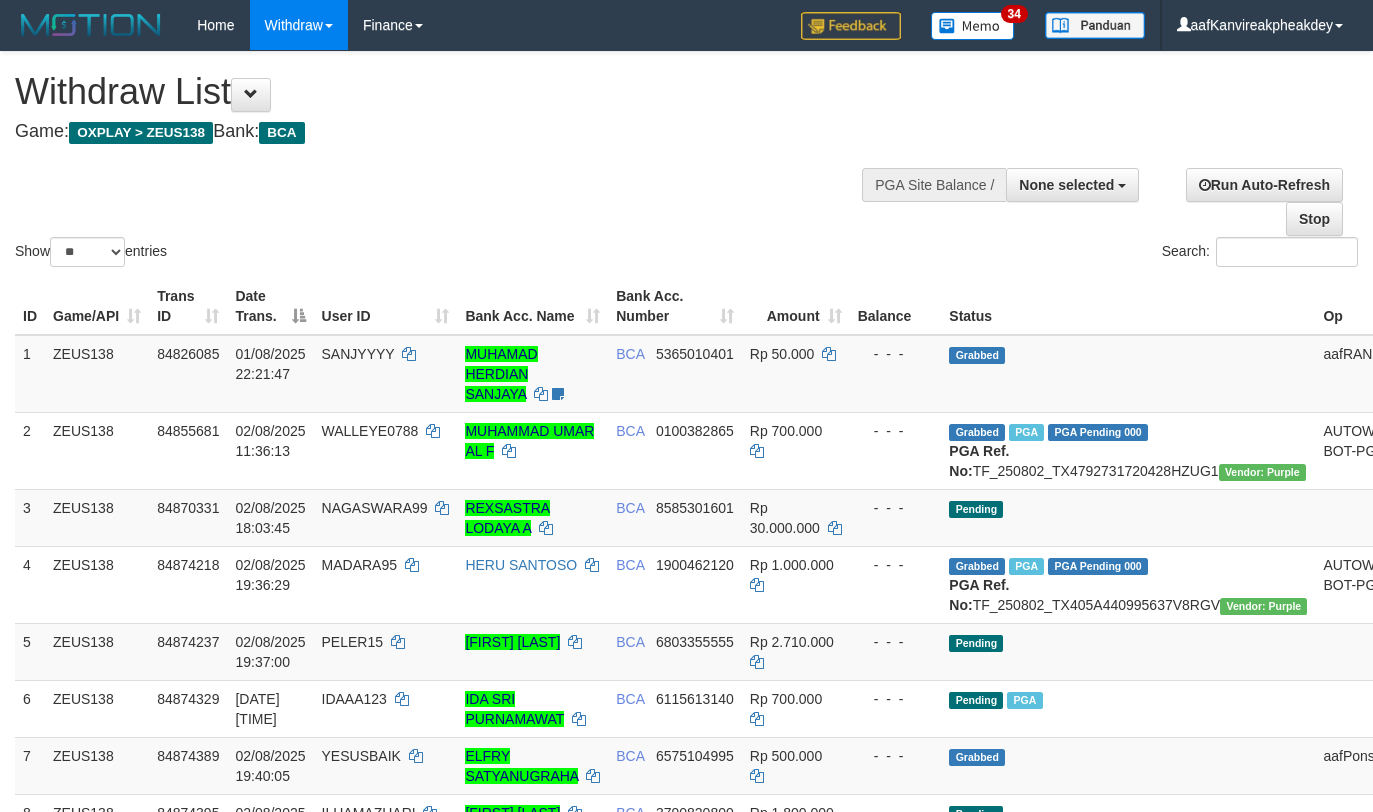 select 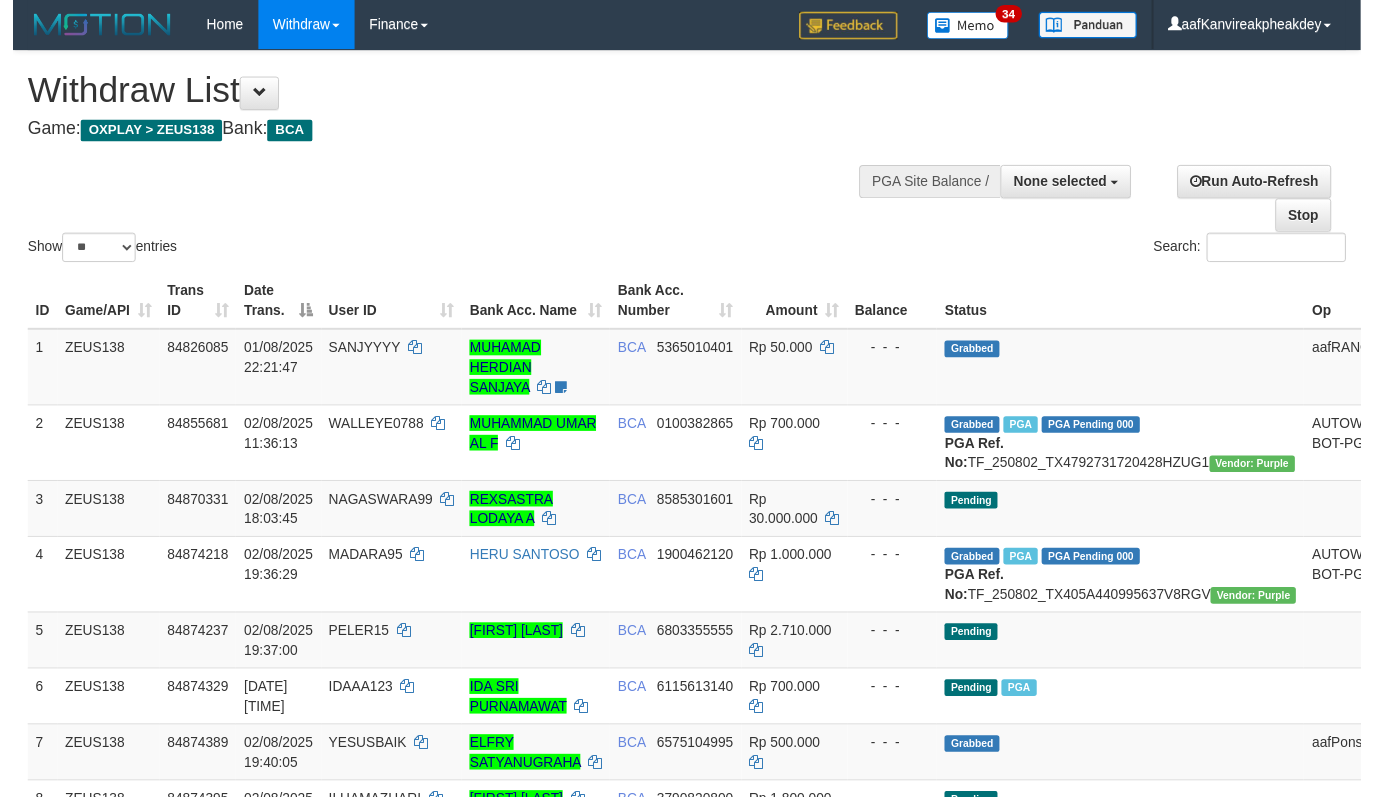 scroll, scrollTop: 200, scrollLeft: 0, axis: vertical 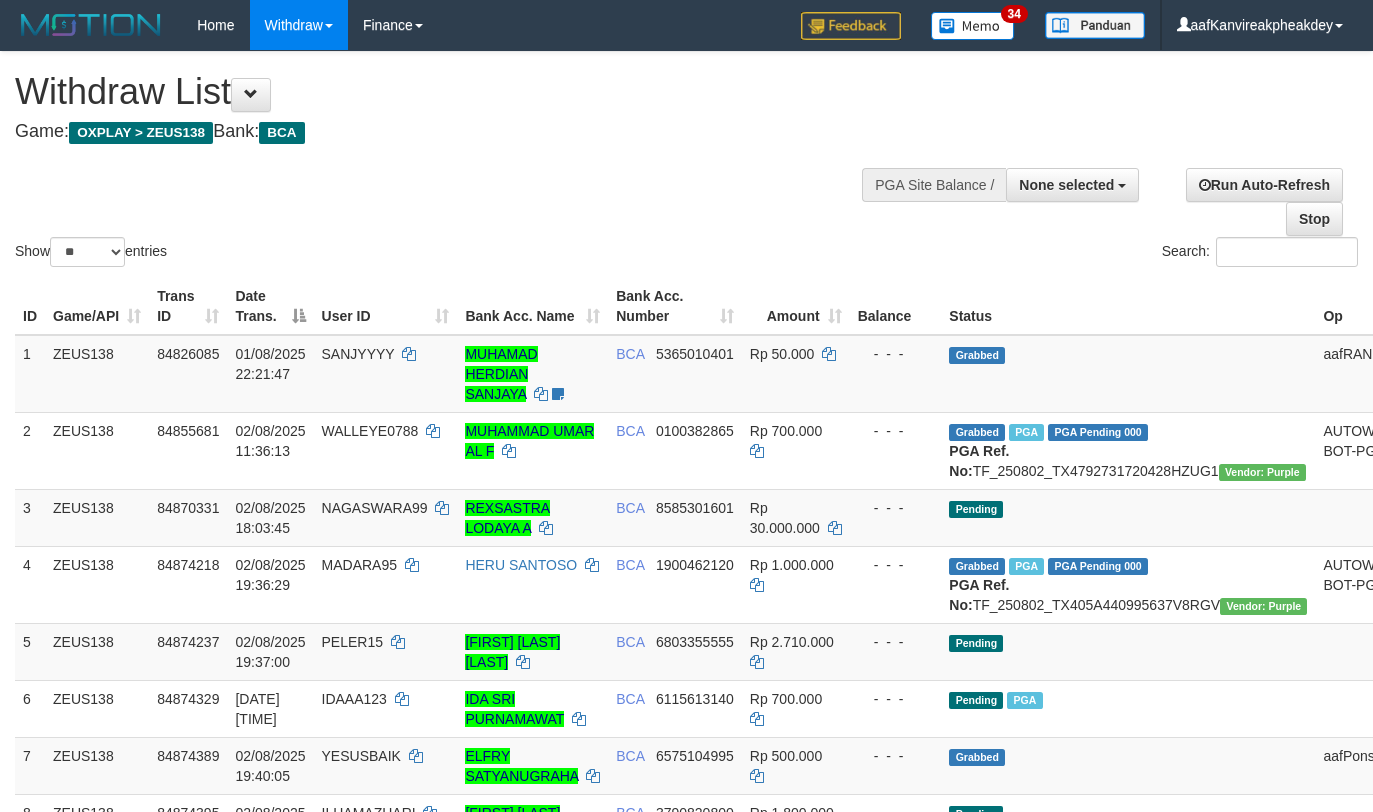 select 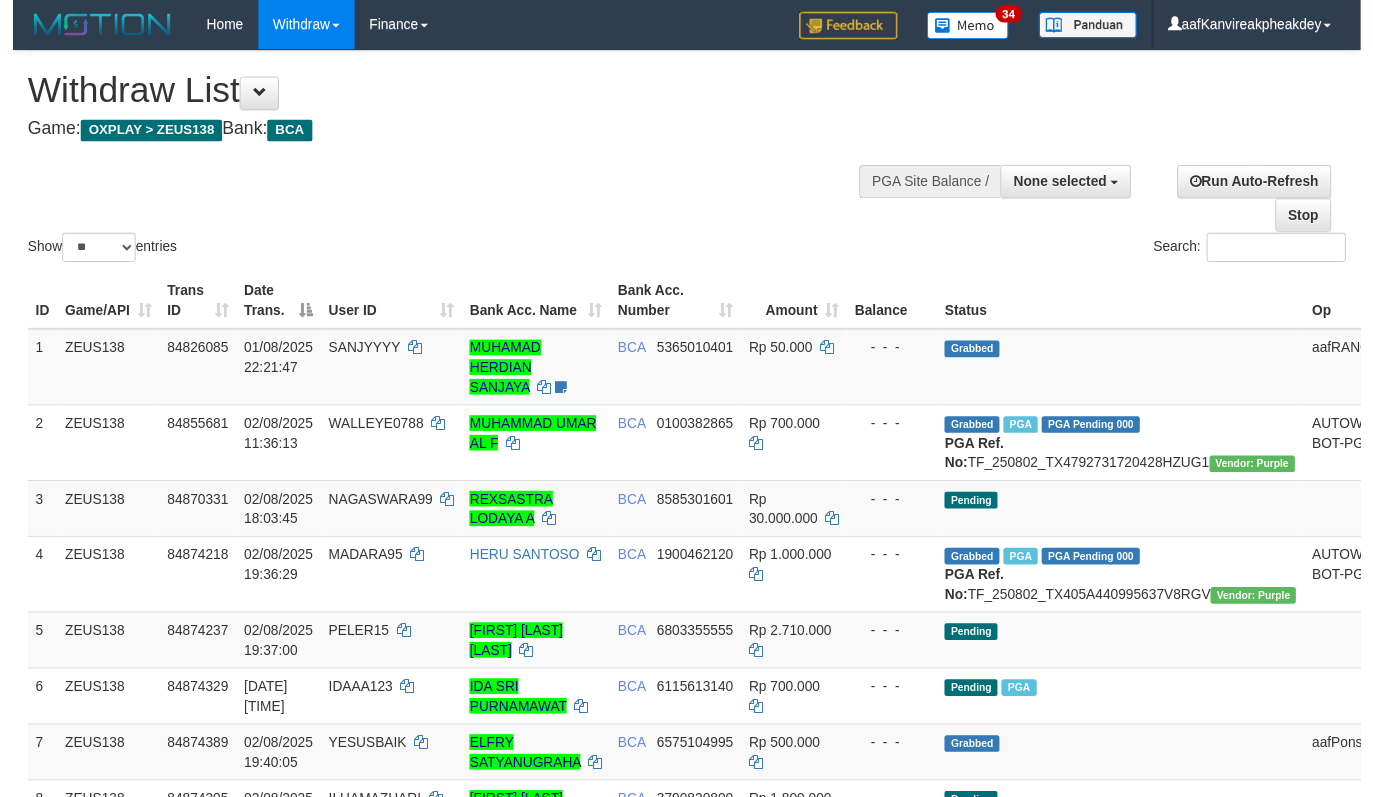 scroll, scrollTop: 200, scrollLeft: 0, axis: vertical 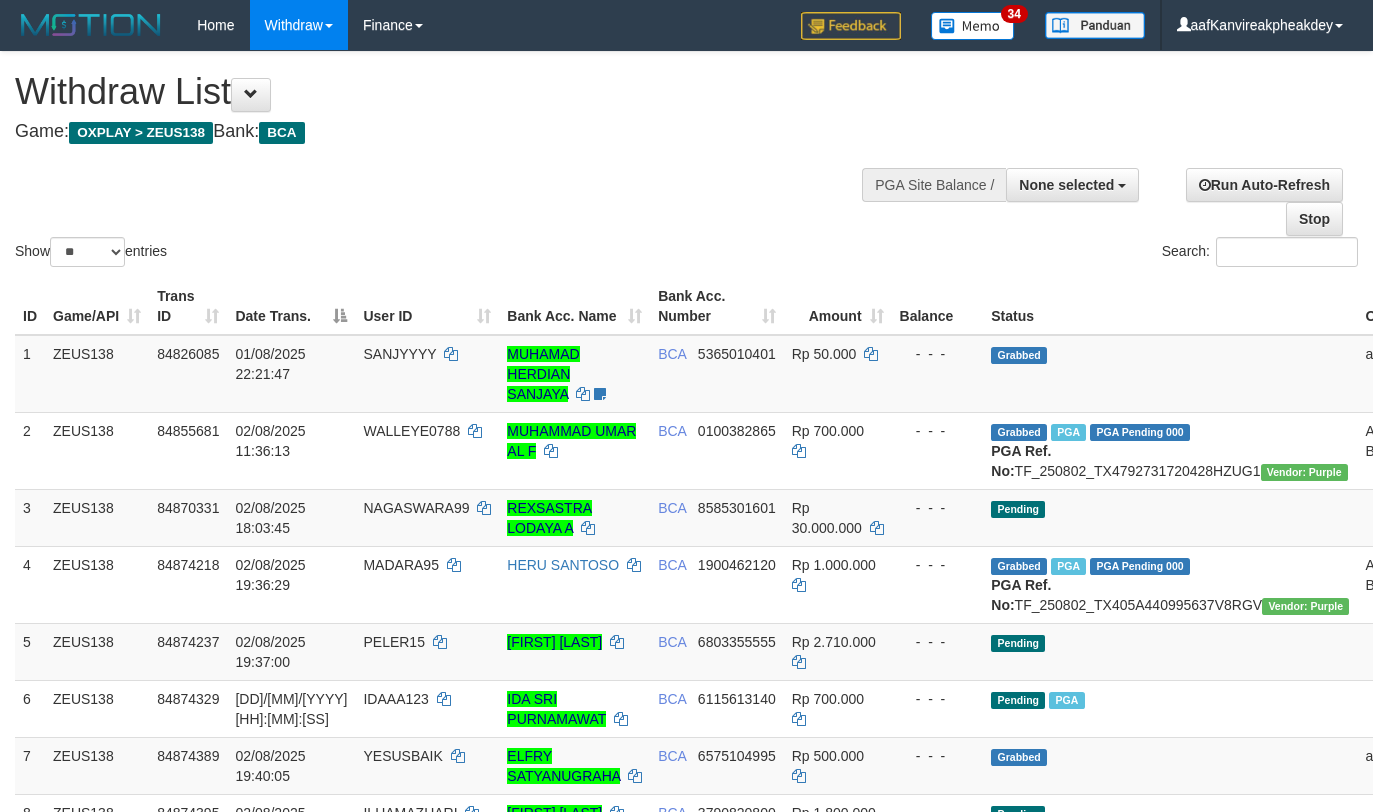 select 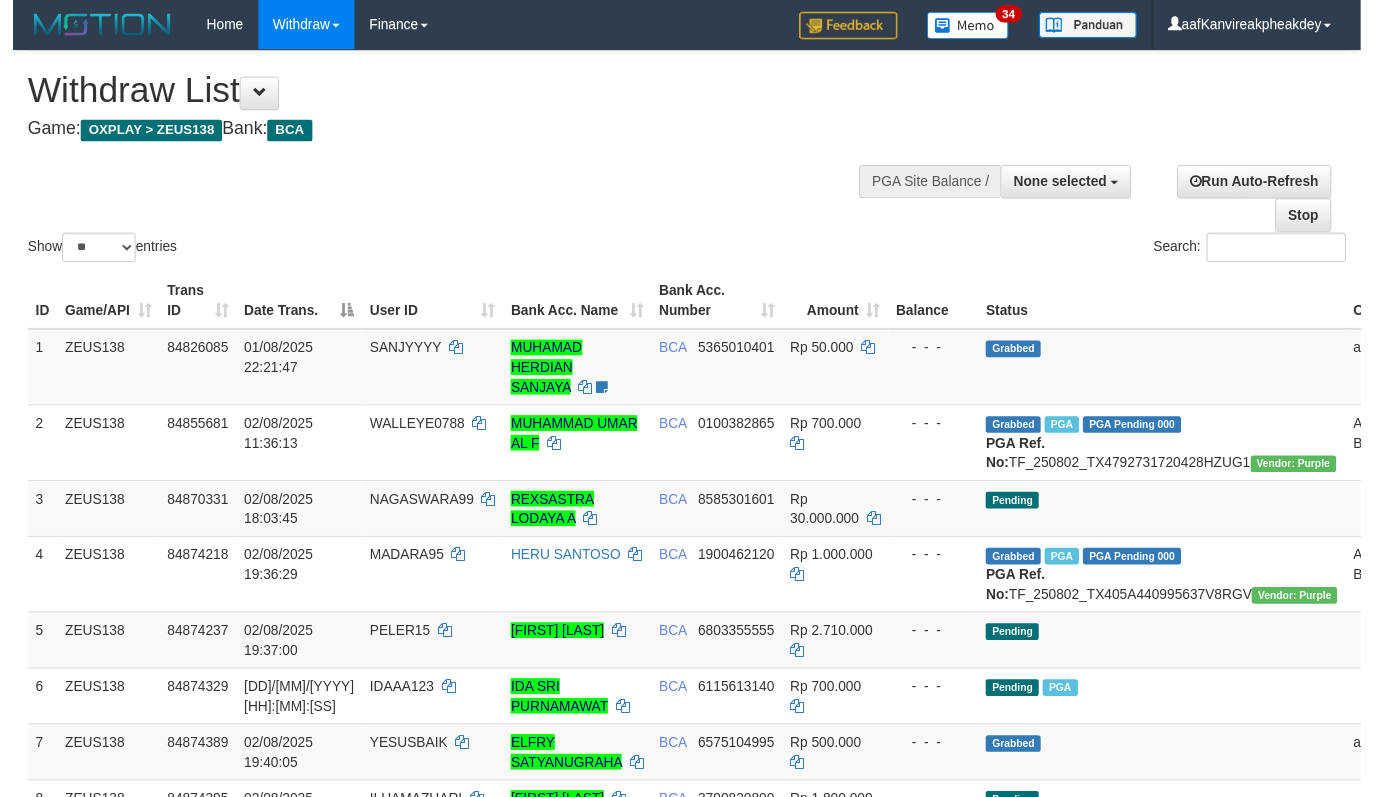 scroll, scrollTop: 200, scrollLeft: 0, axis: vertical 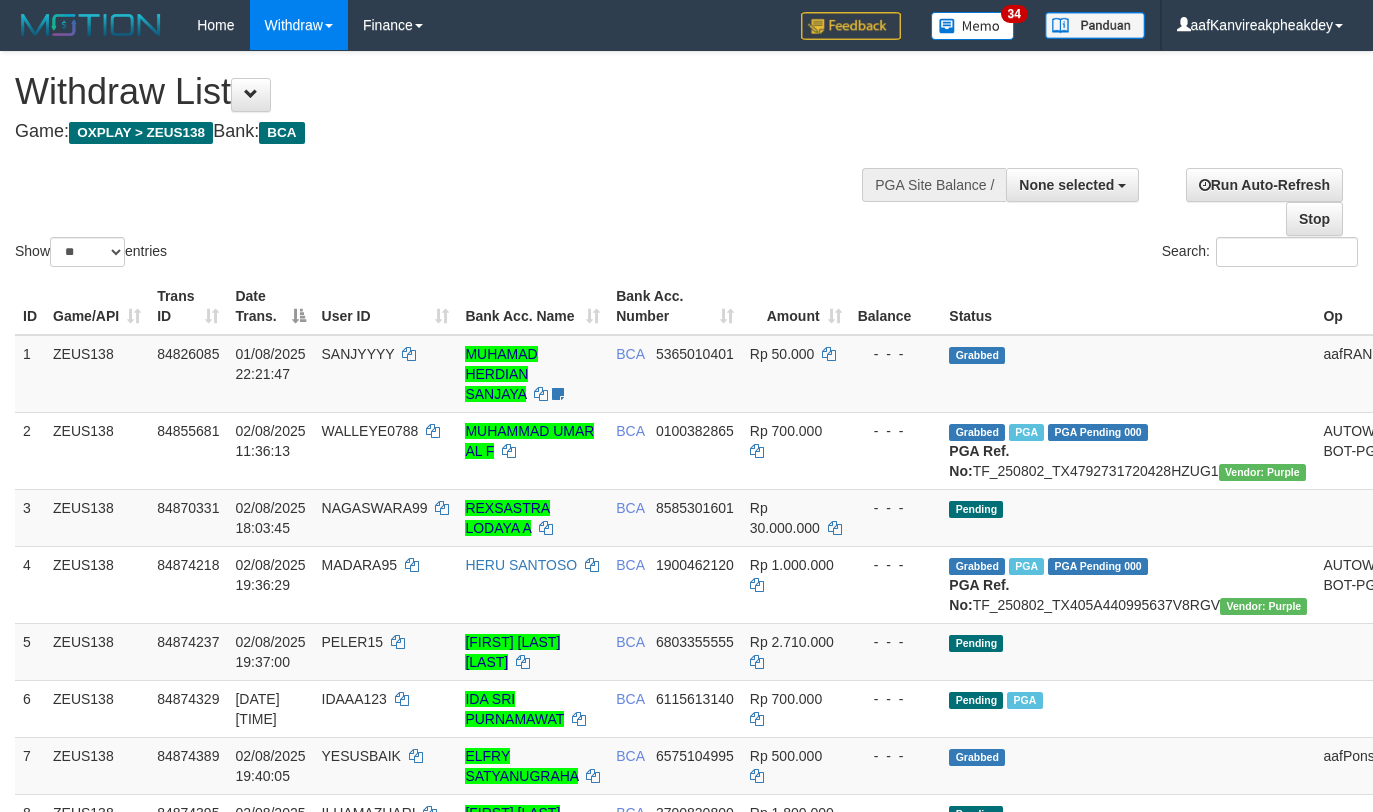 select 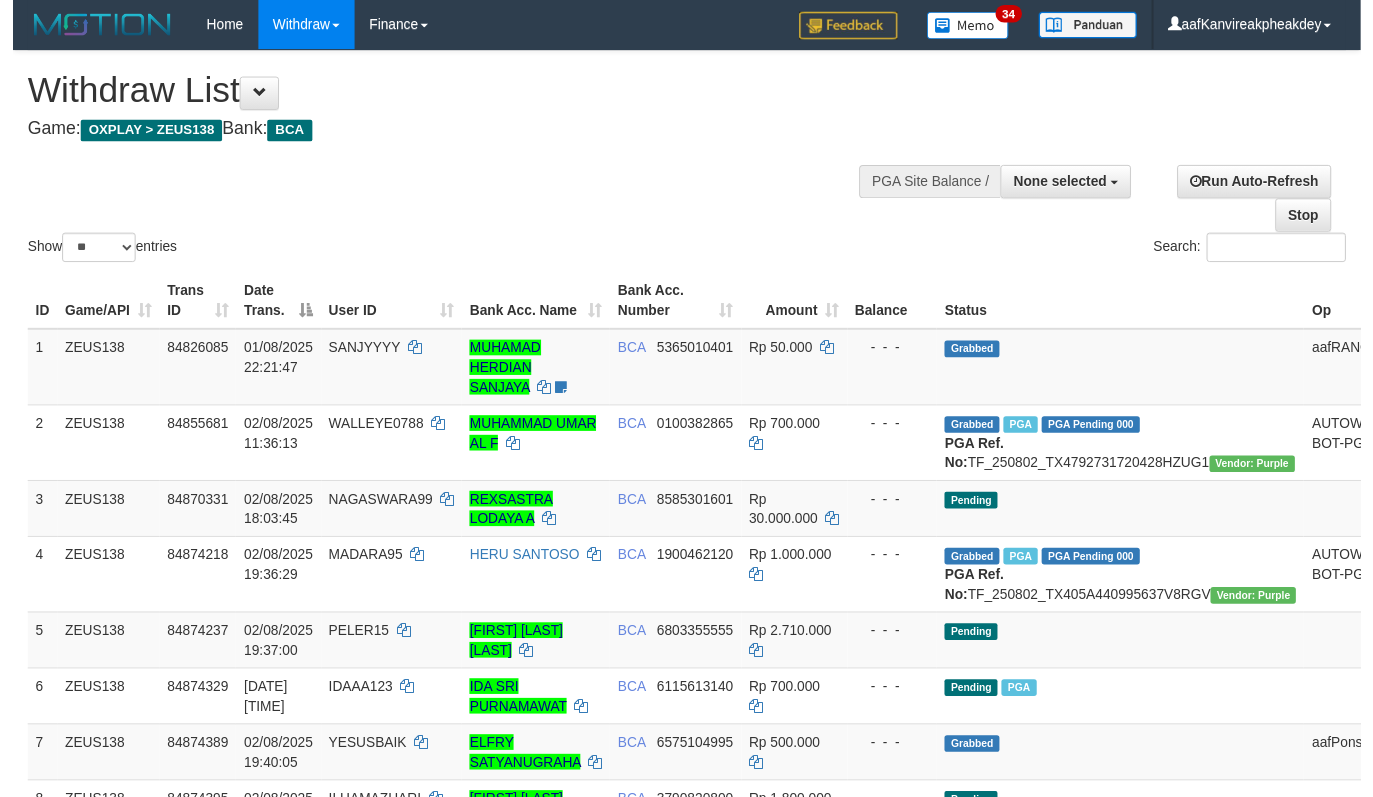 scroll, scrollTop: 200, scrollLeft: 0, axis: vertical 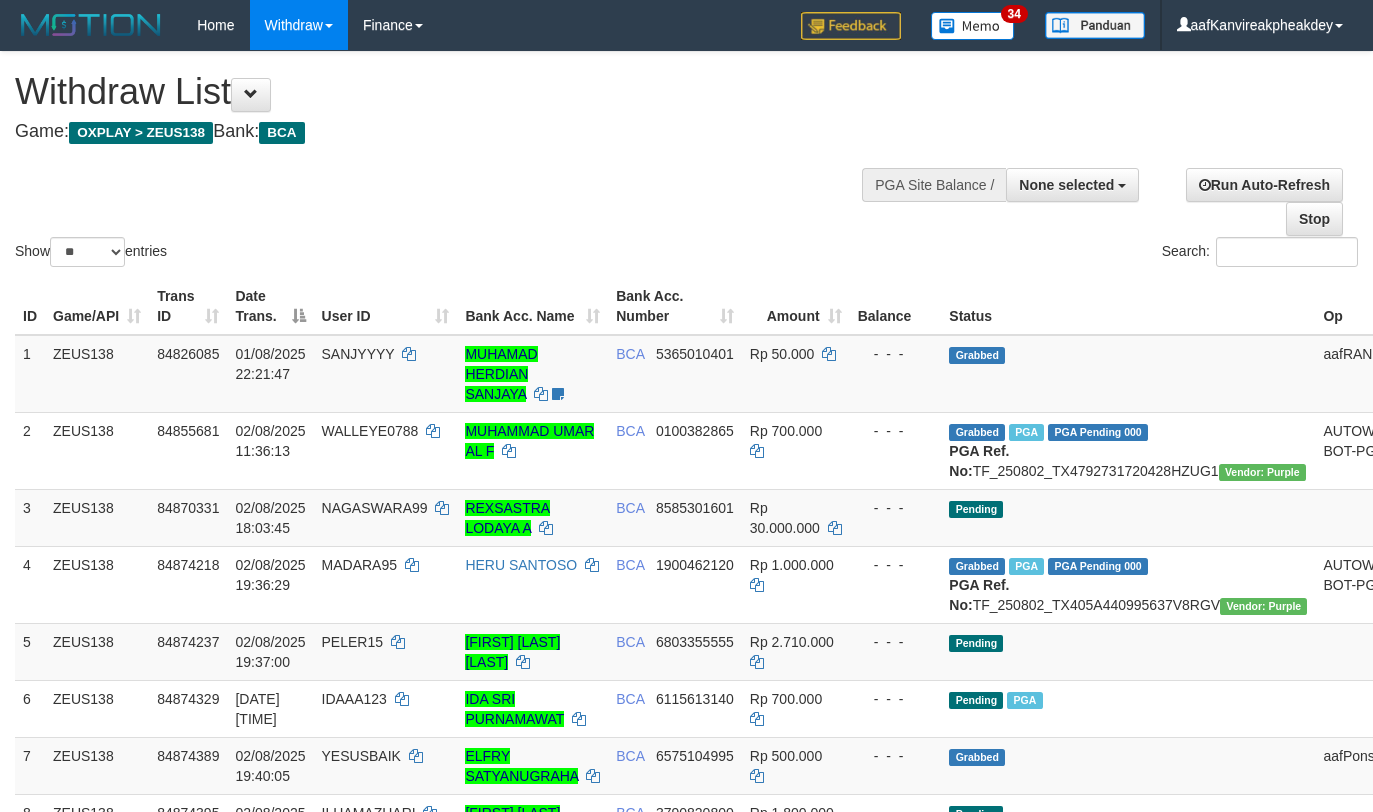 select 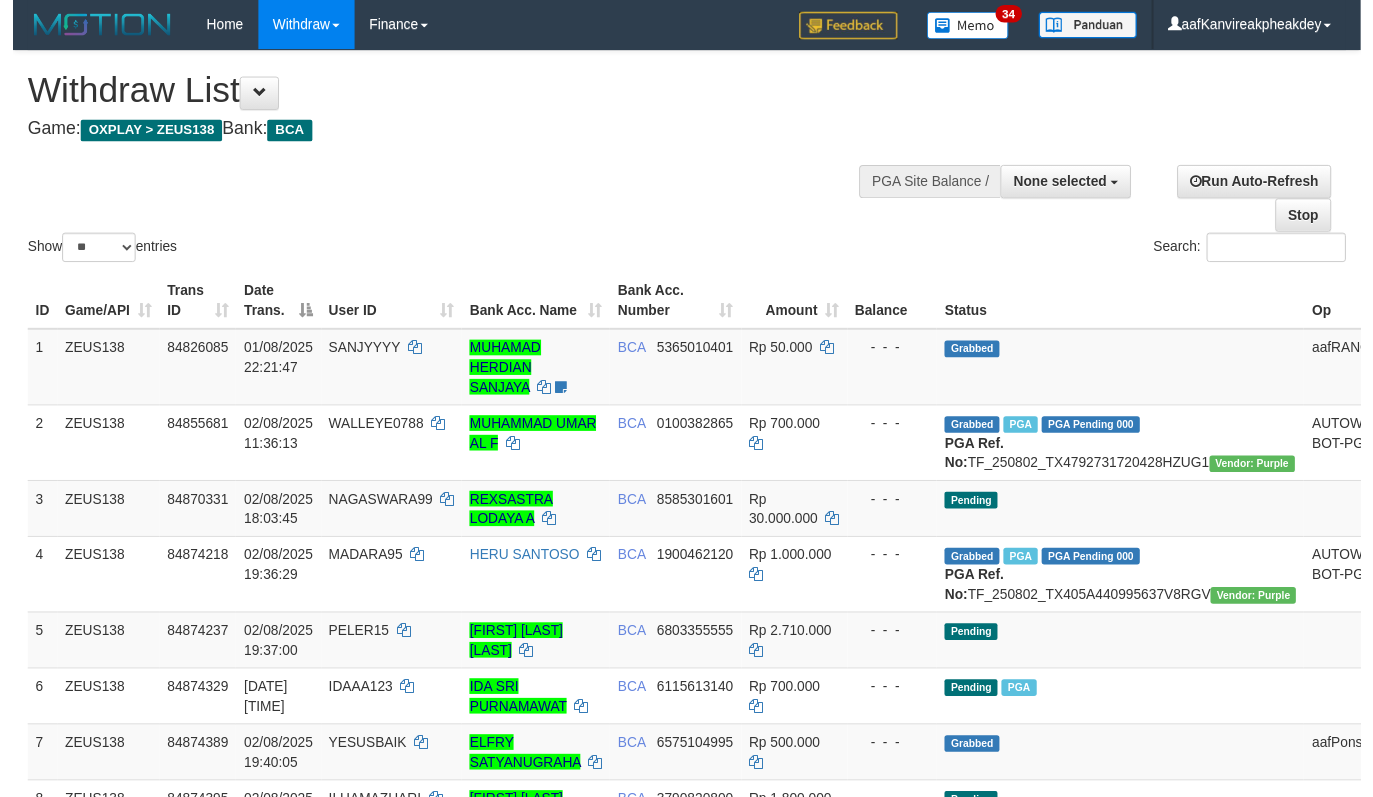 scroll, scrollTop: 200, scrollLeft: 0, axis: vertical 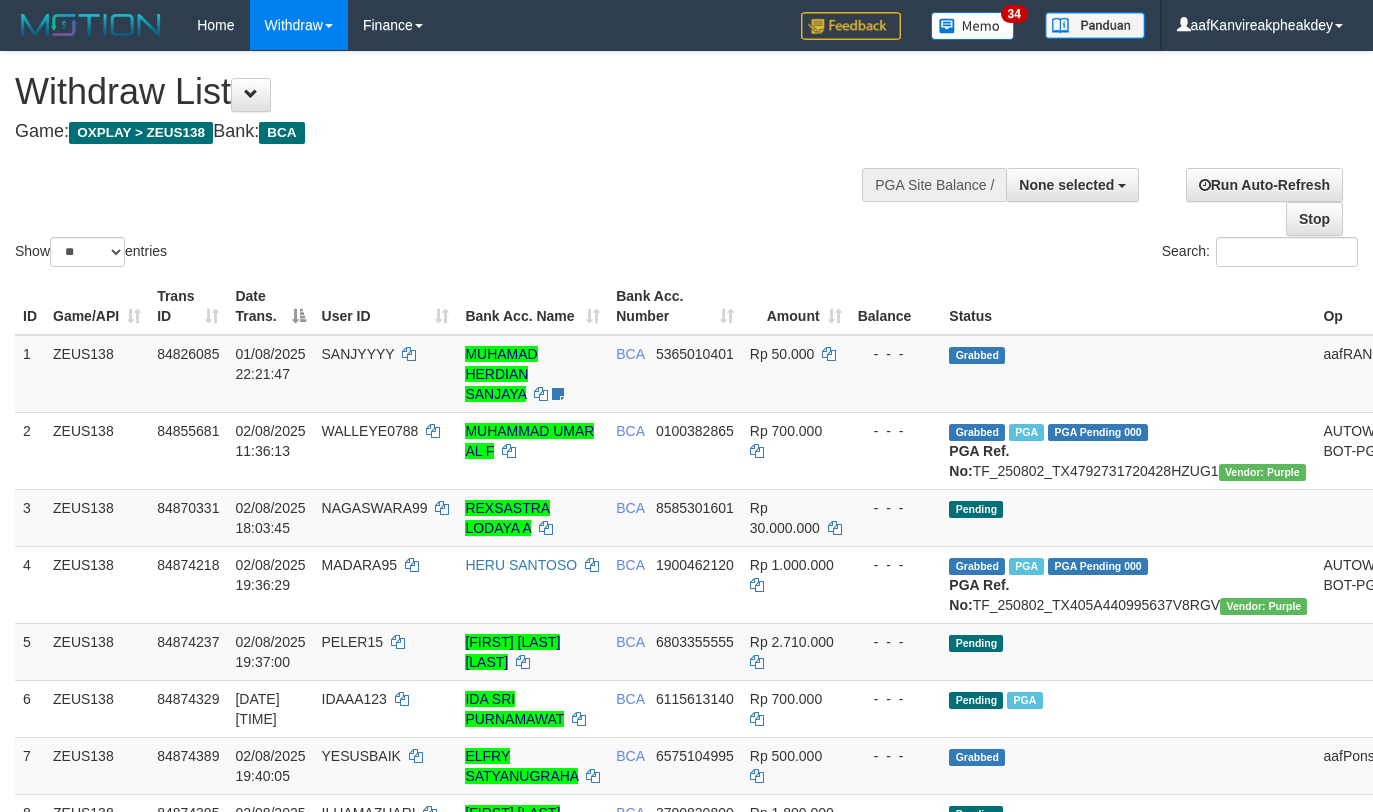 select 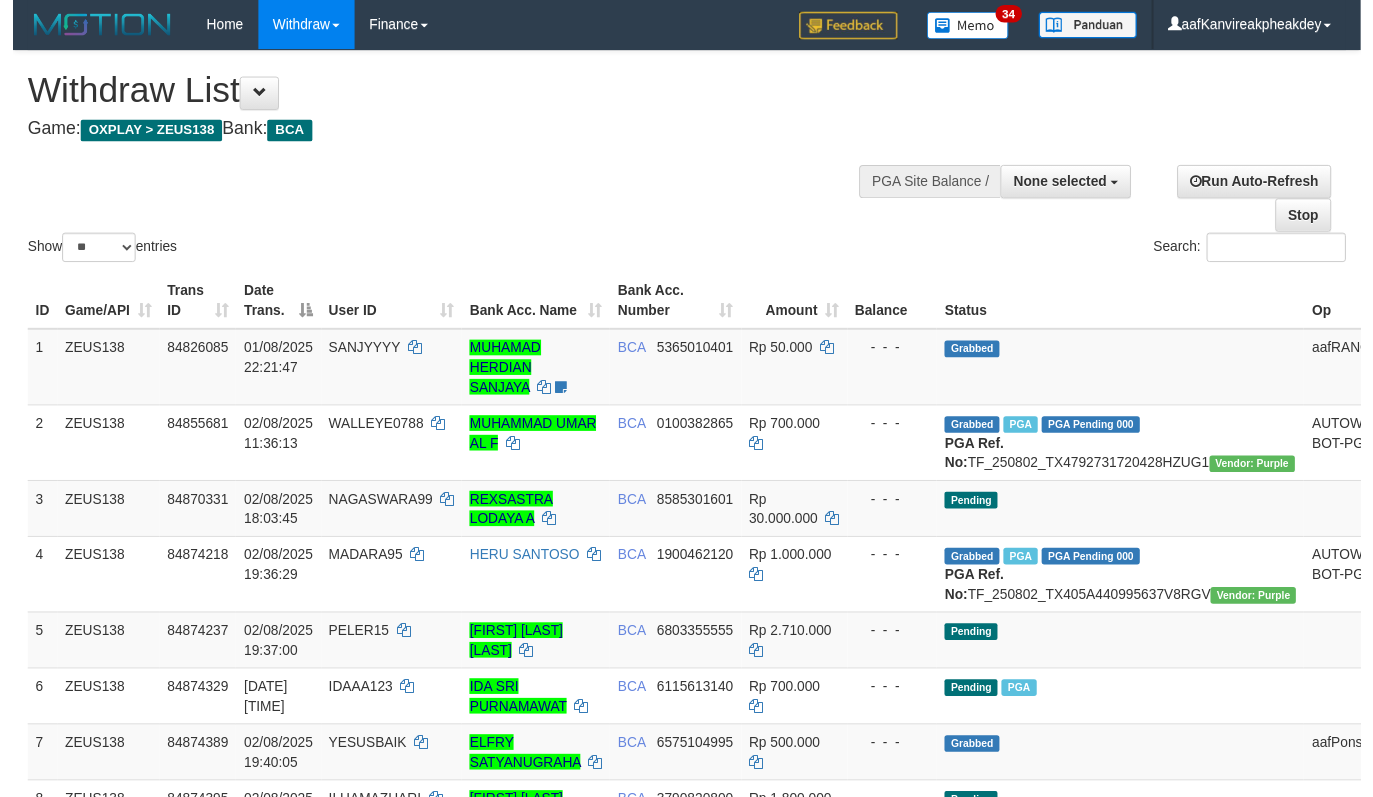 scroll, scrollTop: 200, scrollLeft: 0, axis: vertical 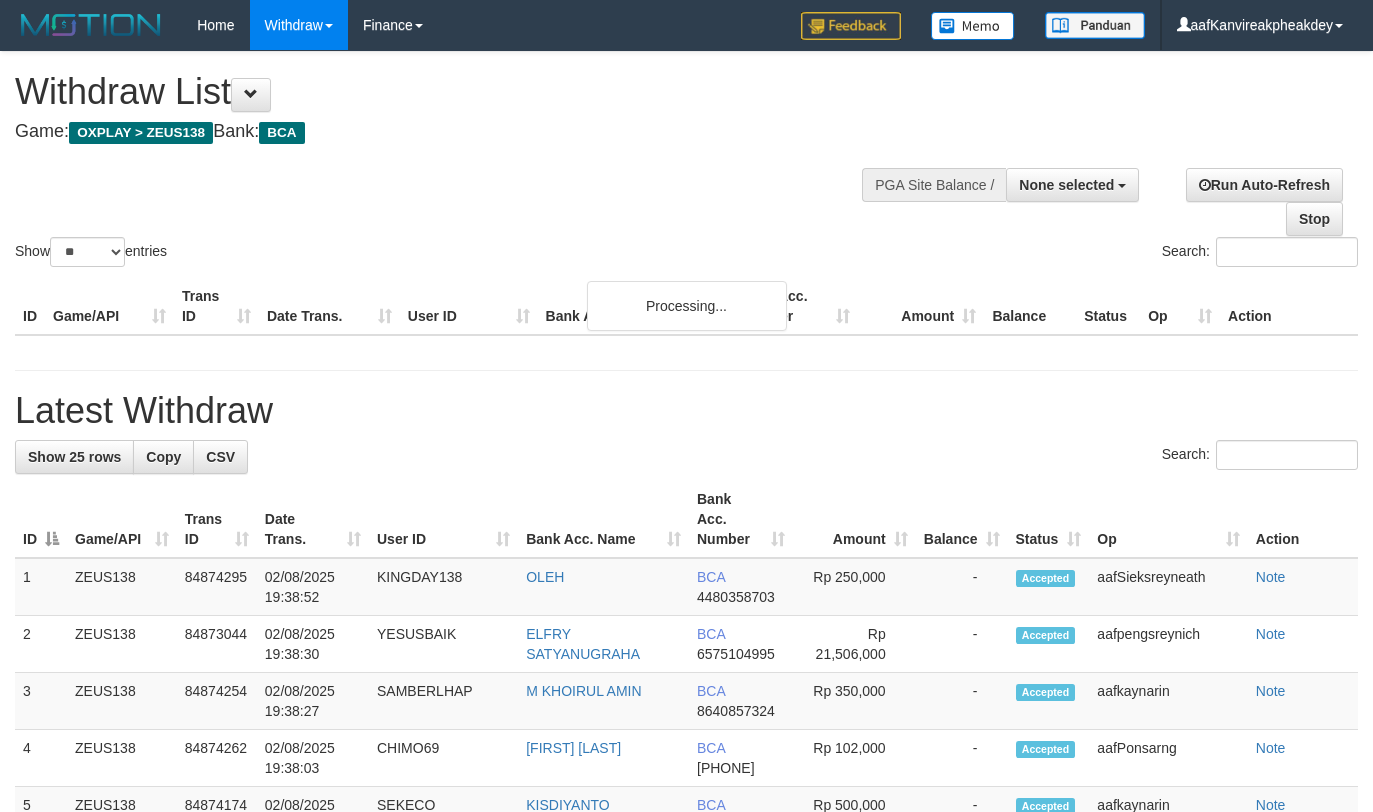 select 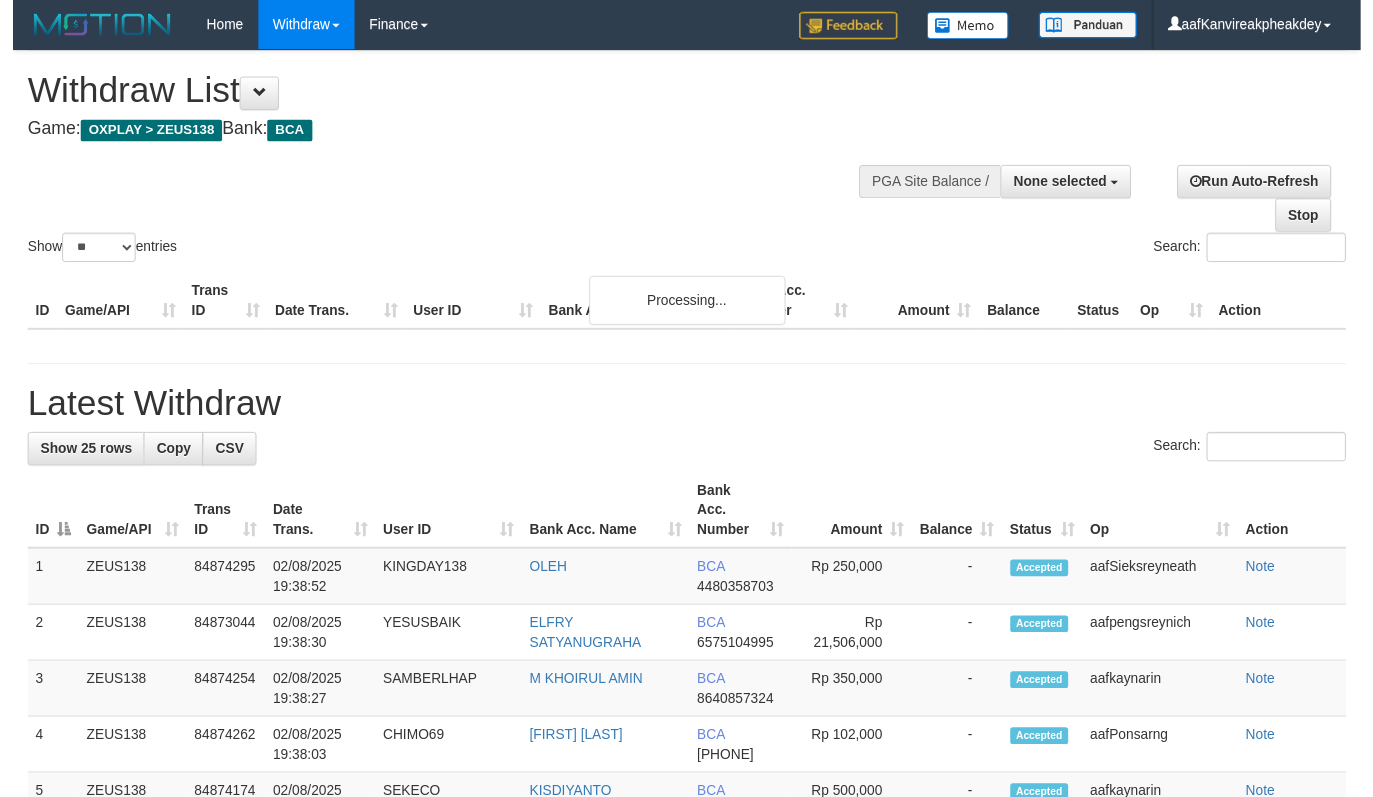 scroll, scrollTop: 200, scrollLeft: 0, axis: vertical 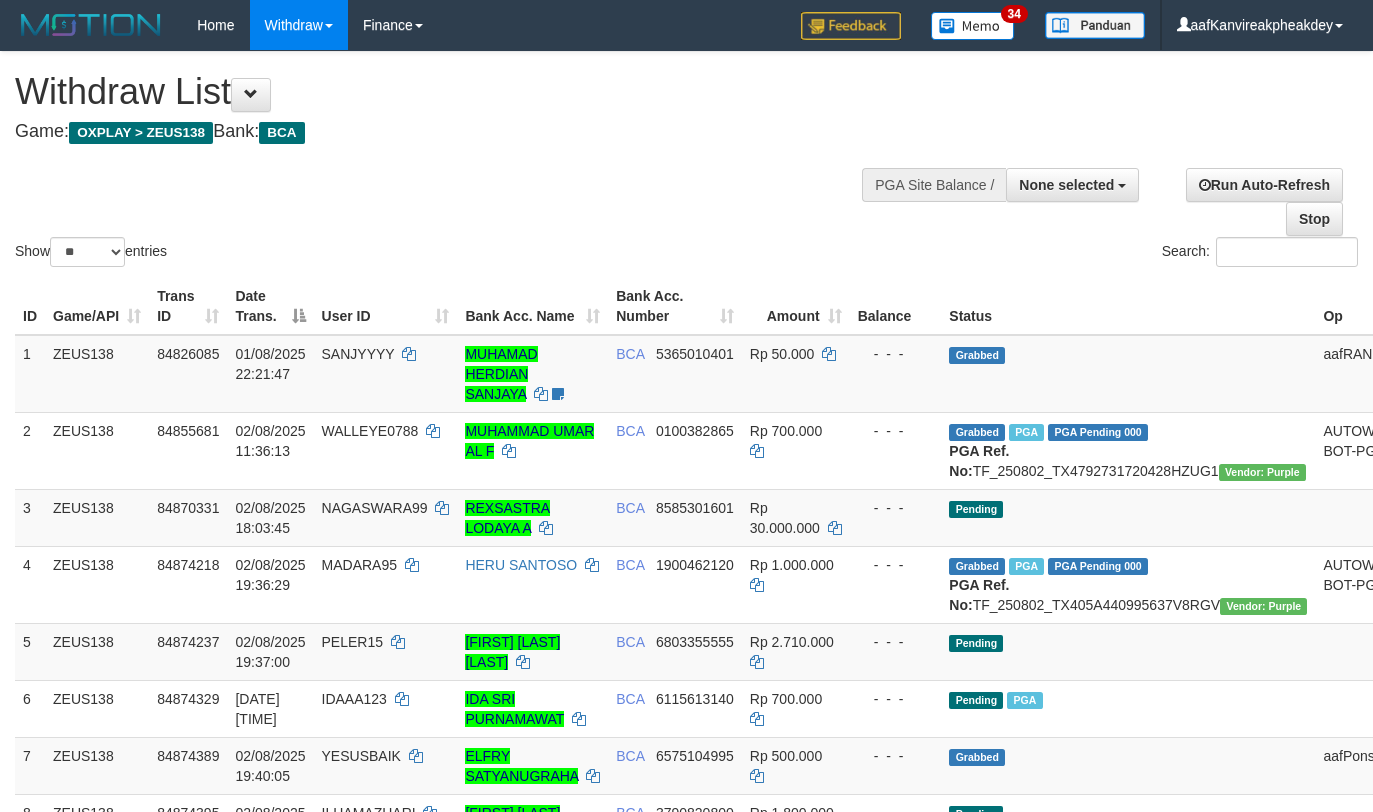 select 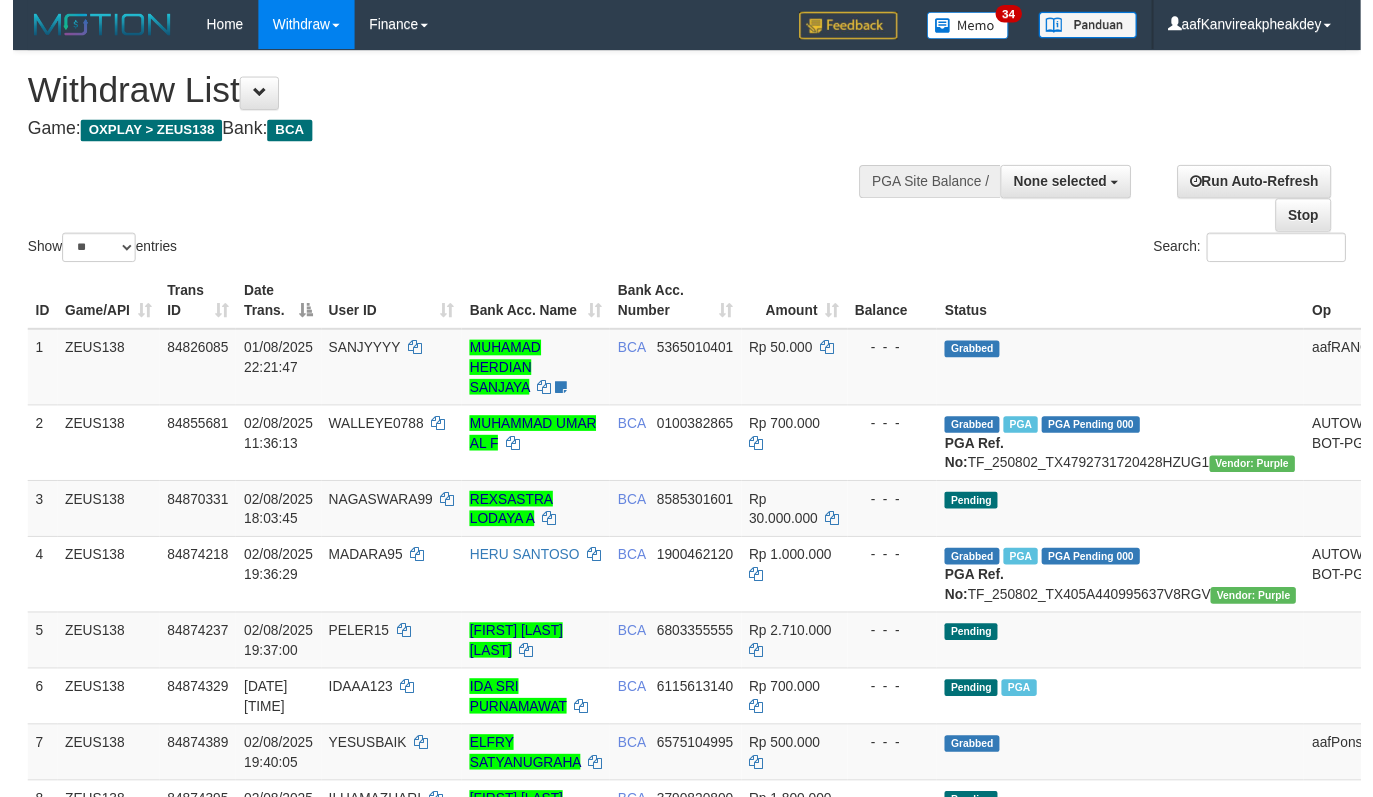 scroll, scrollTop: 200, scrollLeft: 0, axis: vertical 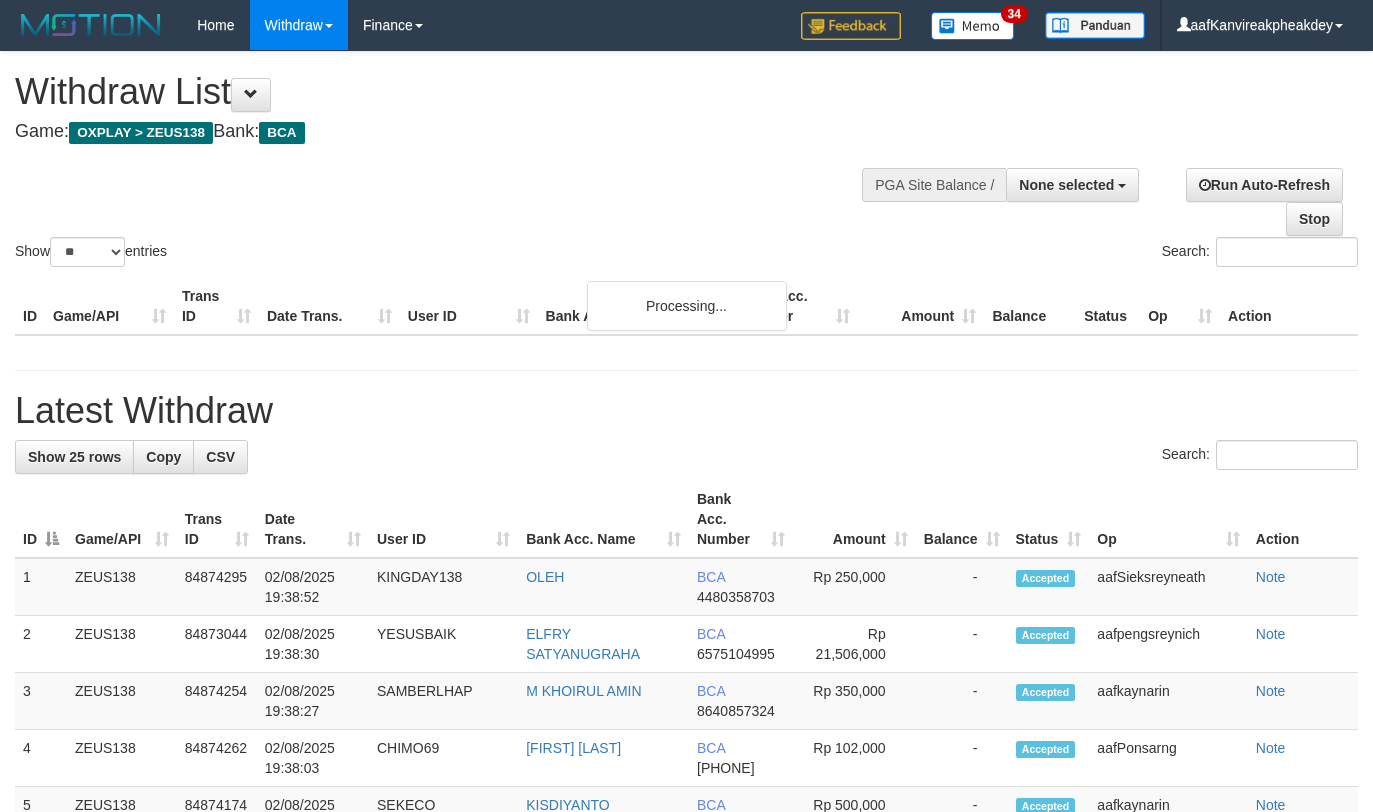 select 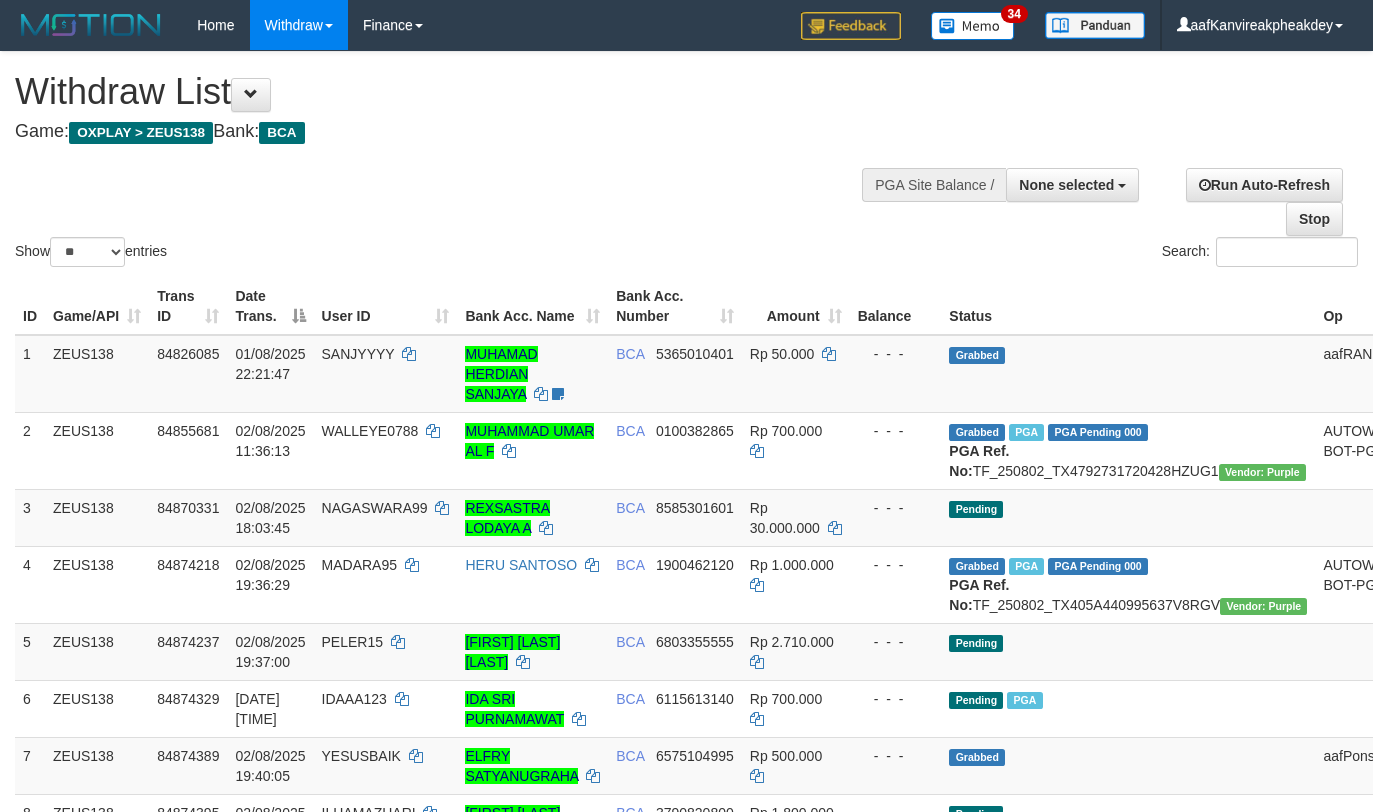 select 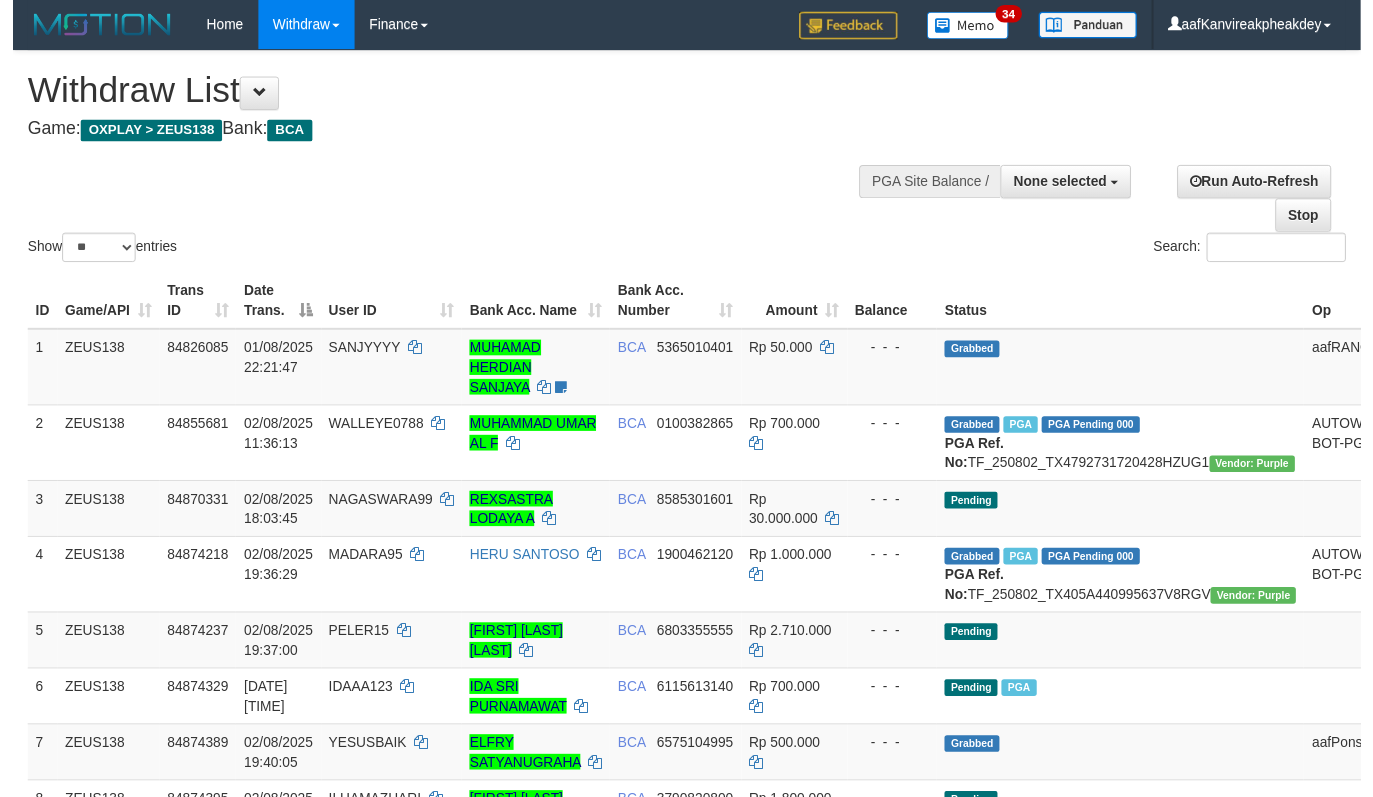 scroll, scrollTop: 200, scrollLeft: 0, axis: vertical 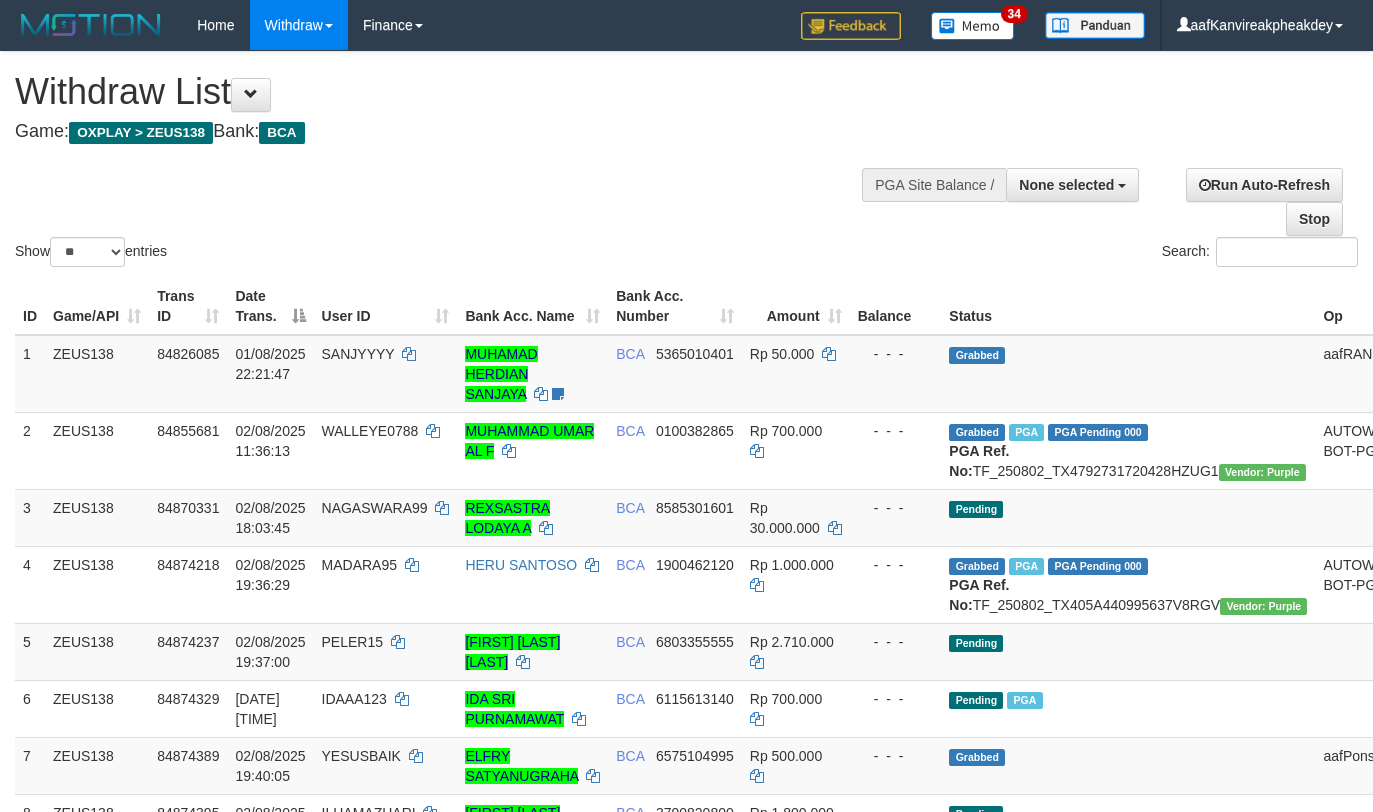 select 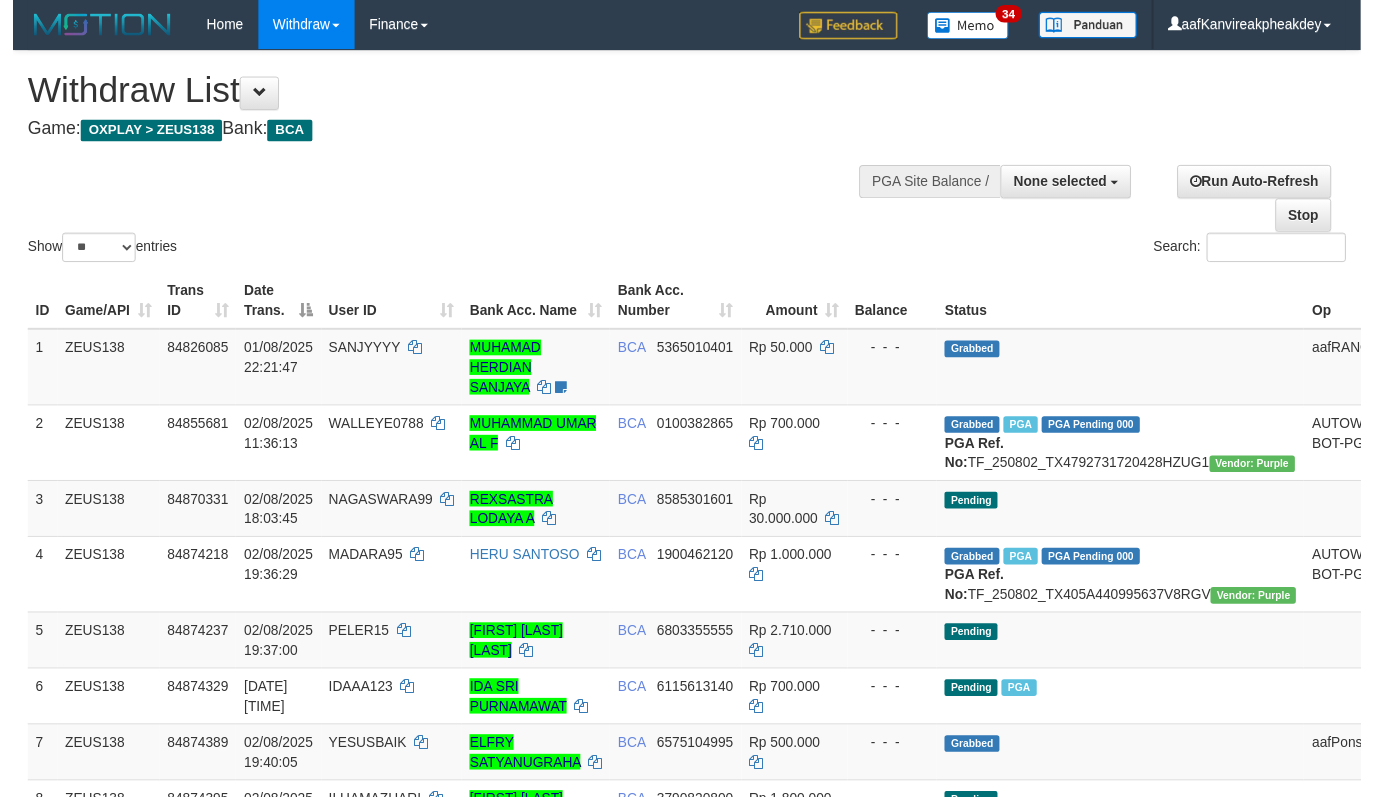 scroll, scrollTop: 200, scrollLeft: 0, axis: vertical 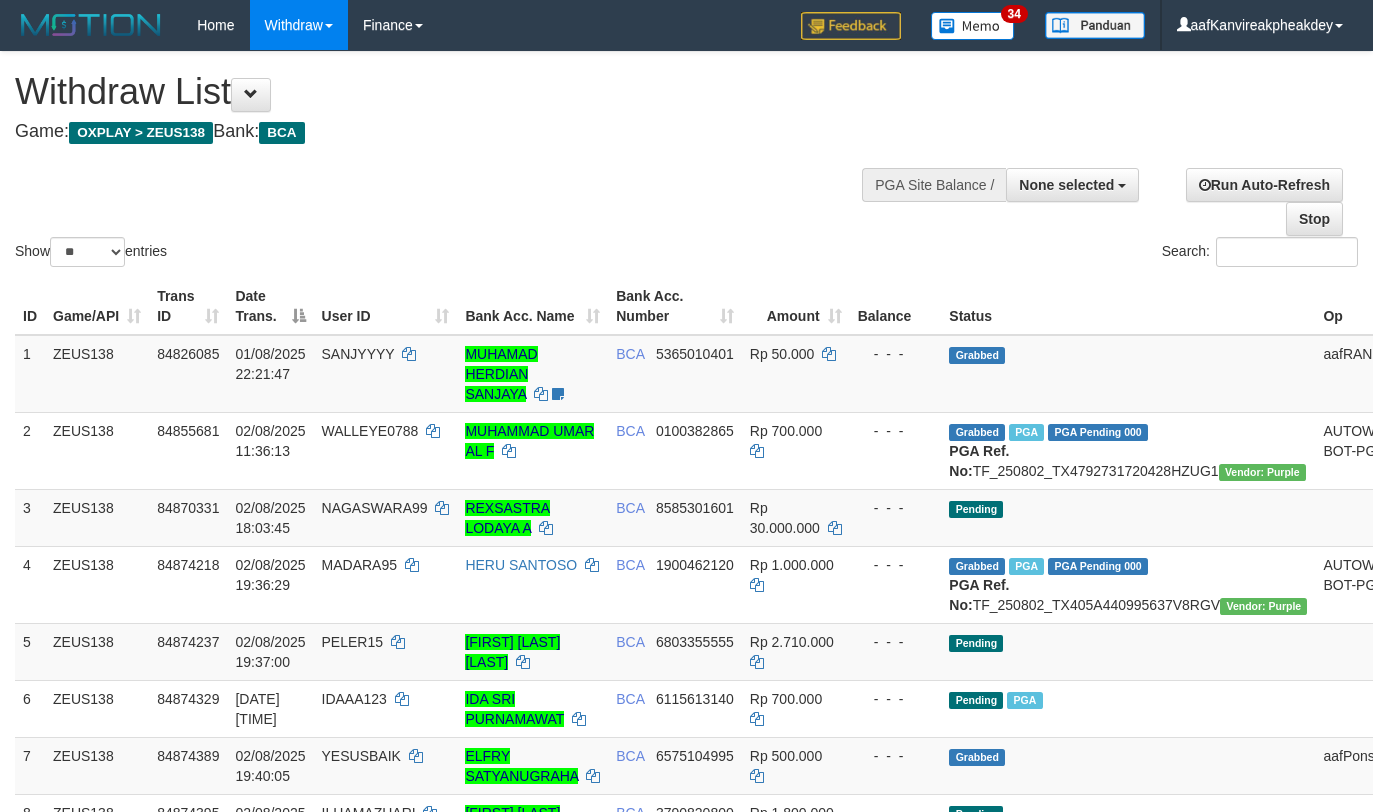 select 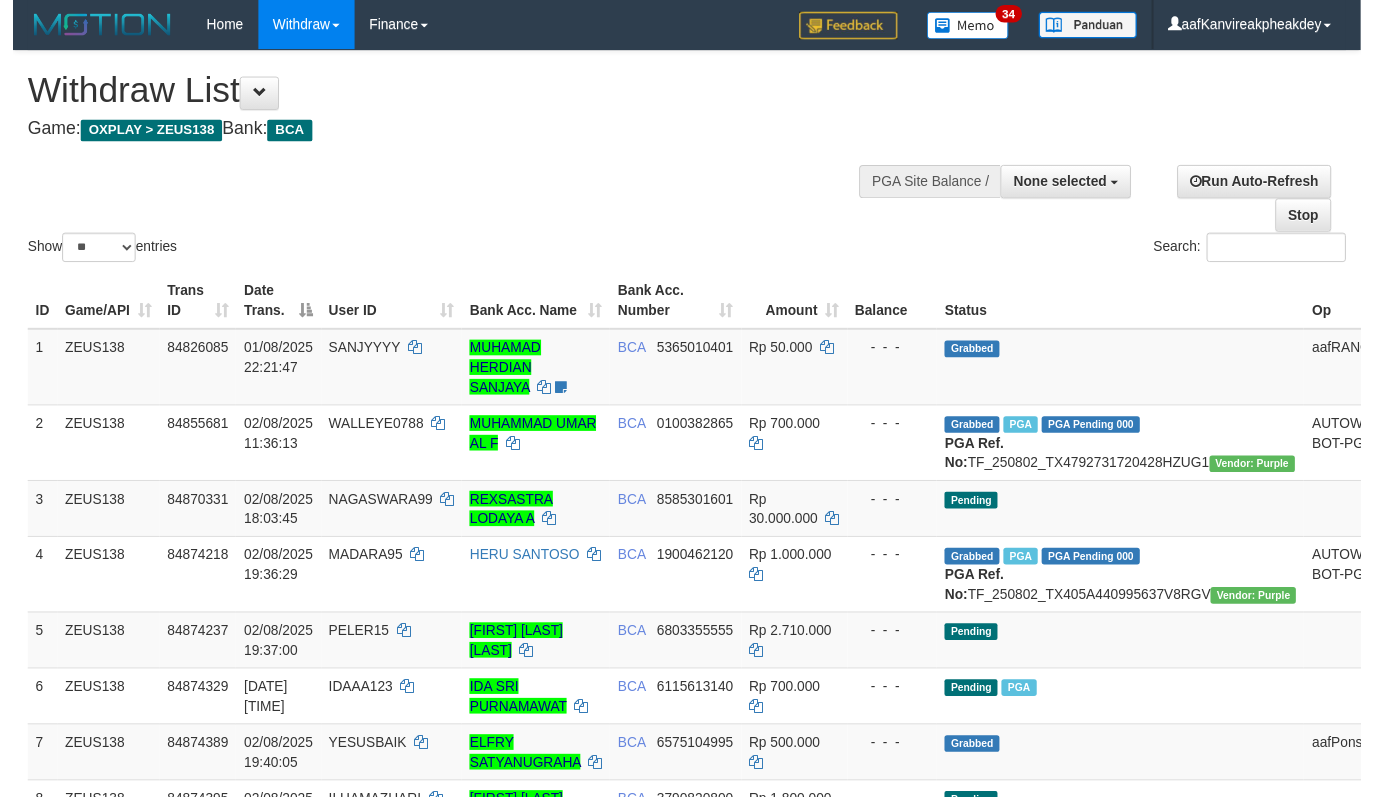 scroll, scrollTop: 200, scrollLeft: 0, axis: vertical 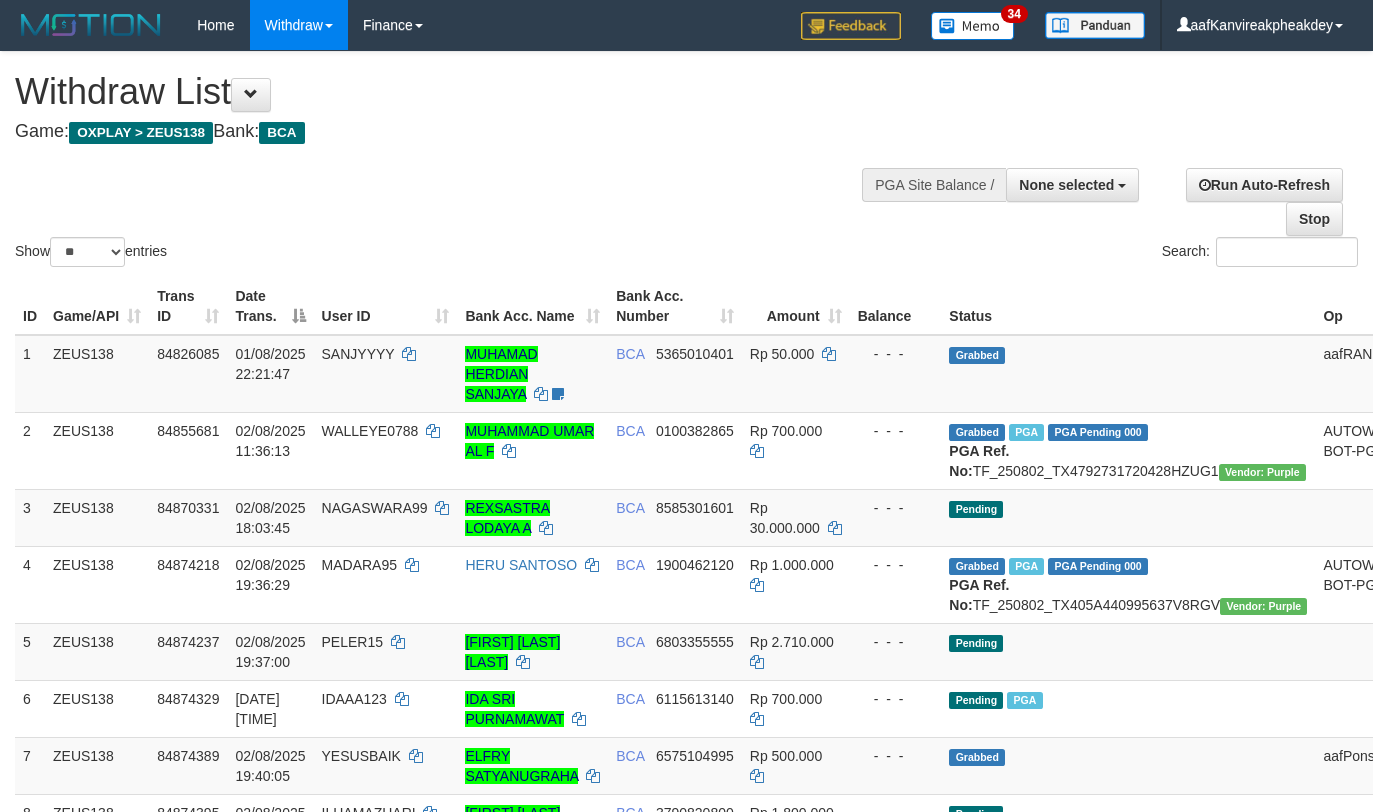 select 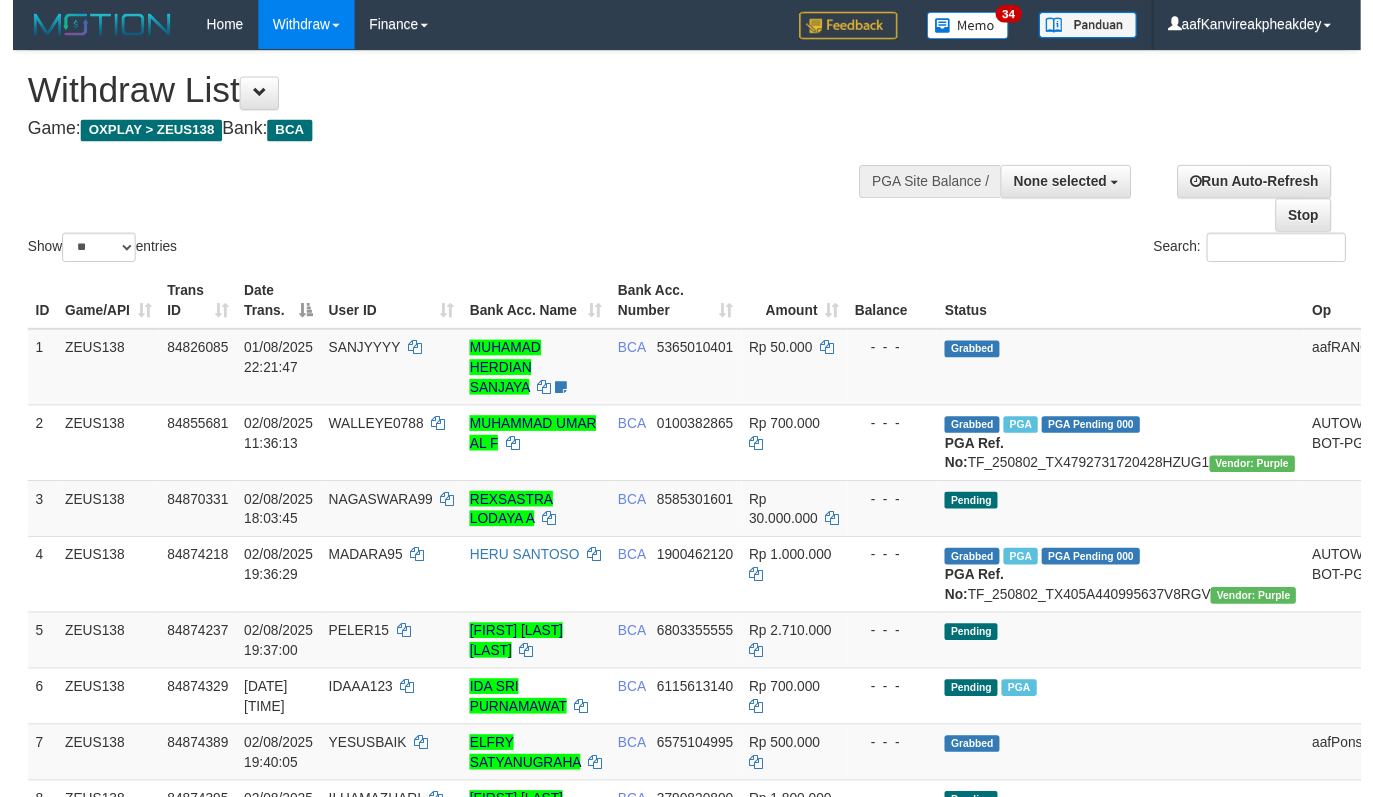 scroll, scrollTop: 200, scrollLeft: 0, axis: vertical 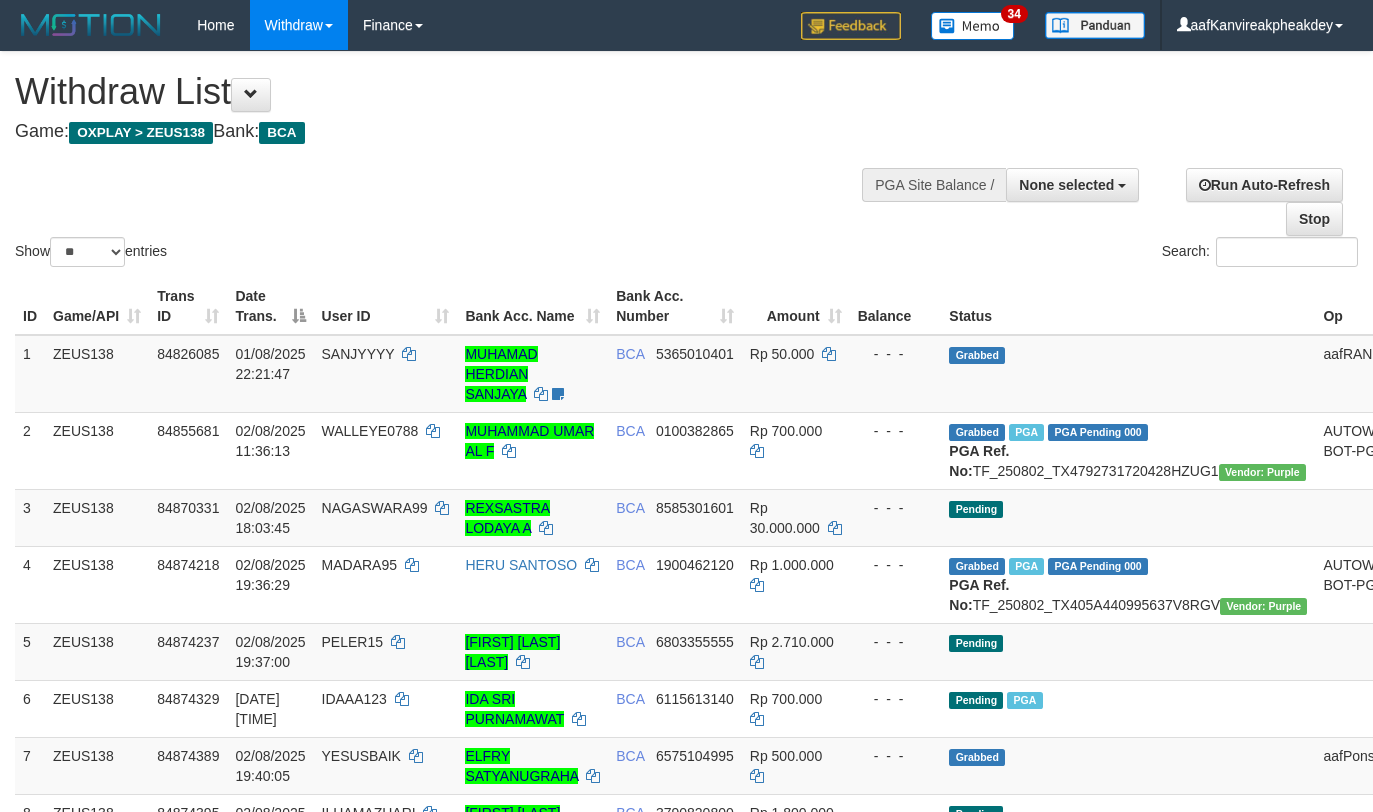 select 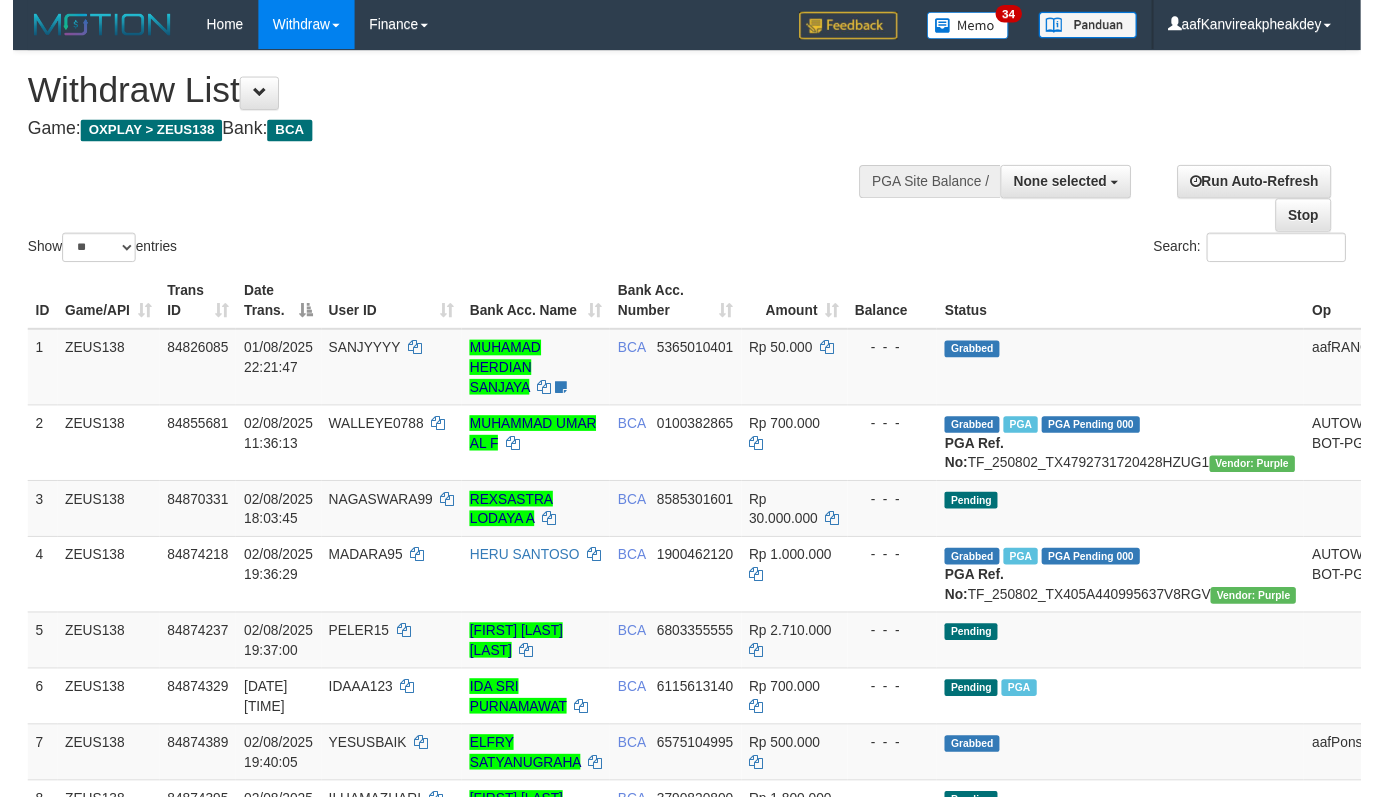 scroll, scrollTop: 200, scrollLeft: 0, axis: vertical 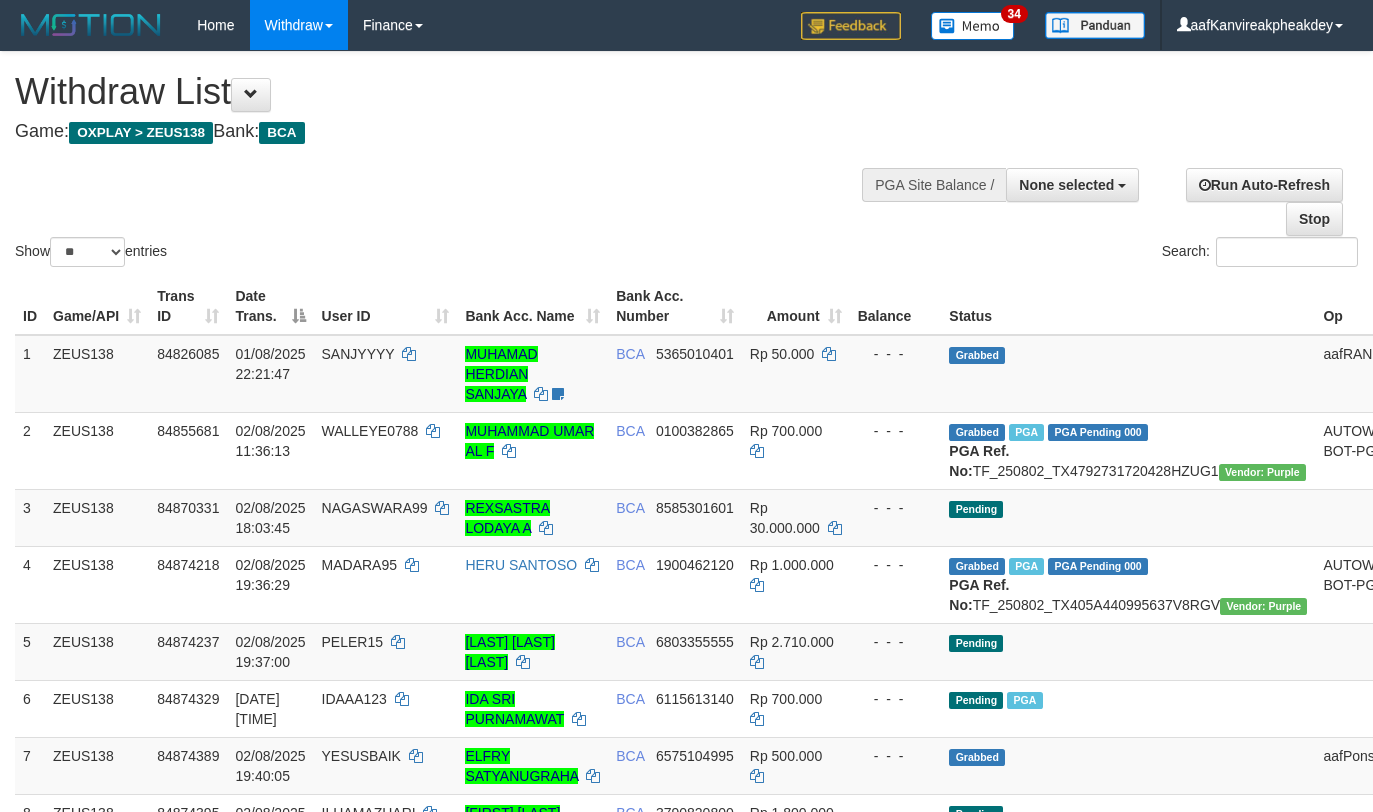 select 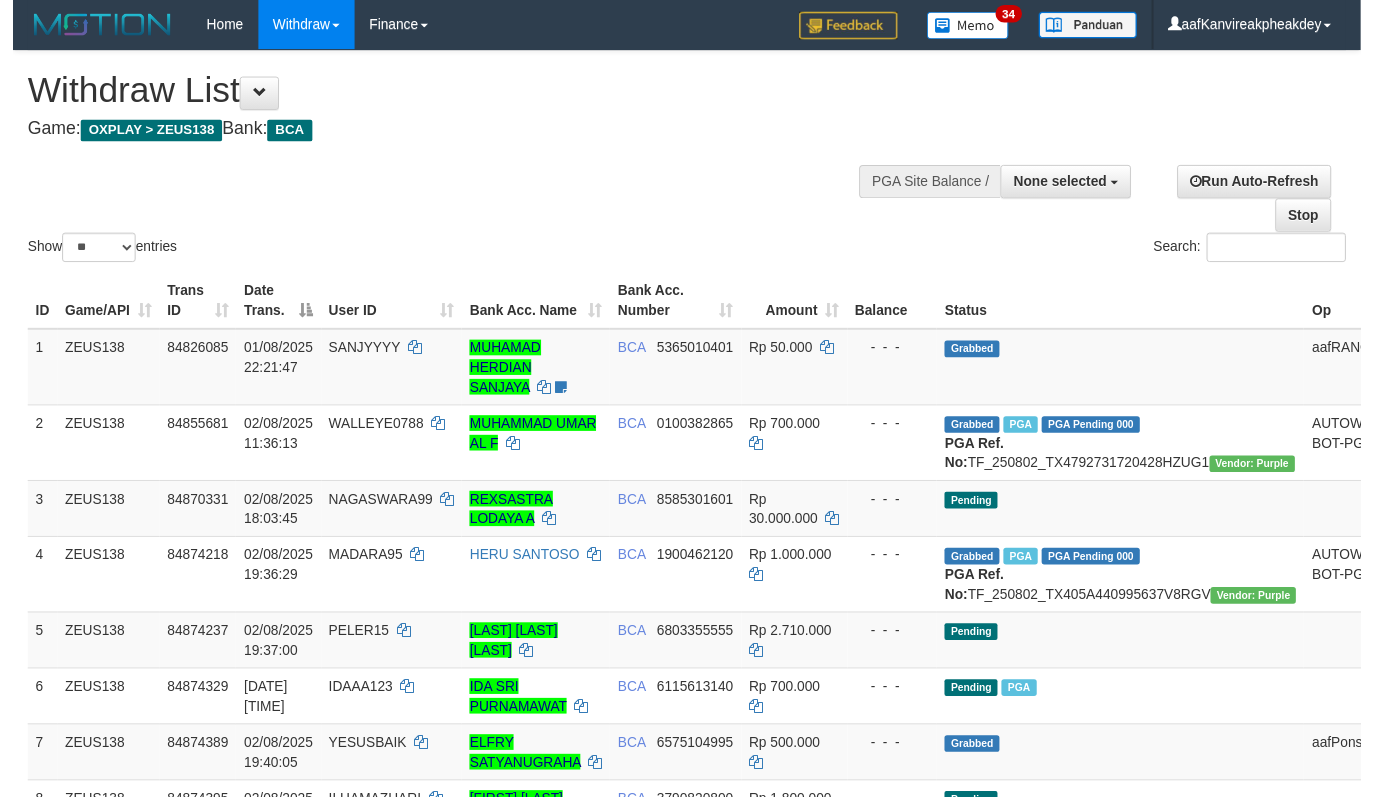 scroll, scrollTop: 200, scrollLeft: 0, axis: vertical 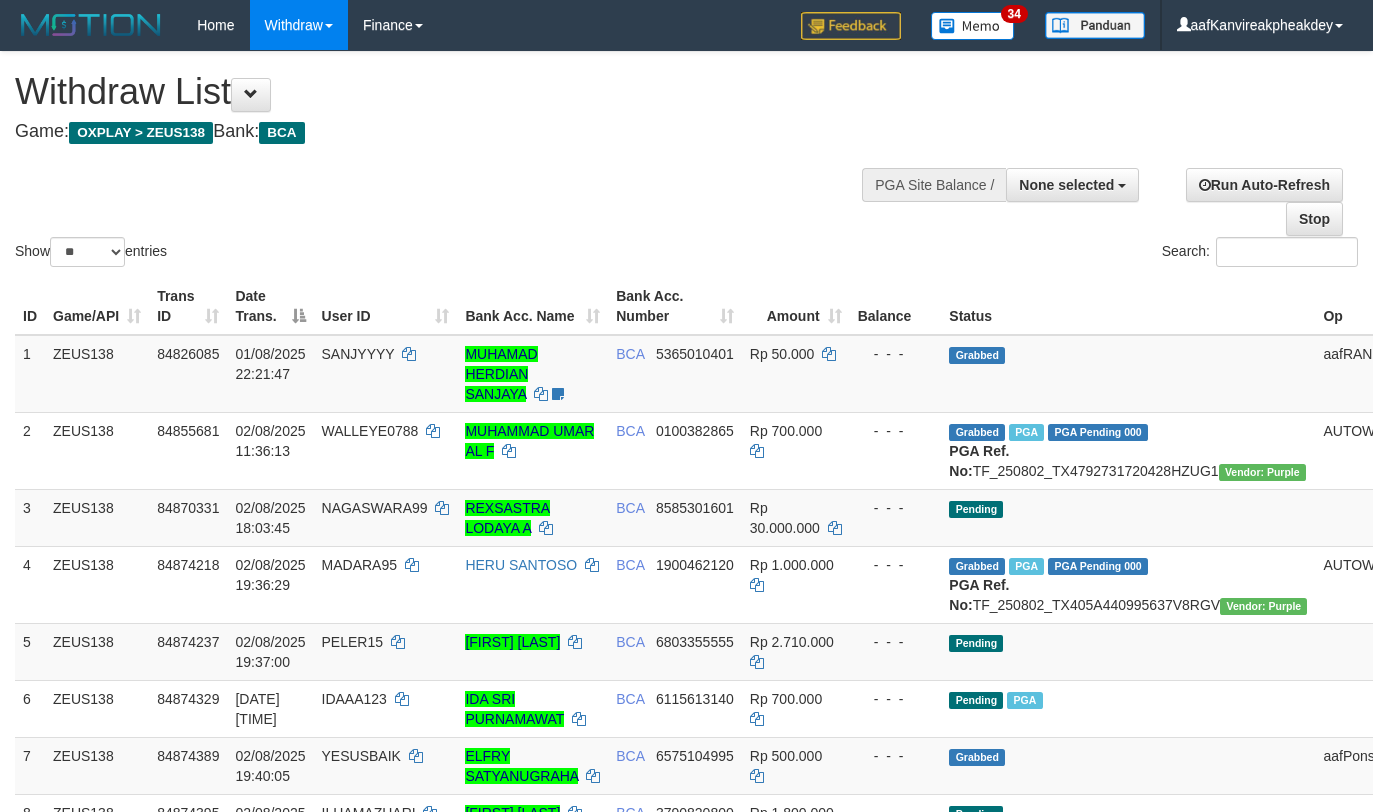 select 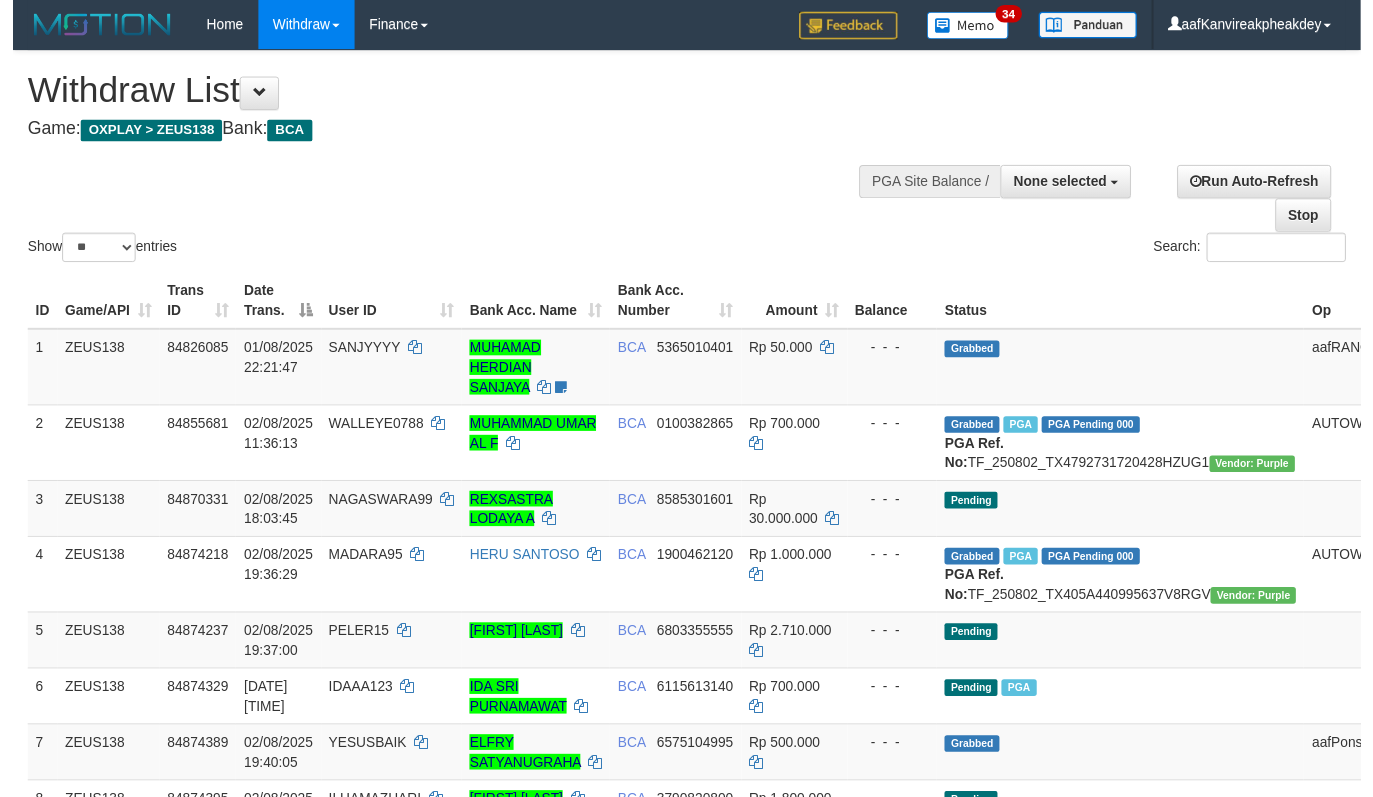 scroll, scrollTop: 200, scrollLeft: 0, axis: vertical 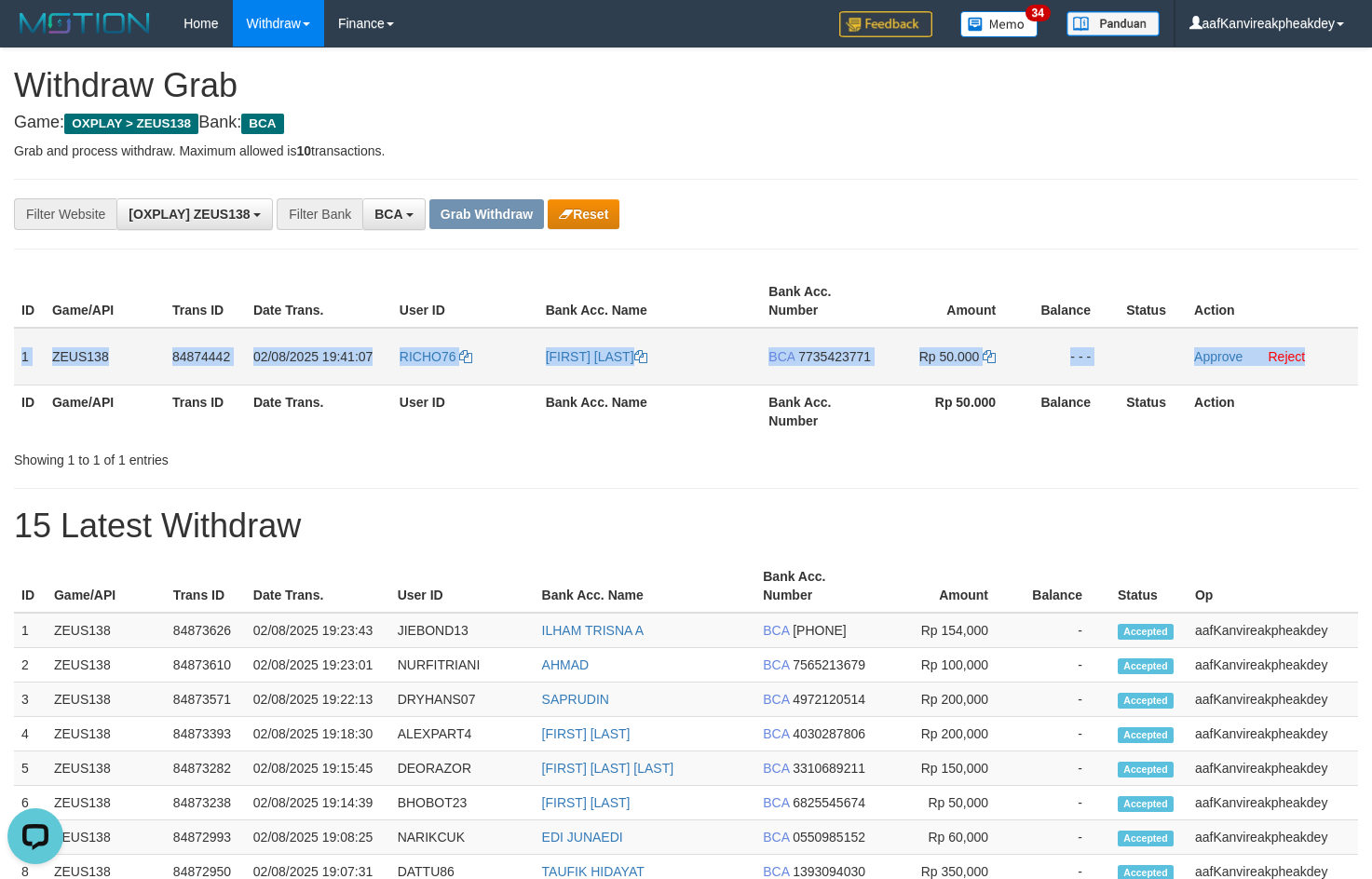 drag, startPoint x: 17, startPoint y: 340, endPoint x: 1379, endPoint y: 333, distance: 1362.018 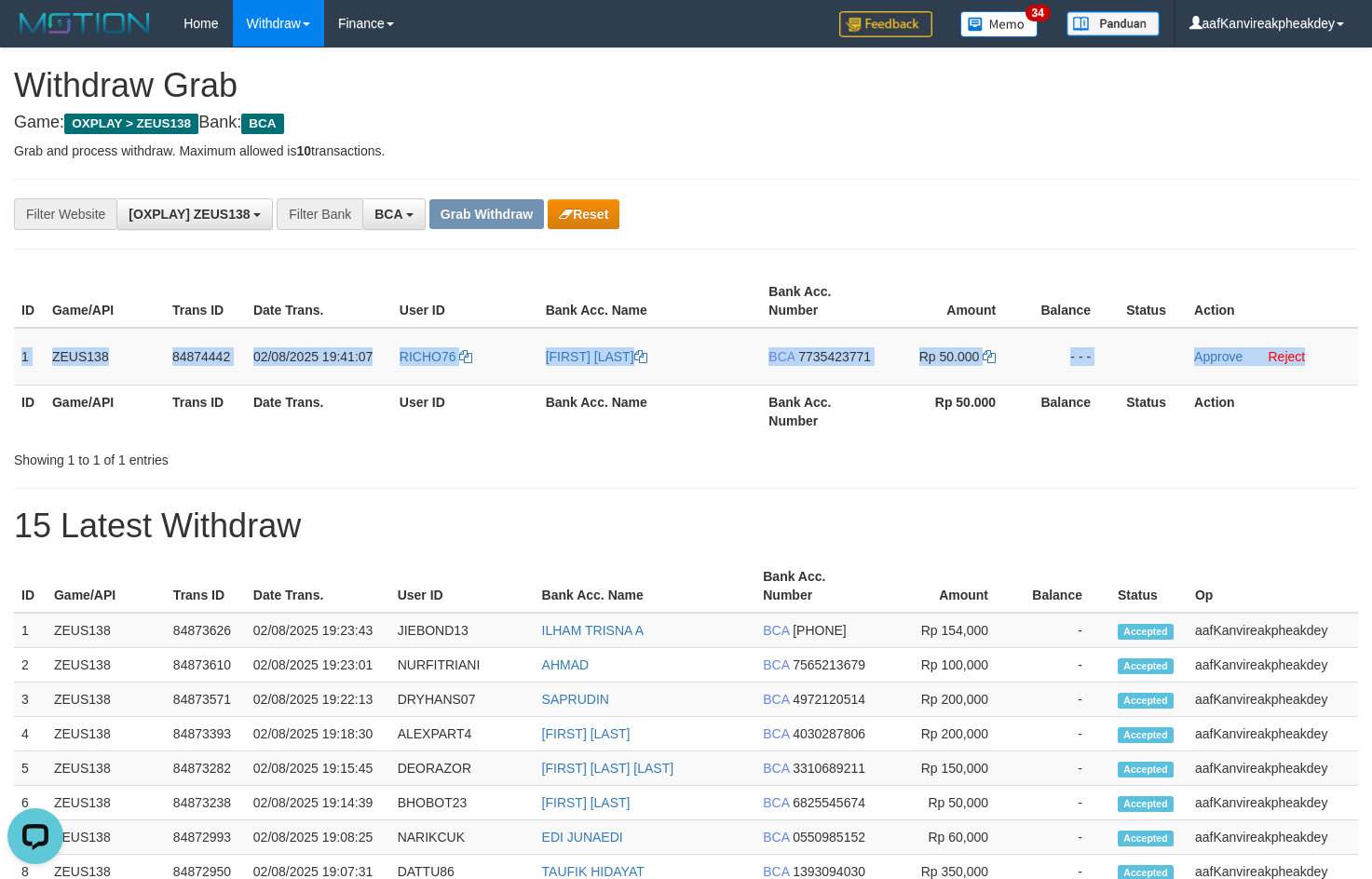 copy on "1
ZEUS138
84874442
[DATE] [TIME]
RICHO76
[FIRST] [LAST]
BCA
[PHONE]
Rp 50.000
- - -
Approve
Reject" 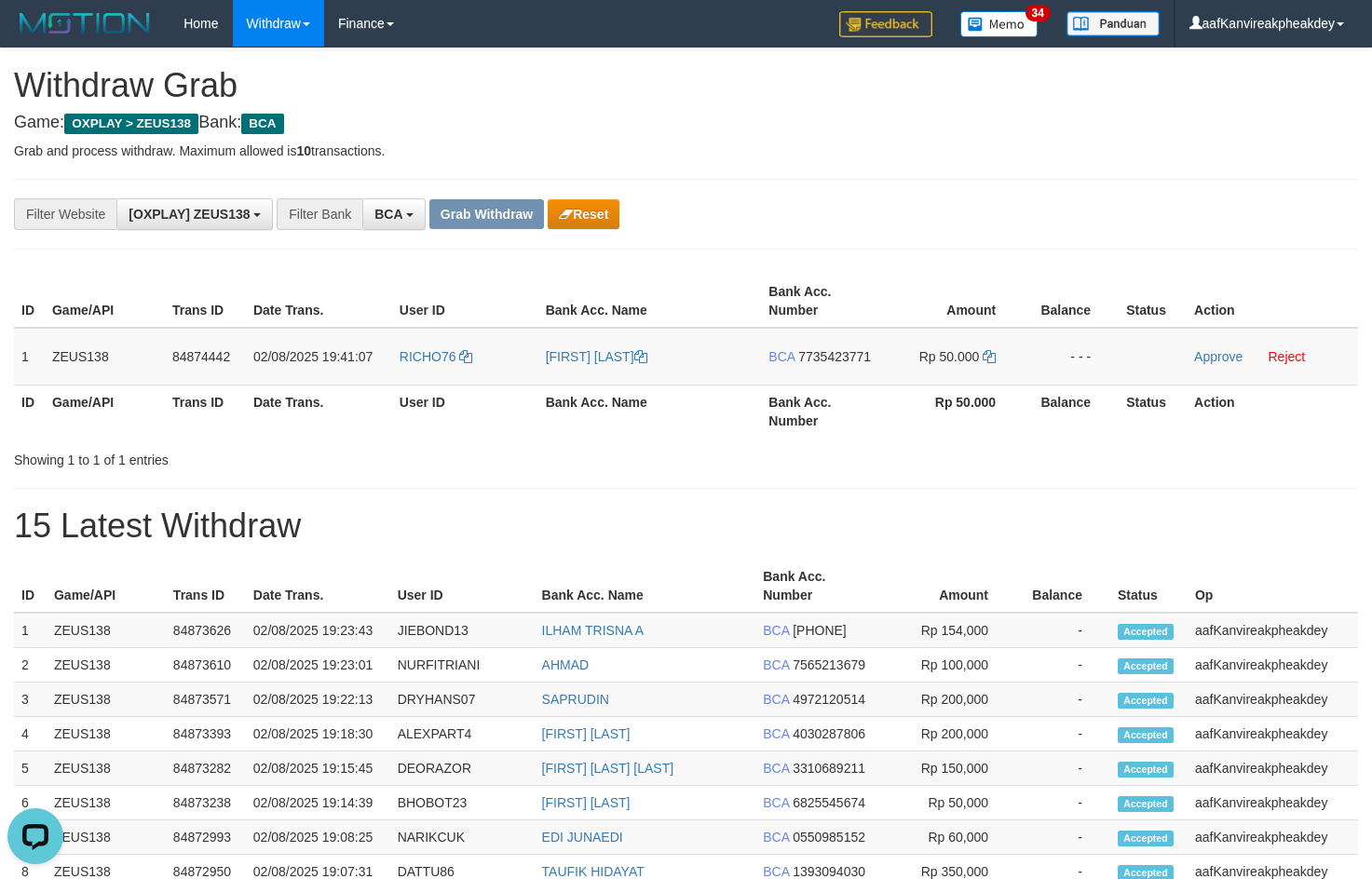 click on "**********" at bounding box center [686, 804] 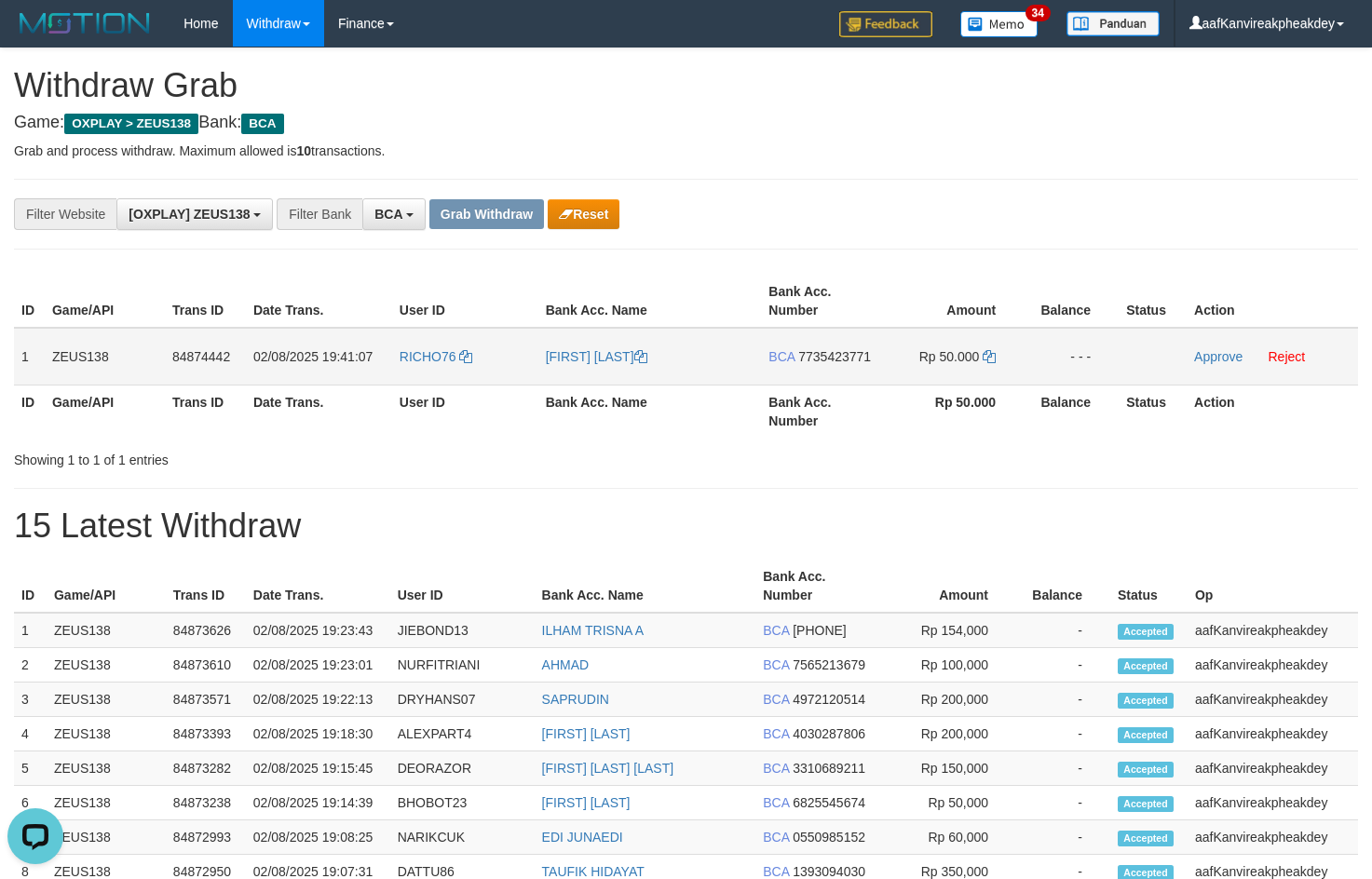 click on "BCA
[PHONE]" at bounding box center [821, 357] 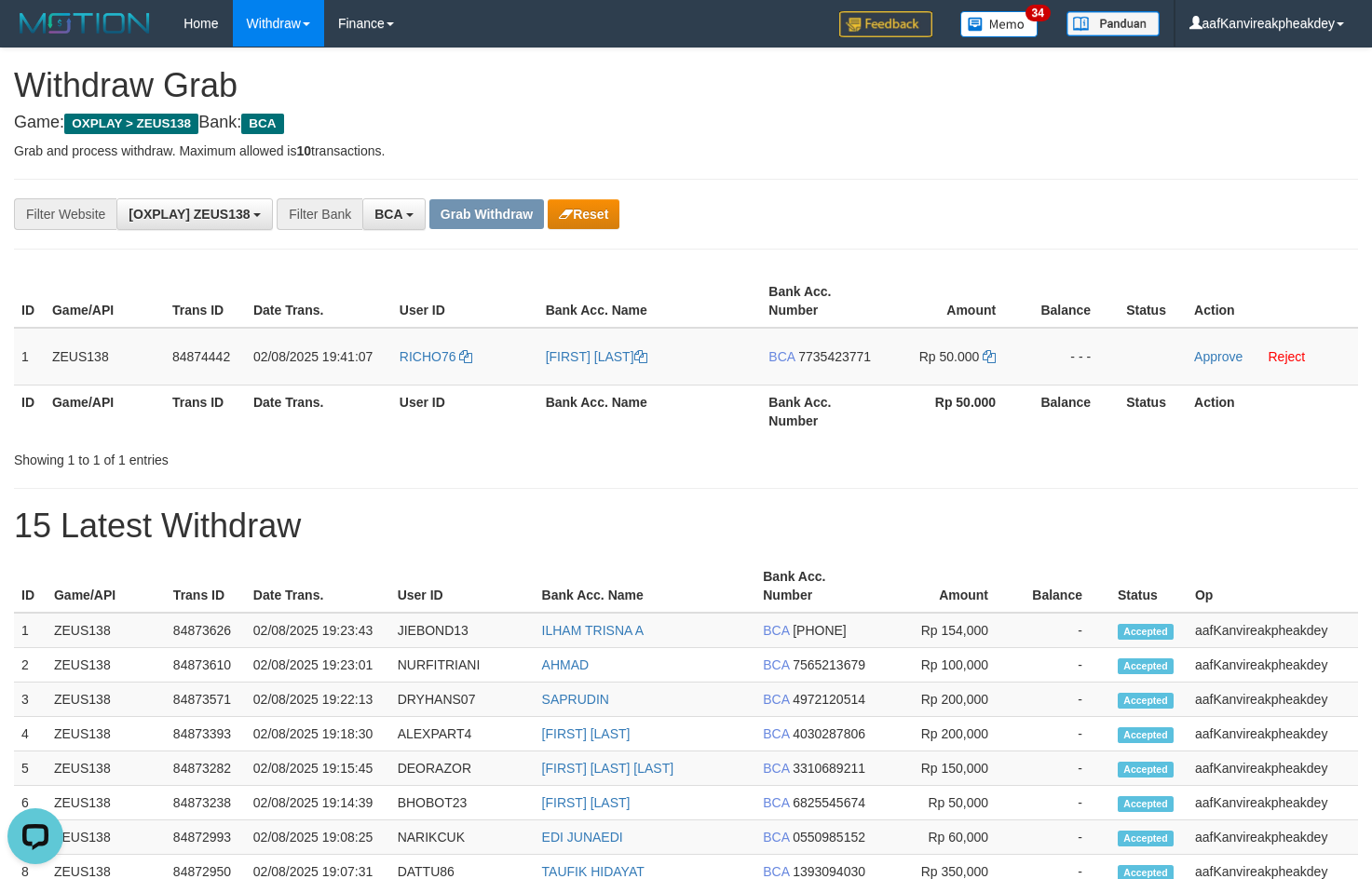 click on "User ID" at bounding box center (465, 411) 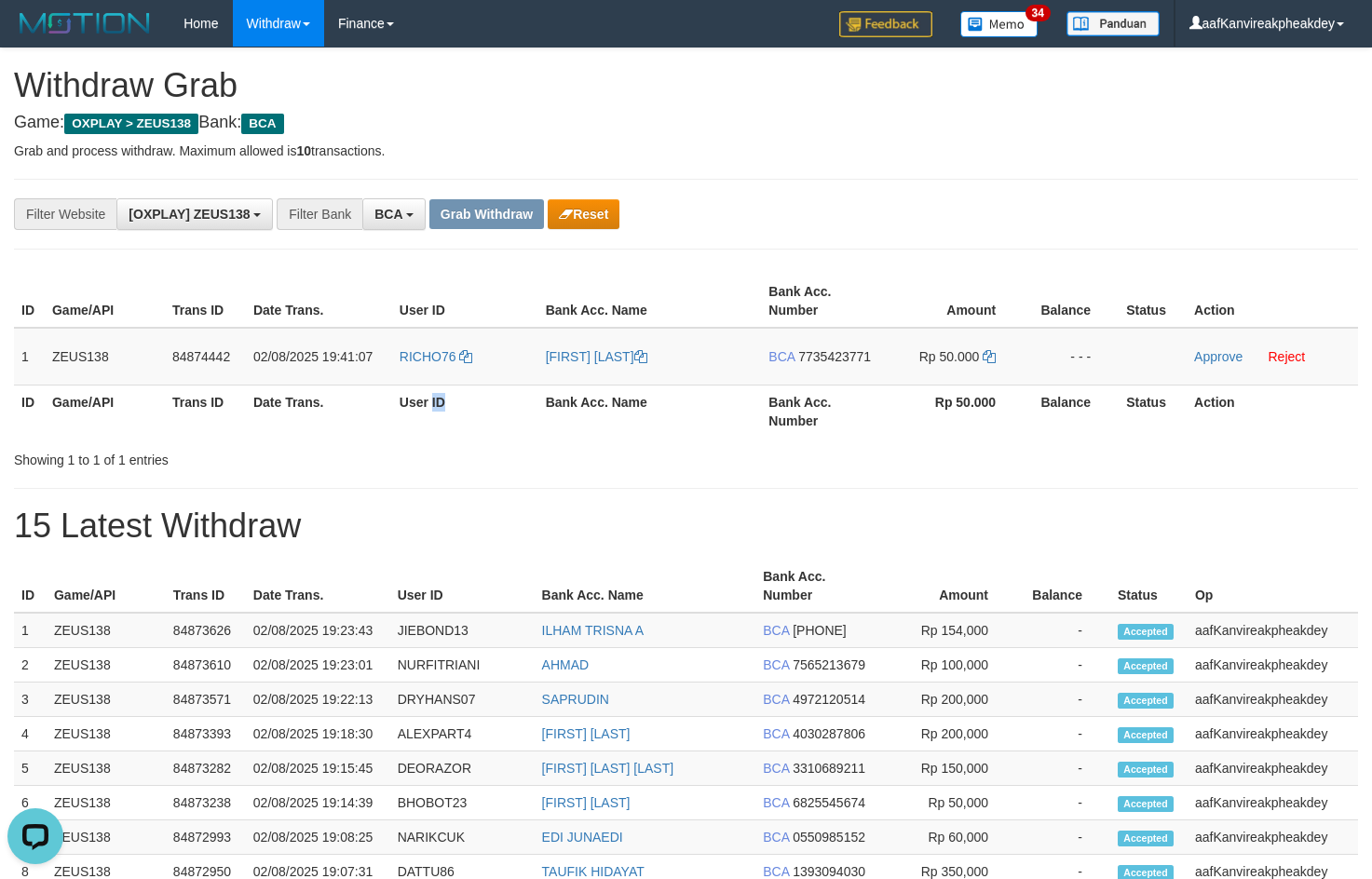 click on "User ID" at bounding box center (465, 411) 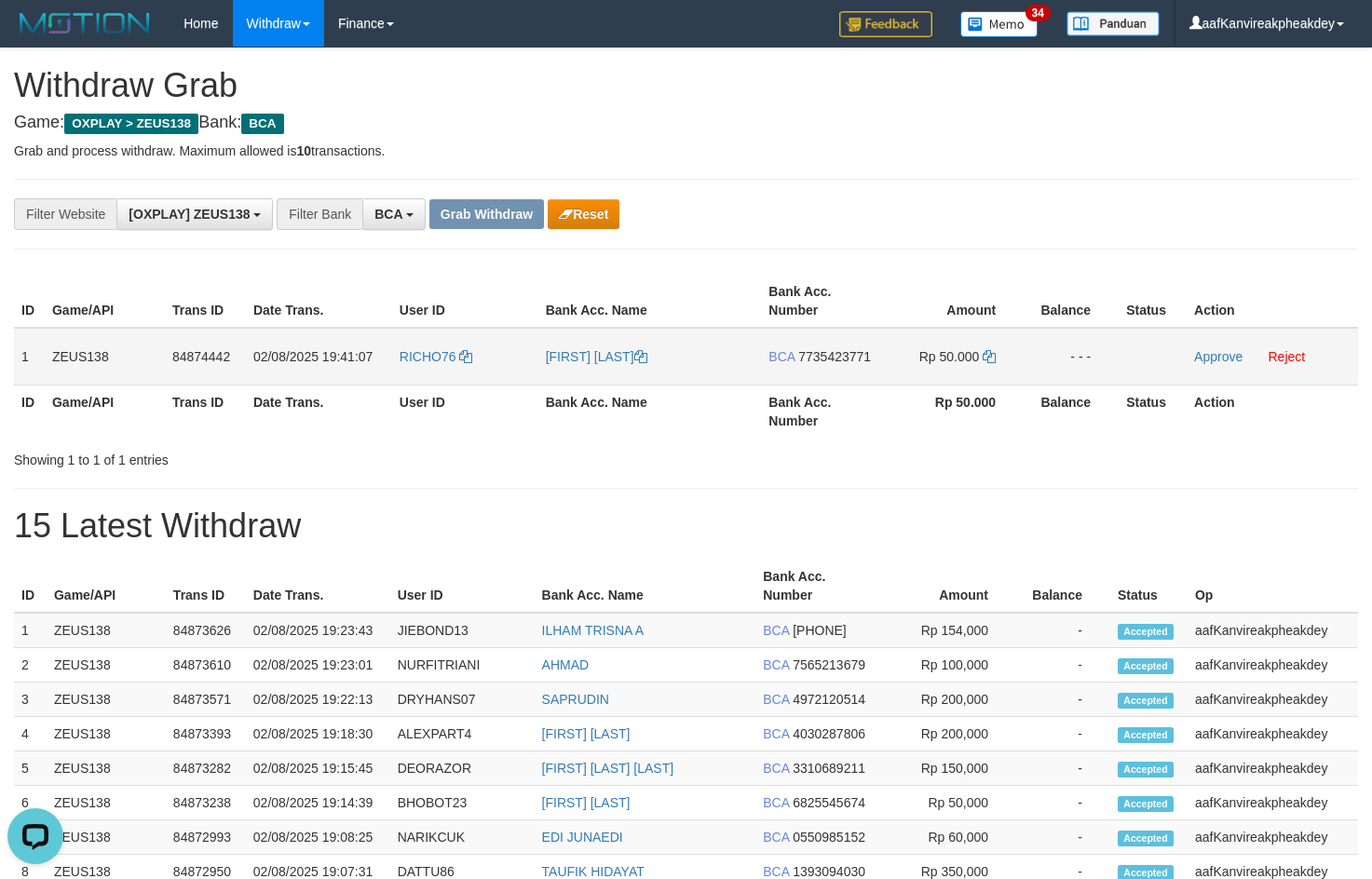 click on "RICHO76" at bounding box center [465, 357] 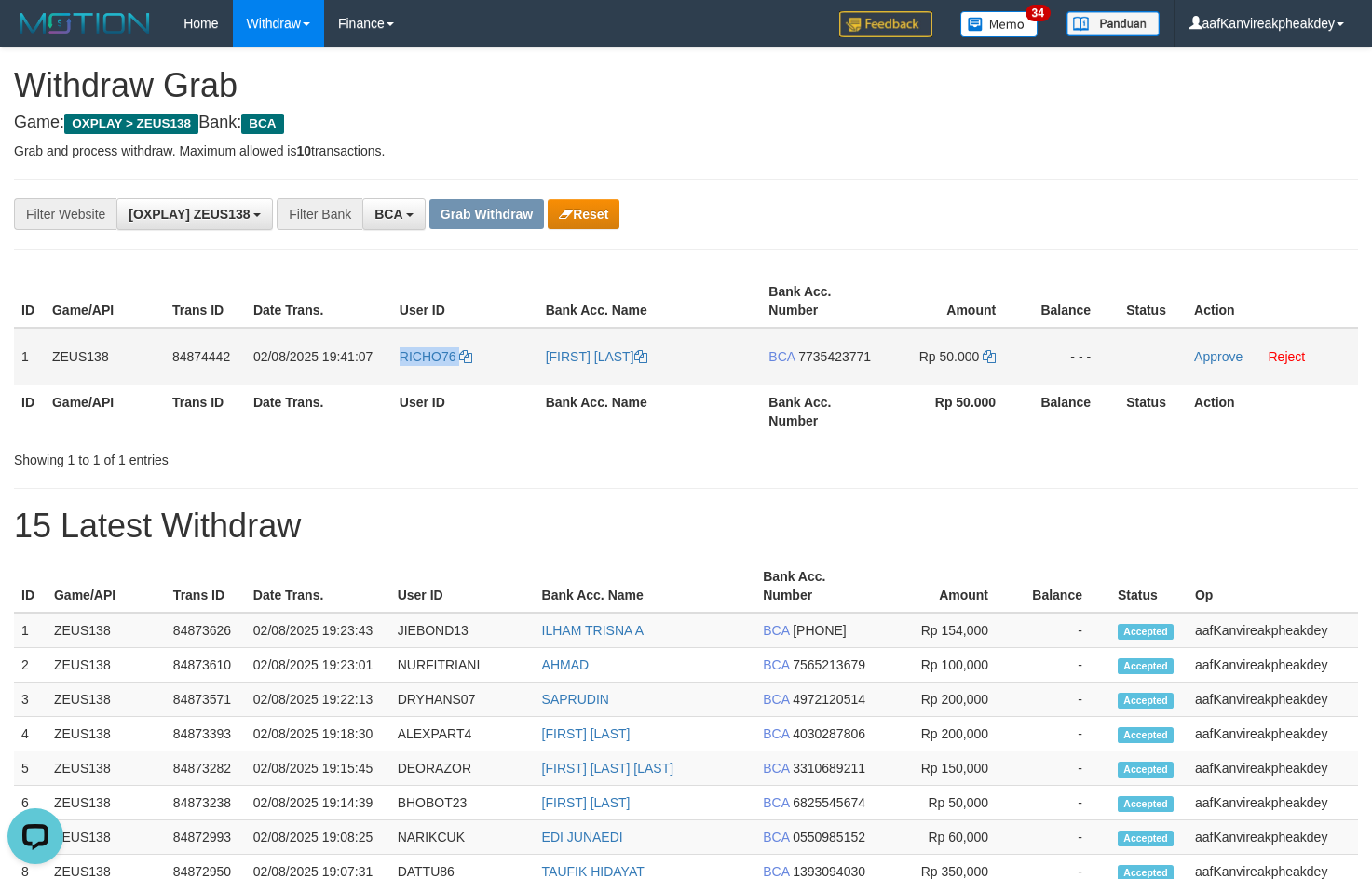 click on "RICHO76" at bounding box center [465, 357] 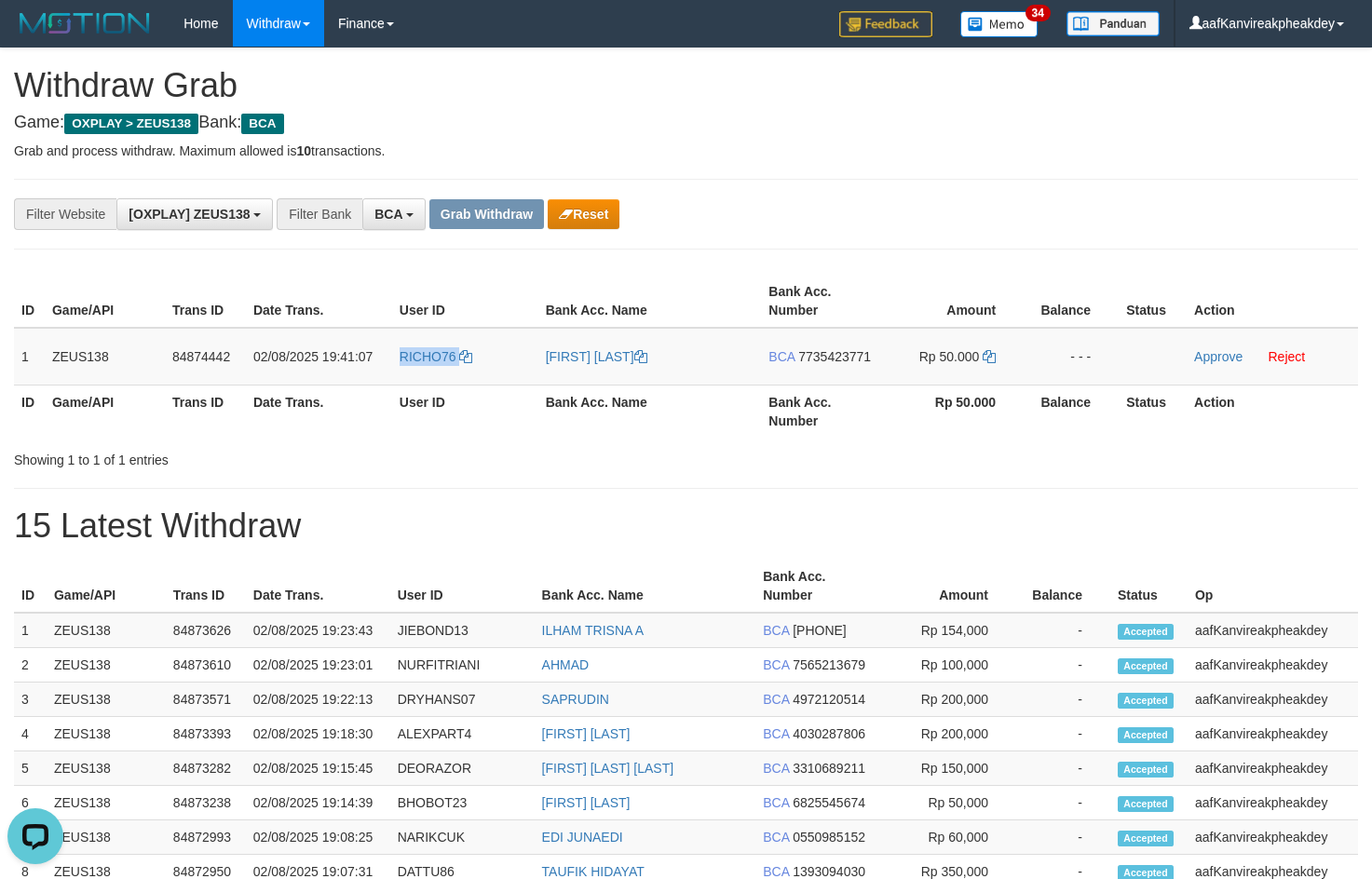 copy on "RICHO76" 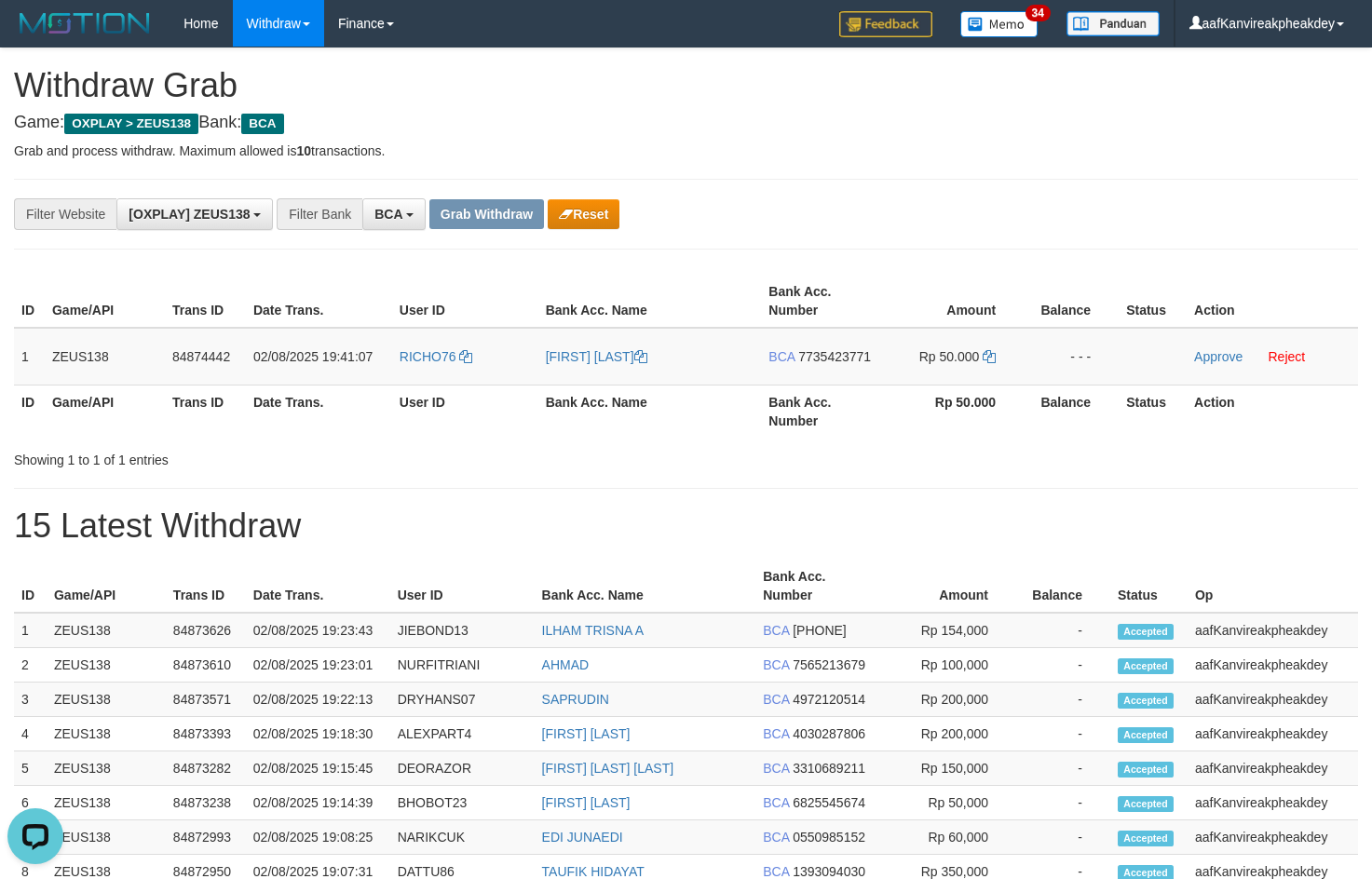 drag, startPoint x: 933, startPoint y: 127, endPoint x: 1382, endPoint y: 254, distance: 466.6155 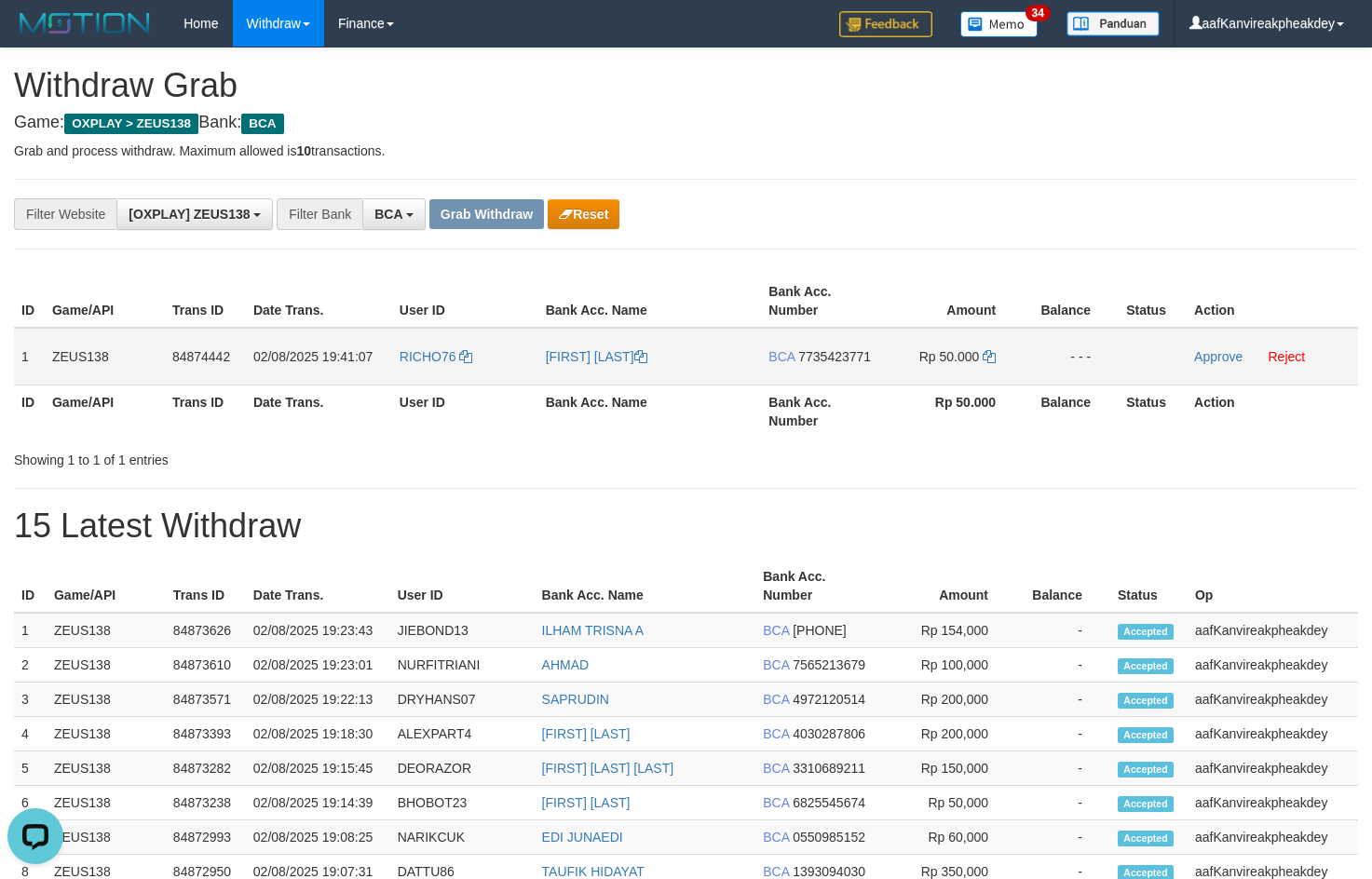 click on "7735423771" at bounding box center (835, 357) 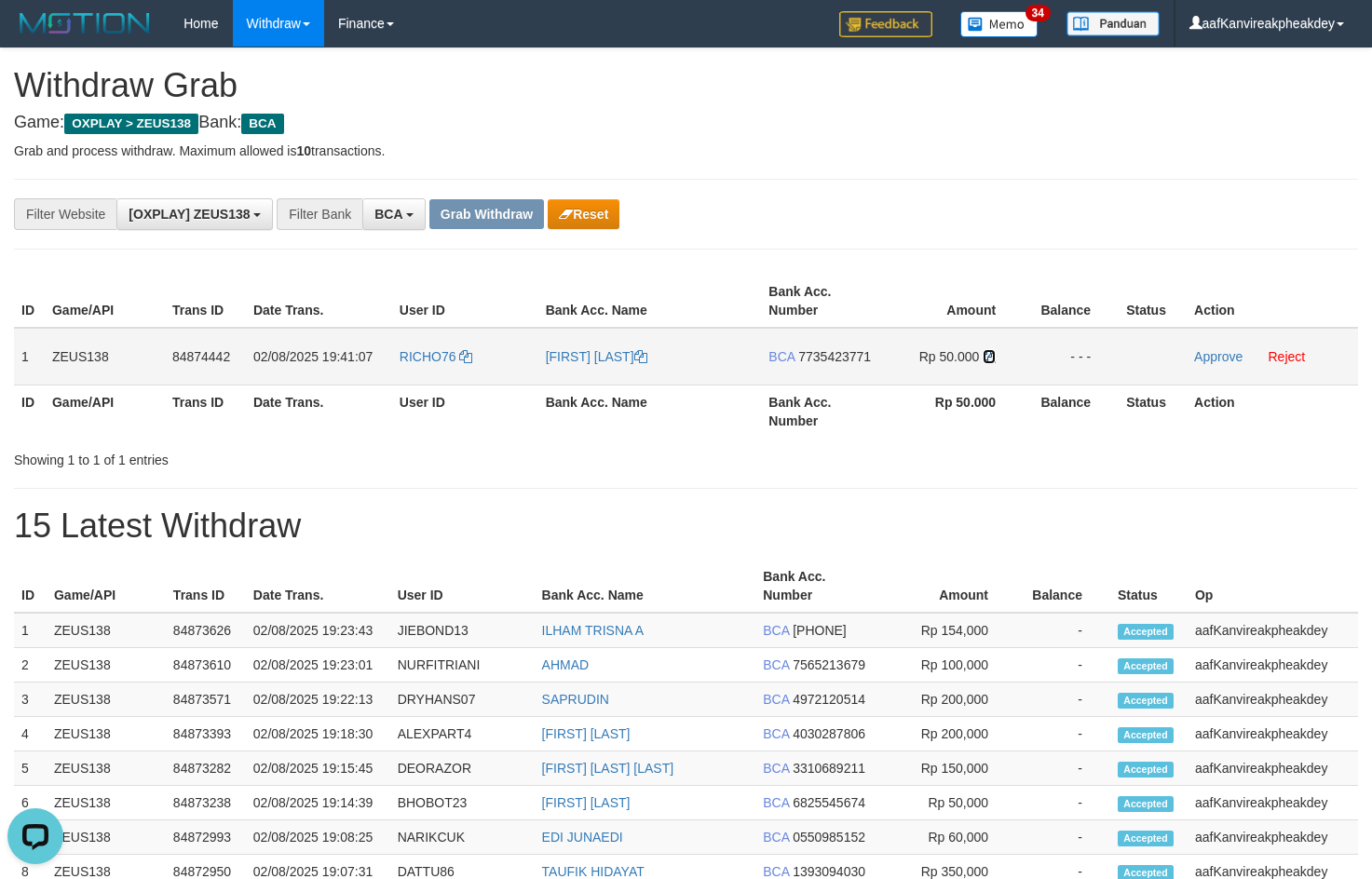 click at bounding box center [989, 357] 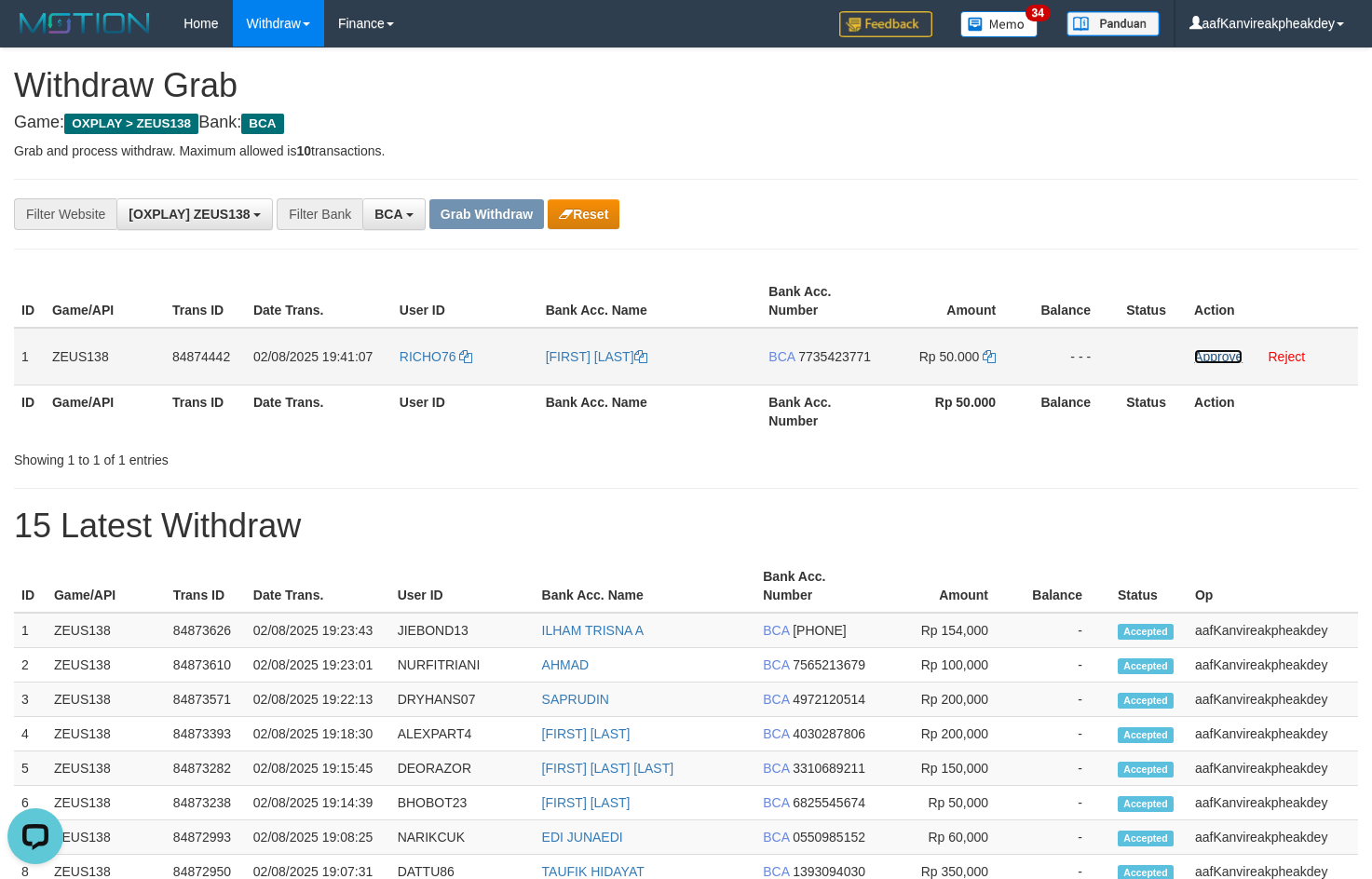 click on "Approve" at bounding box center (1218, 357) 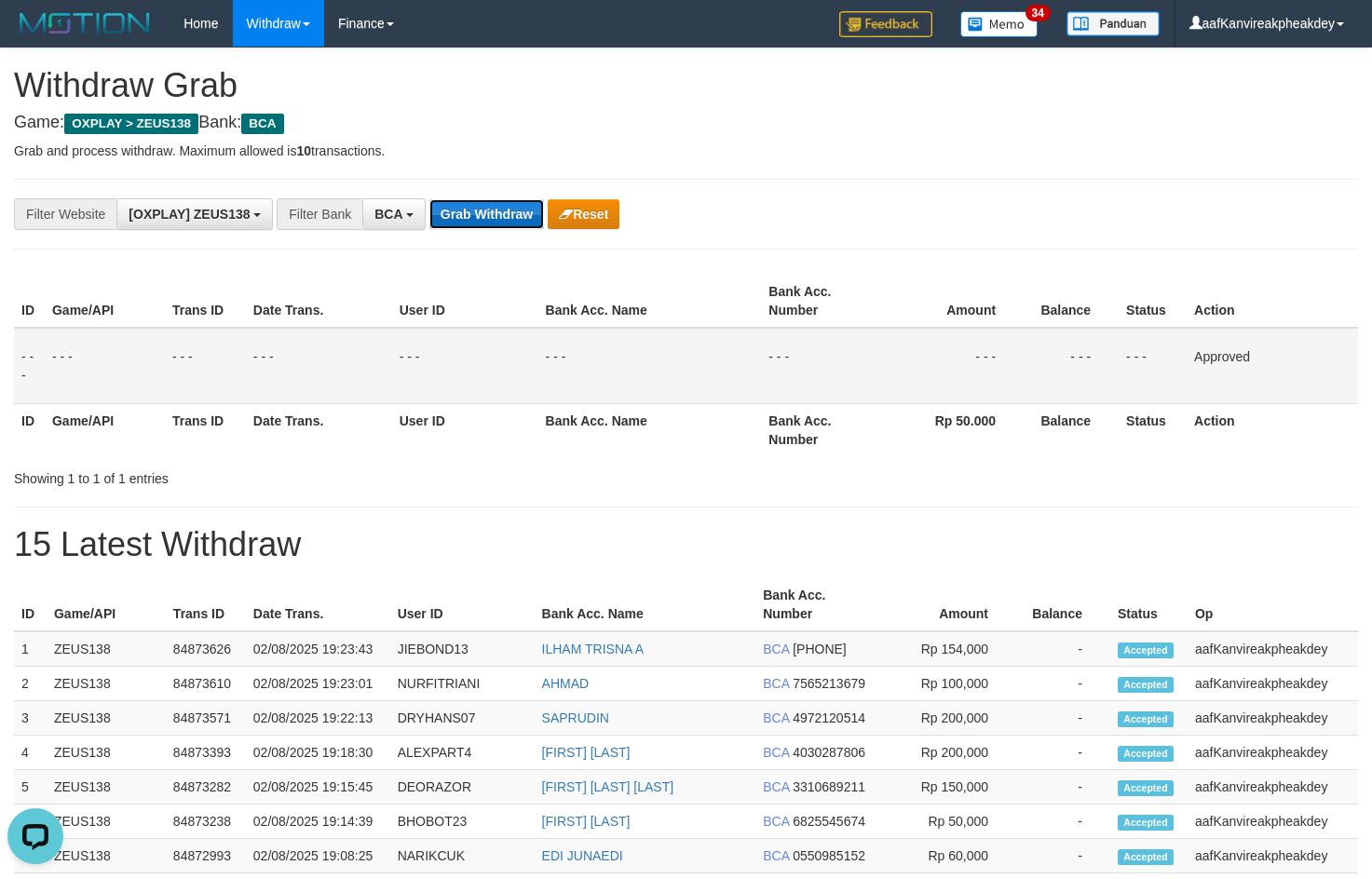 click on "Grab Withdraw" at bounding box center [486, 214] 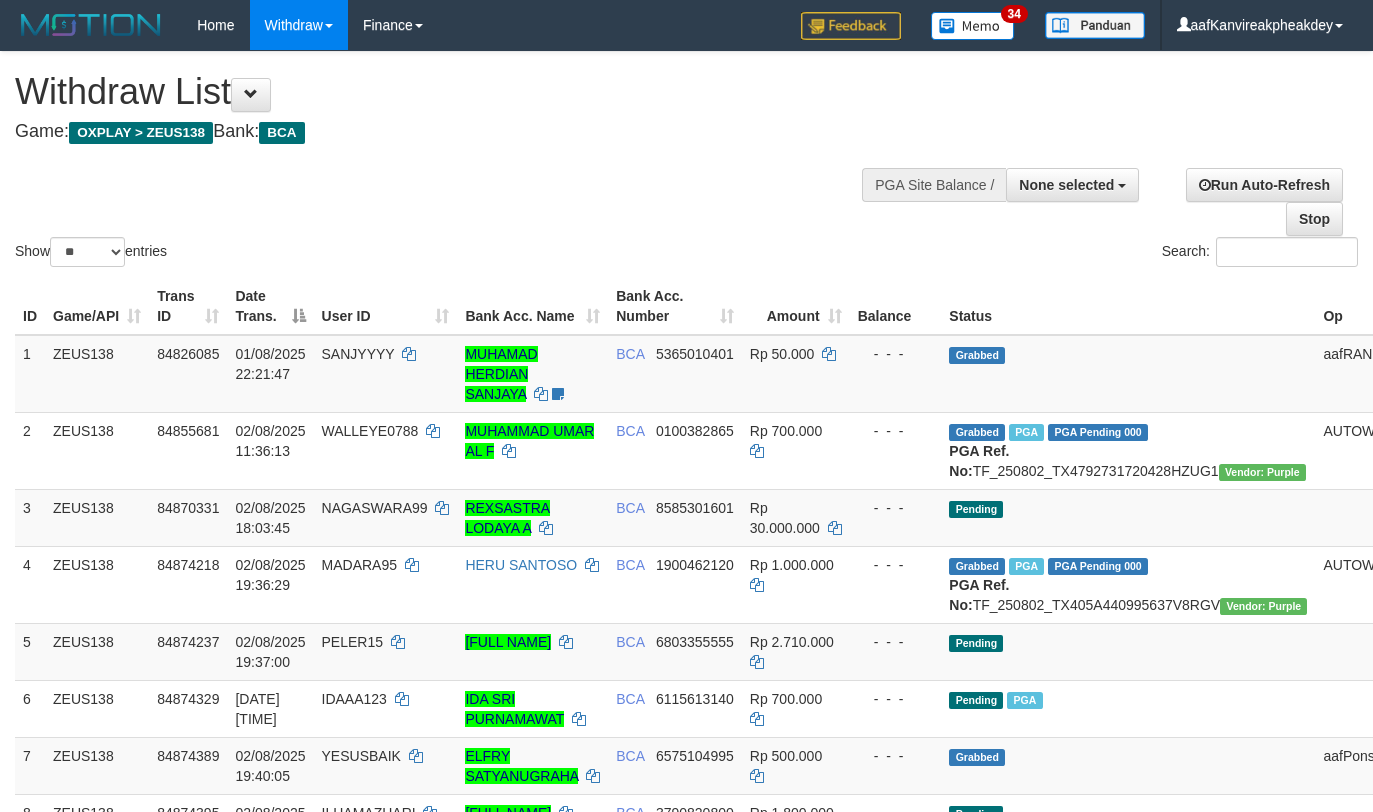 select 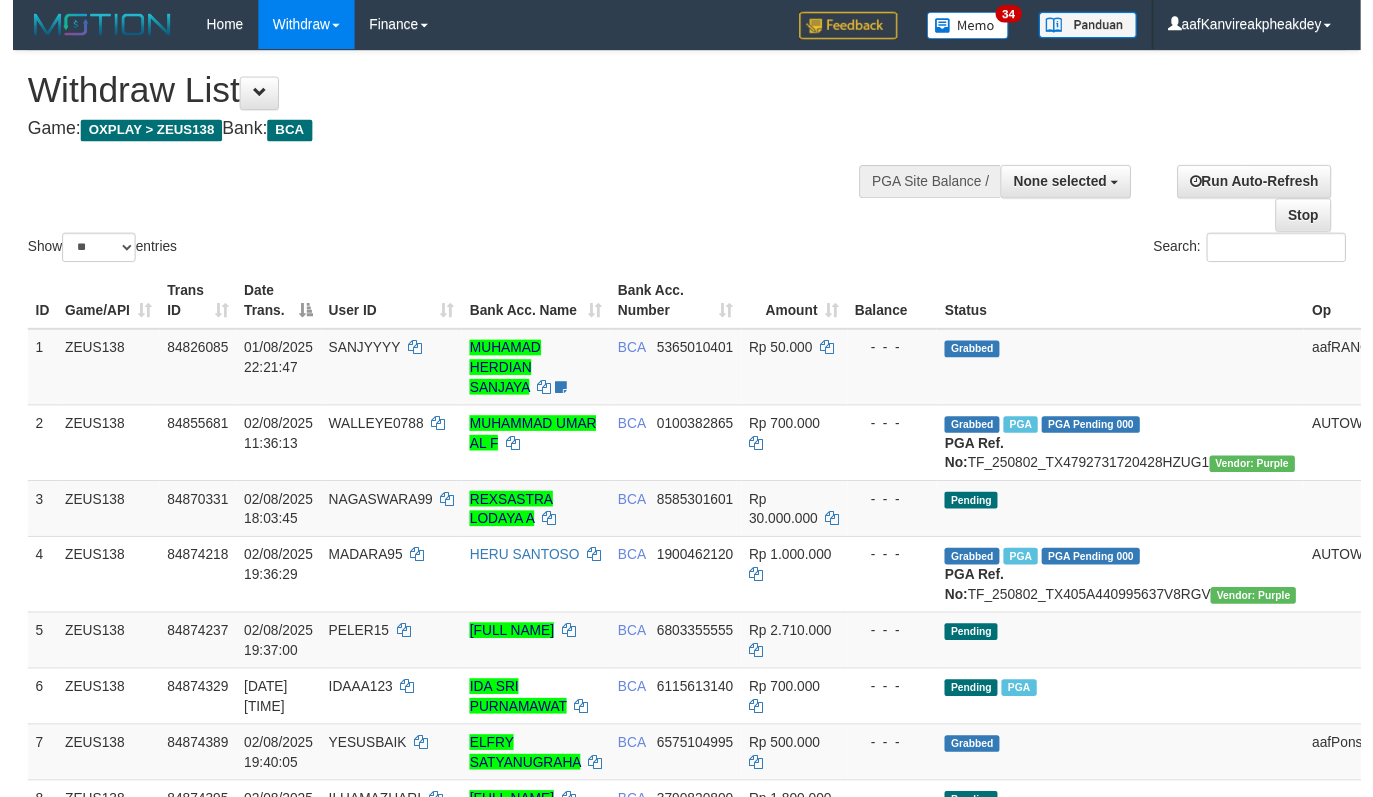 scroll, scrollTop: 200, scrollLeft: 0, axis: vertical 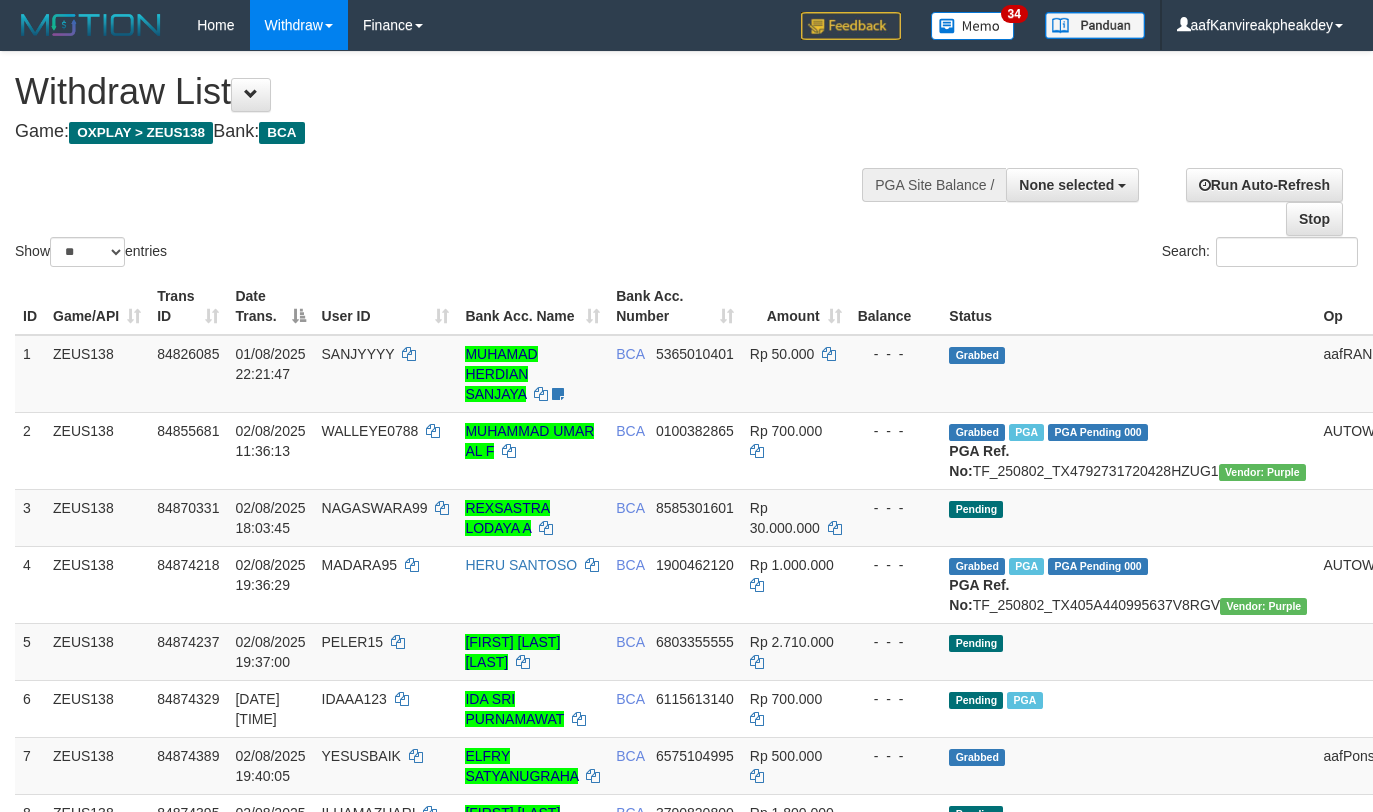 select 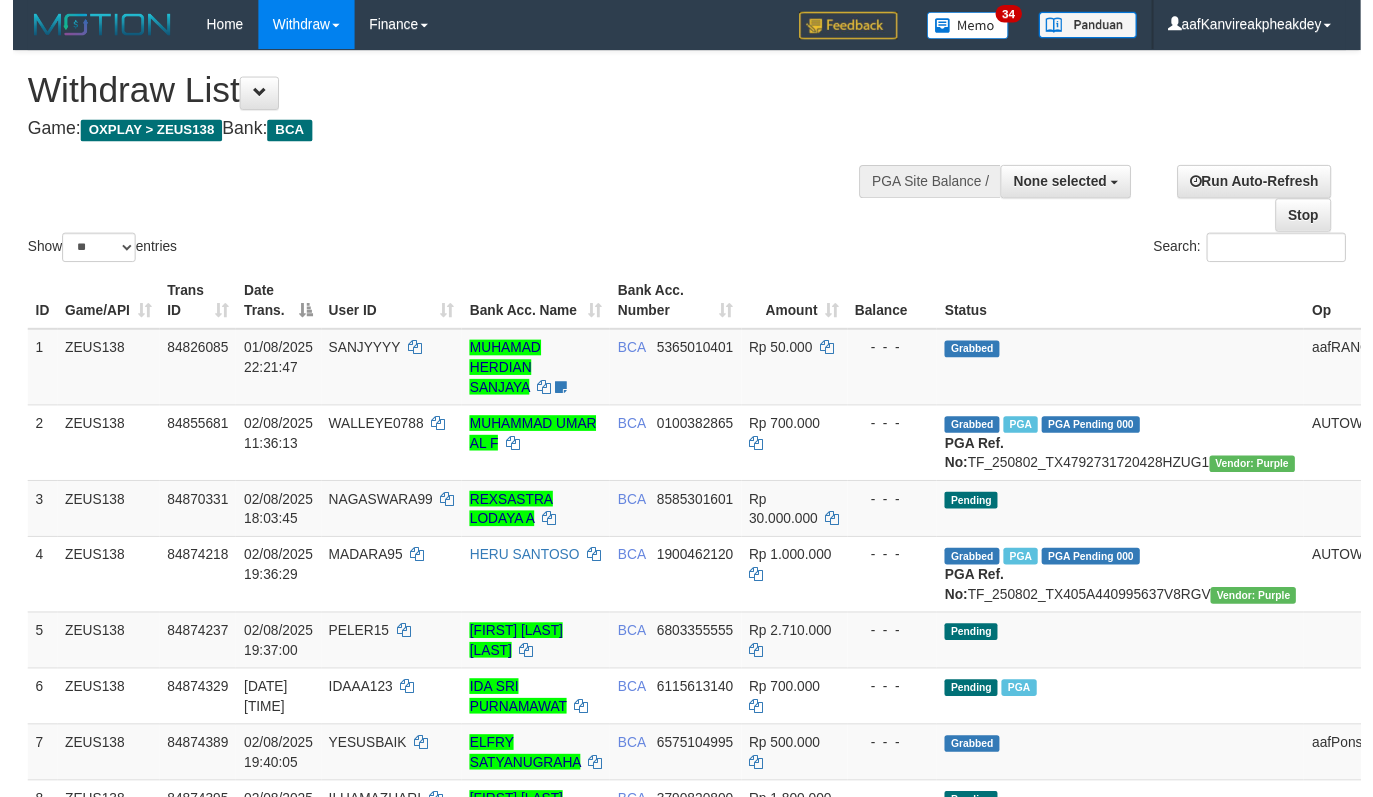 scroll, scrollTop: 200, scrollLeft: 0, axis: vertical 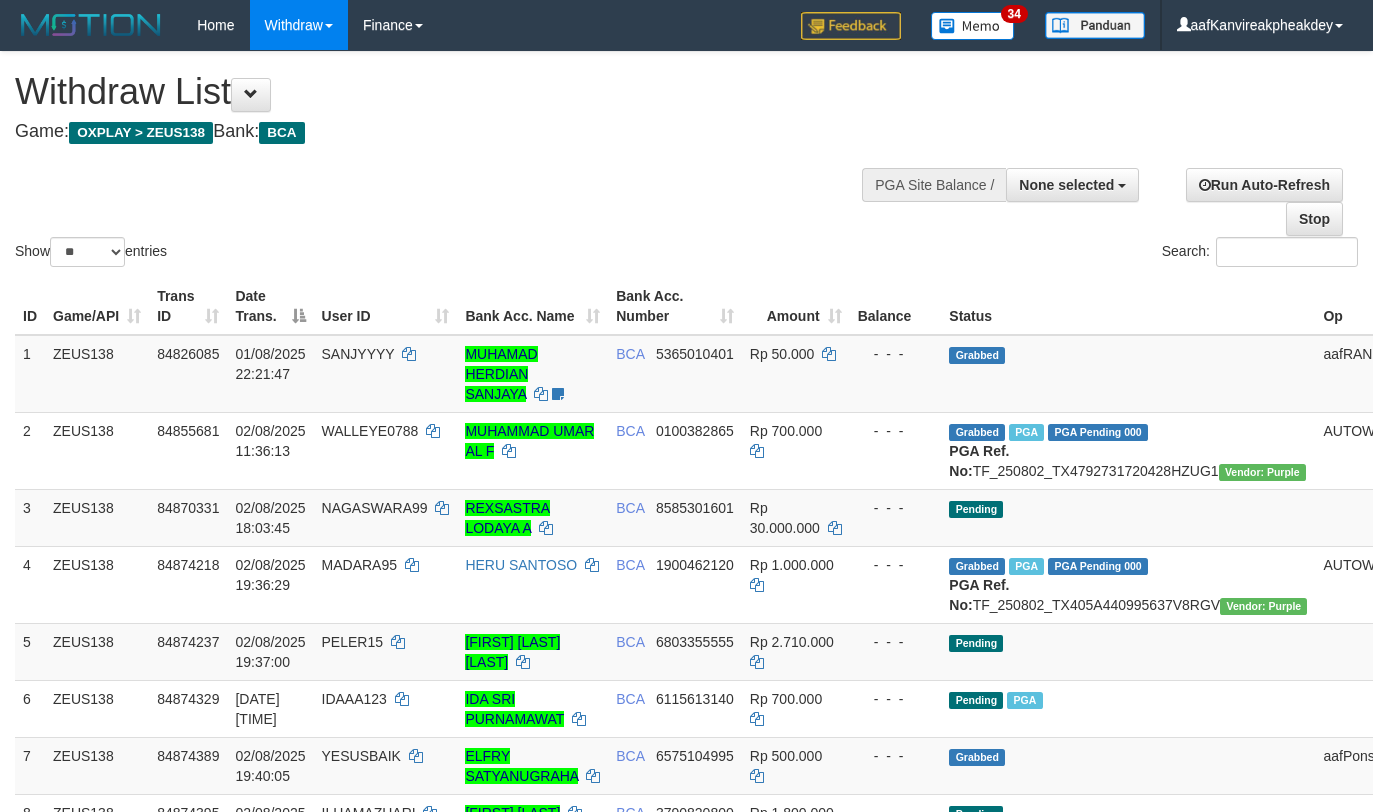 select 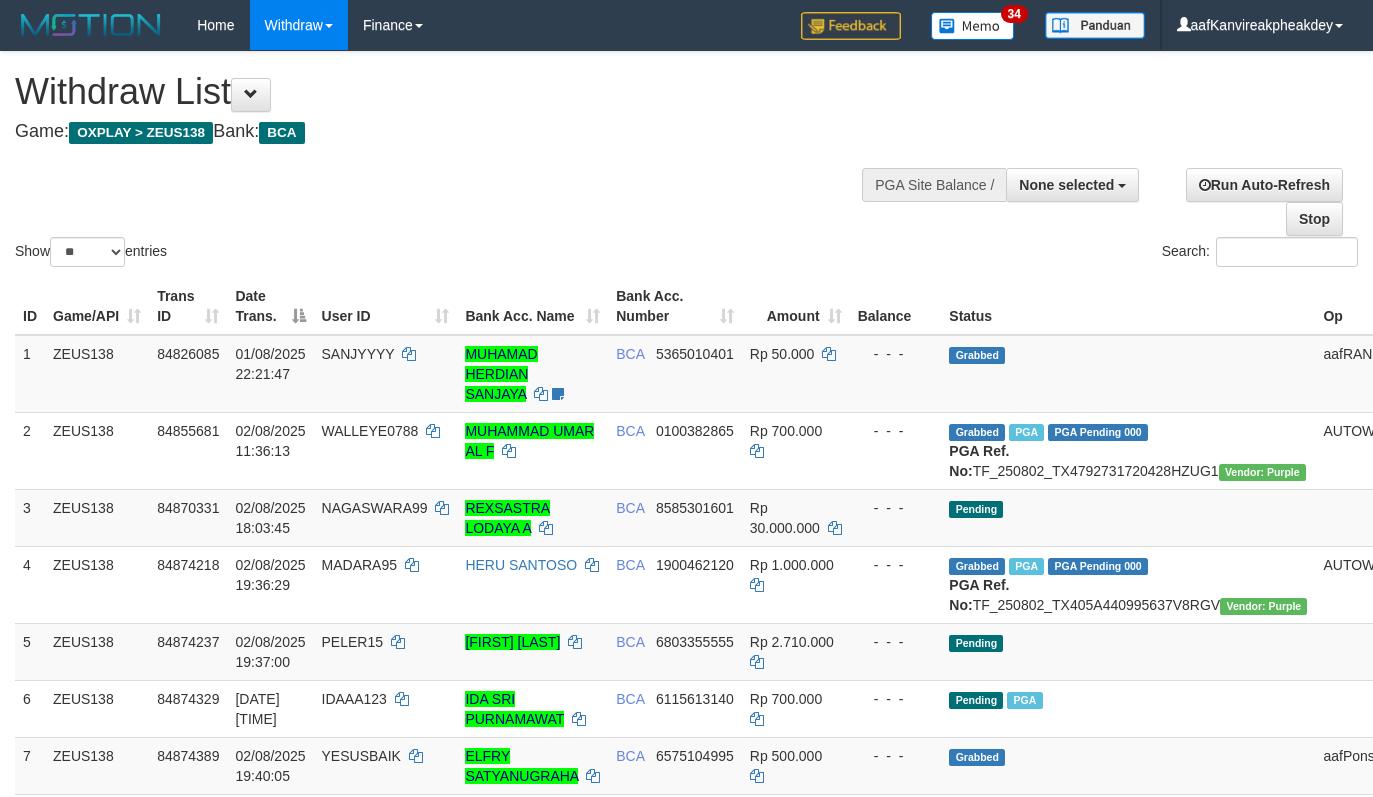 select 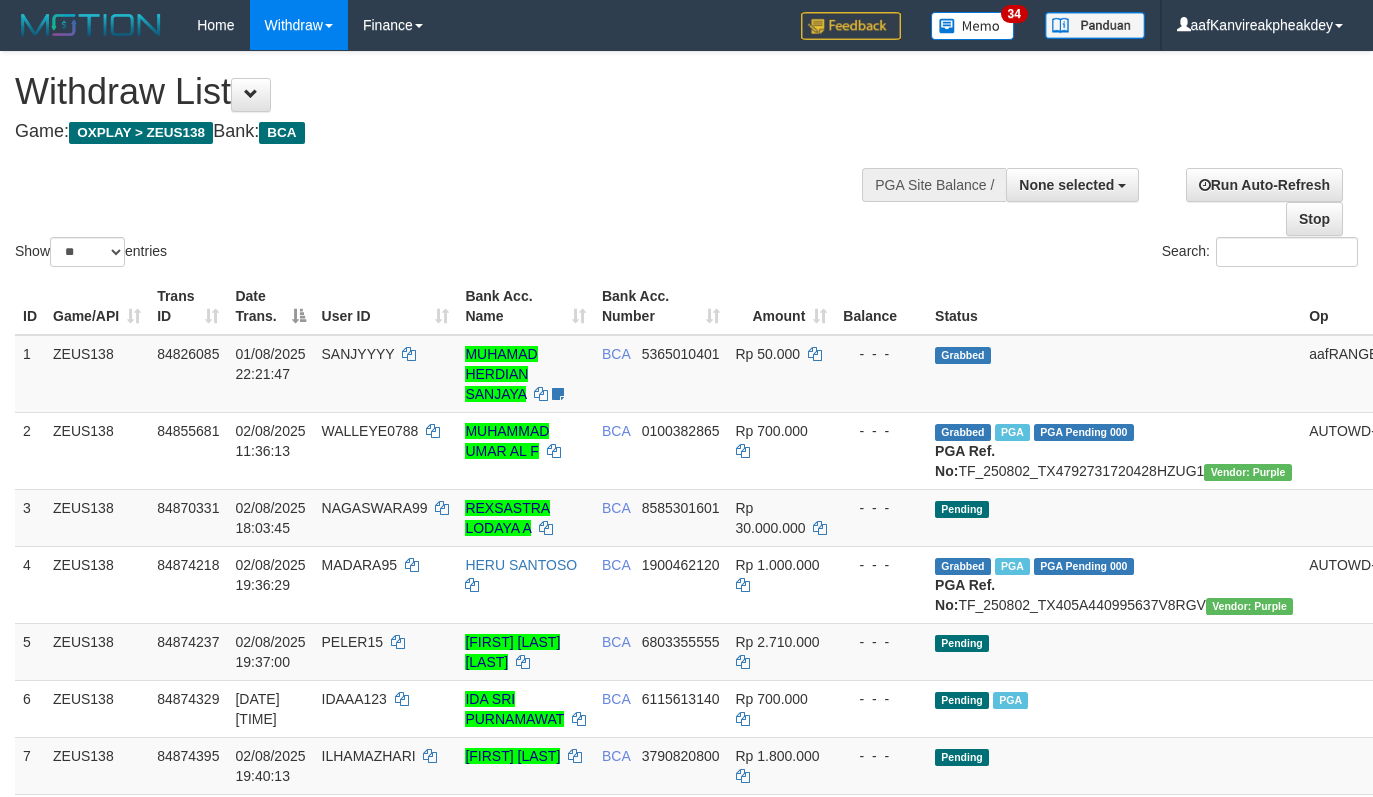 select 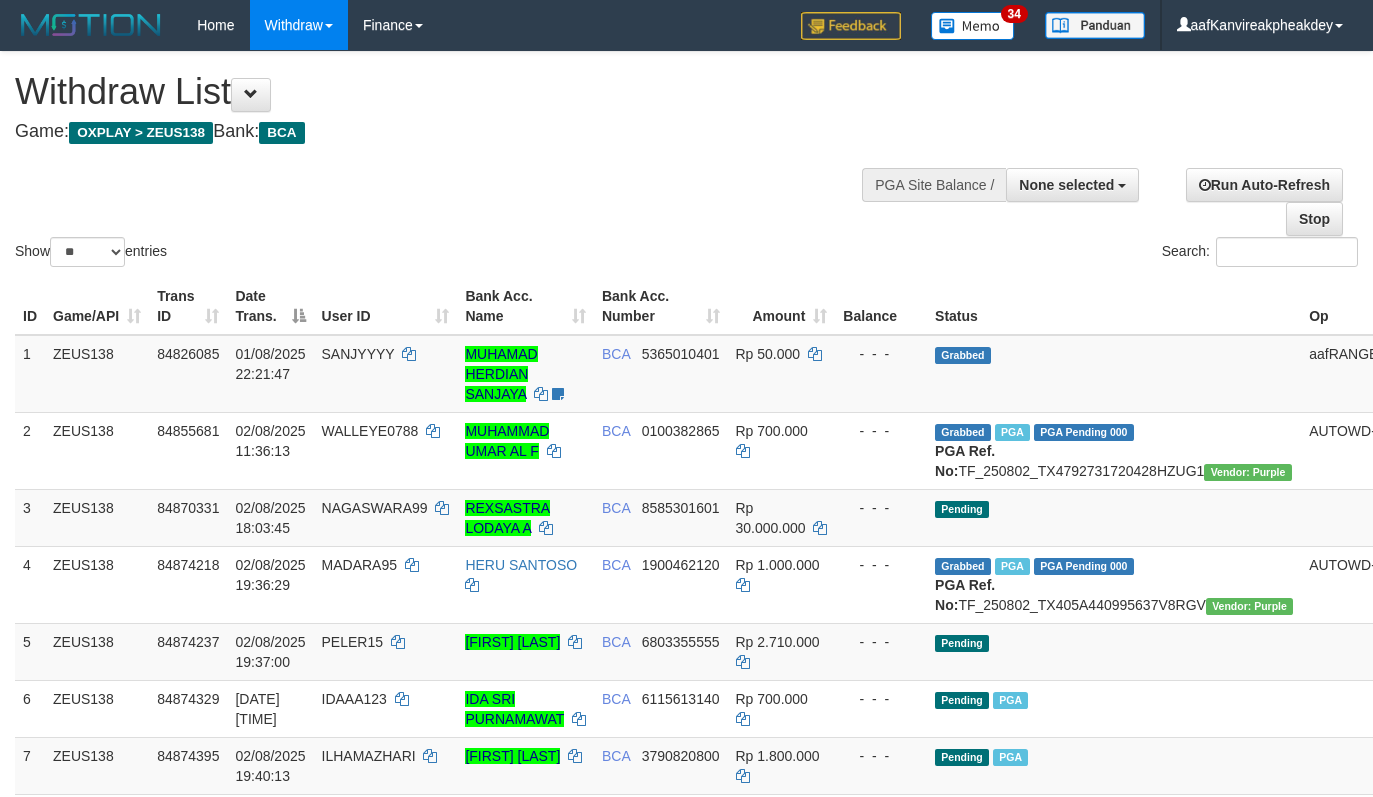 select 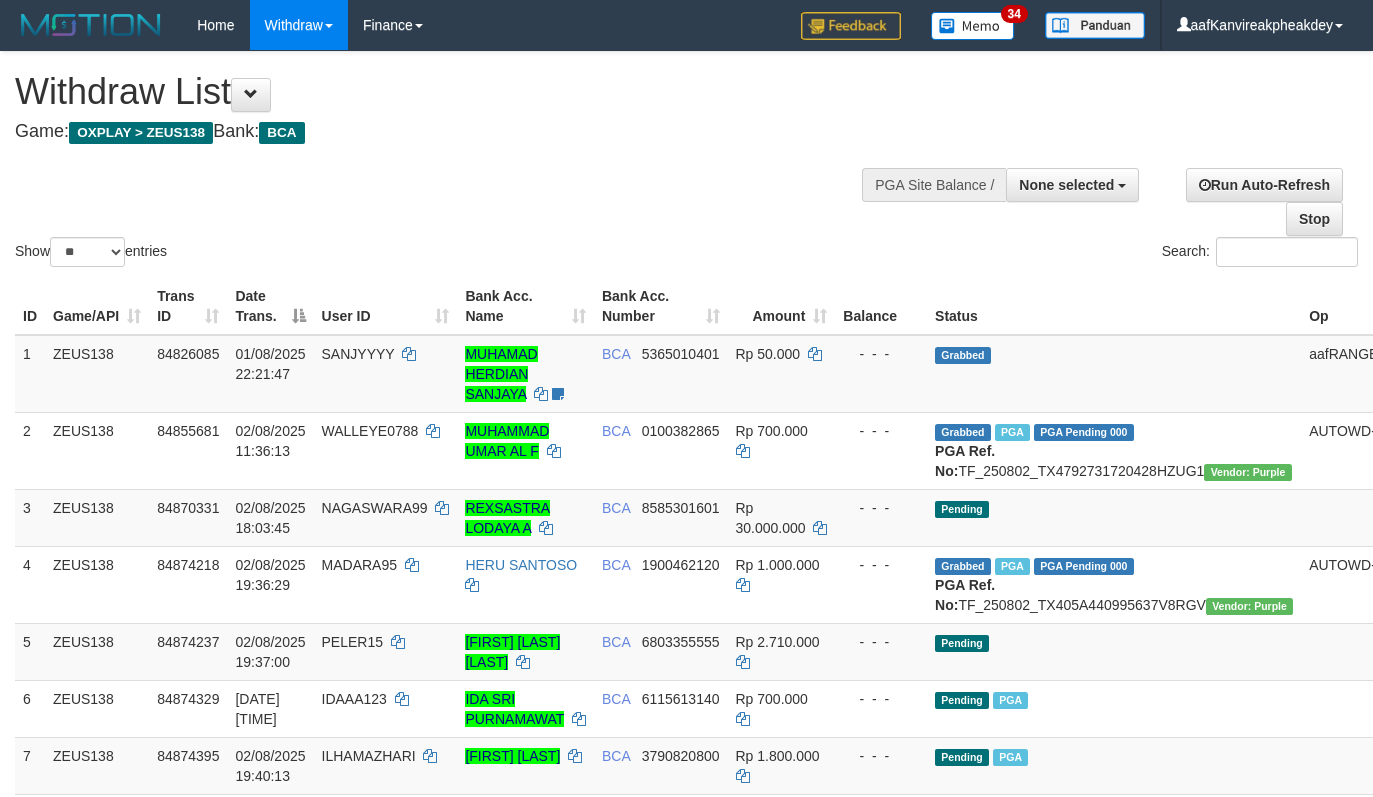 select 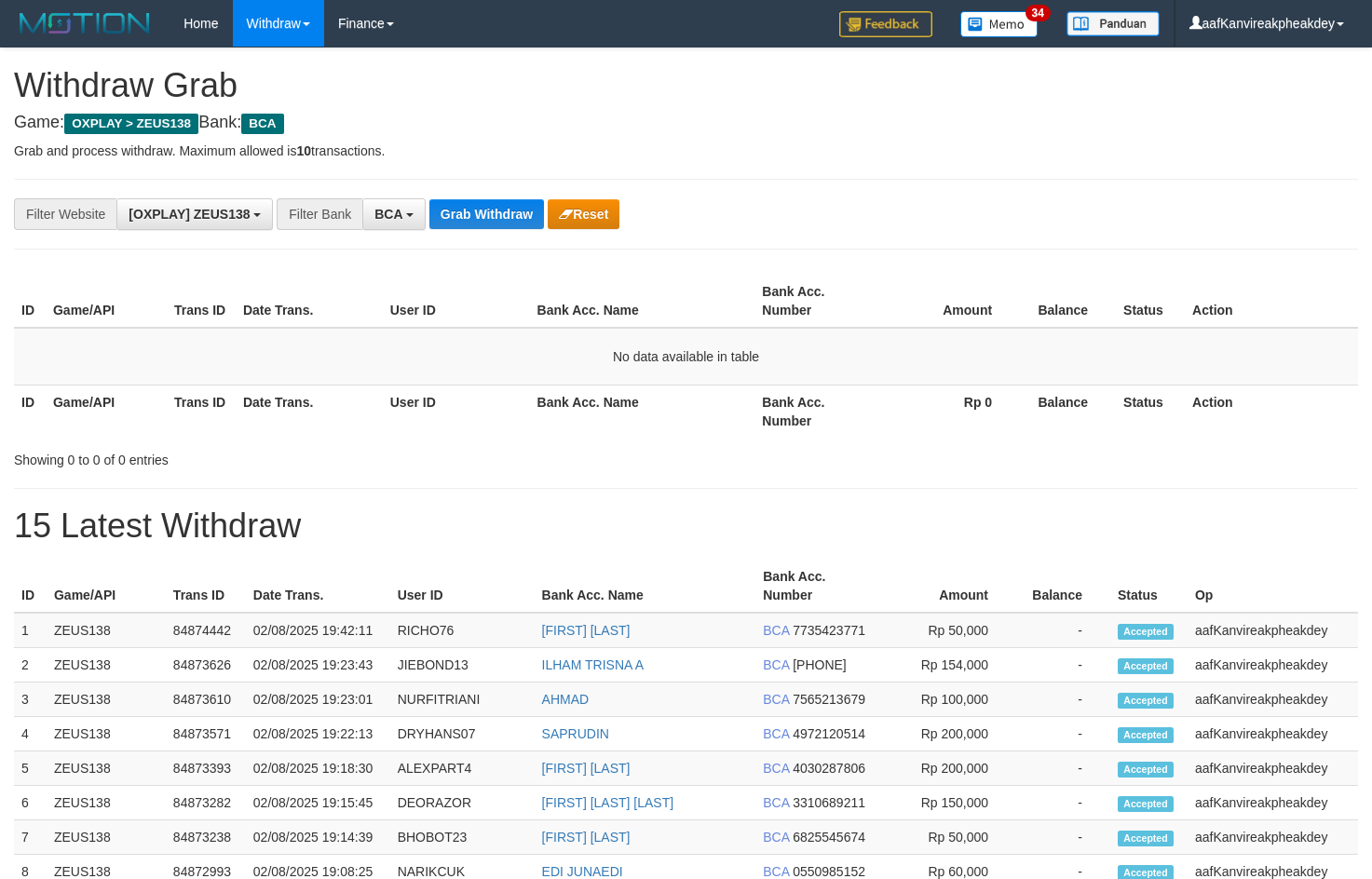 scroll, scrollTop: 0, scrollLeft: 0, axis: both 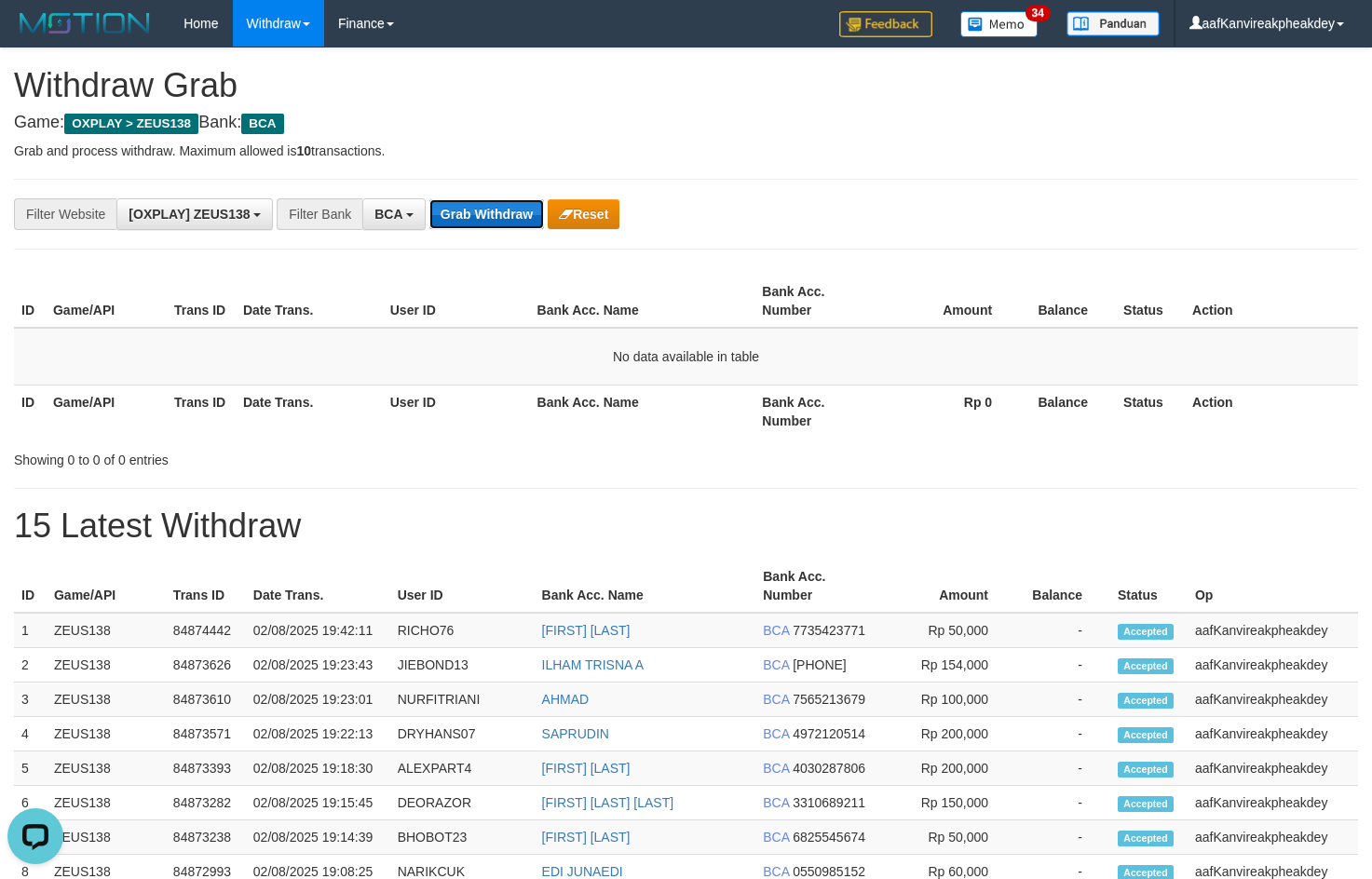 click on "Grab Withdraw" at bounding box center (486, 214) 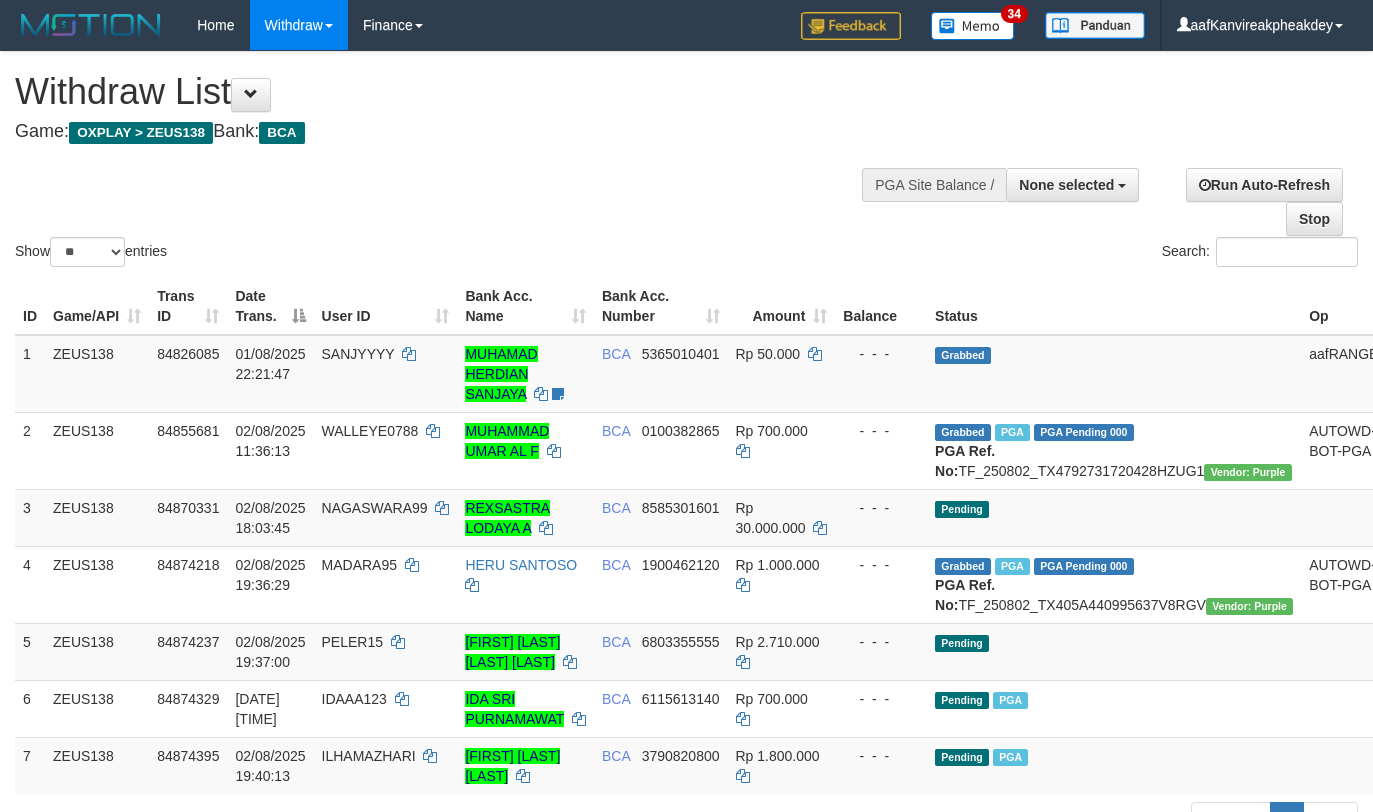 select 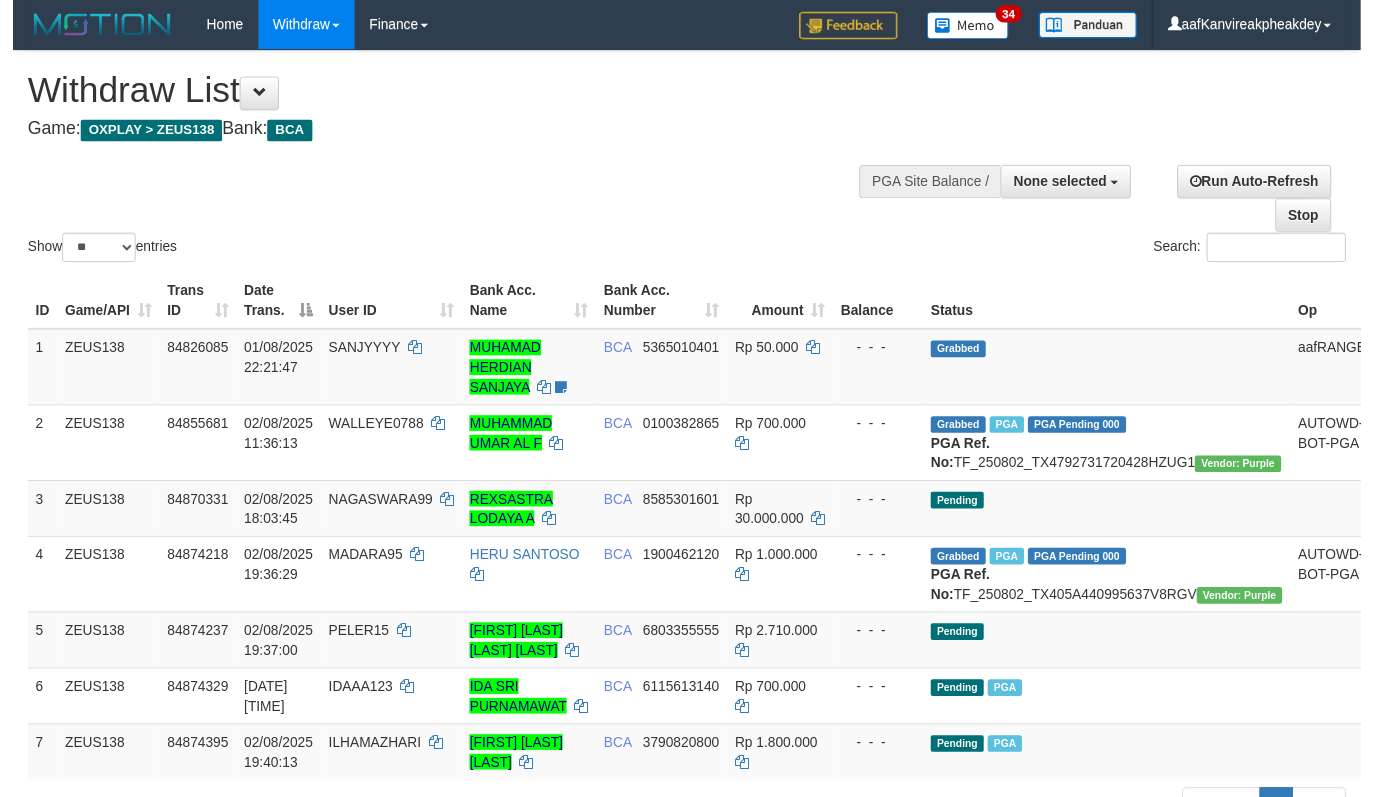 scroll, scrollTop: 200, scrollLeft: 0, axis: vertical 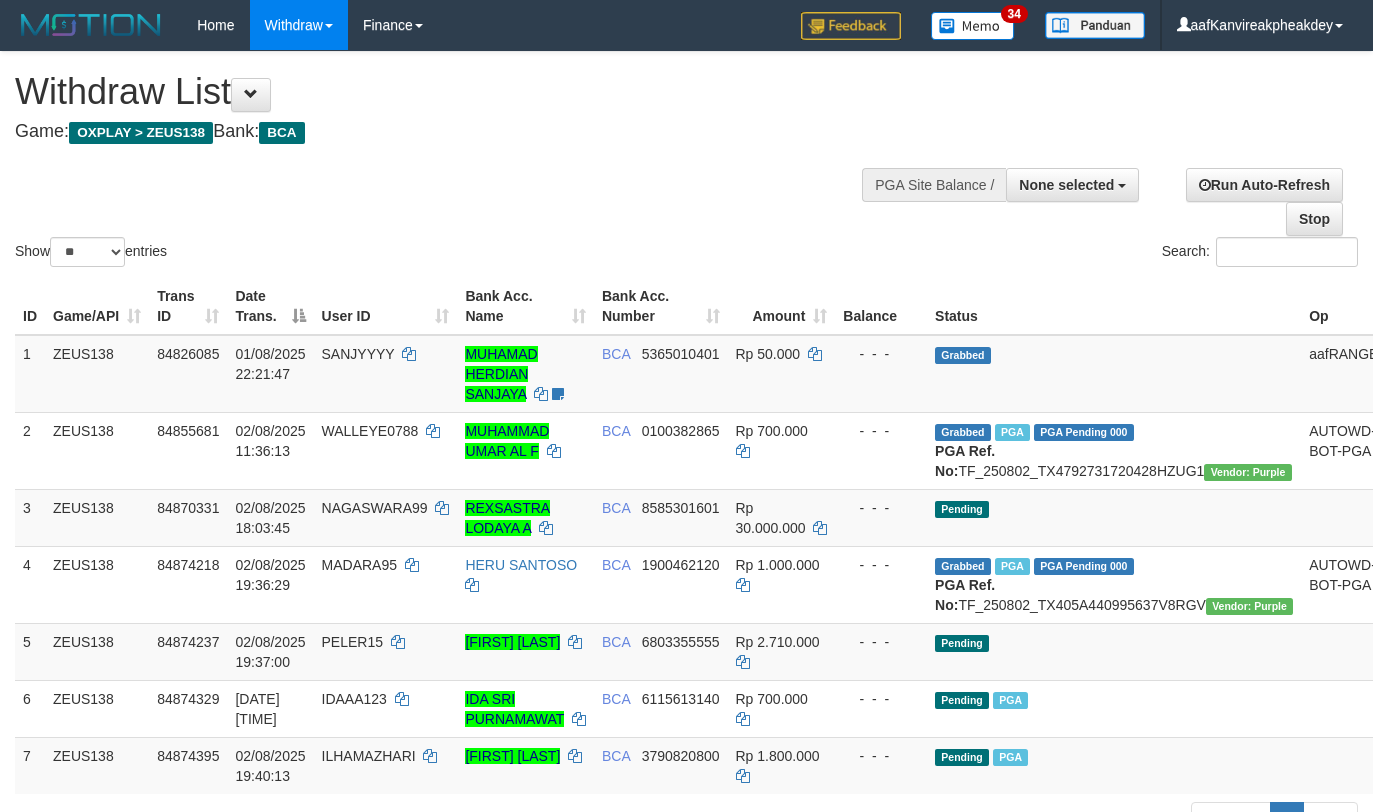 select 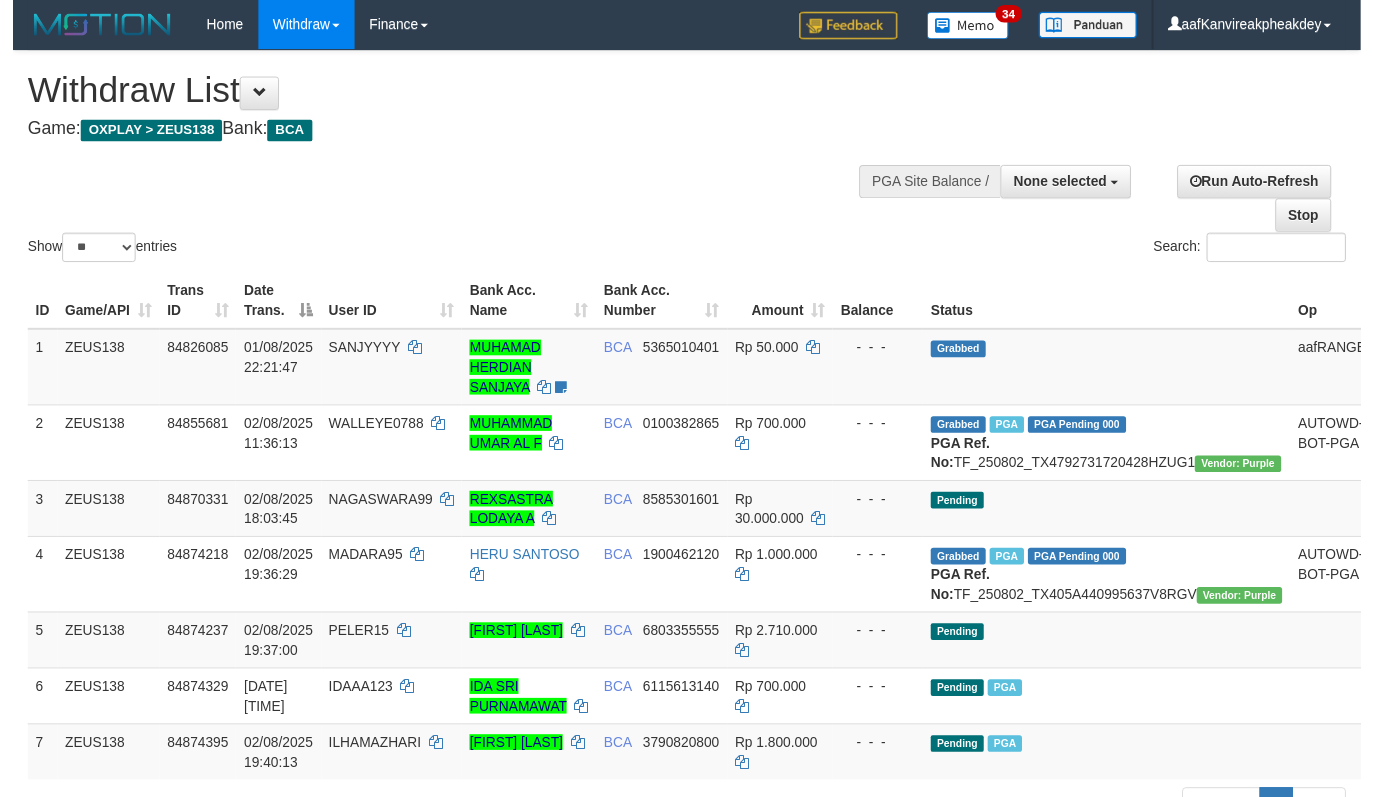 scroll, scrollTop: 200, scrollLeft: 0, axis: vertical 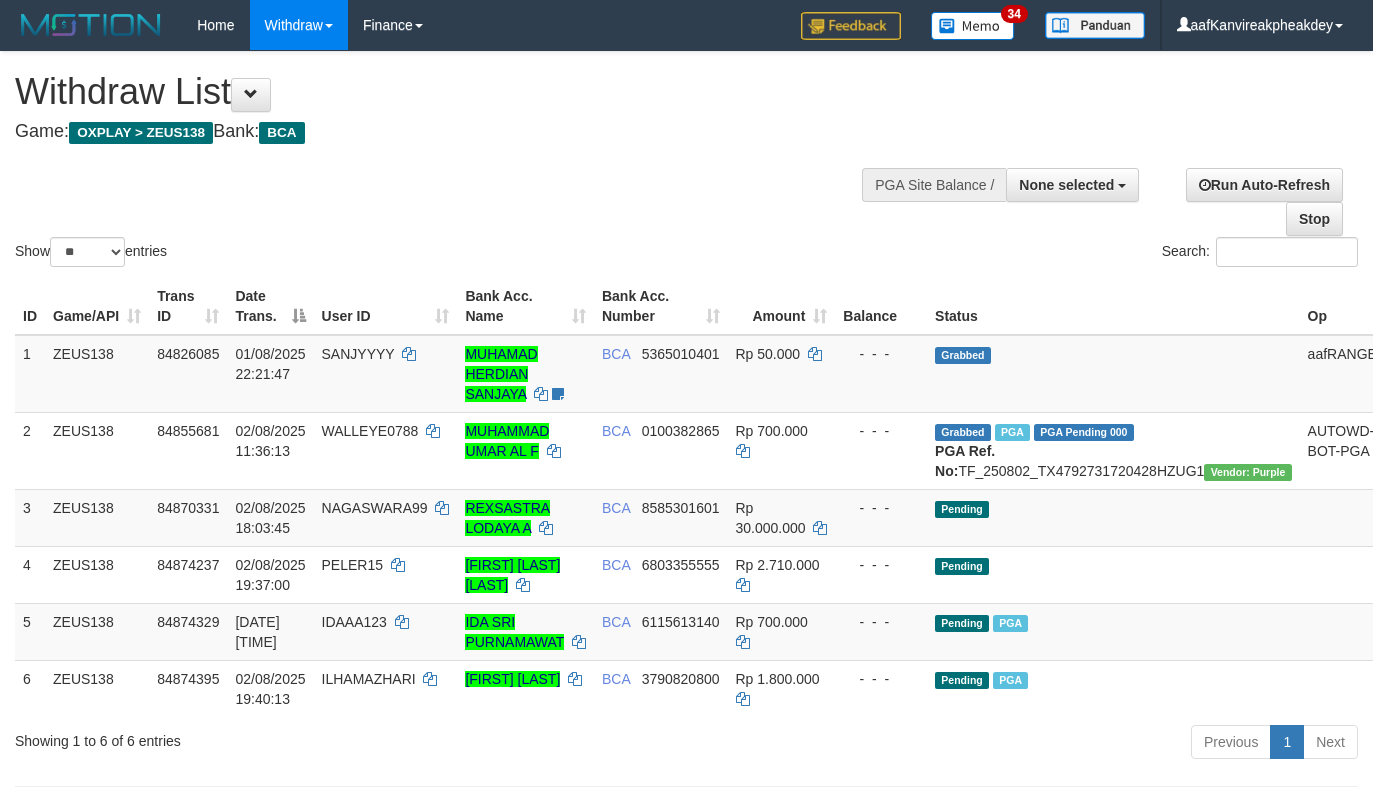 select 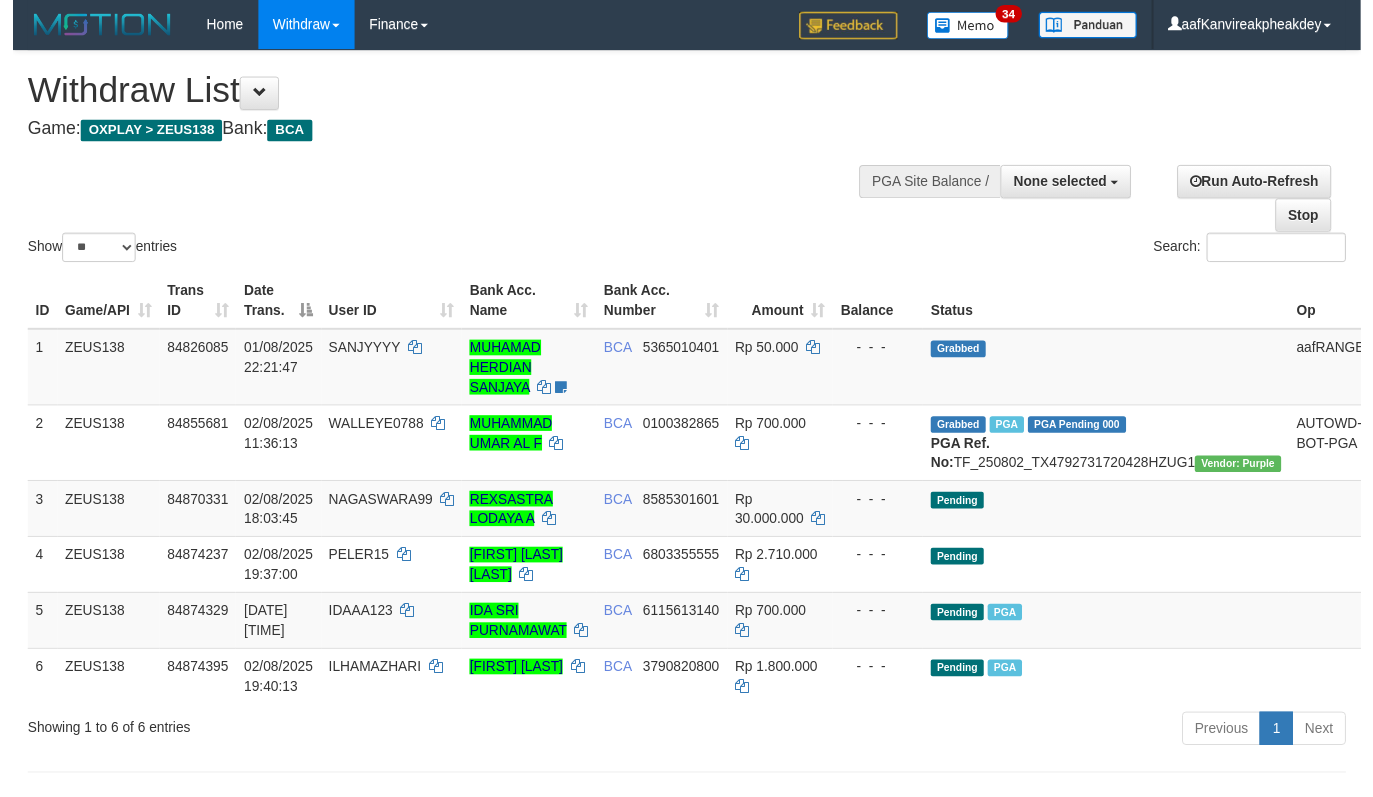 scroll, scrollTop: 200, scrollLeft: 0, axis: vertical 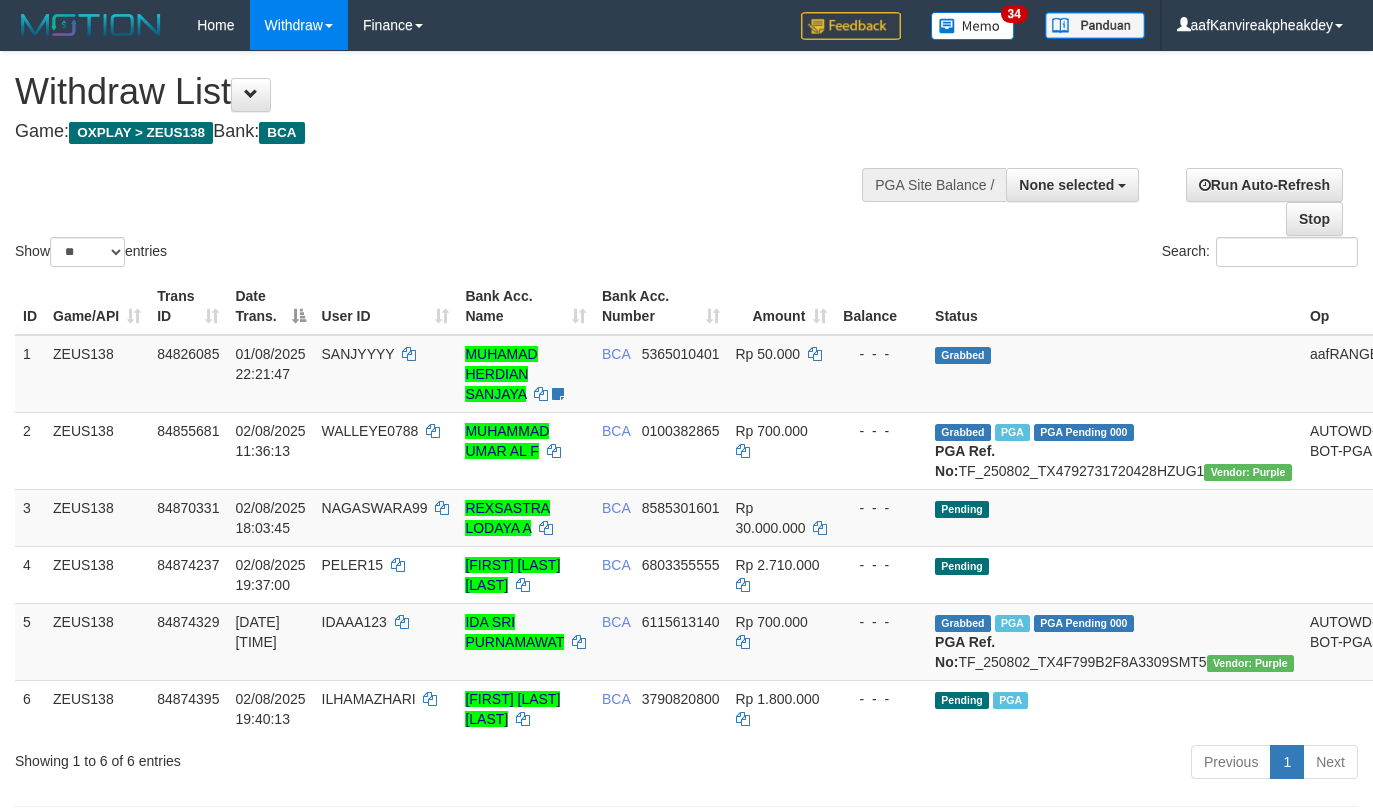 select 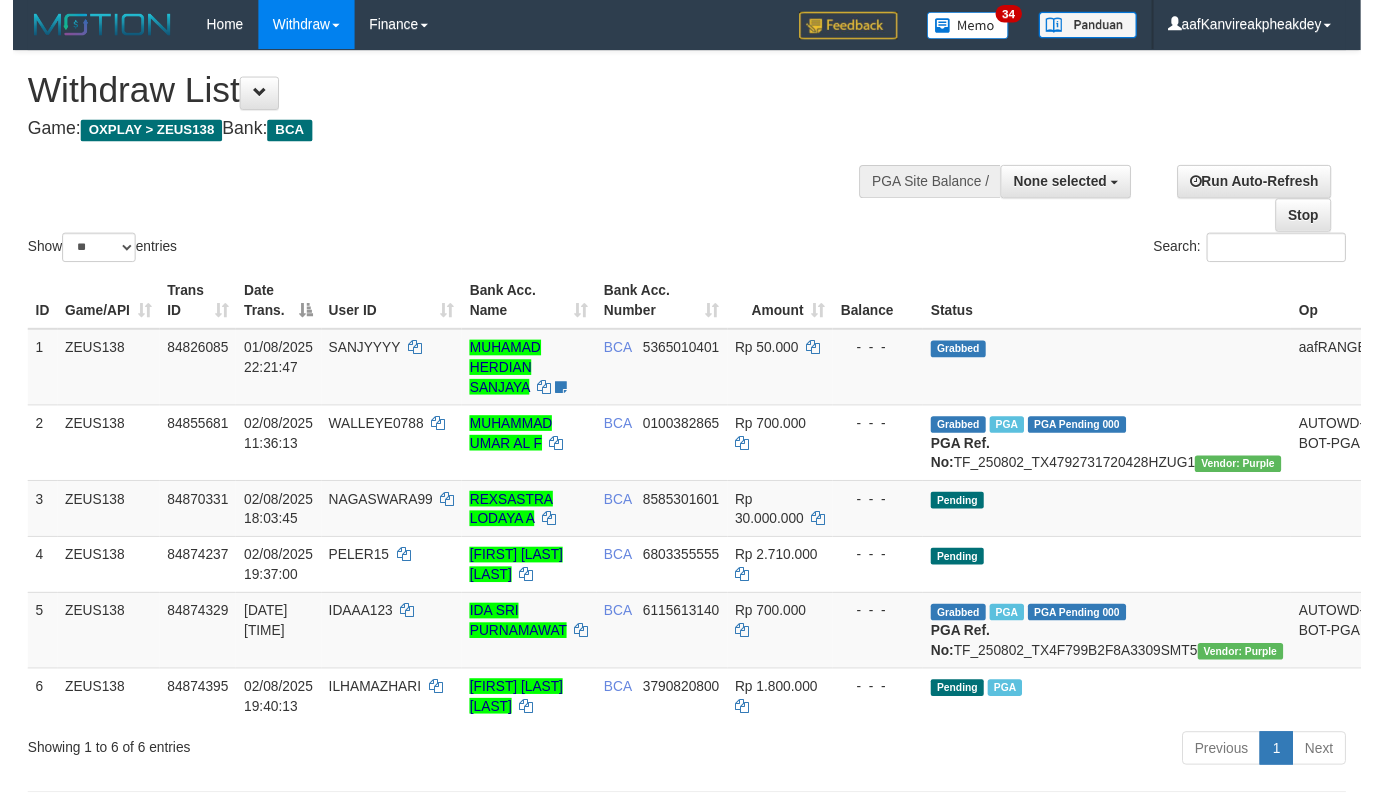 scroll, scrollTop: 200, scrollLeft: 0, axis: vertical 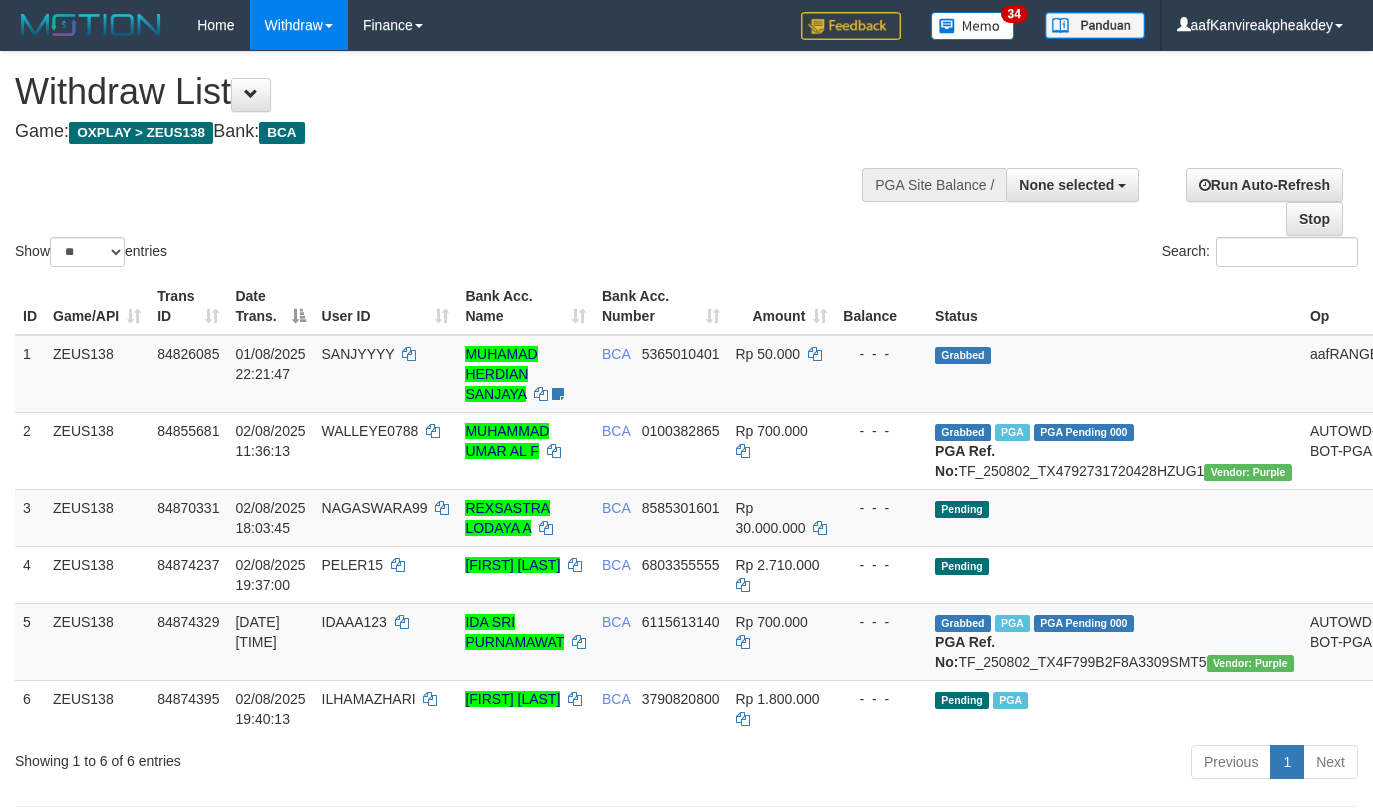 select 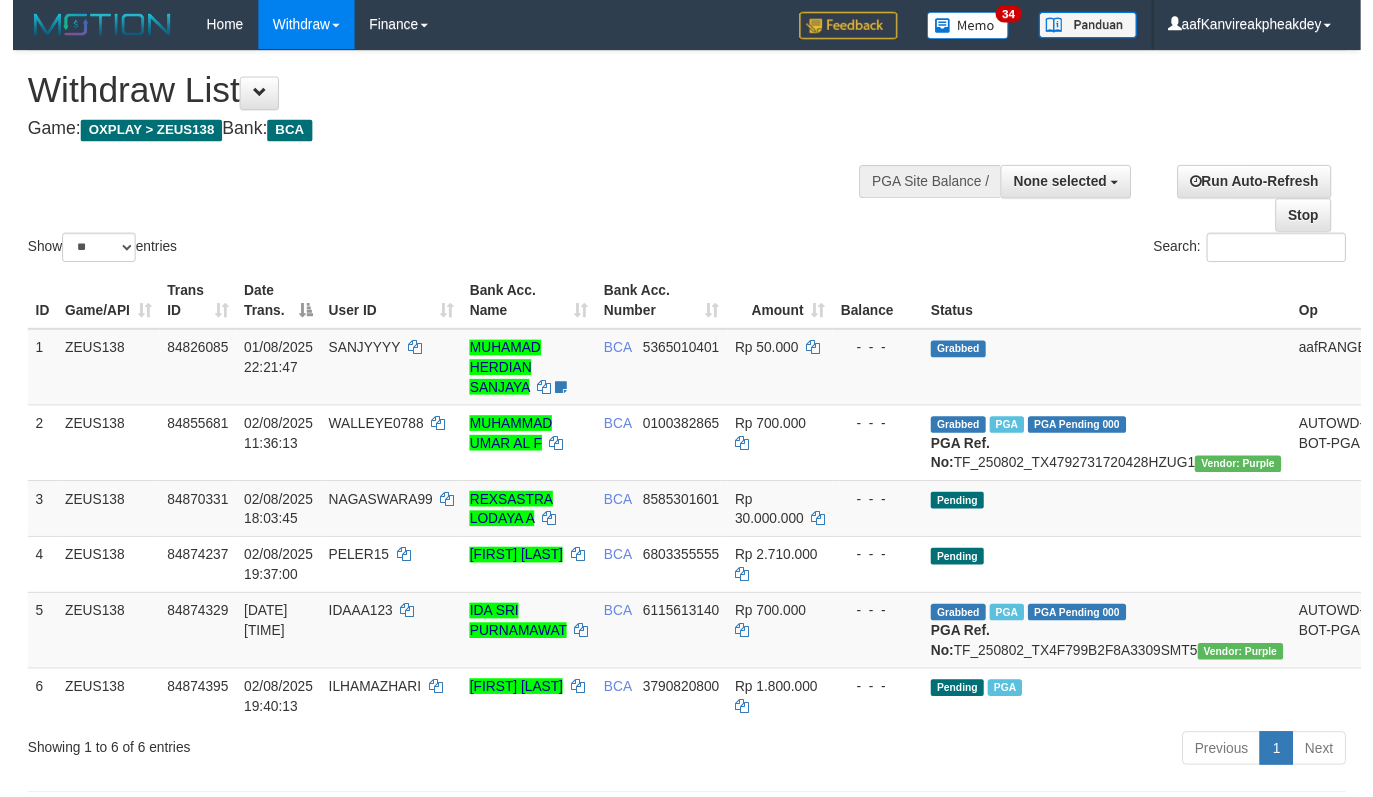 scroll, scrollTop: 200, scrollLeft: 0, axis: vertical 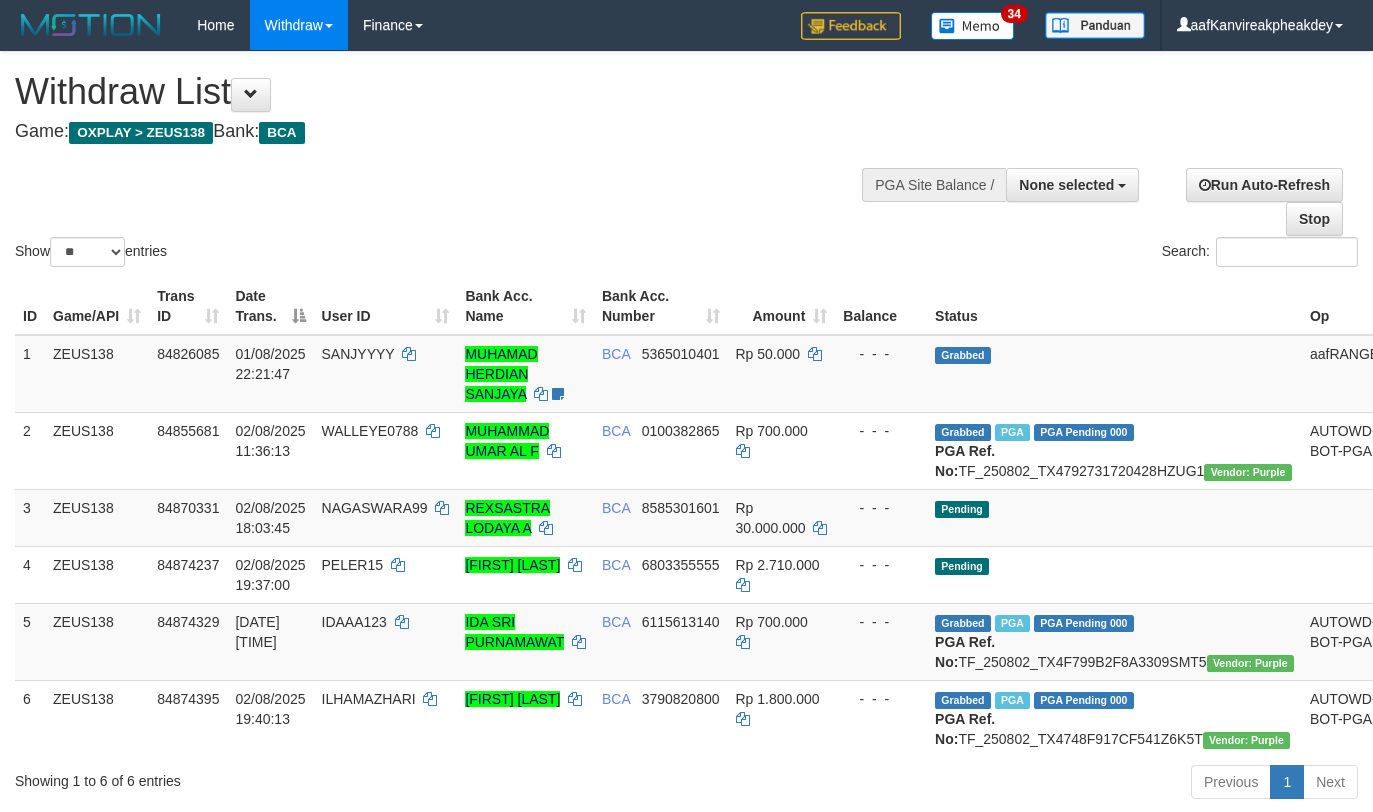 select 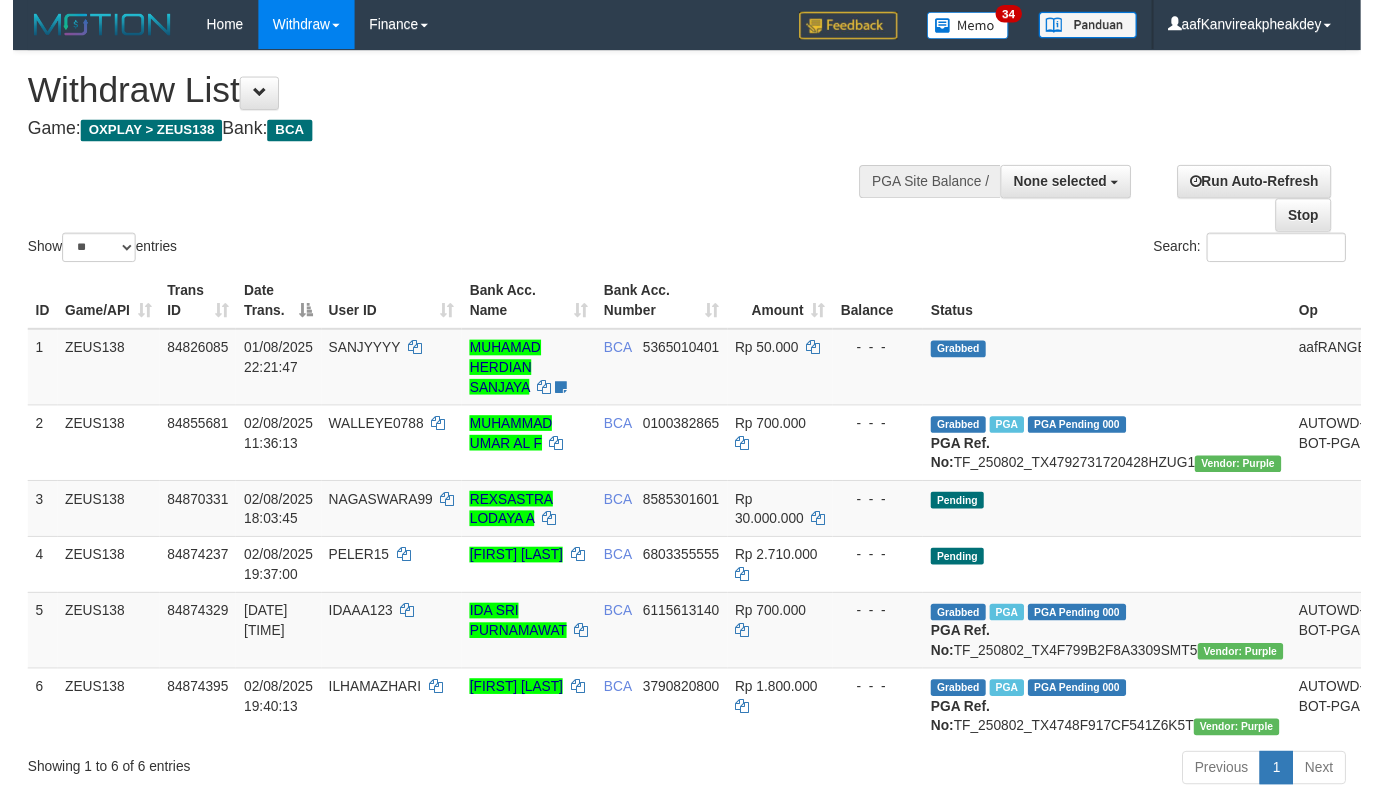 scroll, scrollTop: 200, scrollLeft: 0, axis: vertical 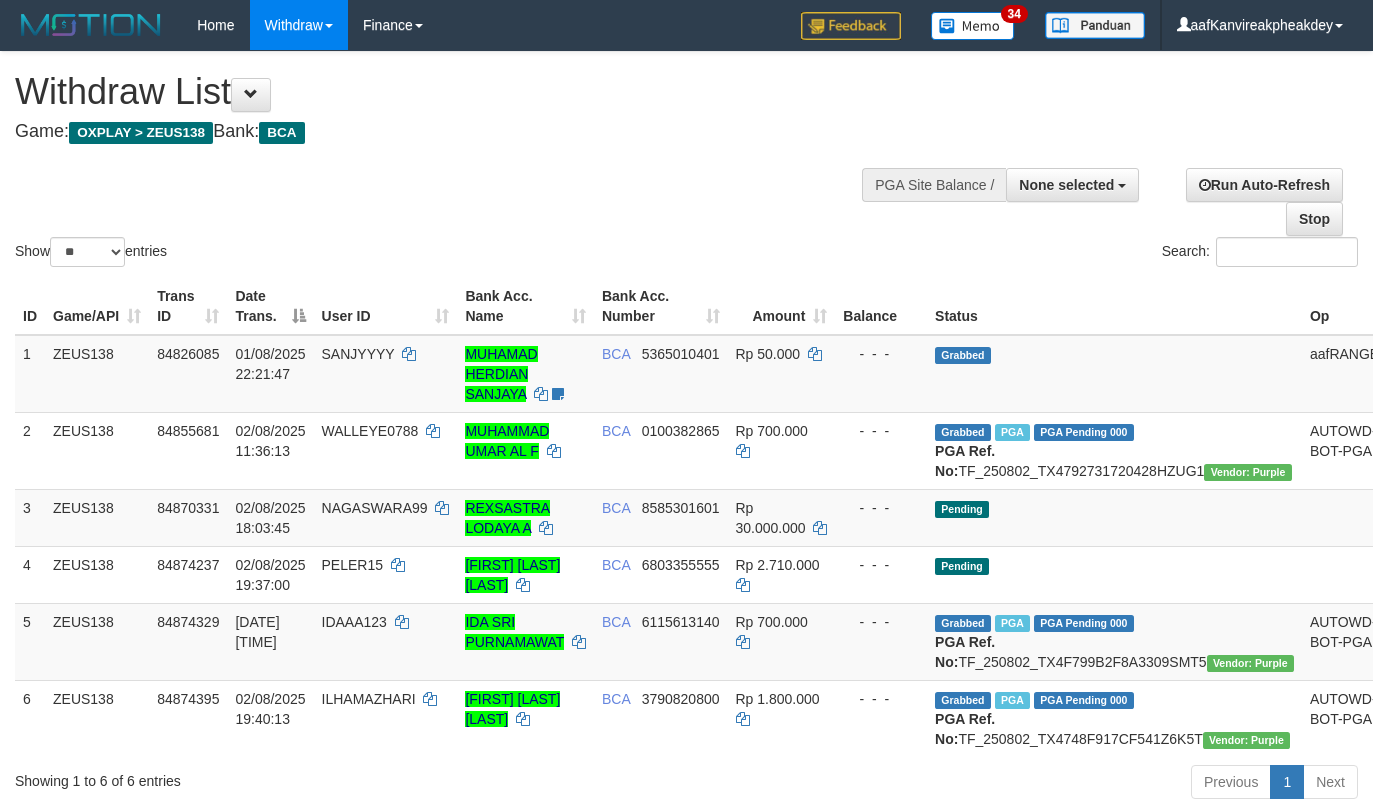select 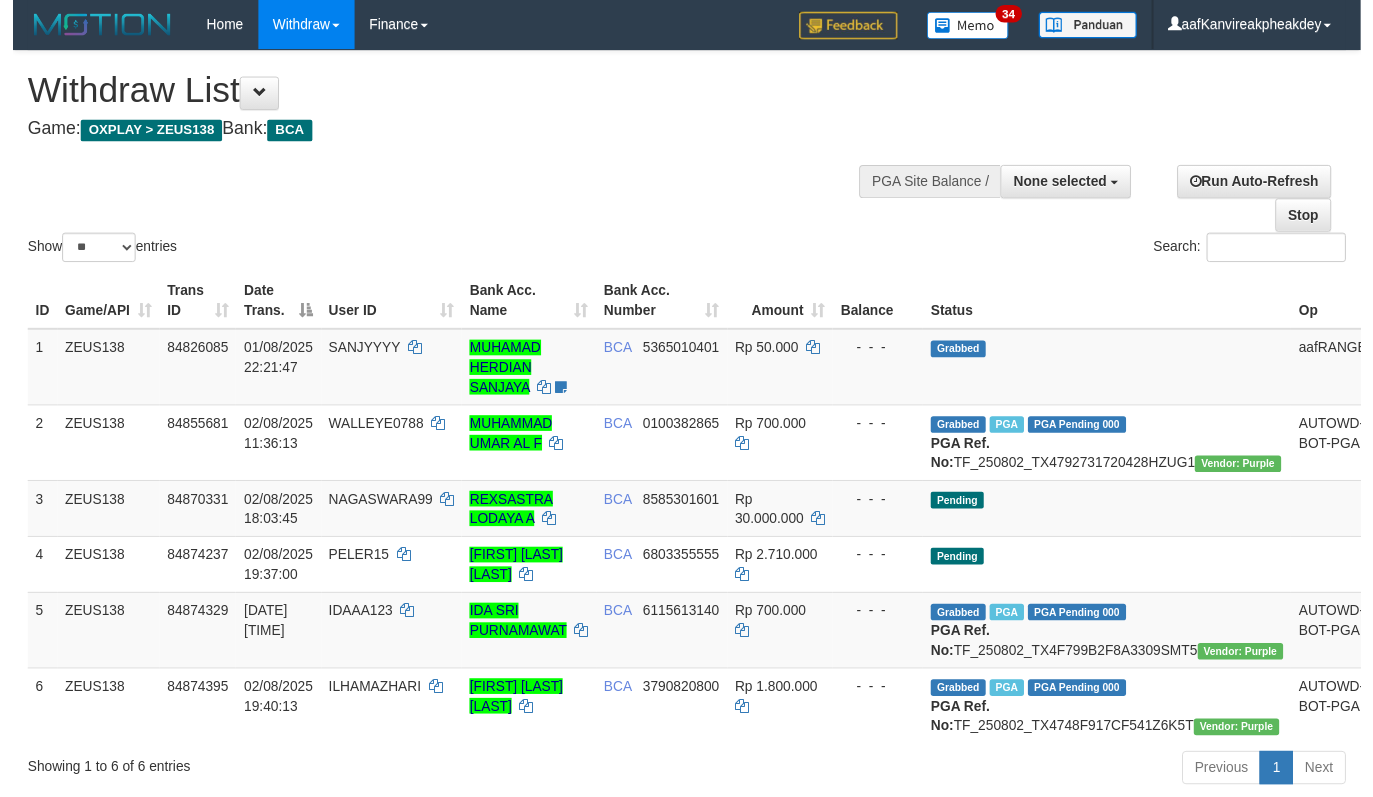 scroll, scrollTop: 200, scrollLeft: 0, axis: vertical 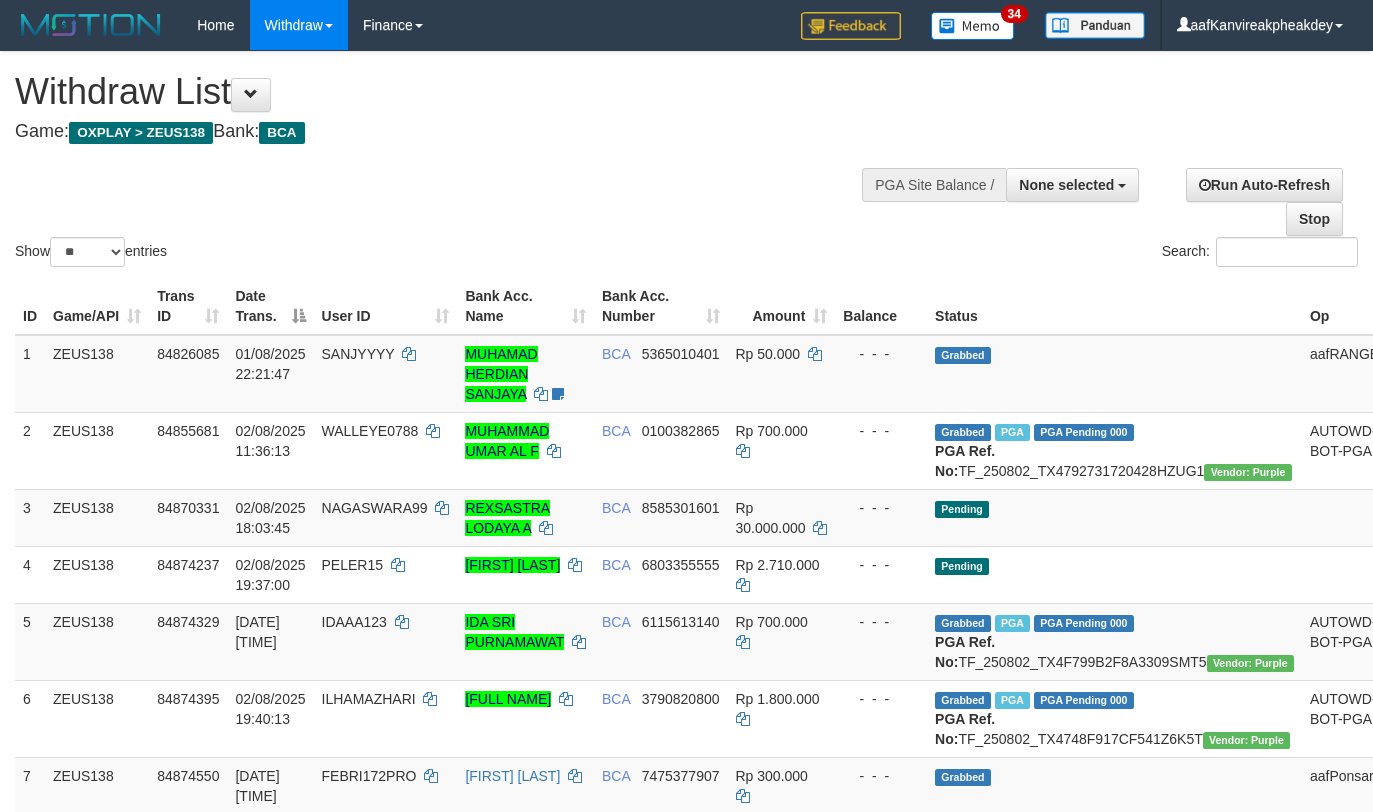 select 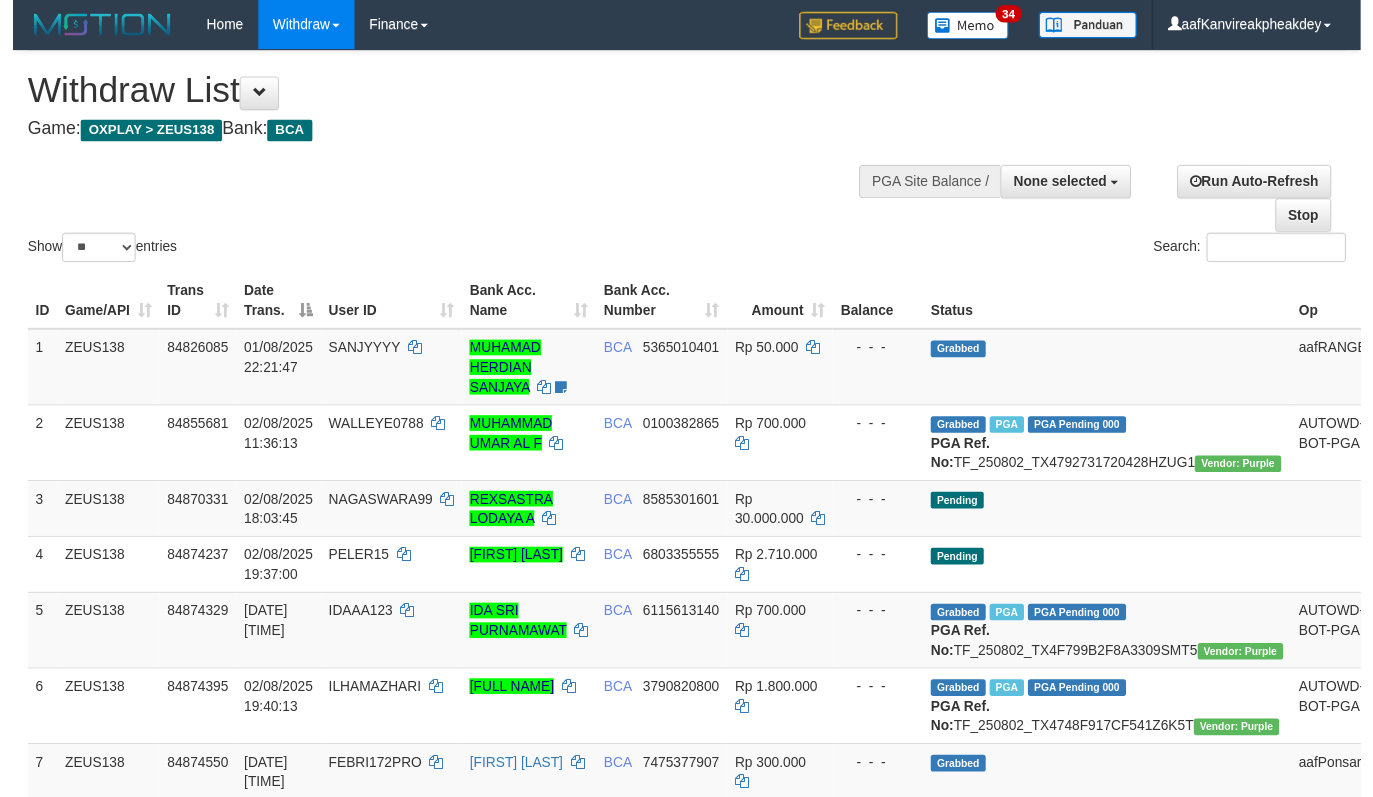 scroll, scrollTop: 200, scrollLeft: 0, axis: vertical 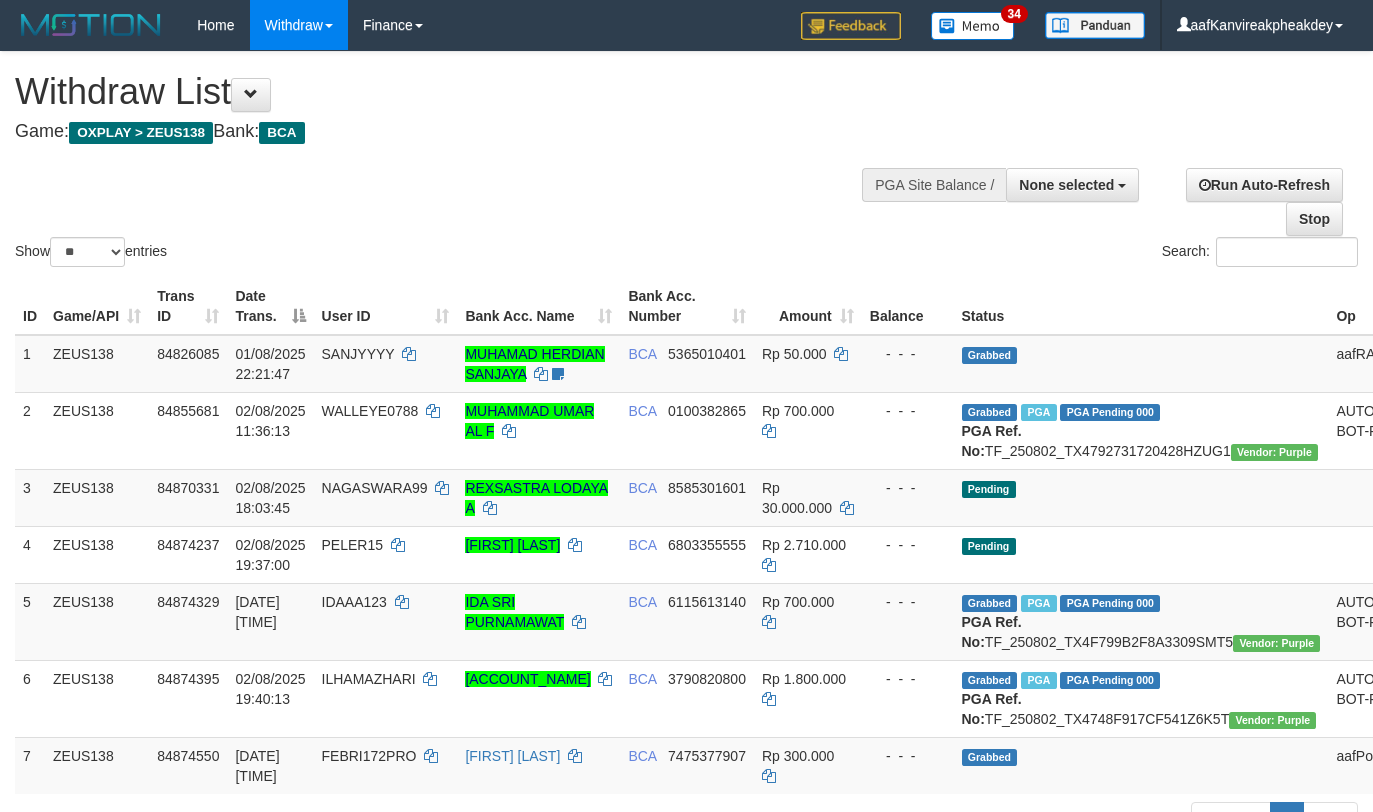 select 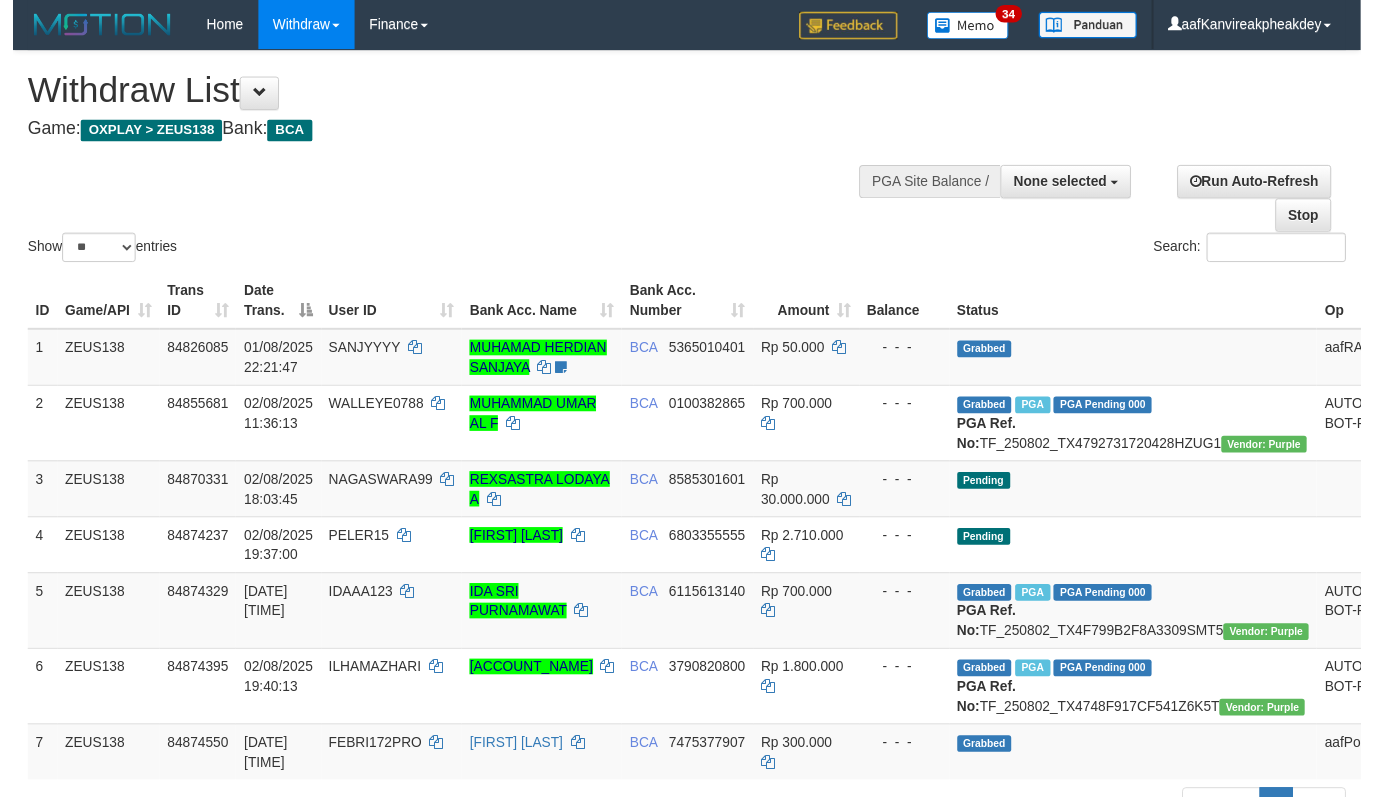 scroll, scrollTop: 200, scrollLeft: 0, axis: vertical 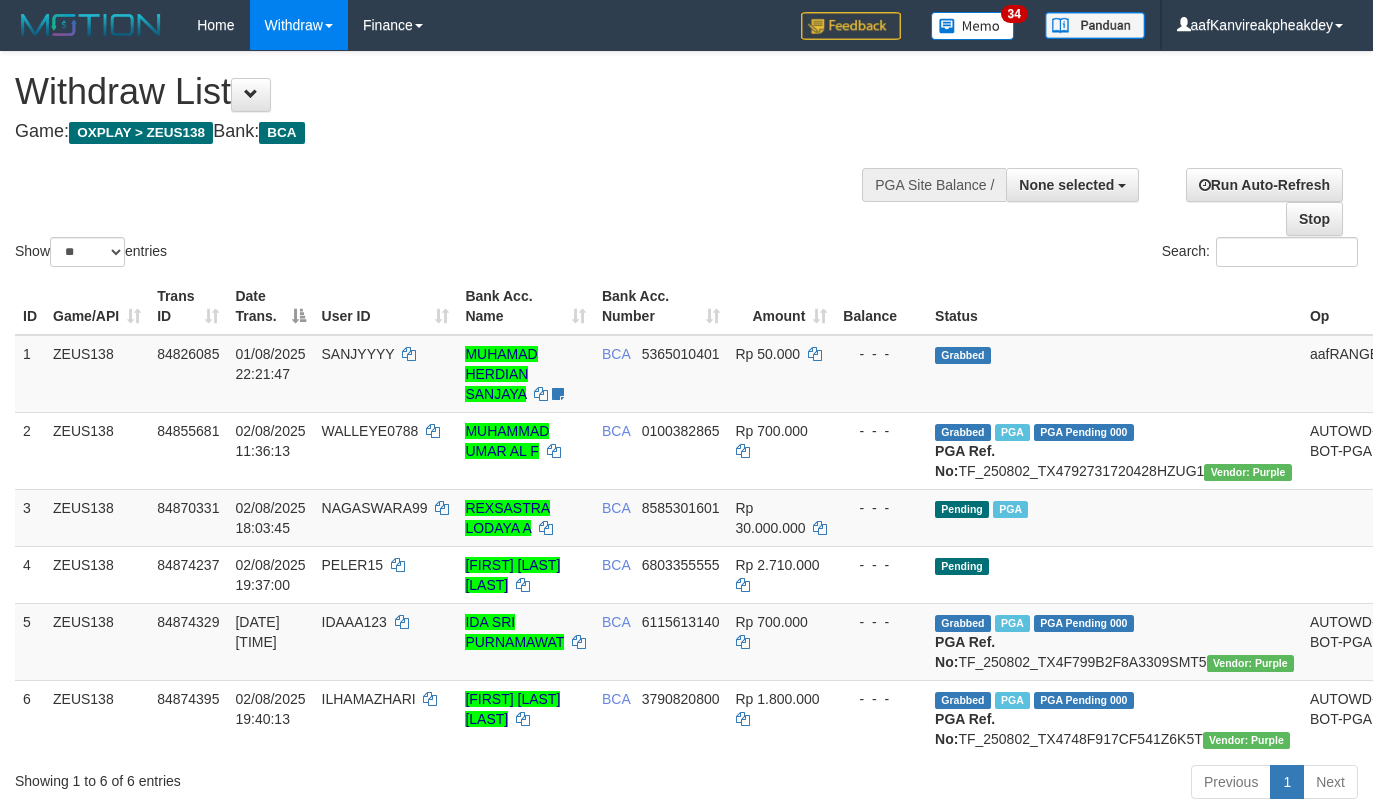 select 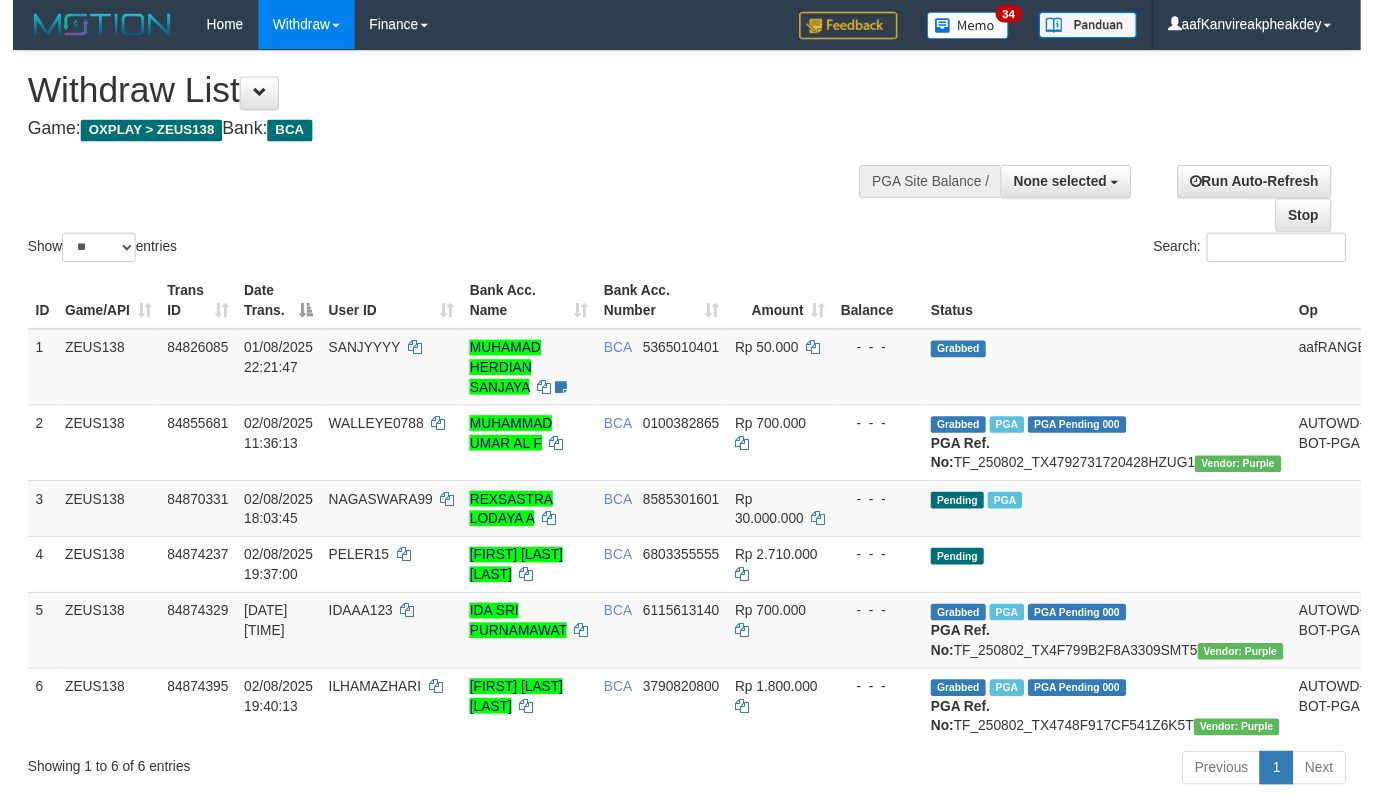 scroll, scrollTop: 200, scrollLeft: 0, axis: vertical 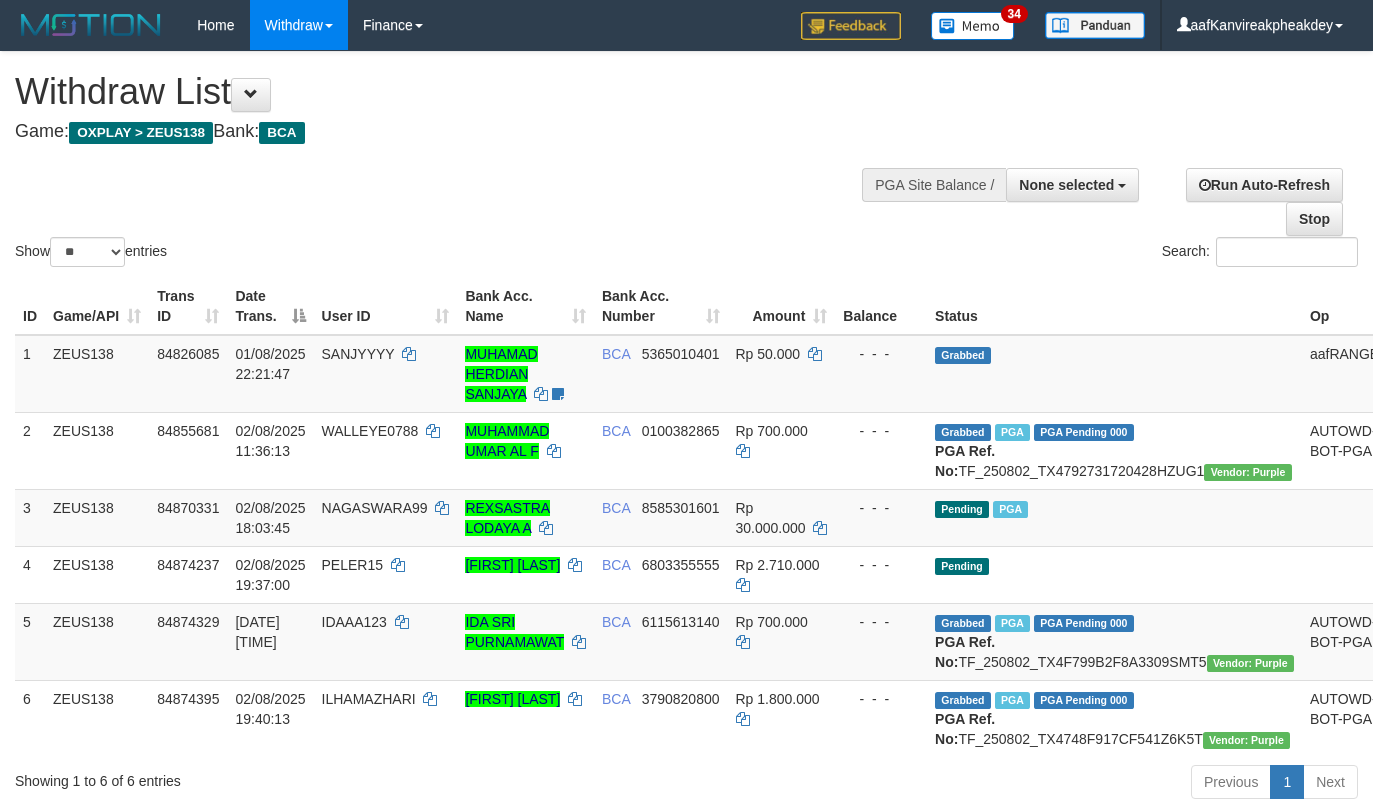 select 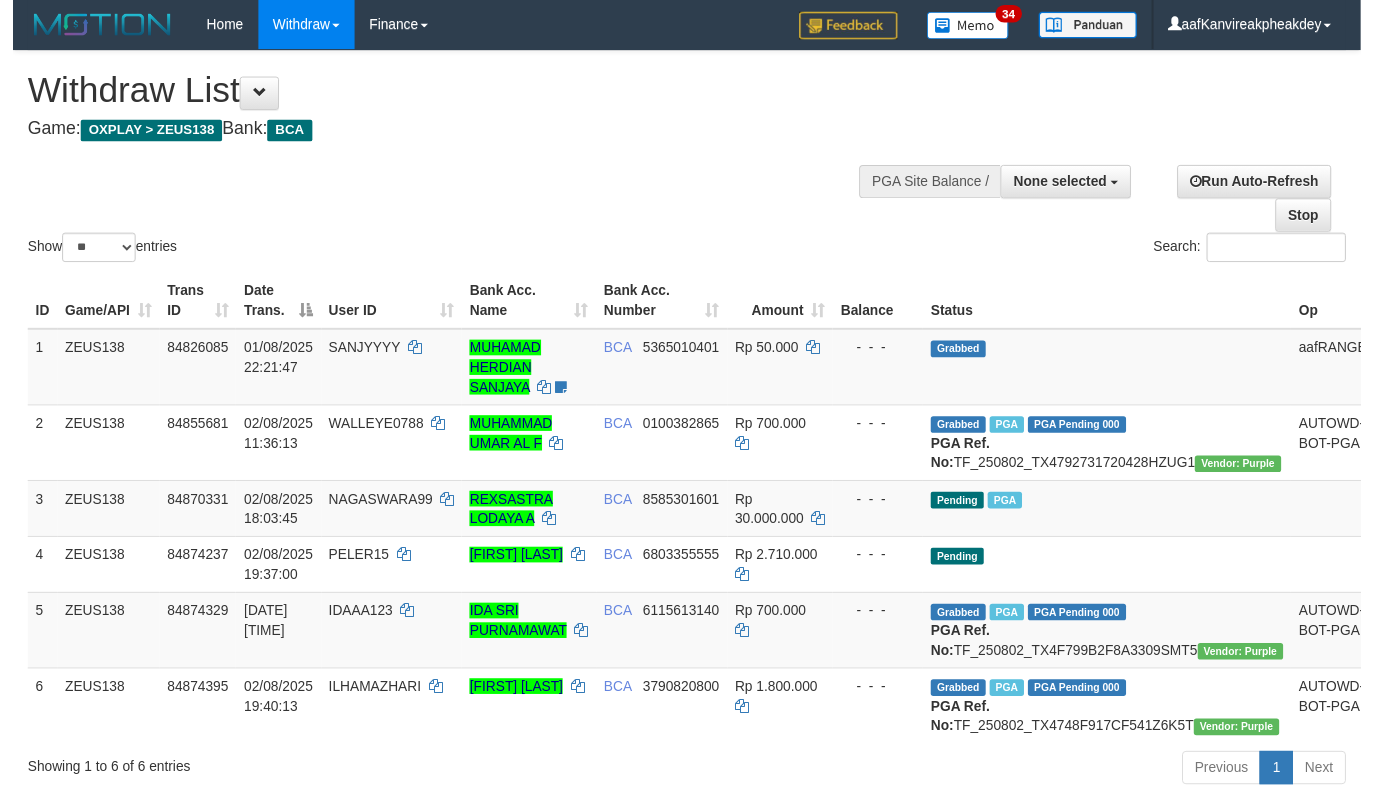 scroll, scrollTop: 200, scrollLeft: 0, axis: vertical 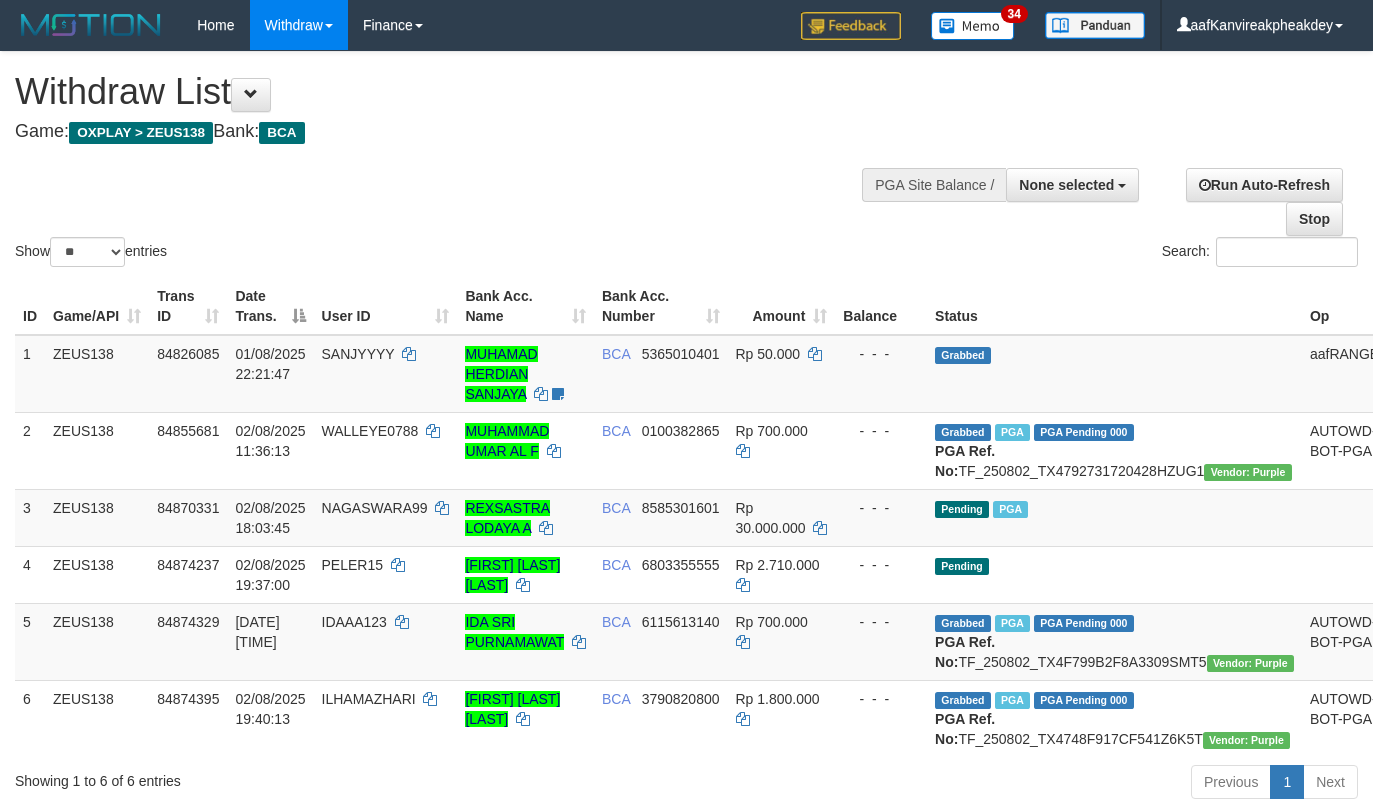 select 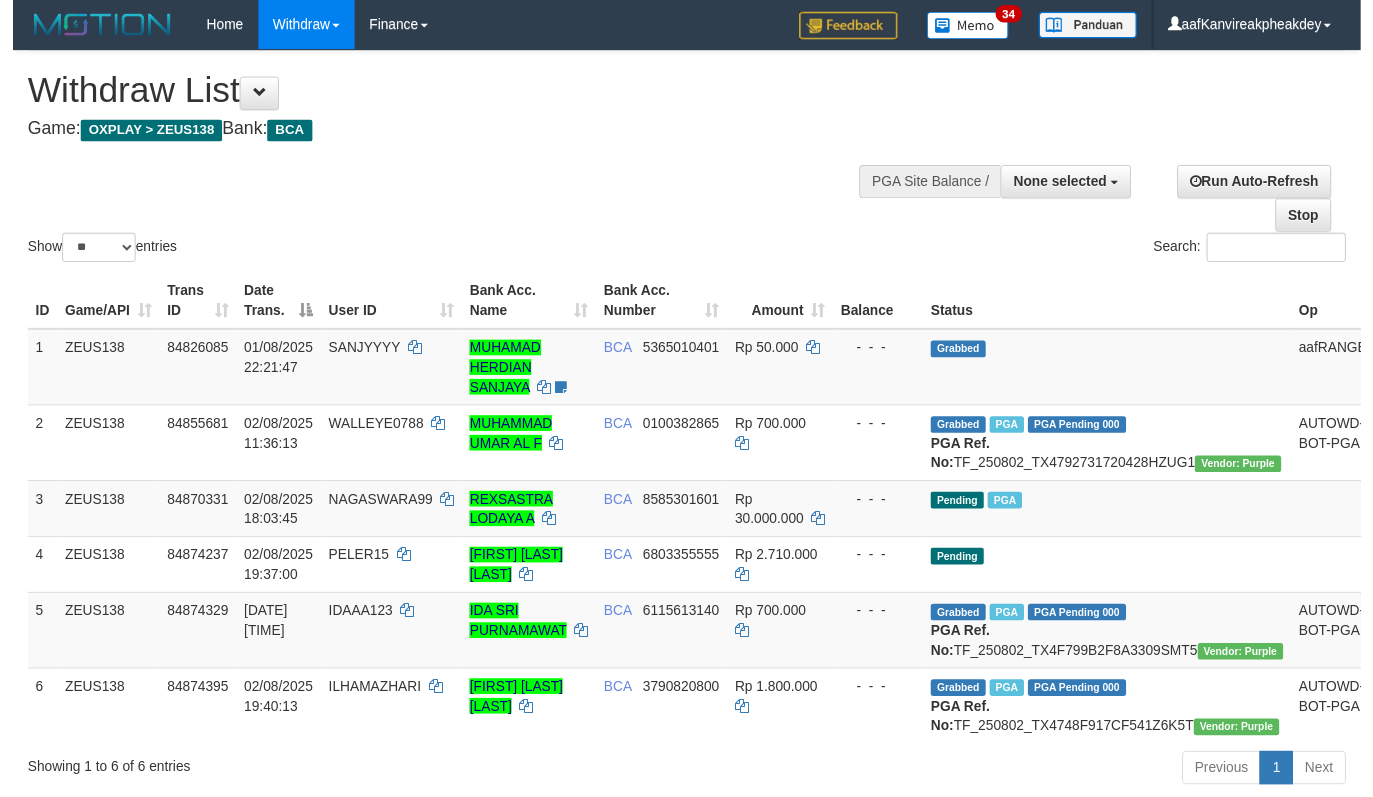 scroll, scrollTop: 200, scrollLeft: 0, axis: vertical 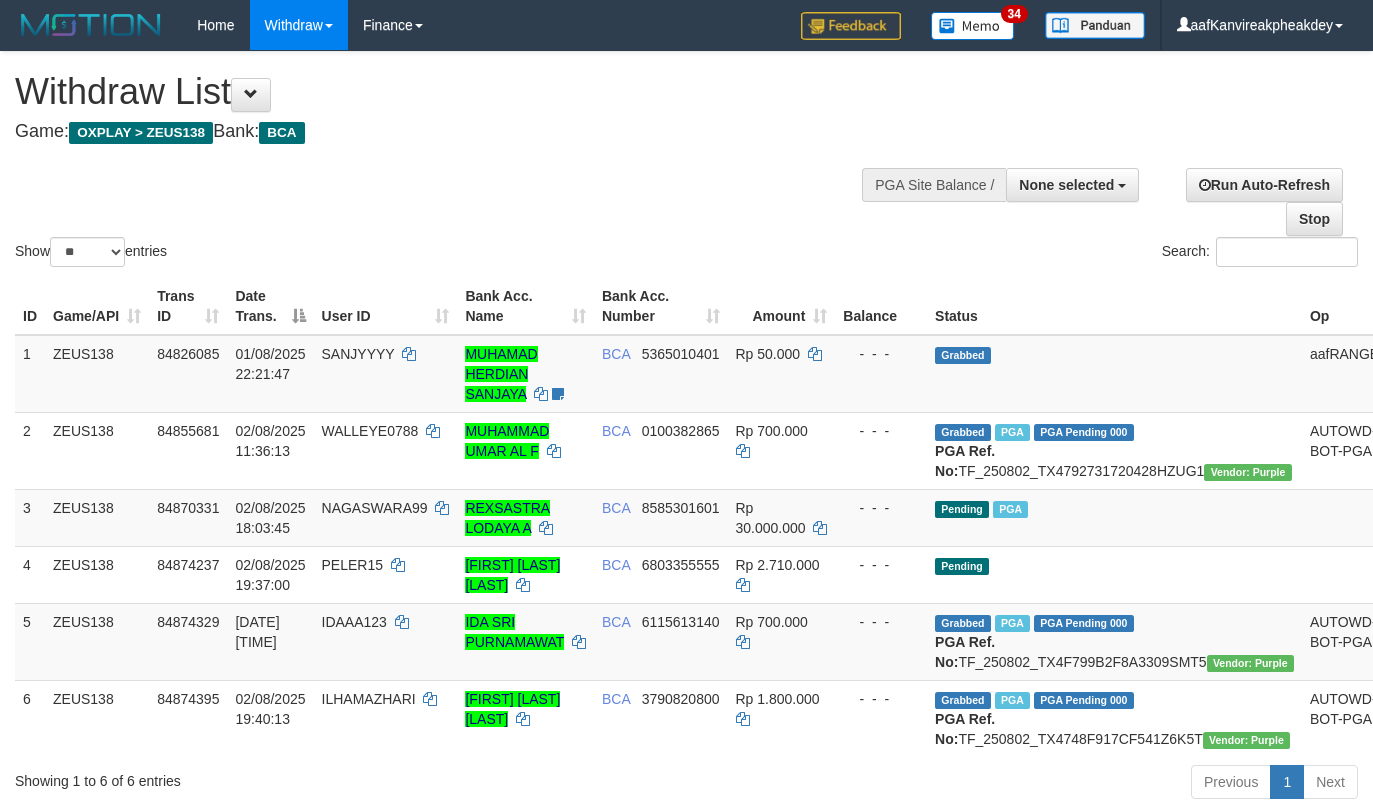 select 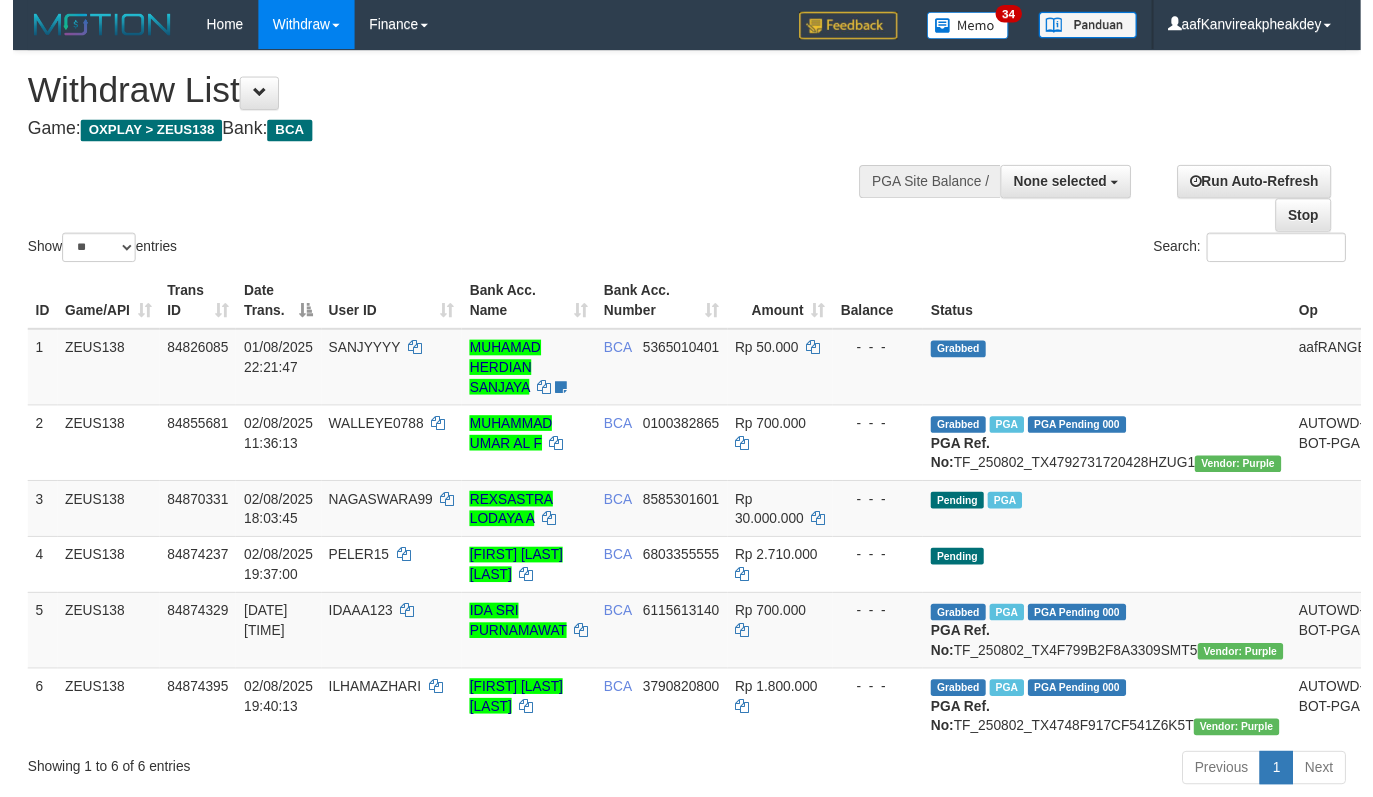 scroll, scrollTop: 200, scrollLeft: 0, axis: vertical 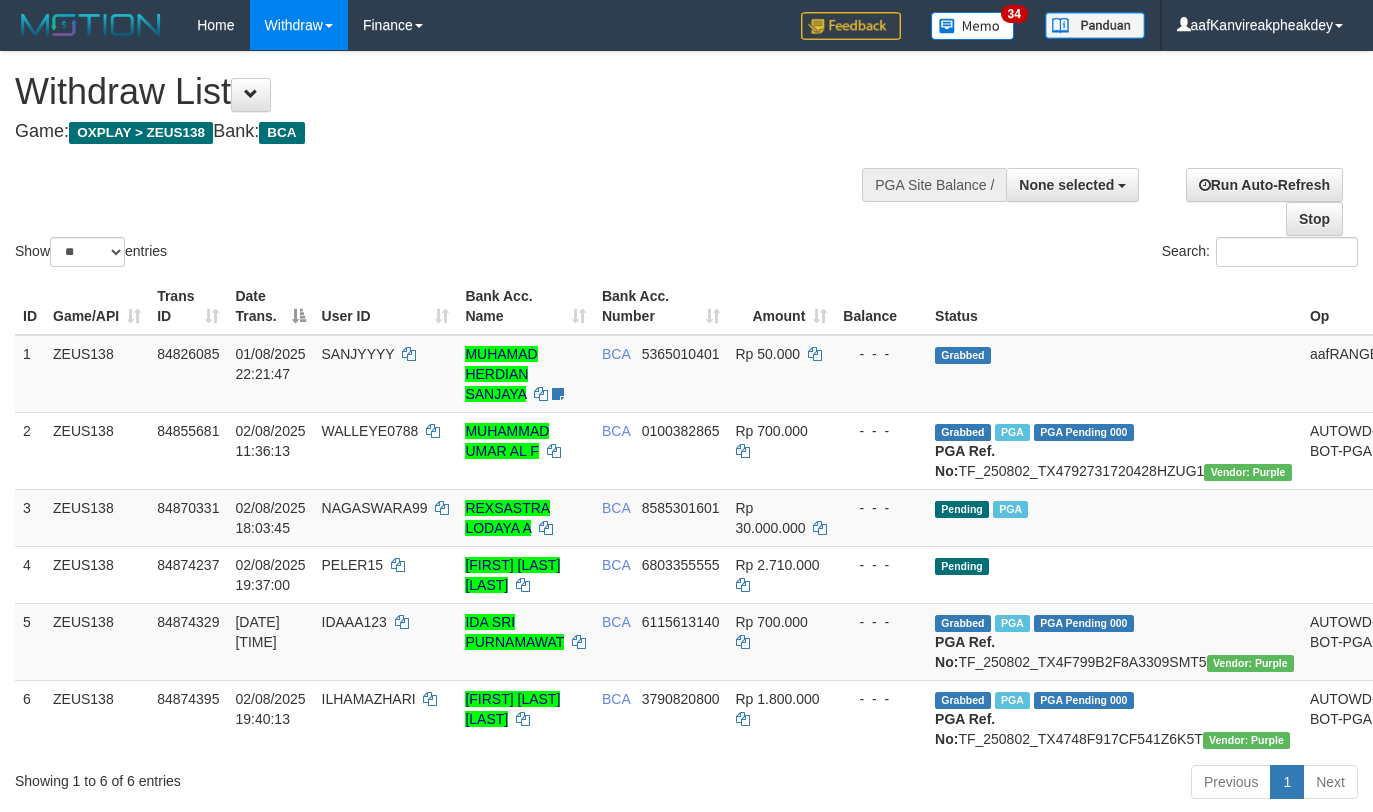 select 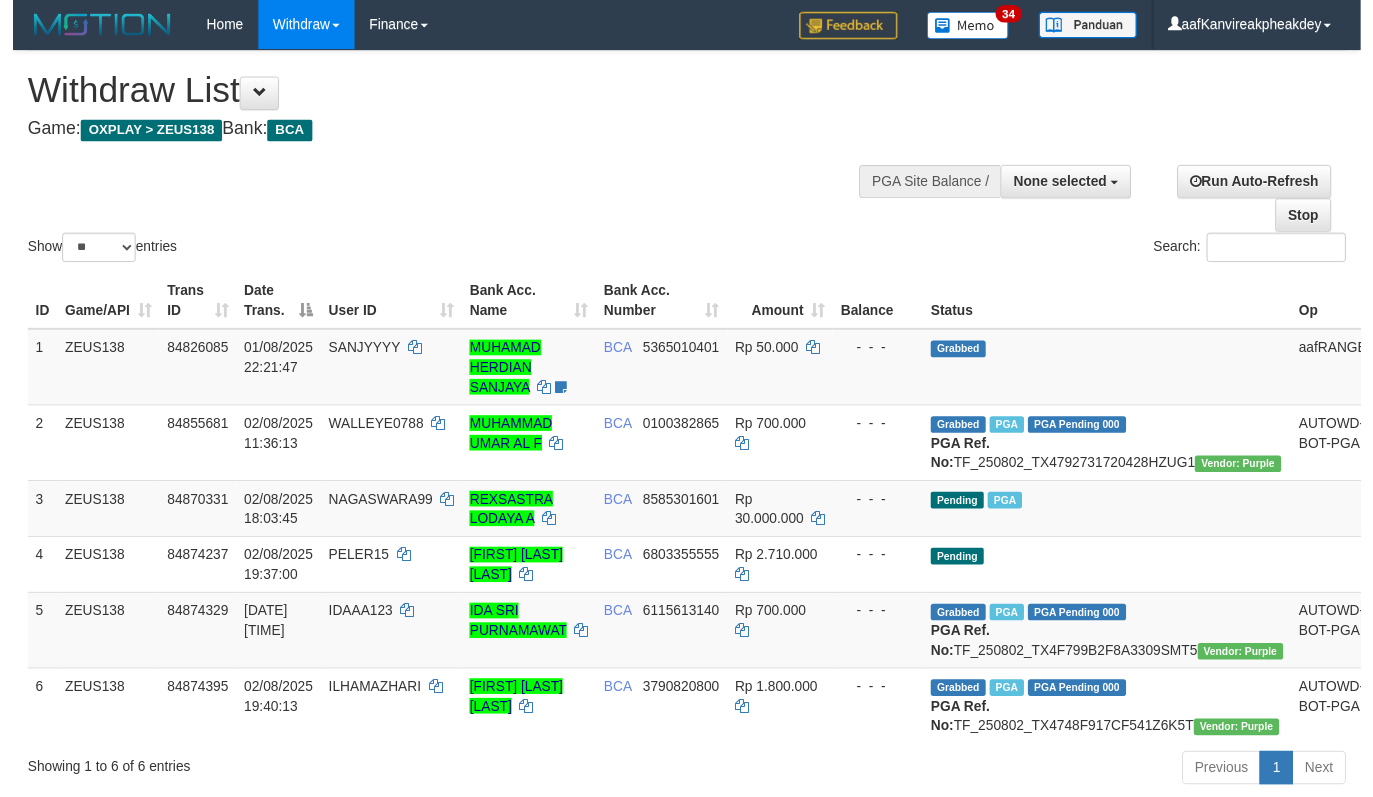 scroll, scrollTop: 200, scrollLeft: 0, axis: vertical 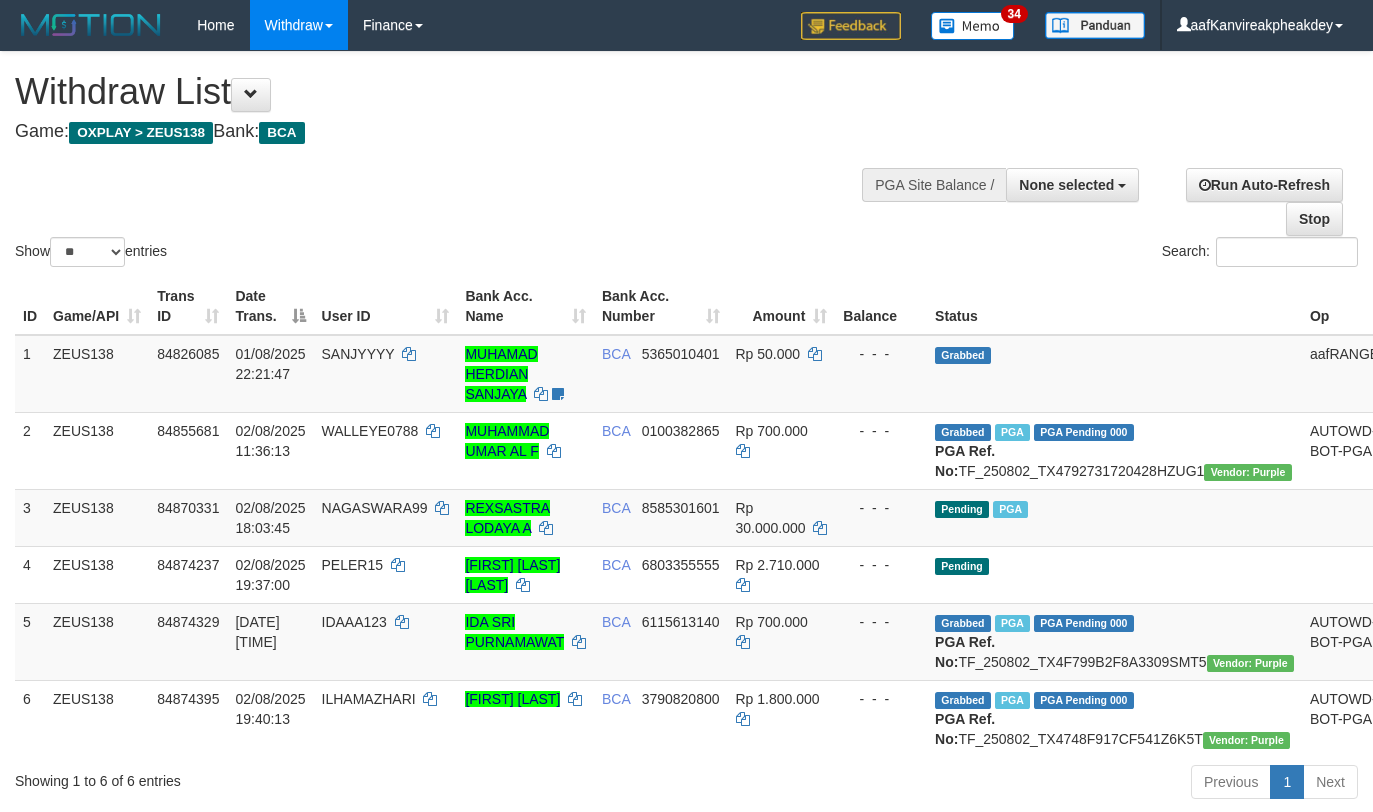 select 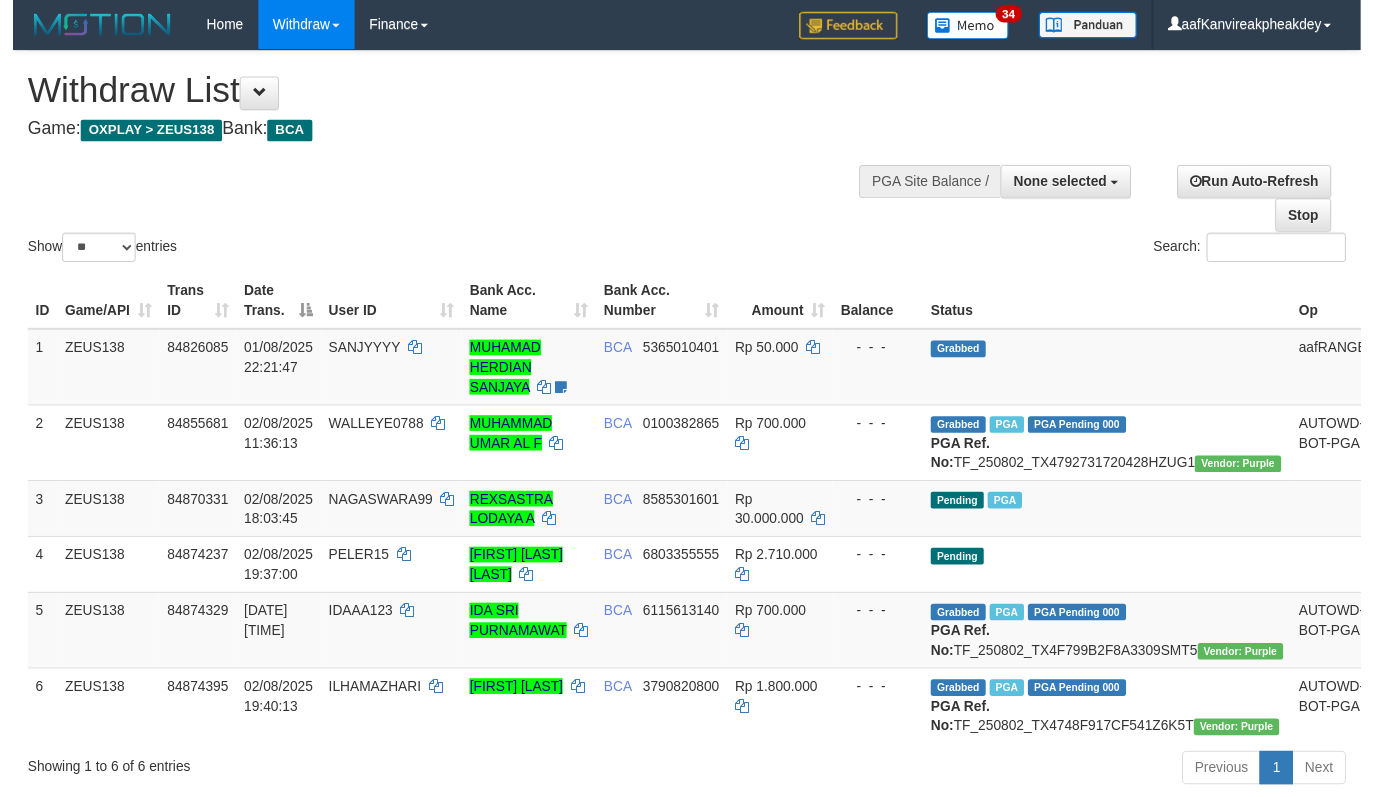 scroll, scrollTop: 200, scrollLeft: 0, axis: vertical 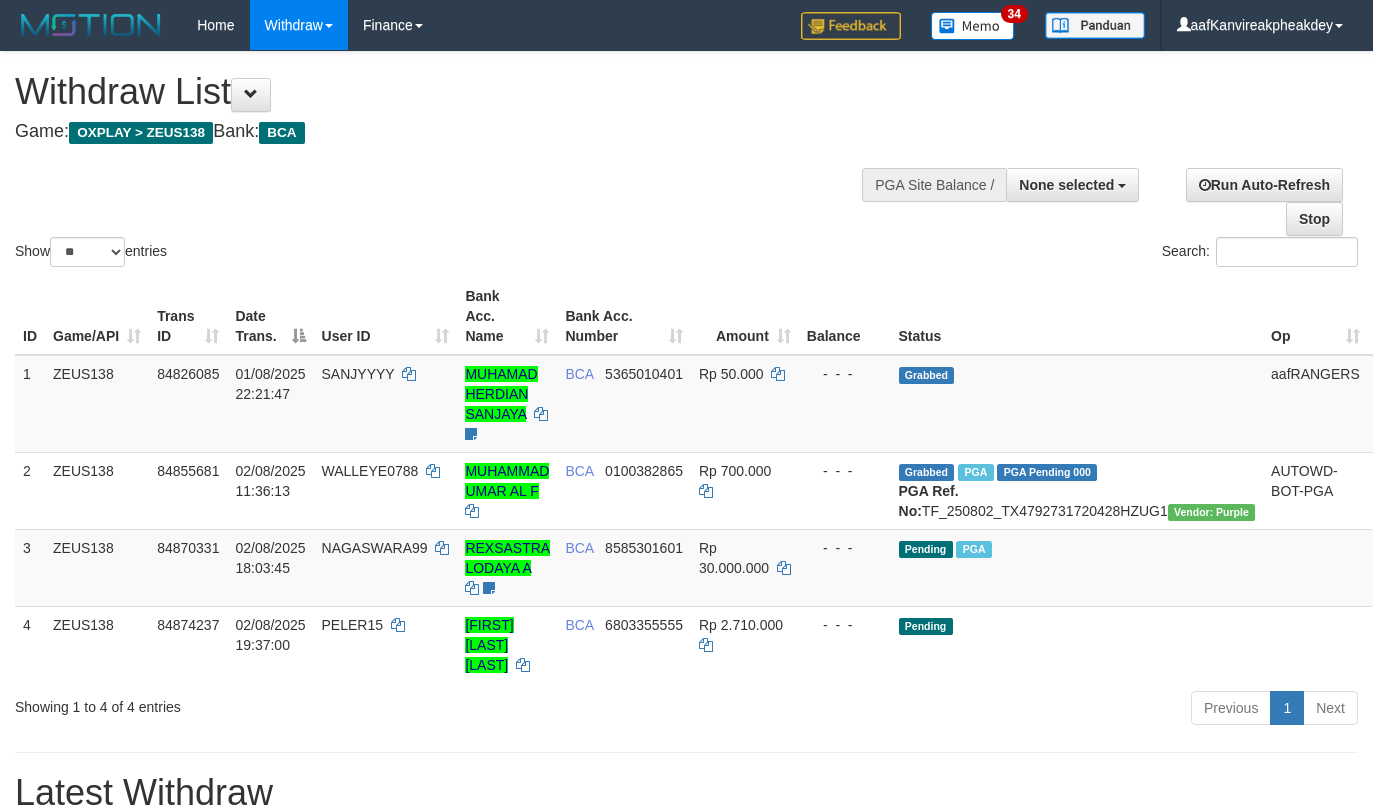 select 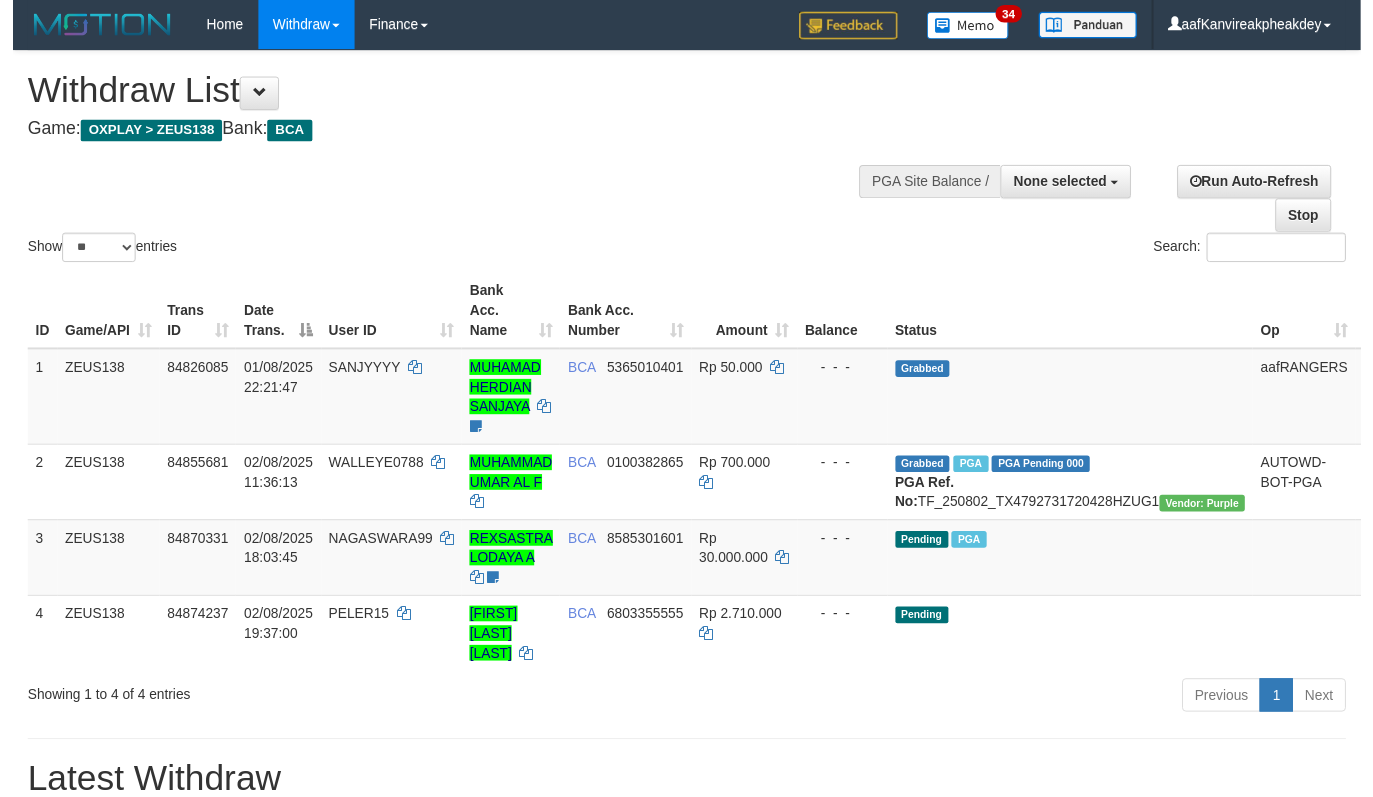 scroll, scrollTop: 200, scrollLeft: 0, axis: vertical 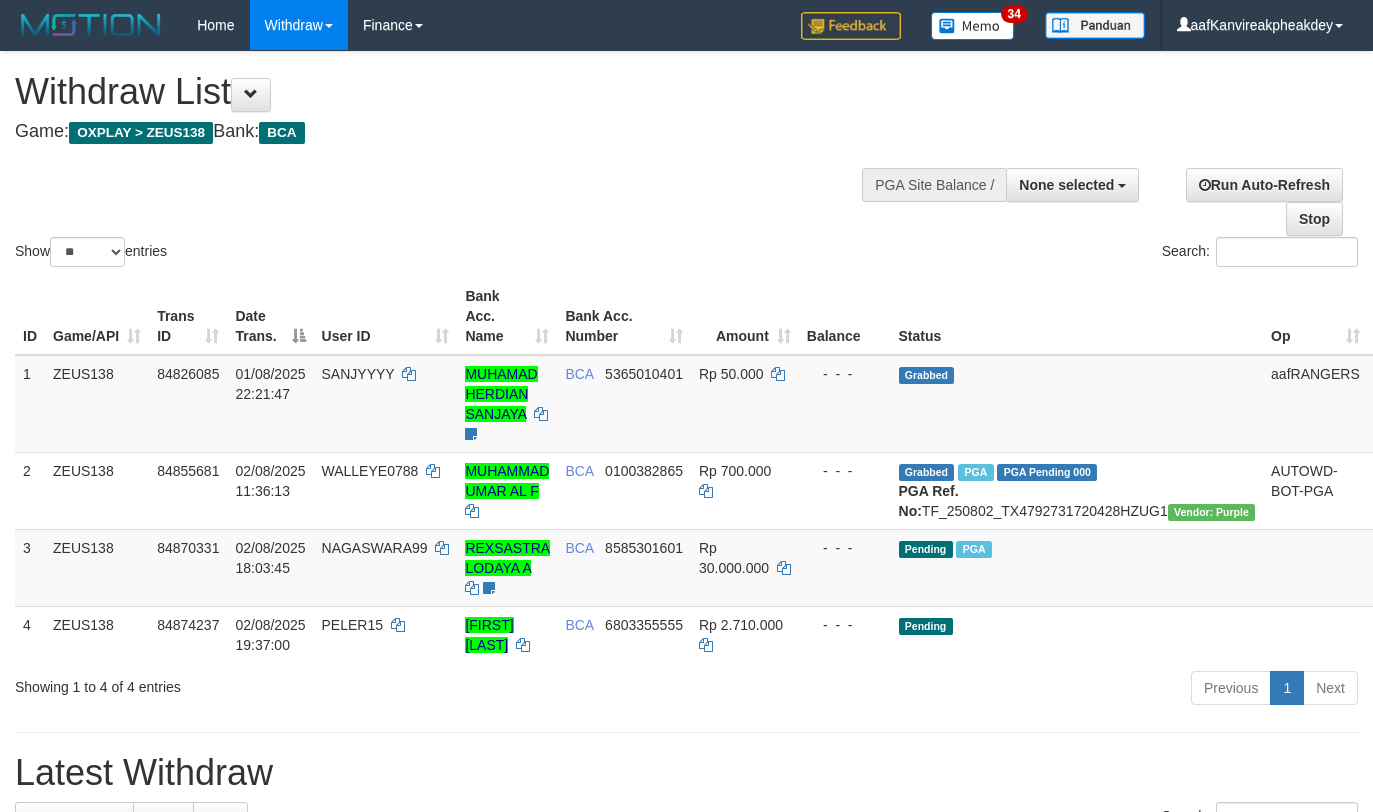 select 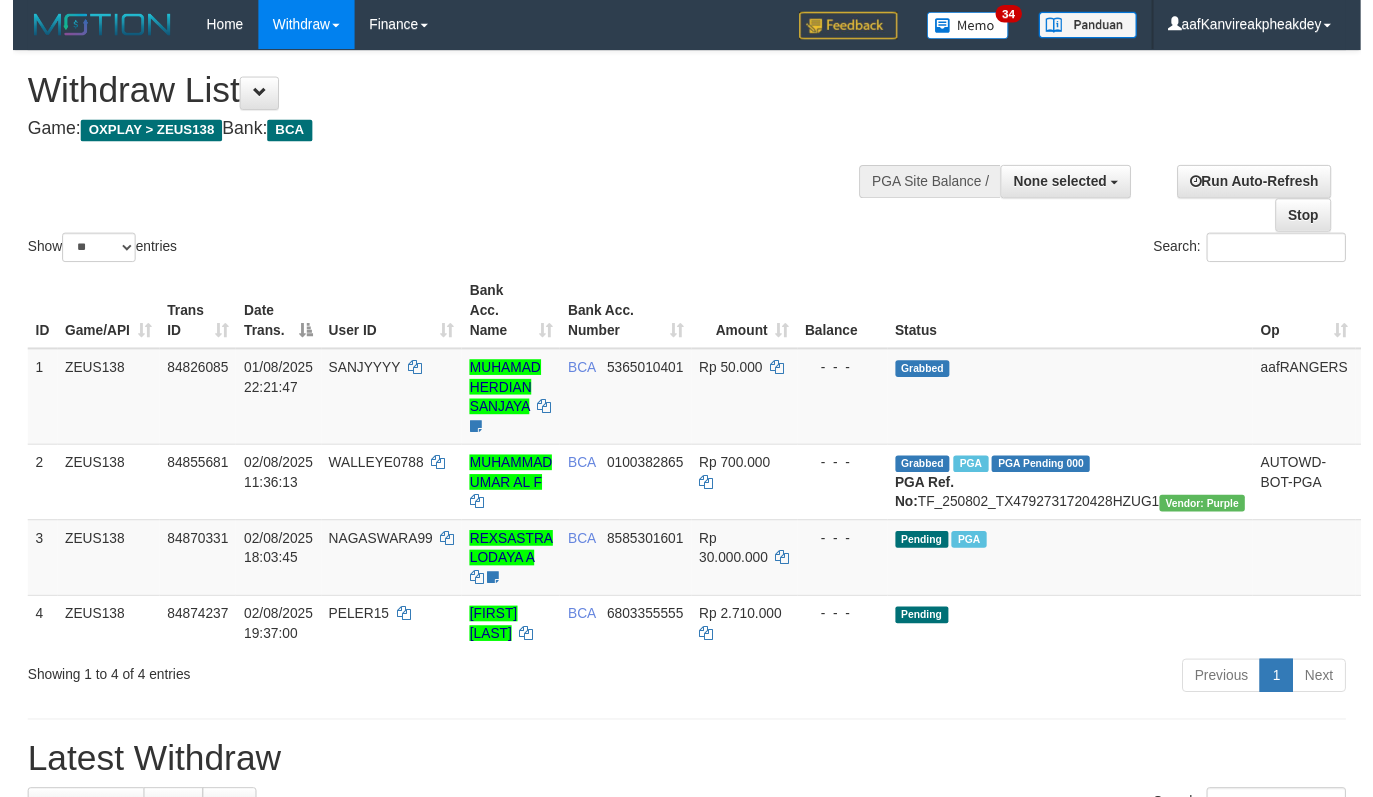 scroll, scrollTop: 200, scrollLeft: 0, axis: vertical 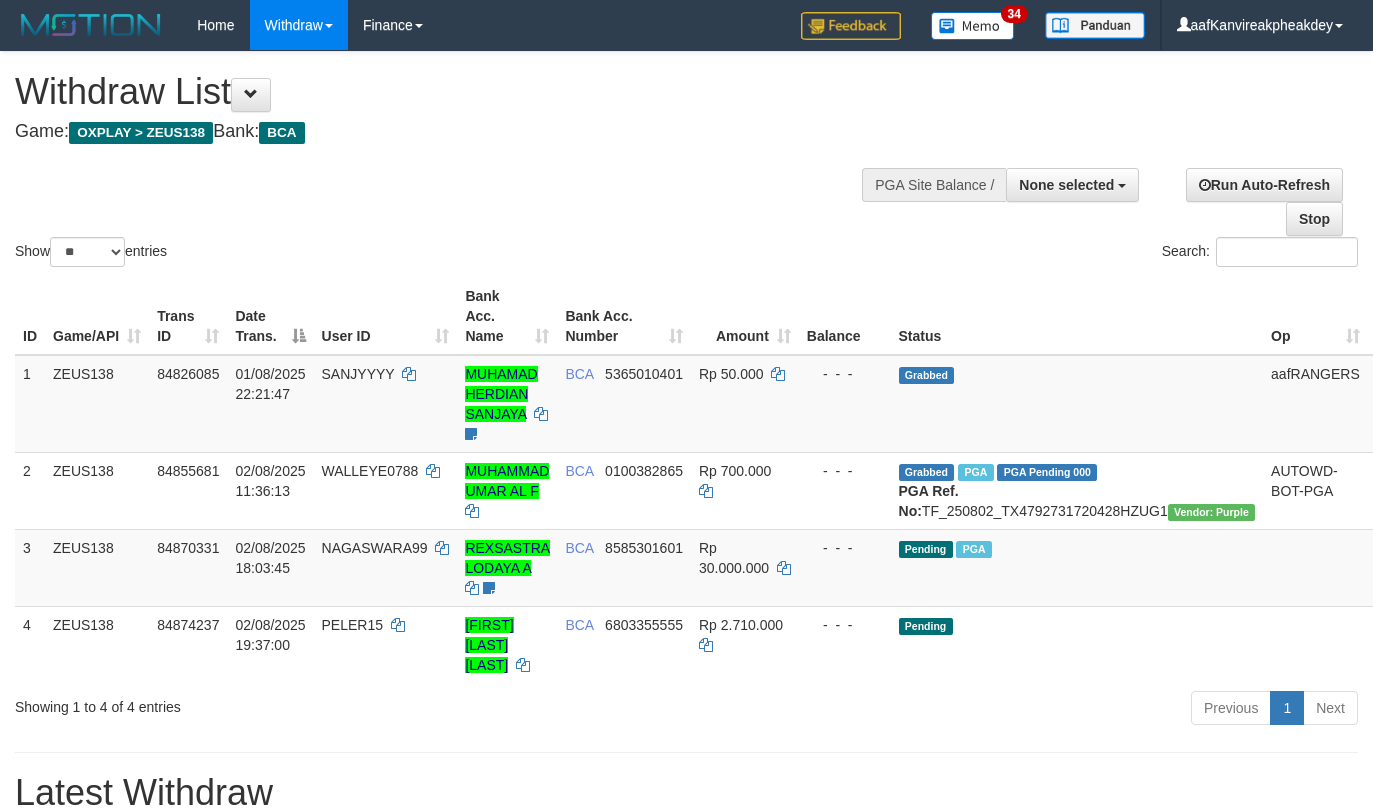 select 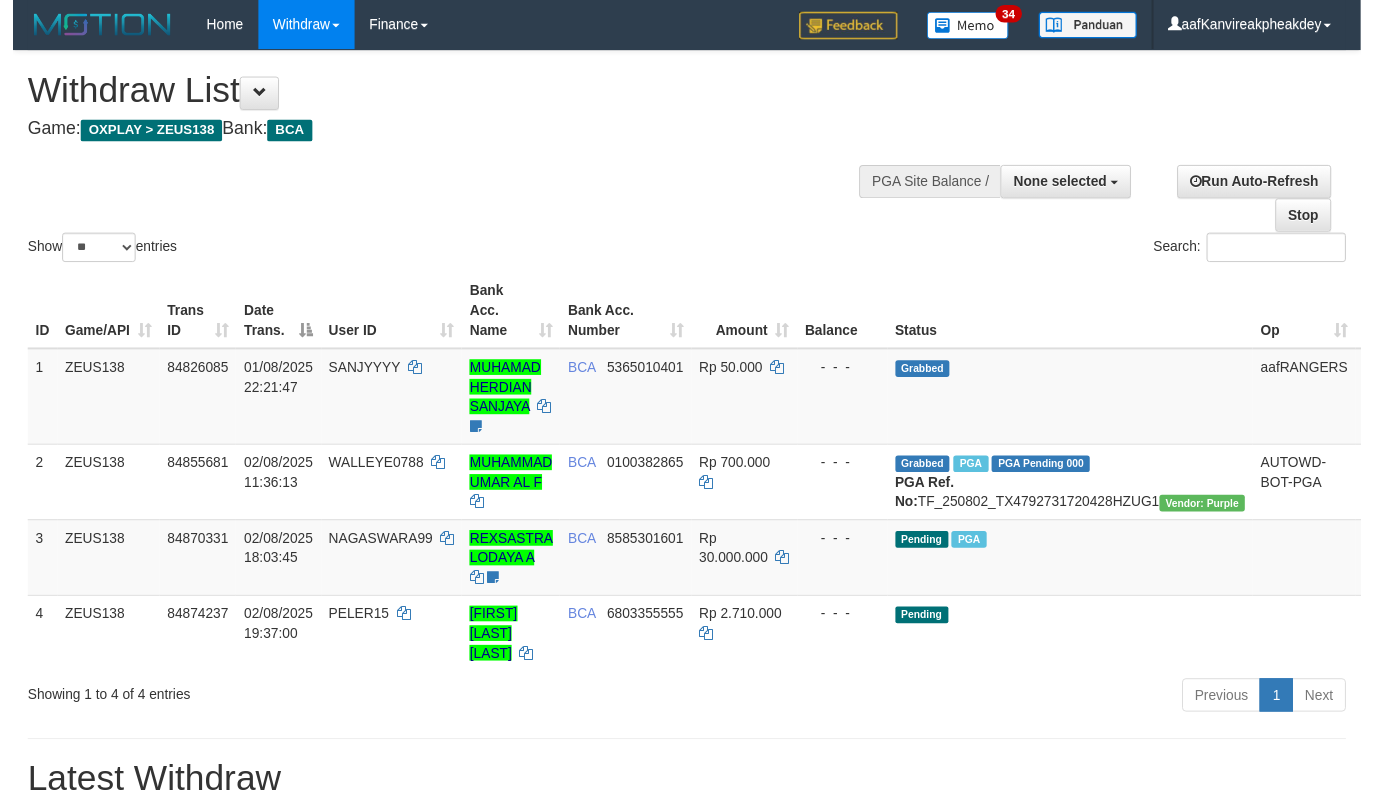 scroll, scrollTop: 200, scrollLeft: 0, axis: vertical 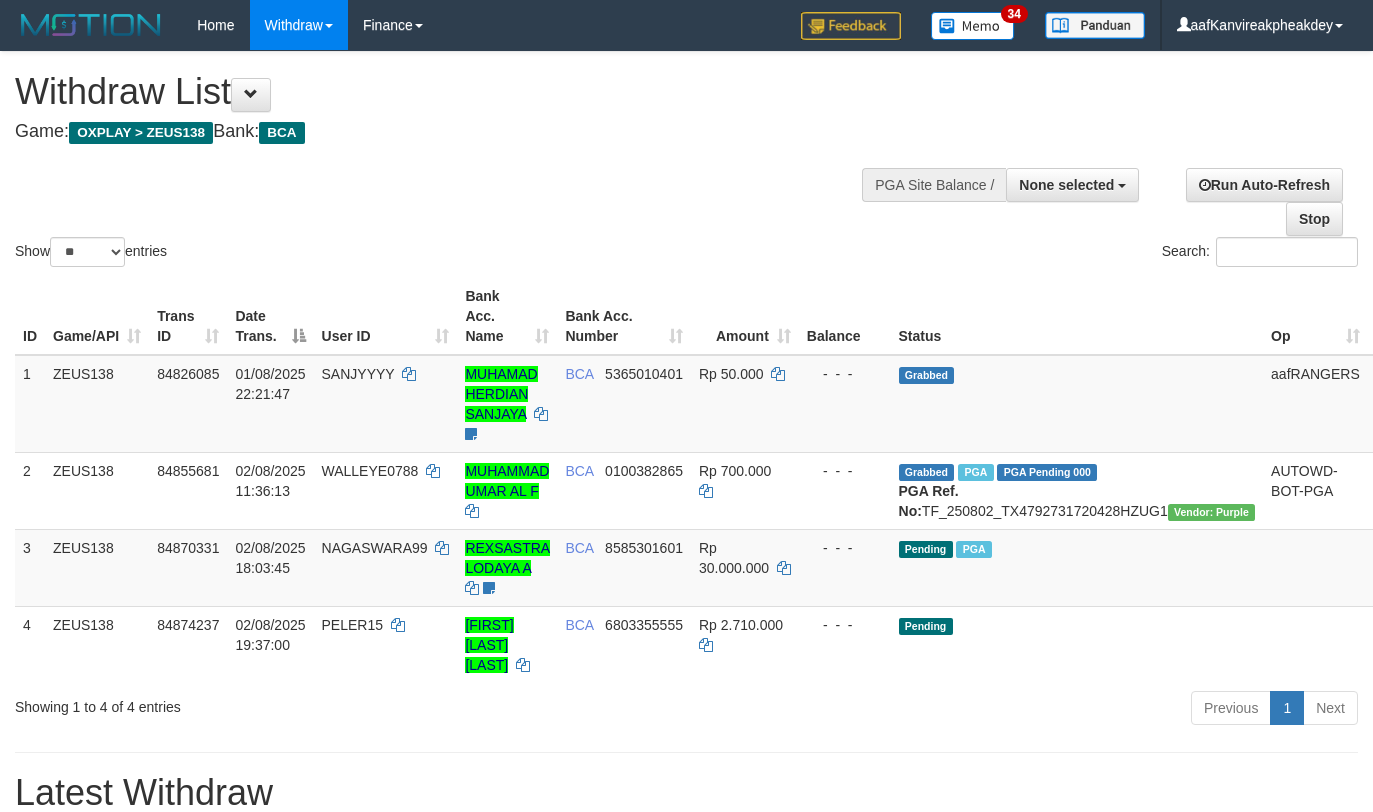 select 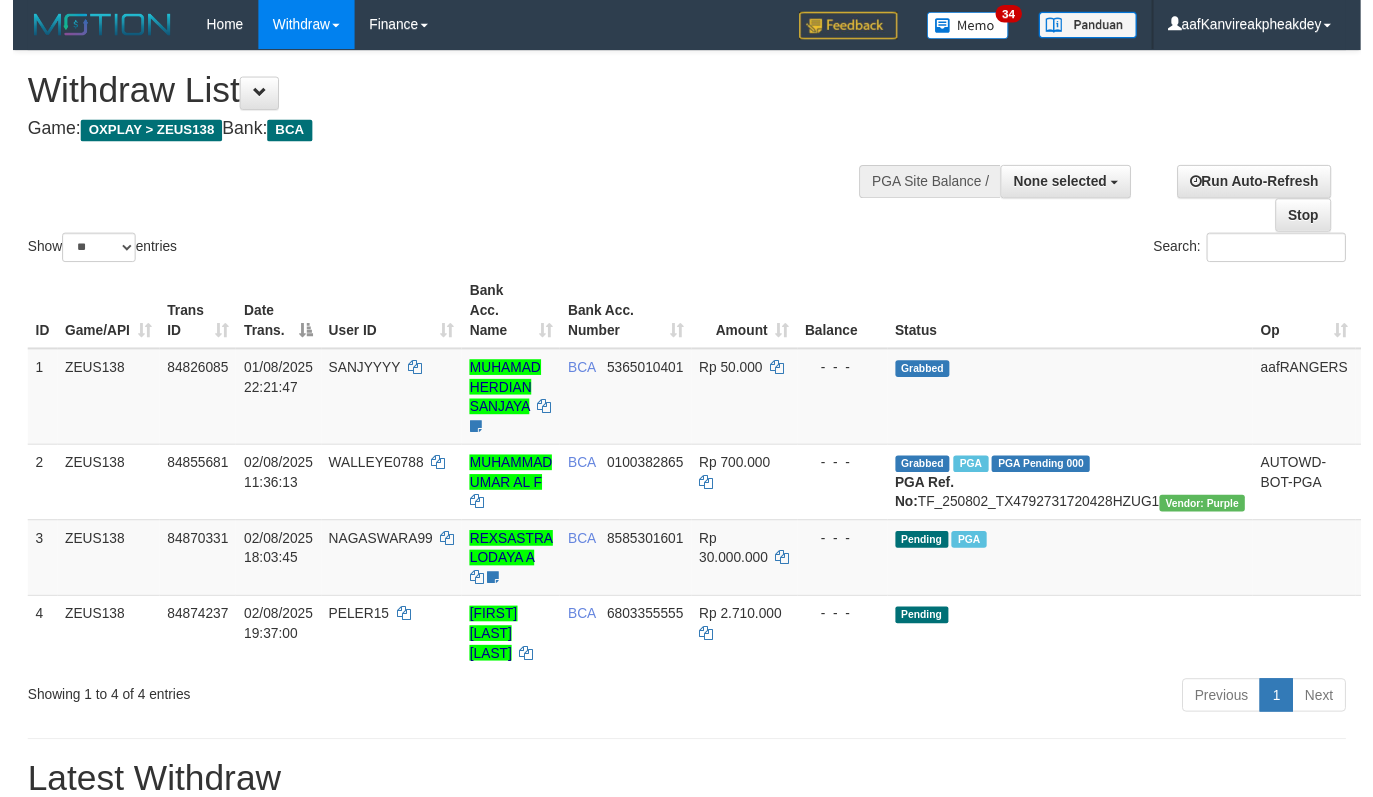 scroll, scrollTop: 200, scrollLeft: 0, axis: vertical 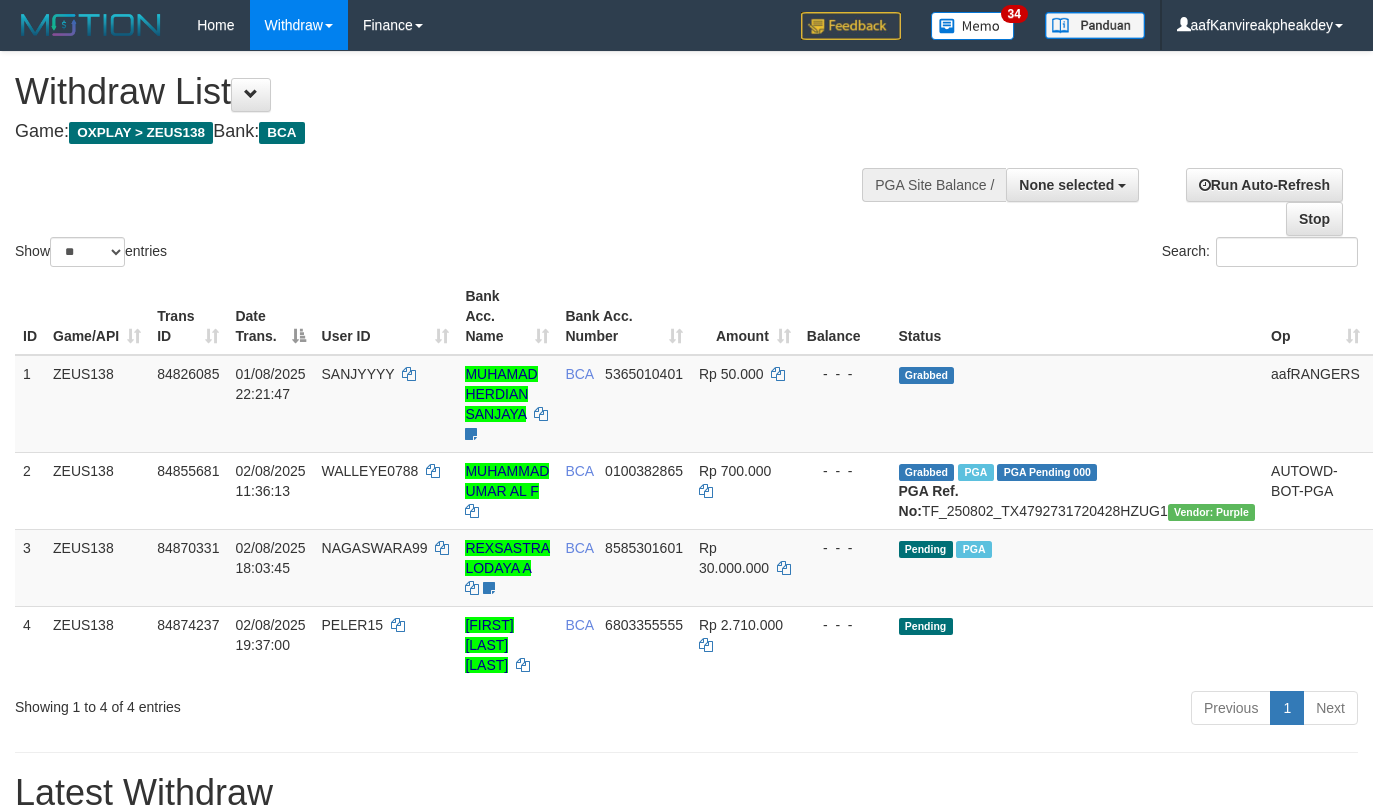 select 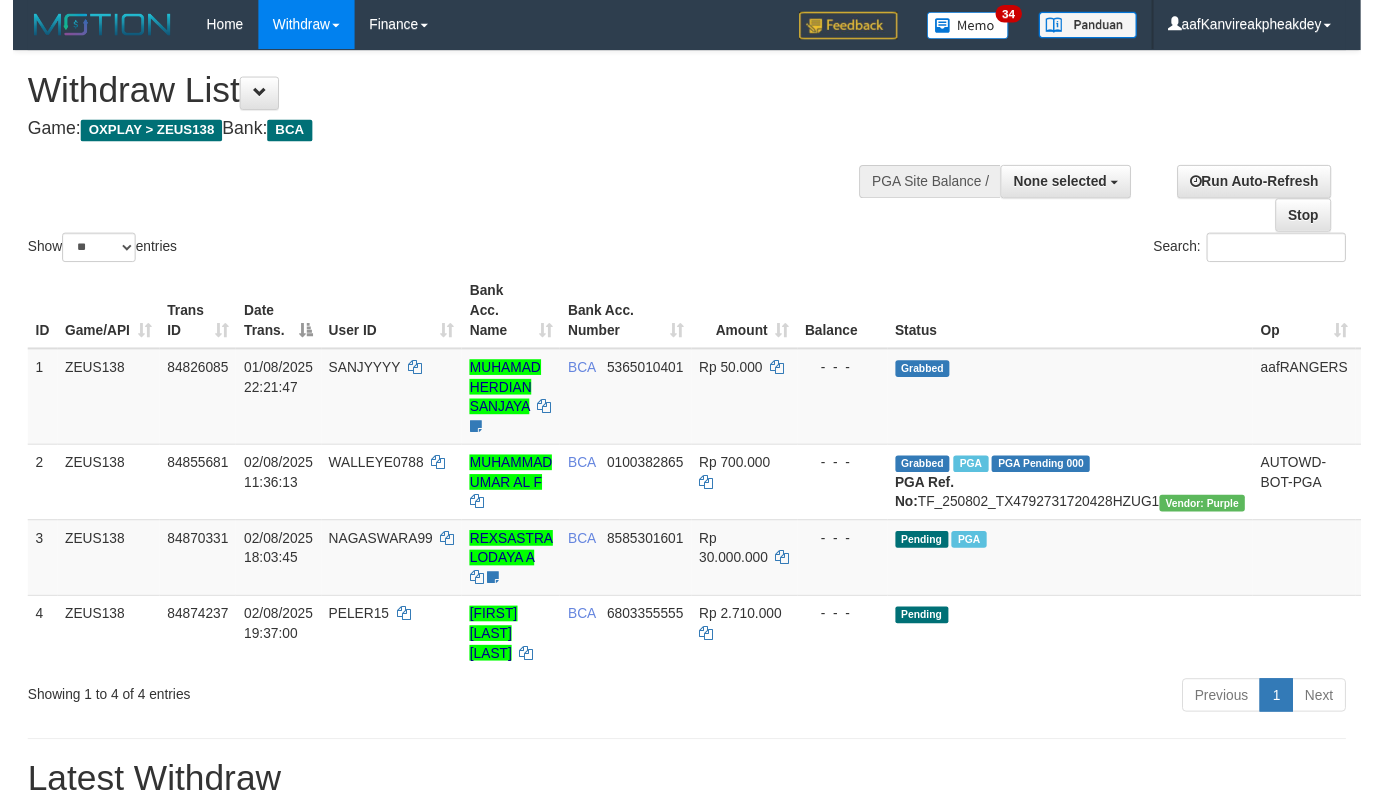 scroll, scrollTop: 200, scrollLeft: 0, axis: vertical 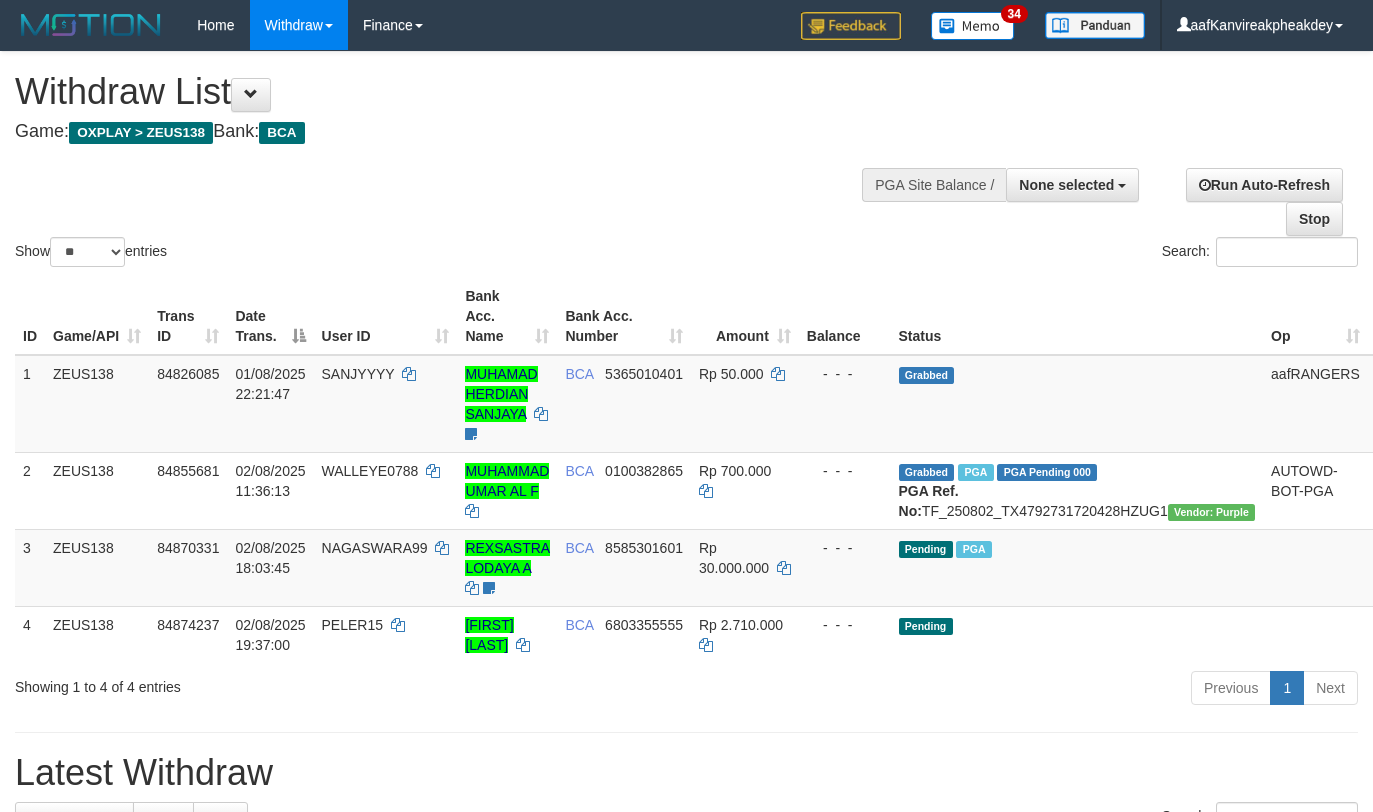 select 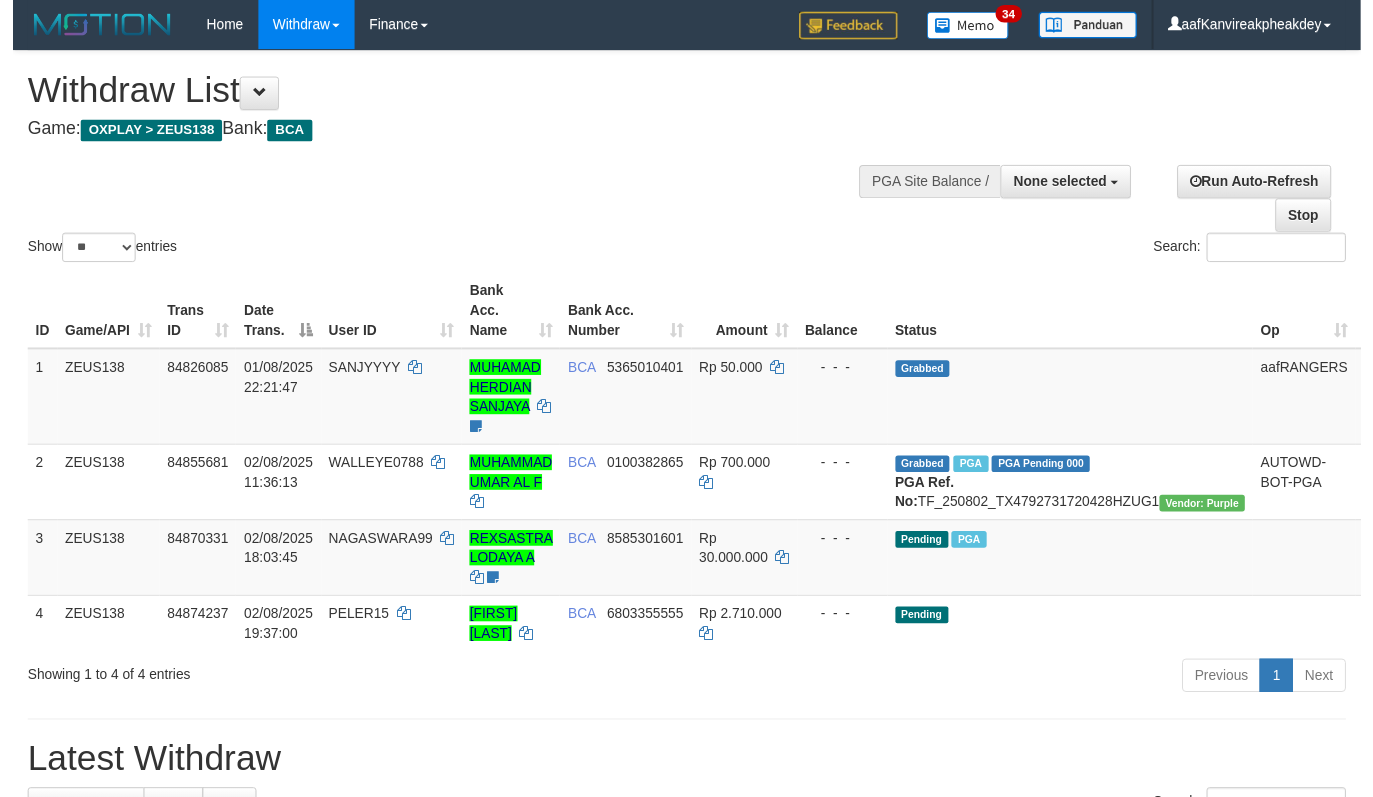 scroll, scrollTop: 200, scrollLeft: 0, axis: vertical 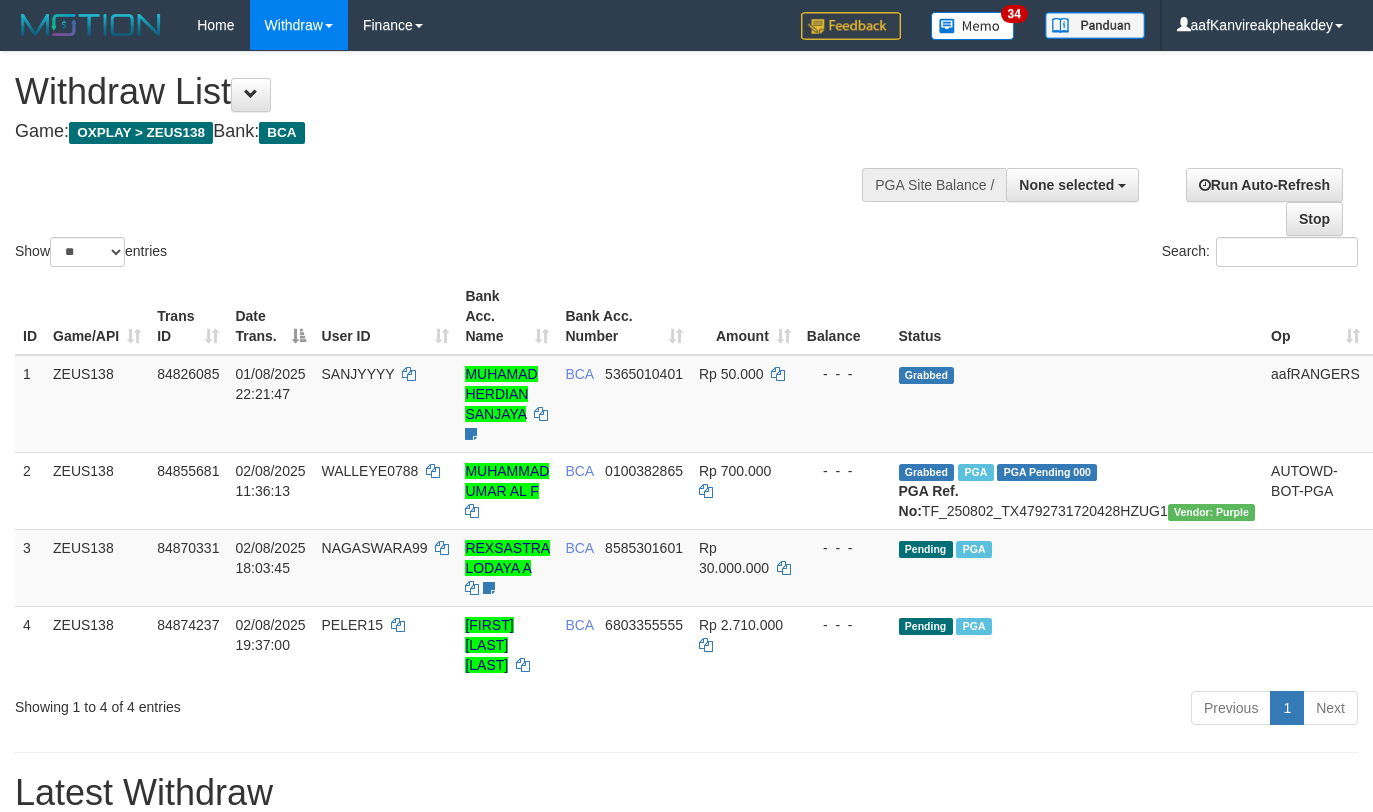select 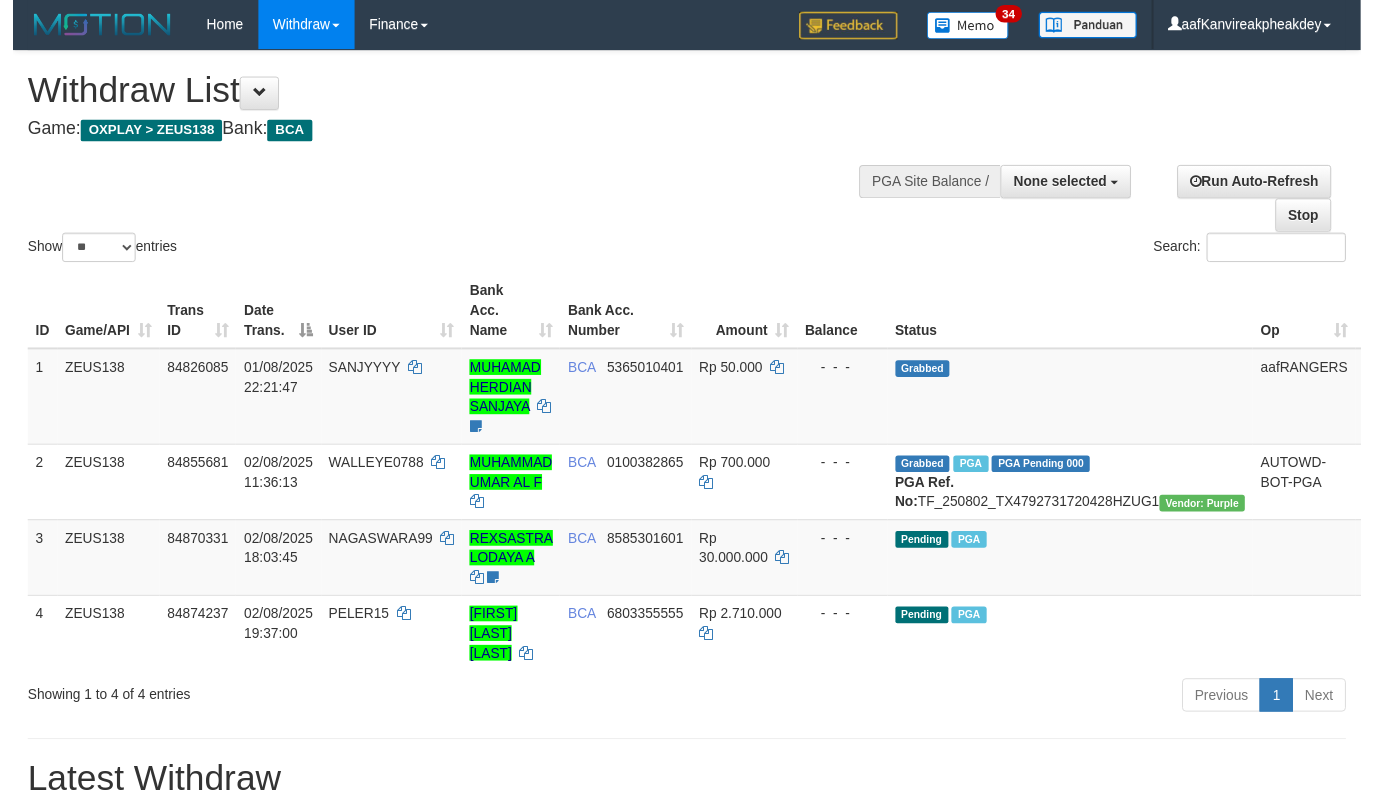 scroll, scrollTop: 200, scrollLeft: 0, axis: vertical 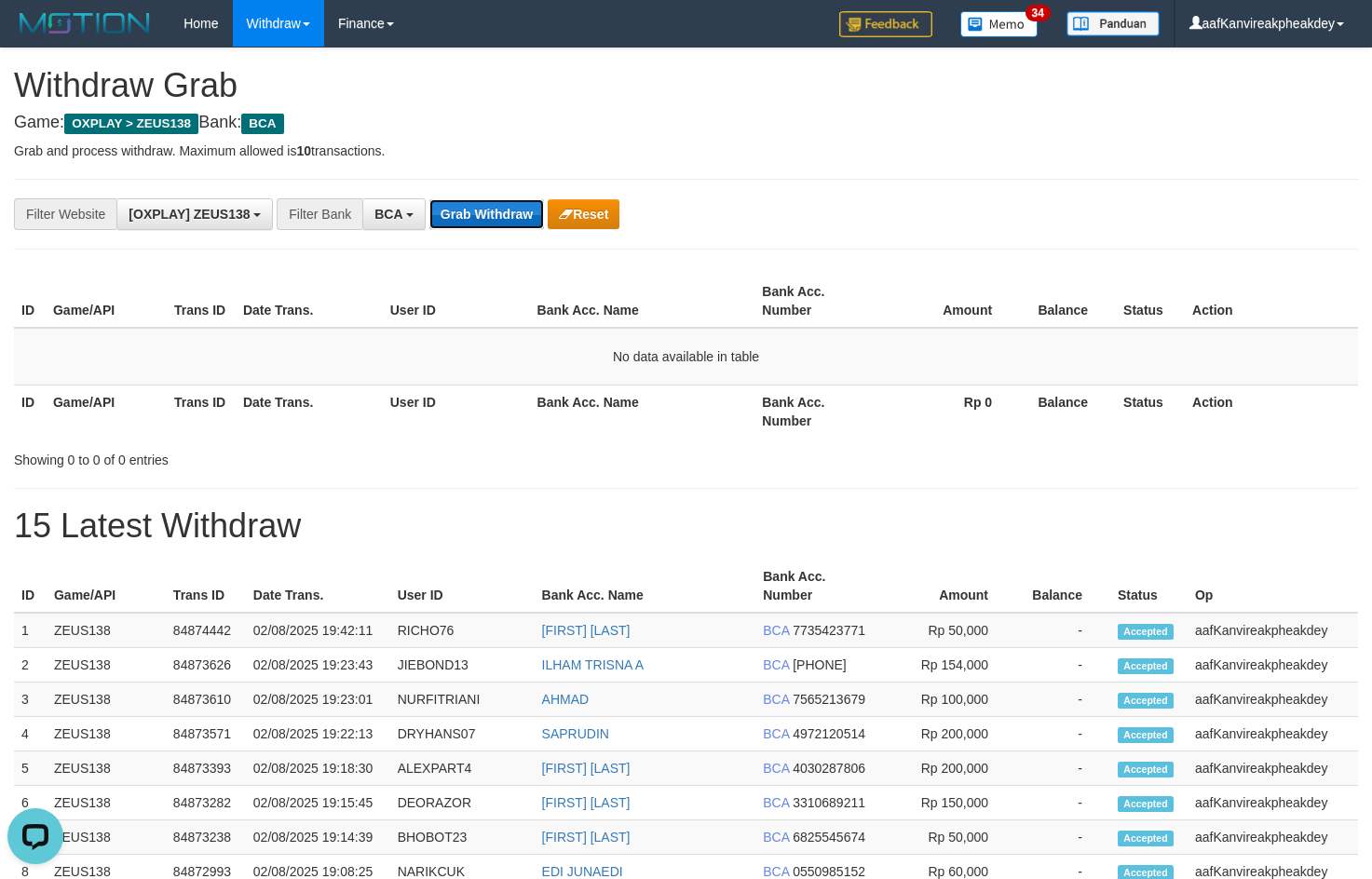 click on "Grab Withdraw" at bounding box center [486, 214] 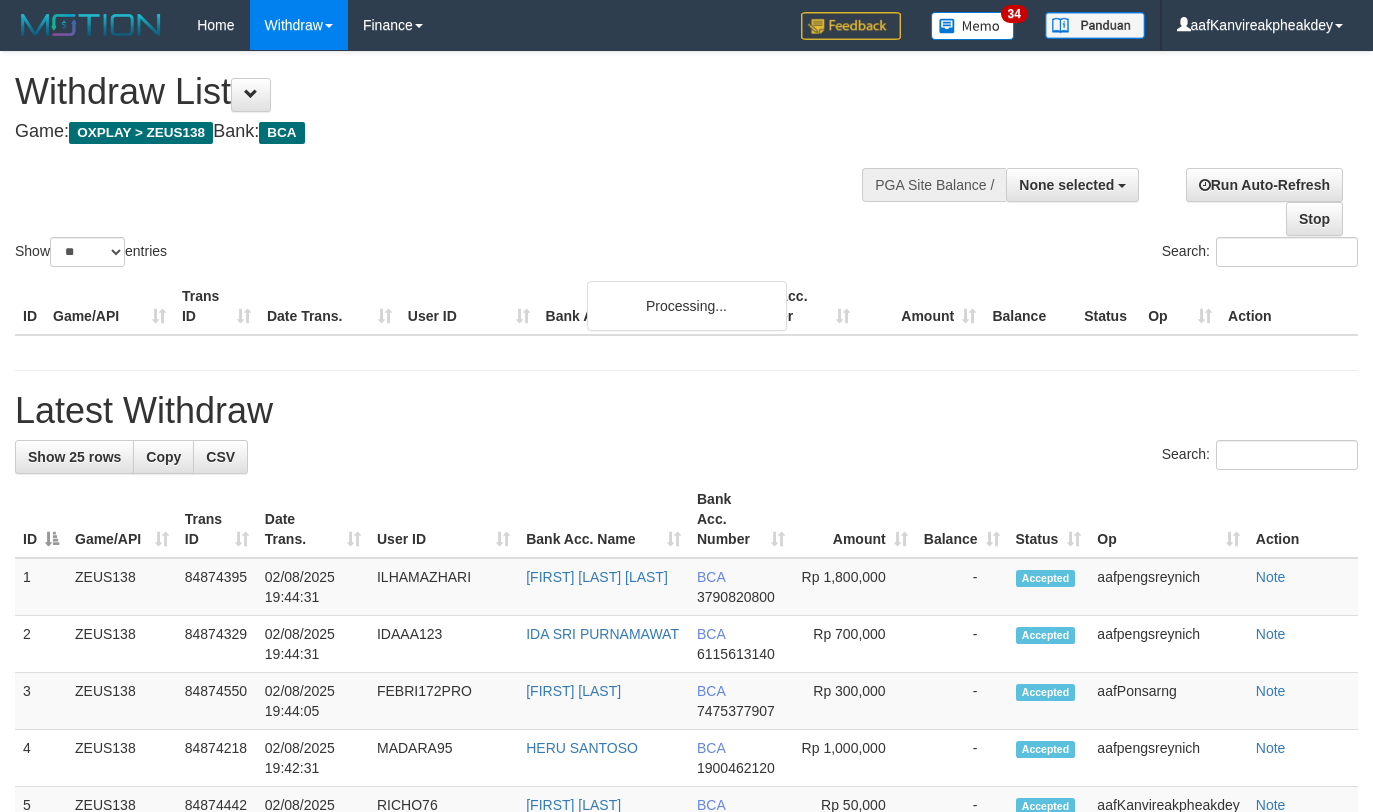 select 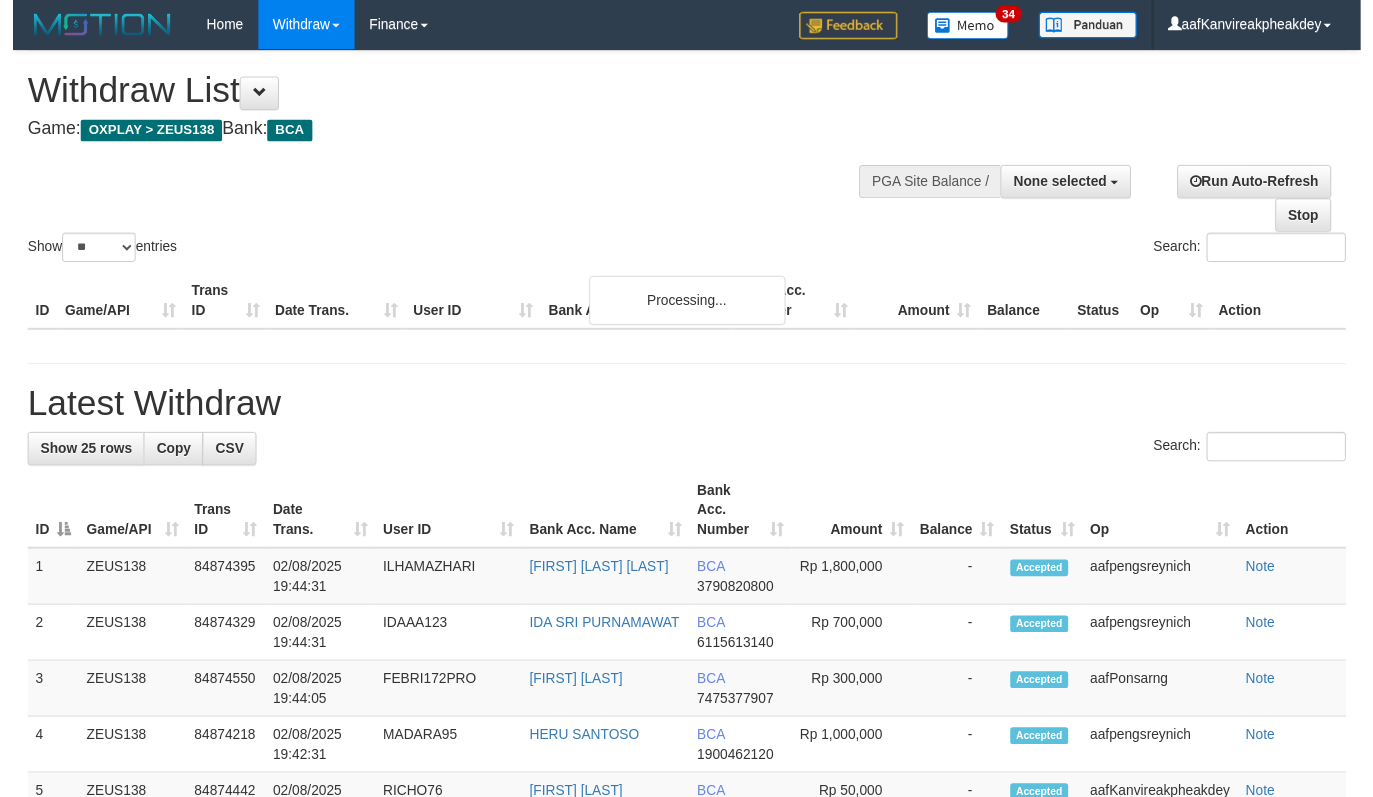 scroll, scrollTop: 200, scrollLeft: 0, axis: vertical 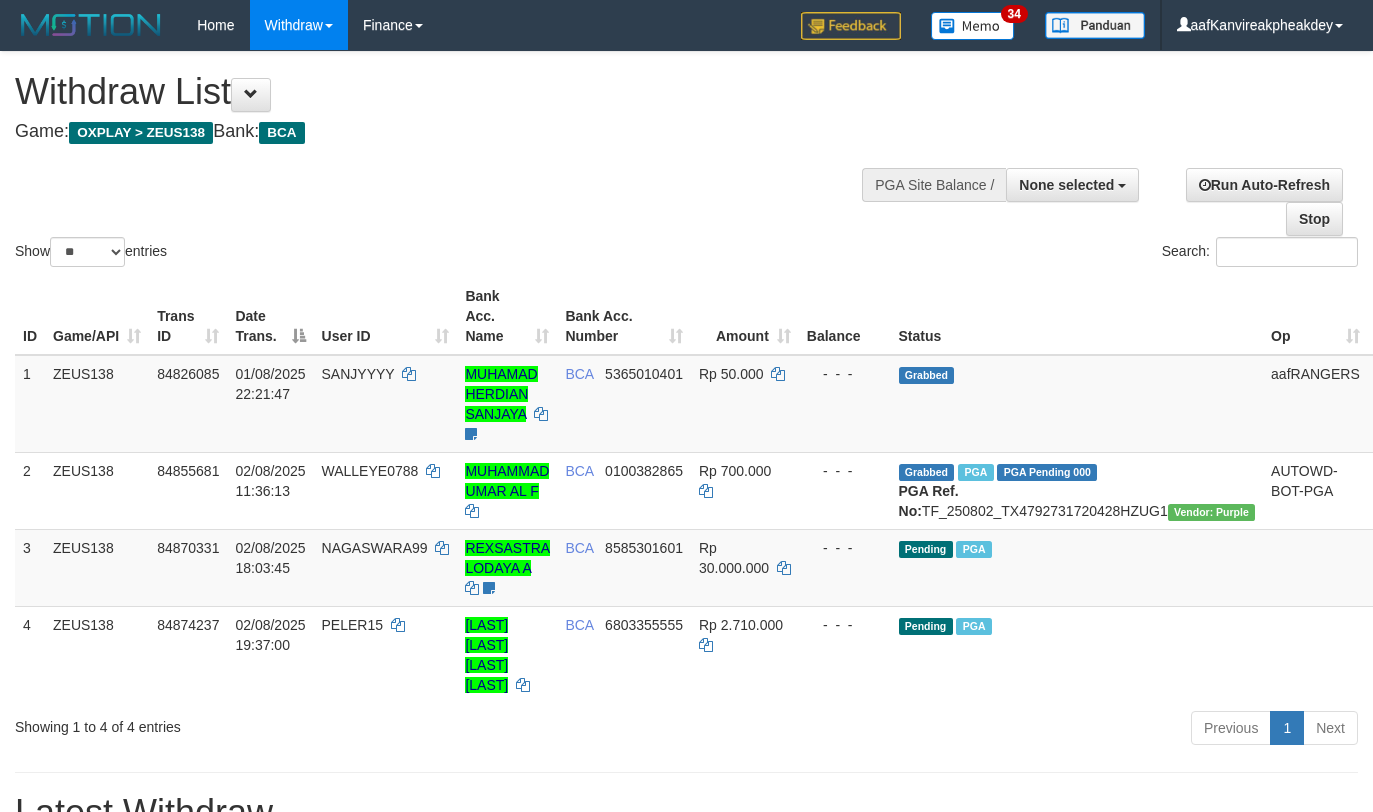 select 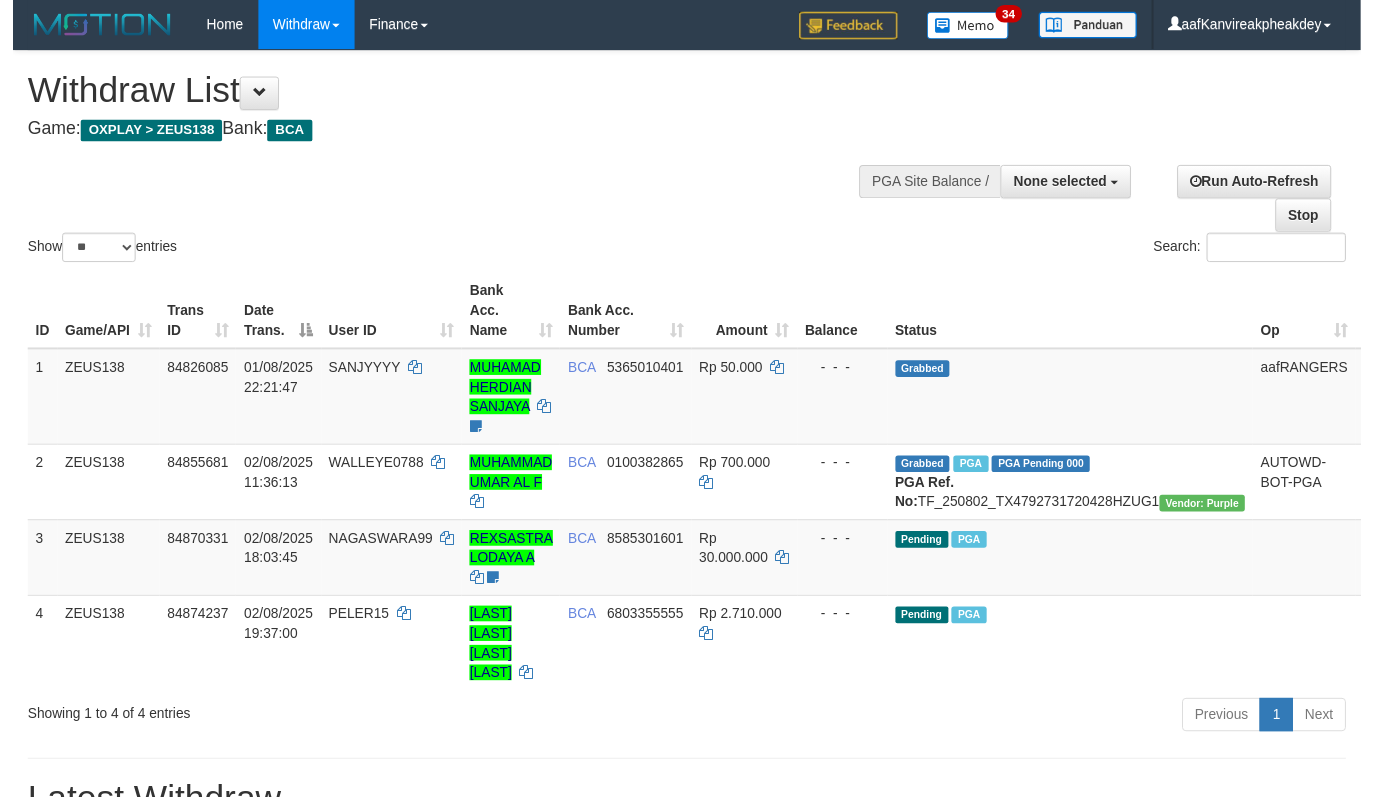 scroll, scrollTop: 200, scrollLeft: 0, axis: vertical 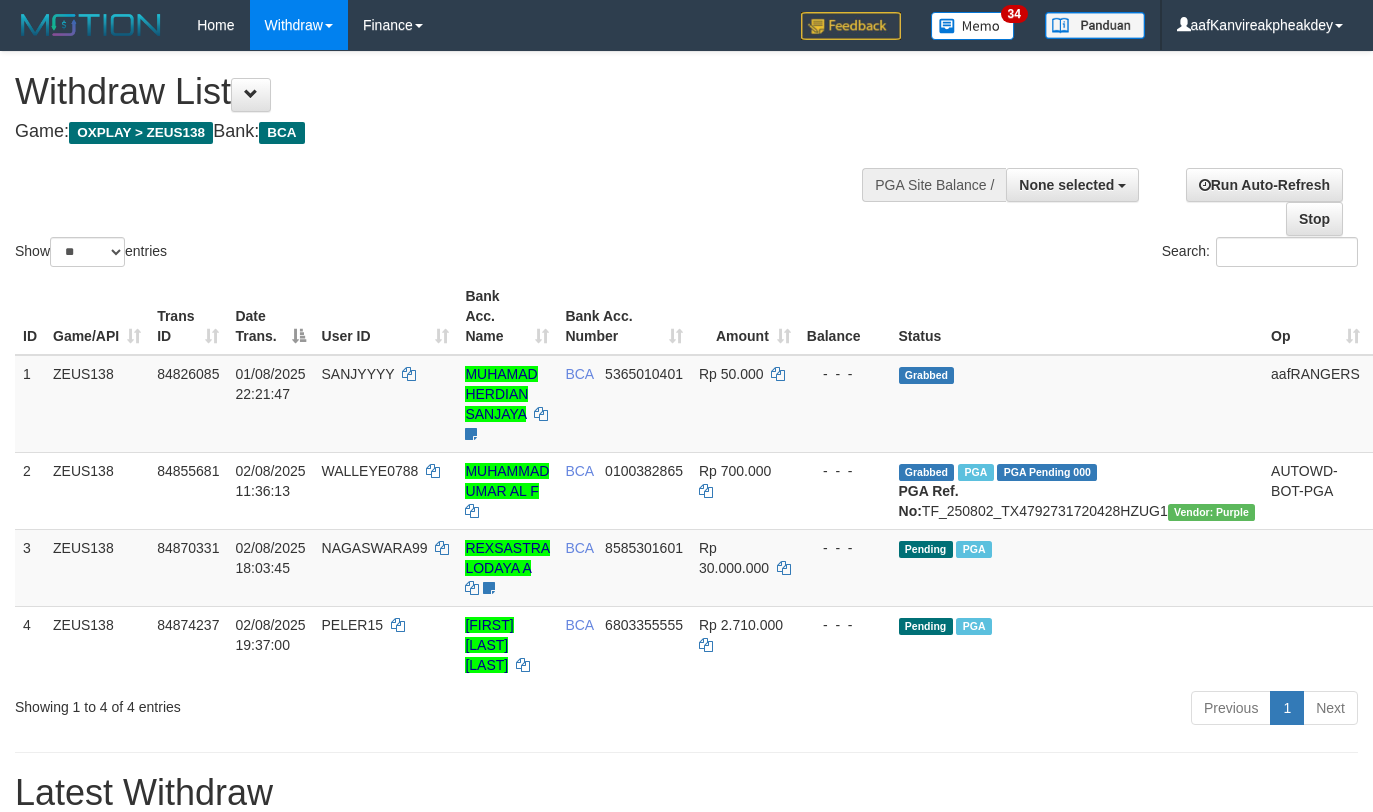 select 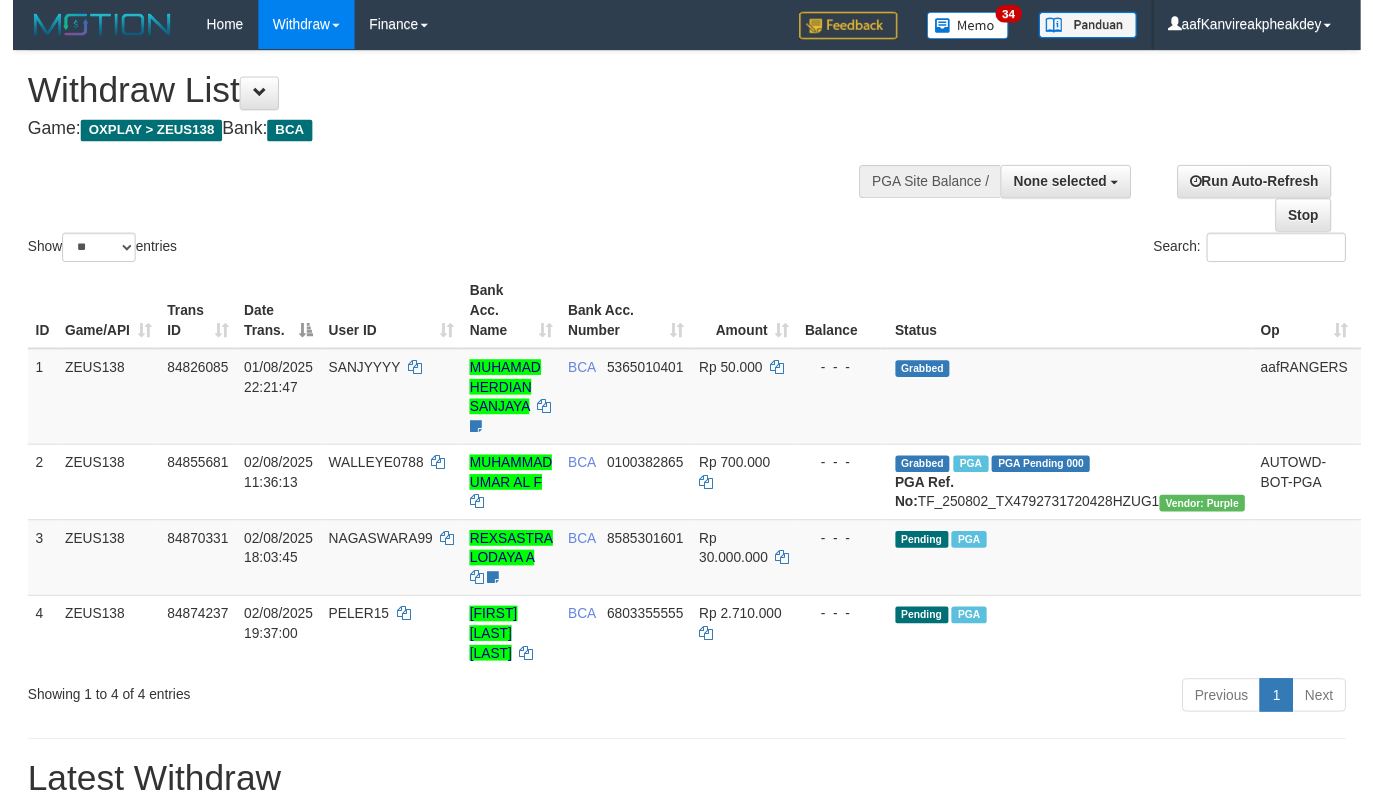scroll, scrollTop: 200, scrollLeft: 0, axis: vertical 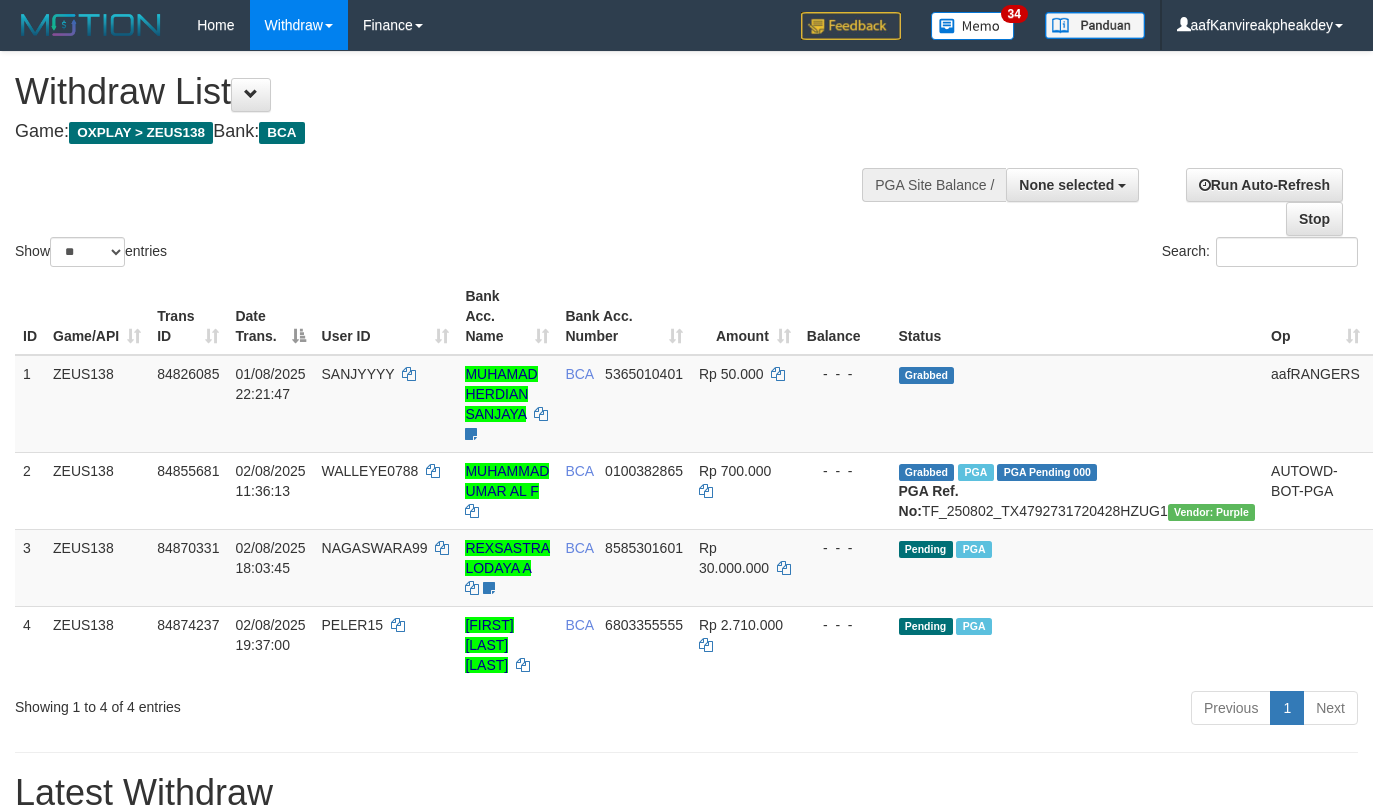 select 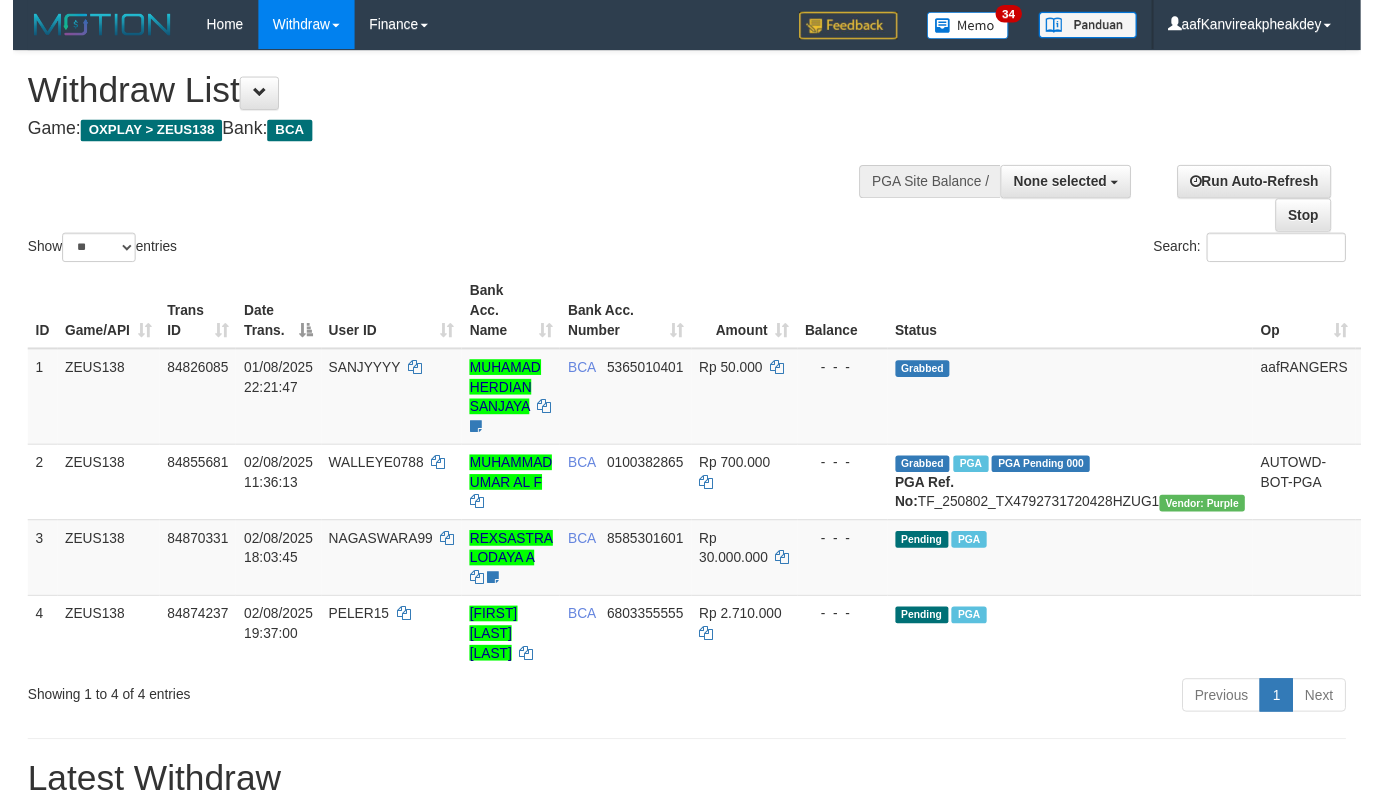 scroll, scrollTop: 200, scrollLeft: 0, axis: vertical 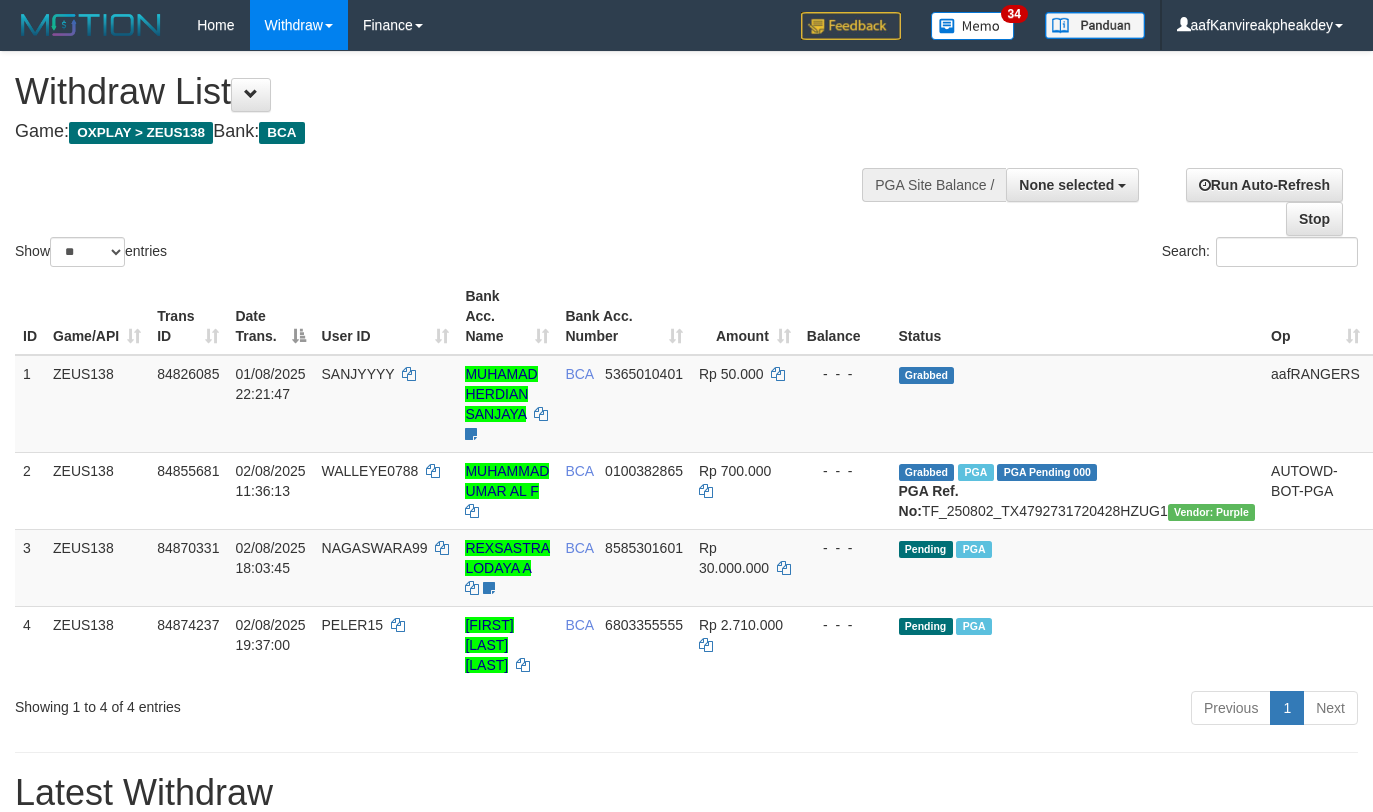 select 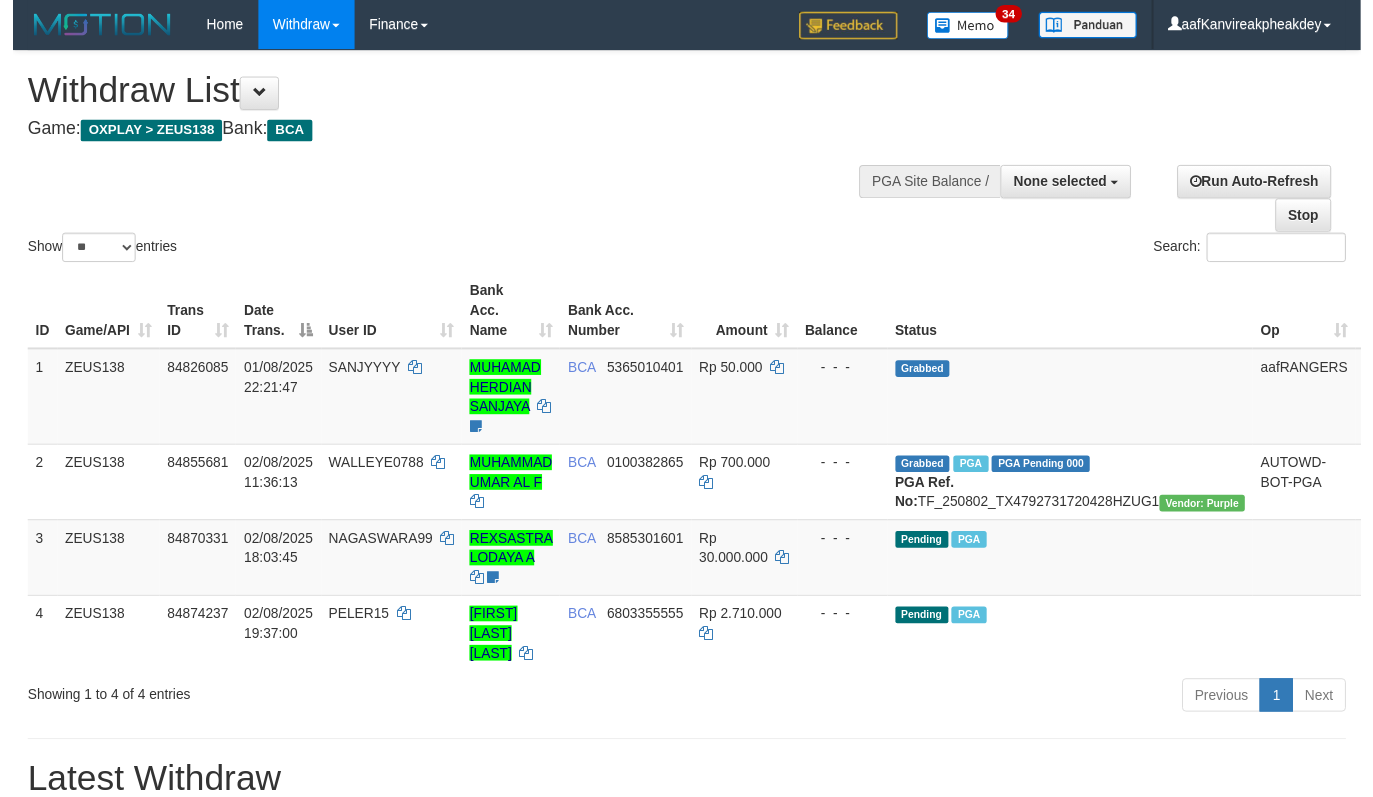 scroll, scrollTop: 200, scrollLeft: 0, axis: vertical 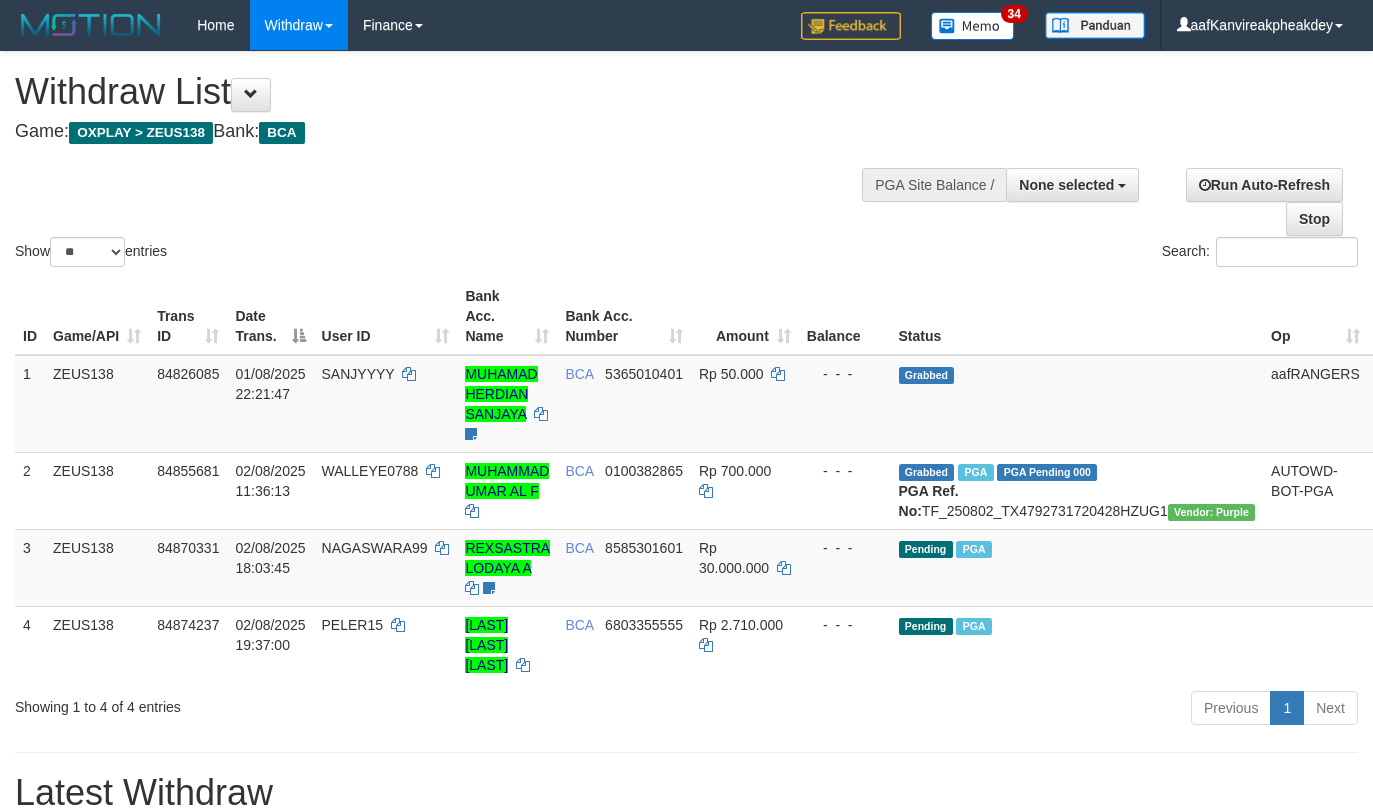 select 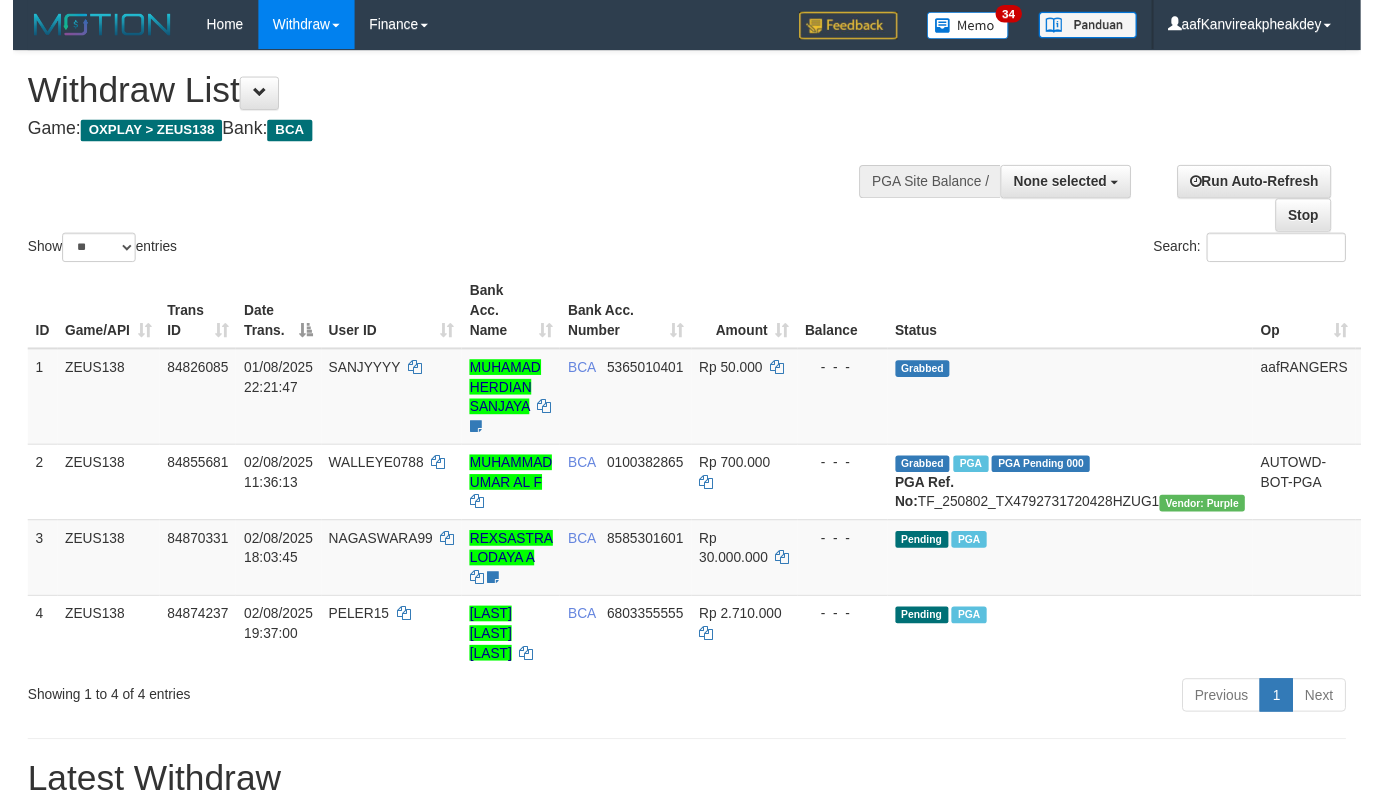 scroll, scrollTop: 200, scrollLeft: 0, axis: vertical 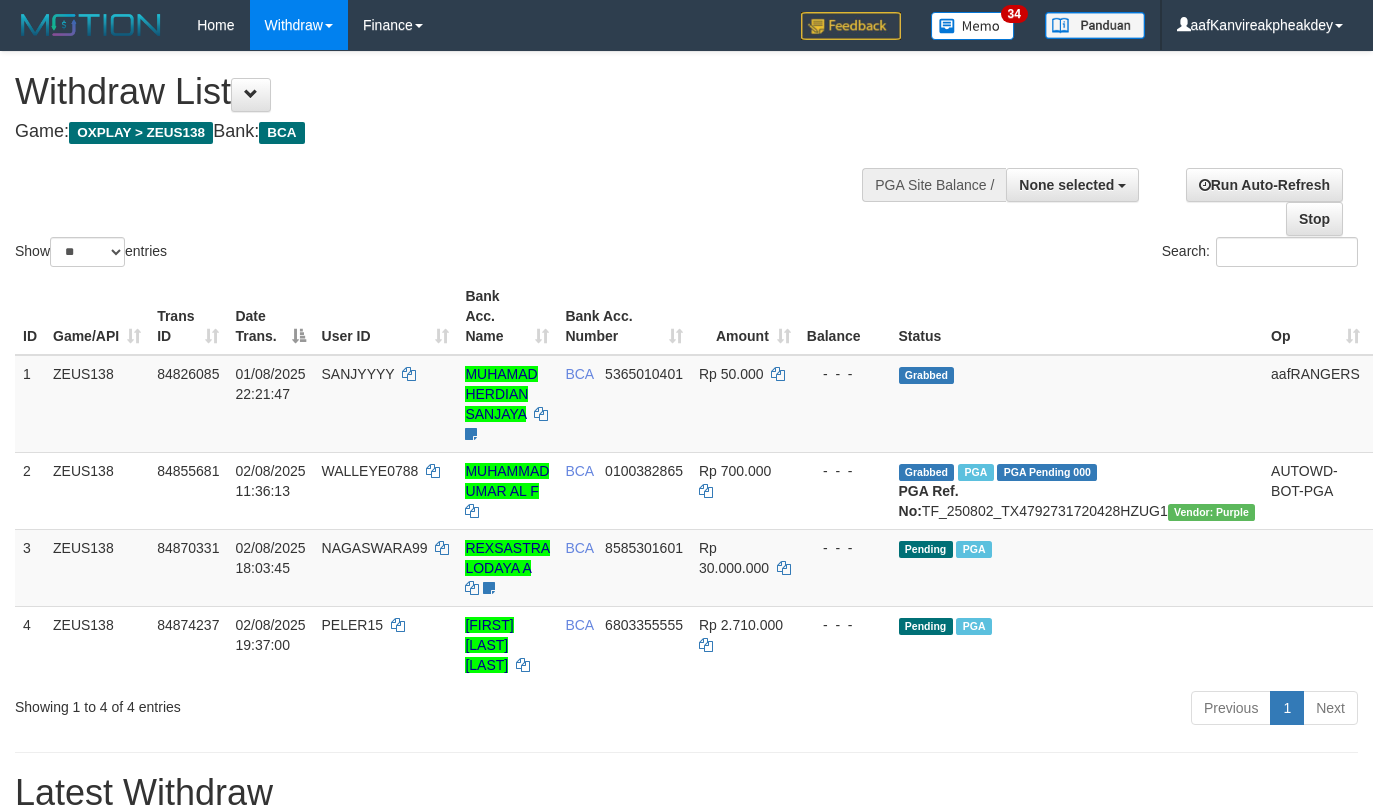 select 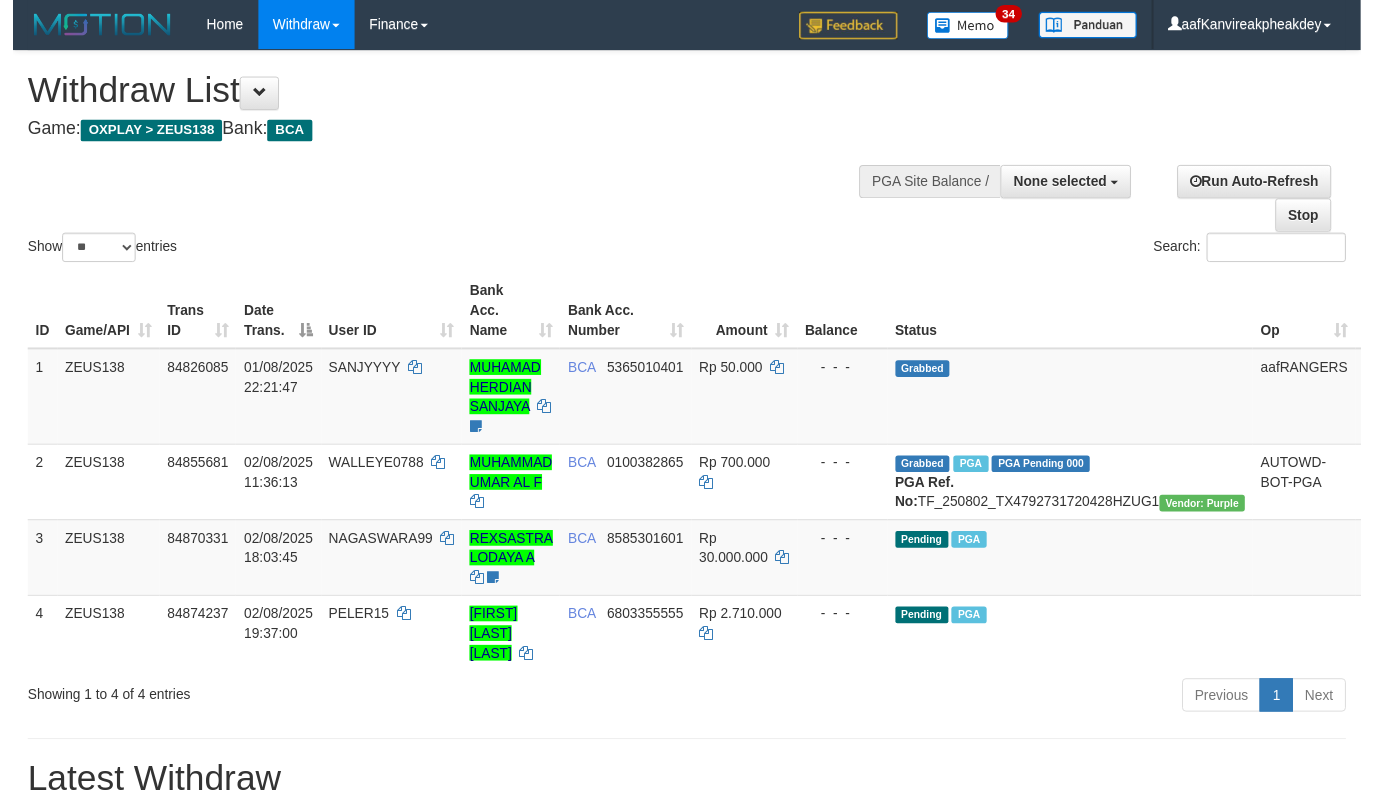 scroll, scrollTop: 200, scrollLeft: 0, axis: vertical 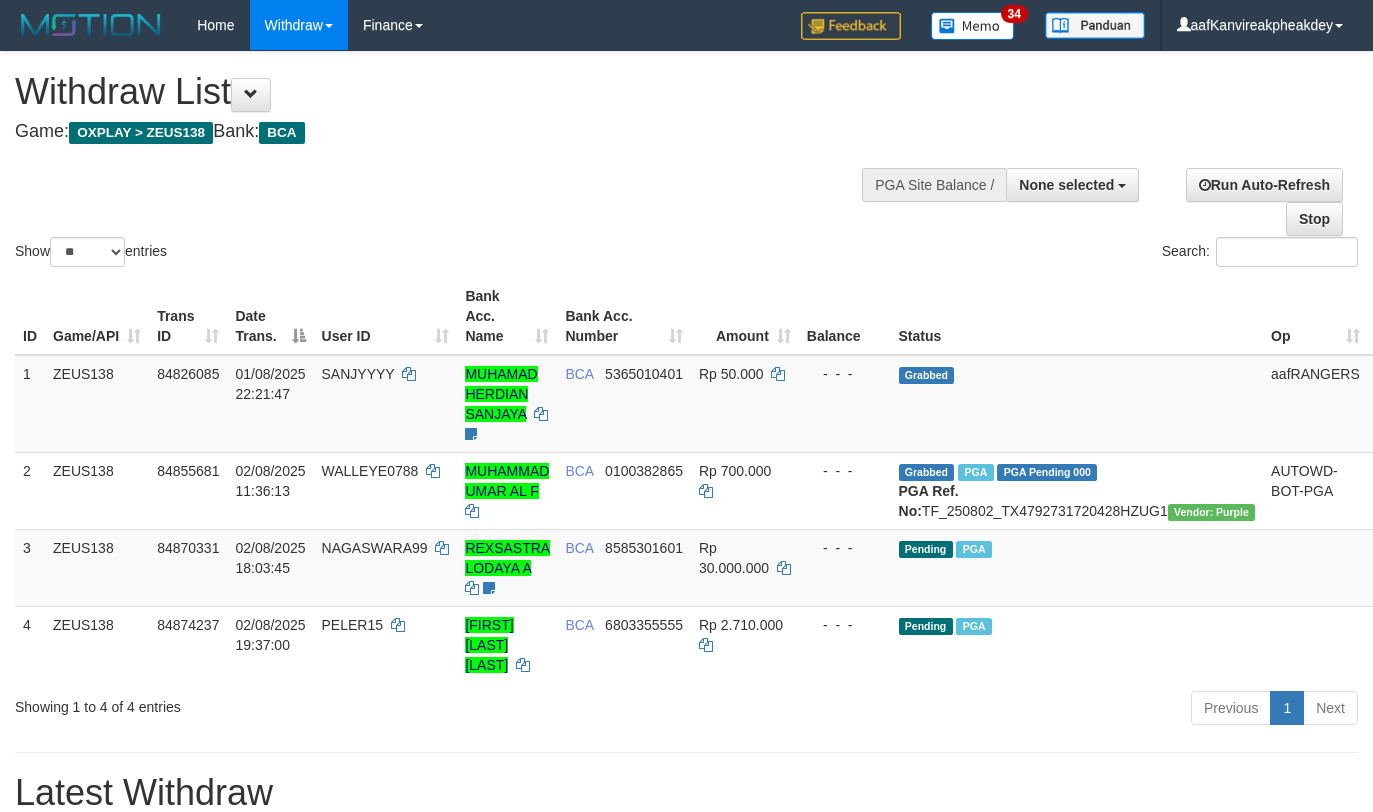 select 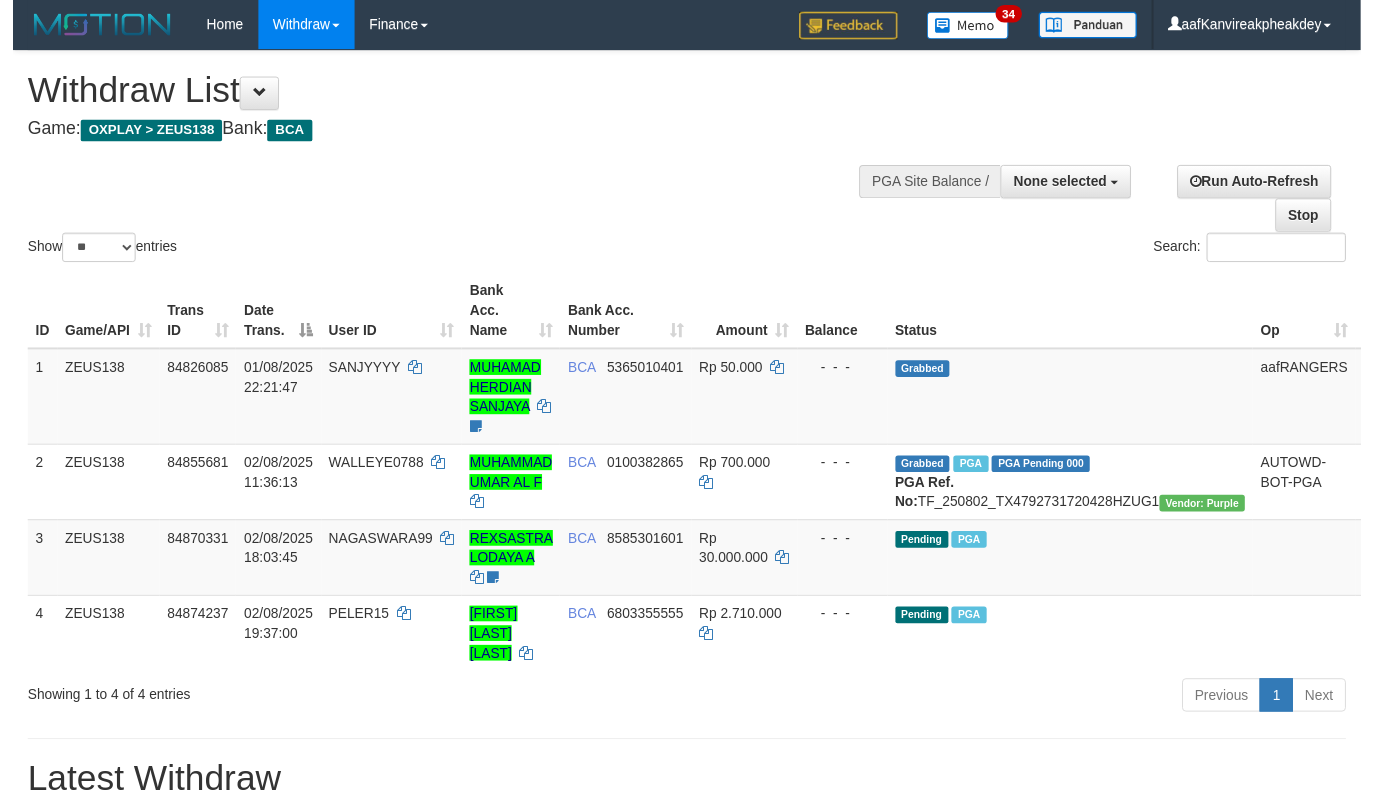 scroll, scrollTop: 200, scrollLeft: 0, axis: vertical 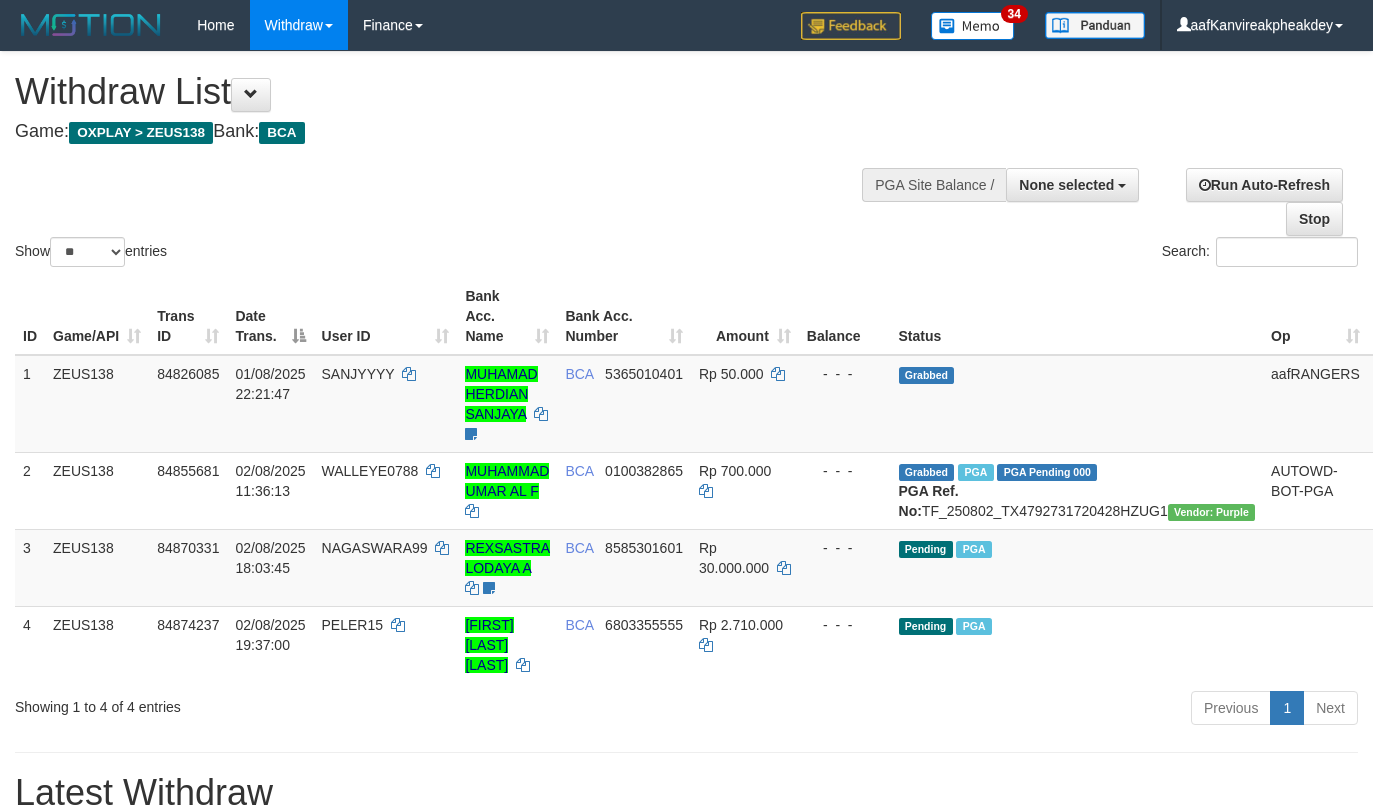 select 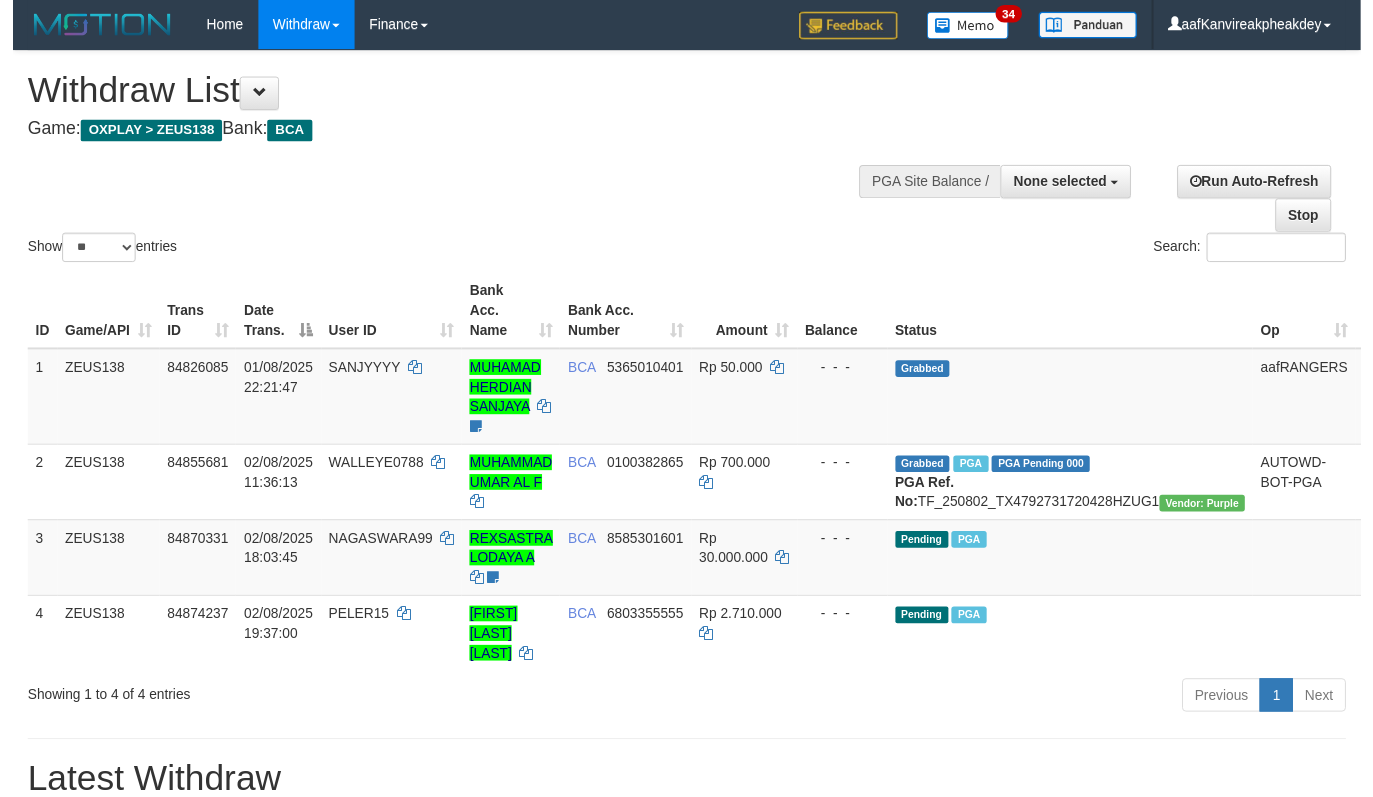 scroll, scrollTop: 200, scrollLeft: 0, axis: vertical 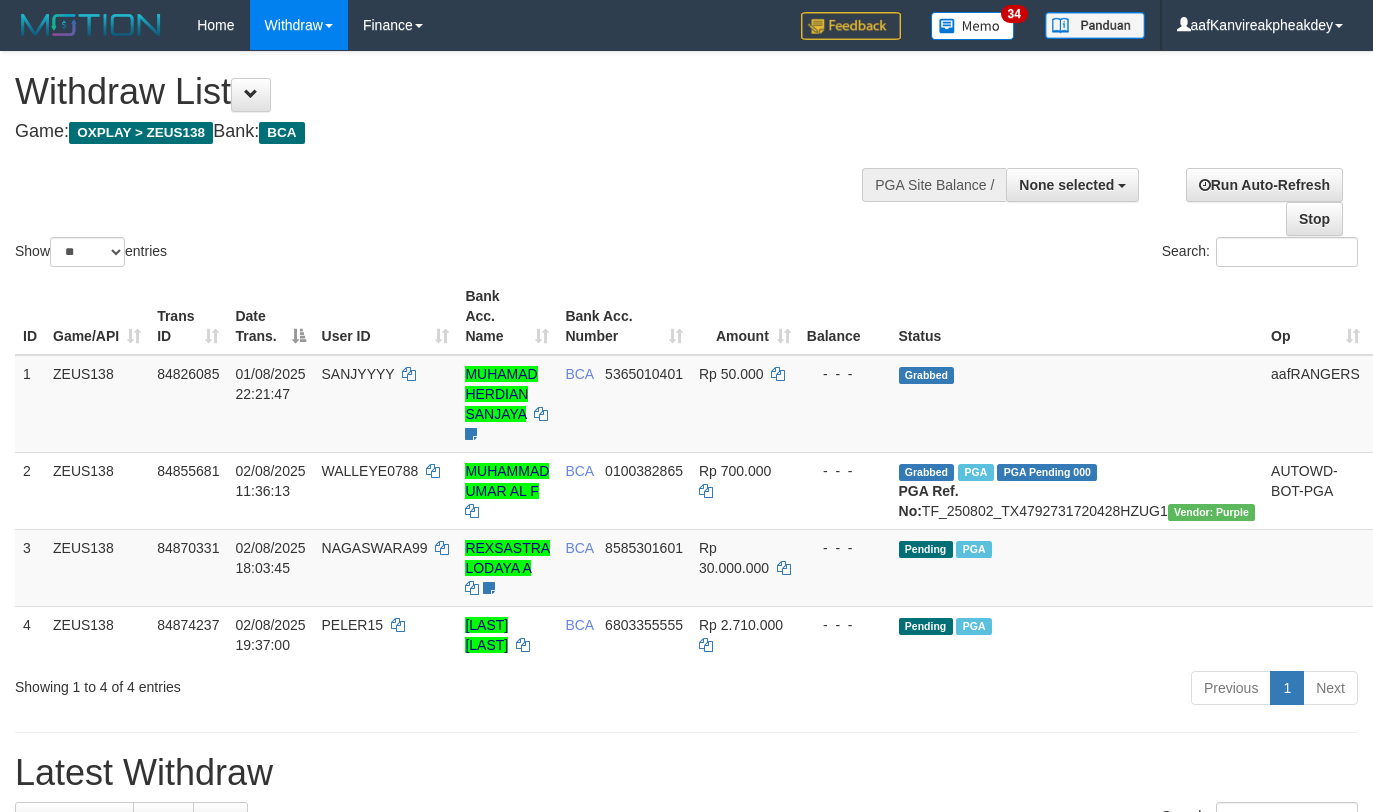 select 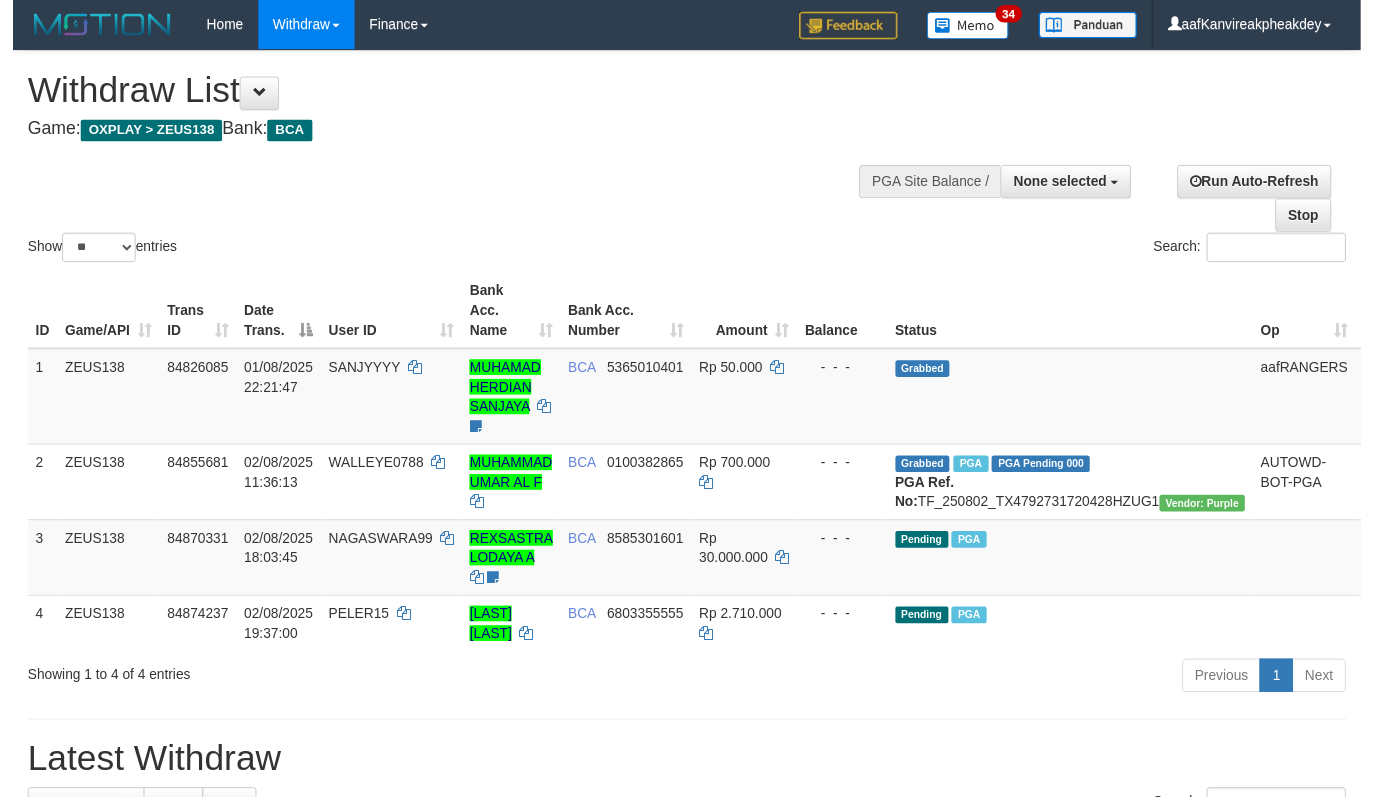 scroll, scrollTop: 200, scrollLeft: 0, axis: vertical 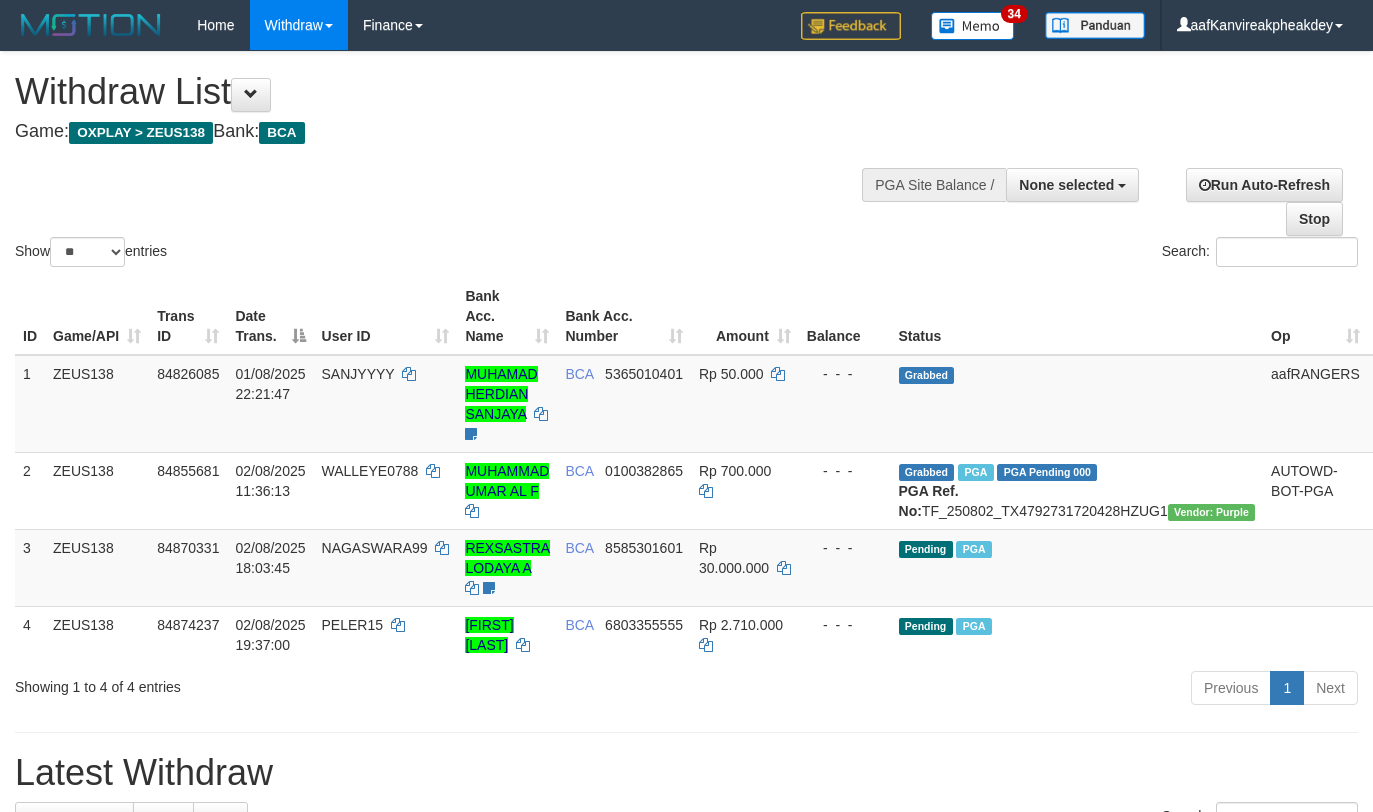 select 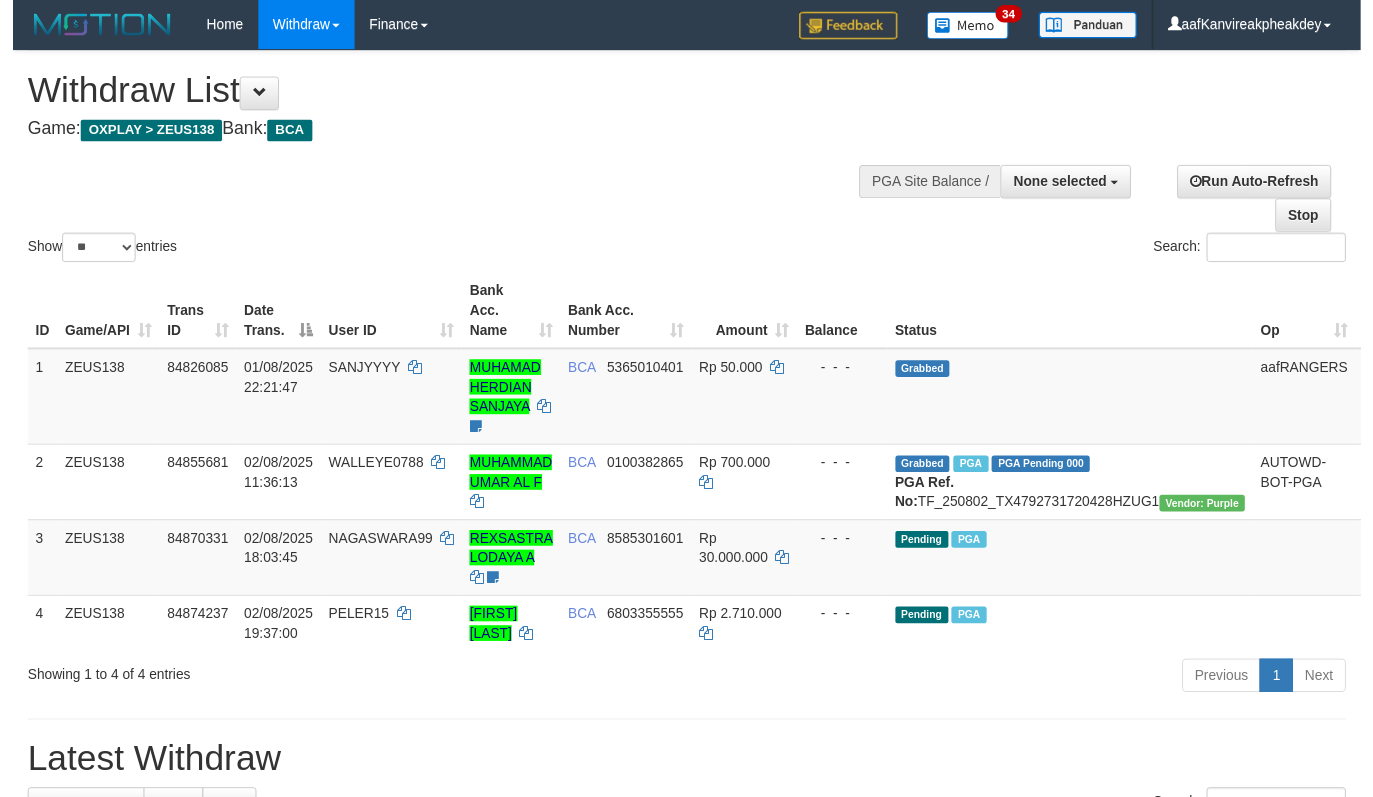 scroll, scrollTop: 200, scrollLeft: 0, axis: vertical 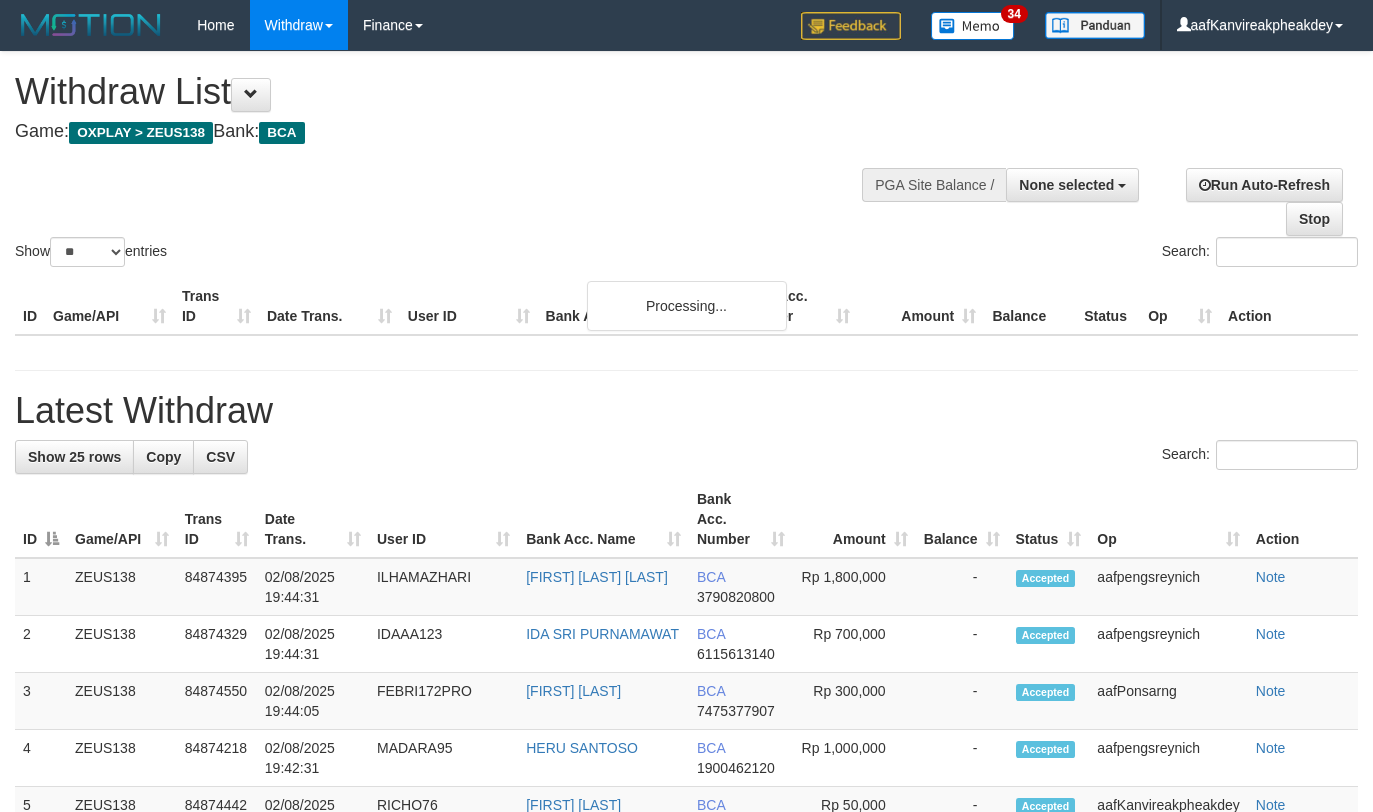 select 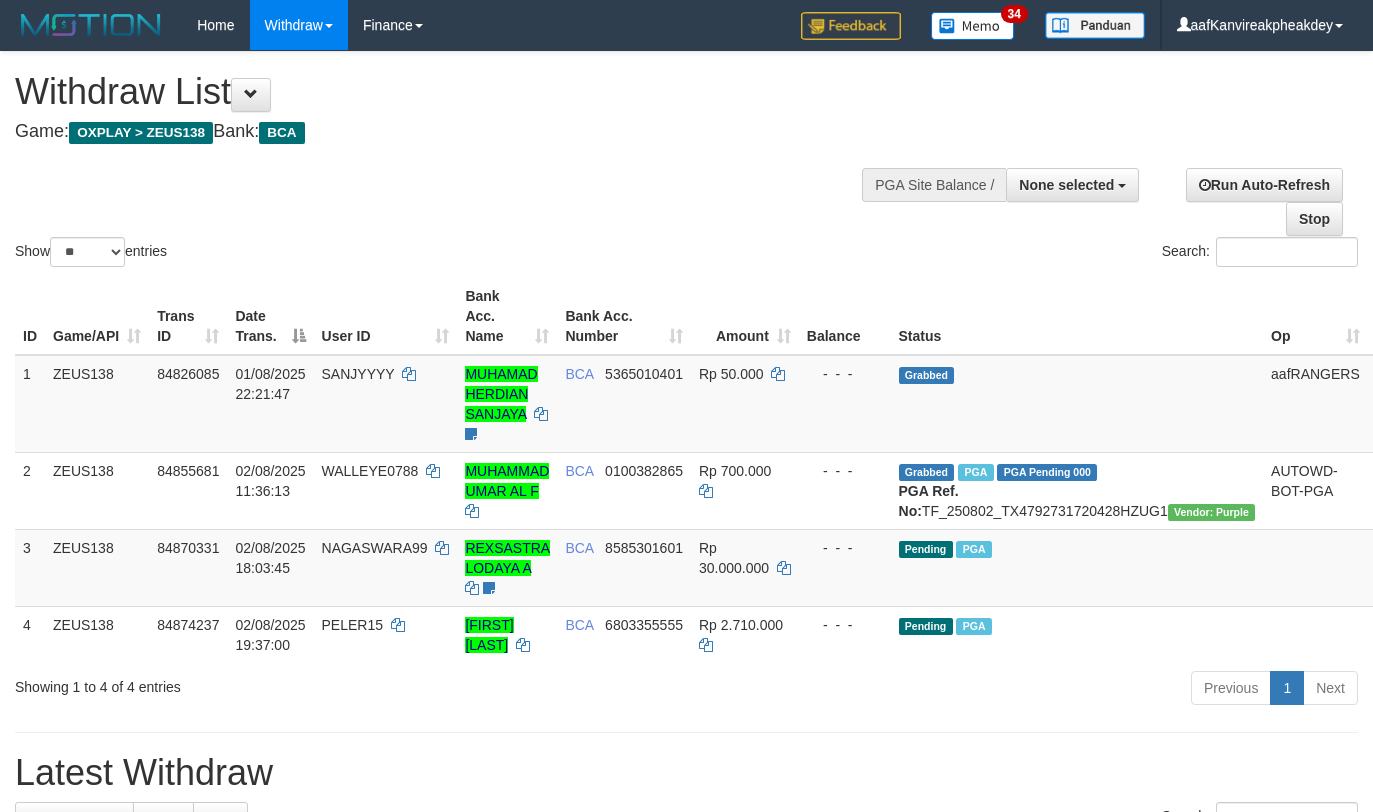 select 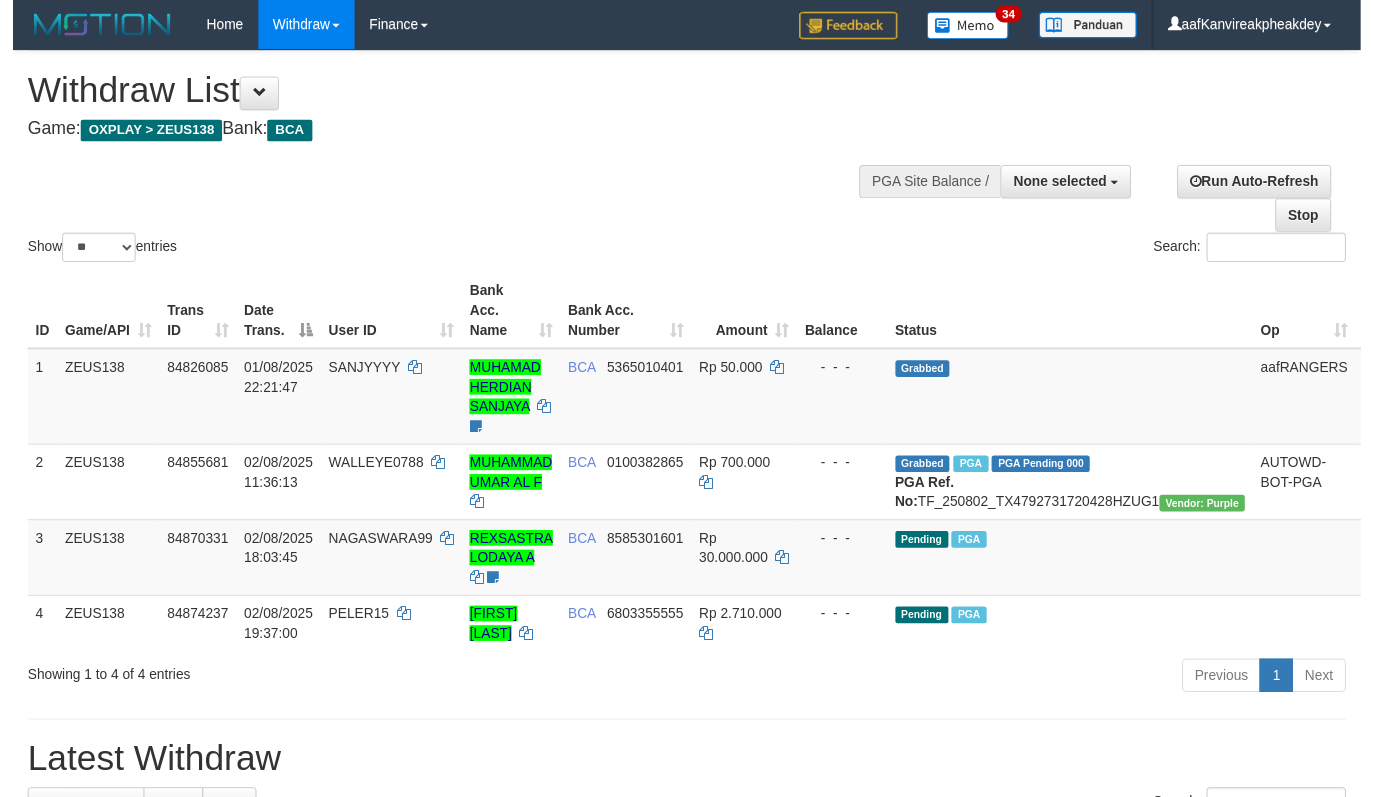 scroll, scrollTop: 200, scrollLeft: 0, axis: vertical 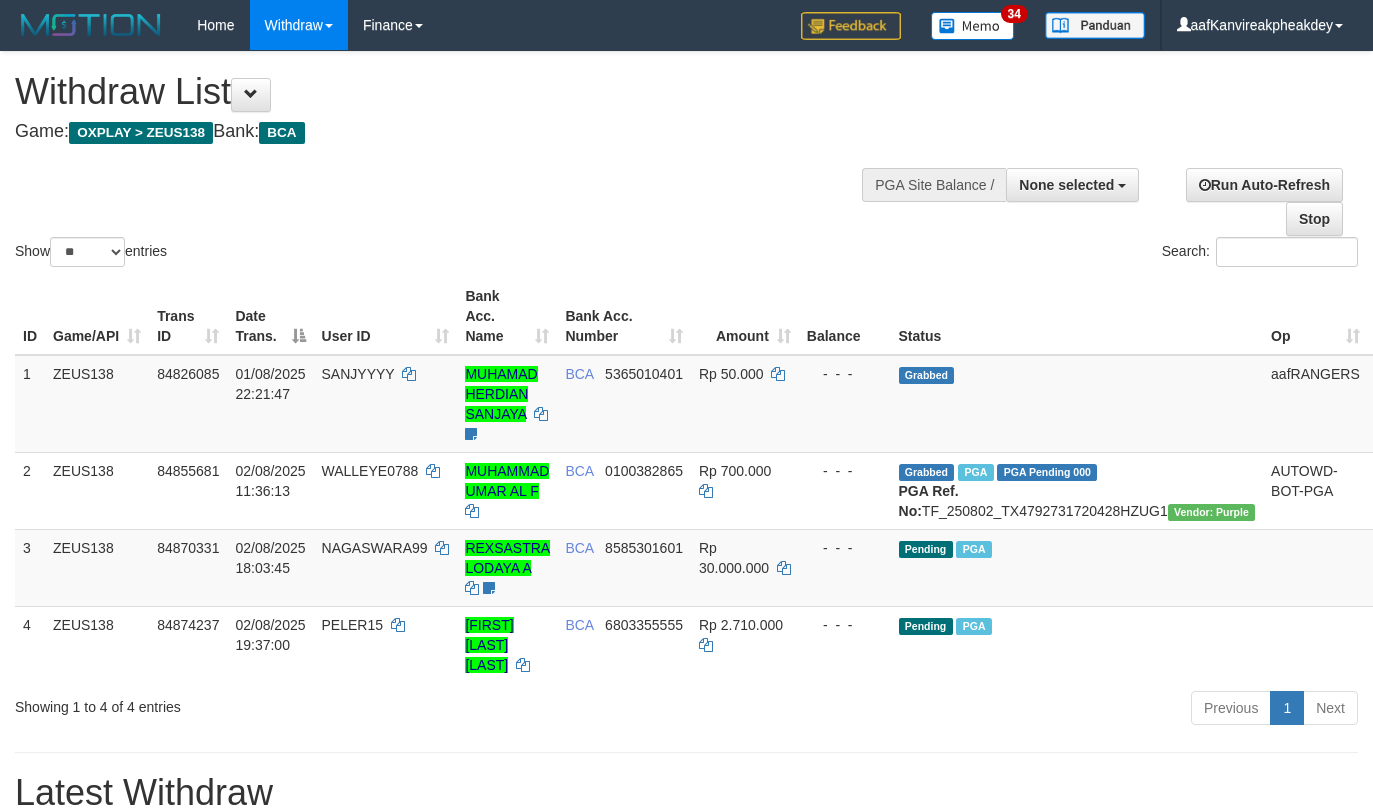 select 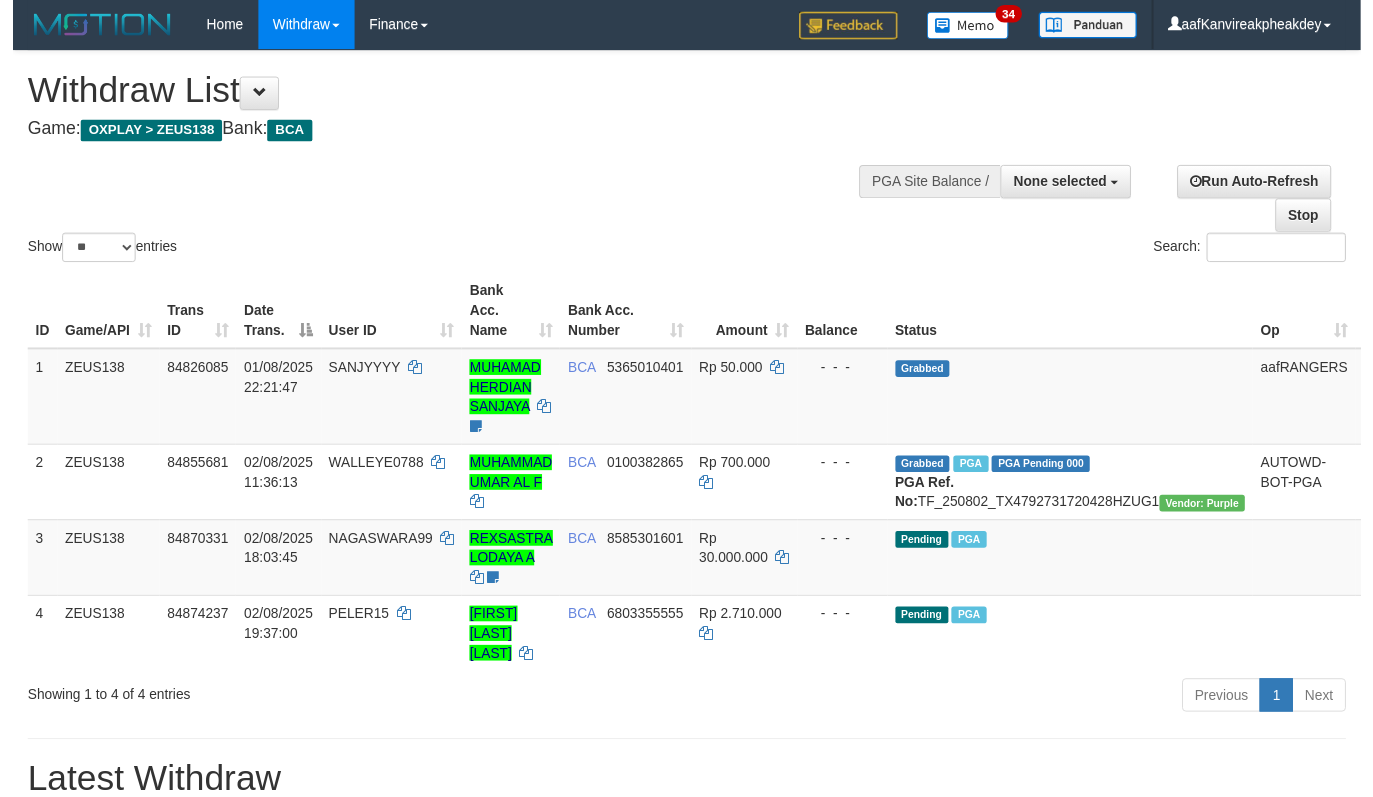 scroll, scrollTop: 200, scrollLeft: 0, axis: vertical 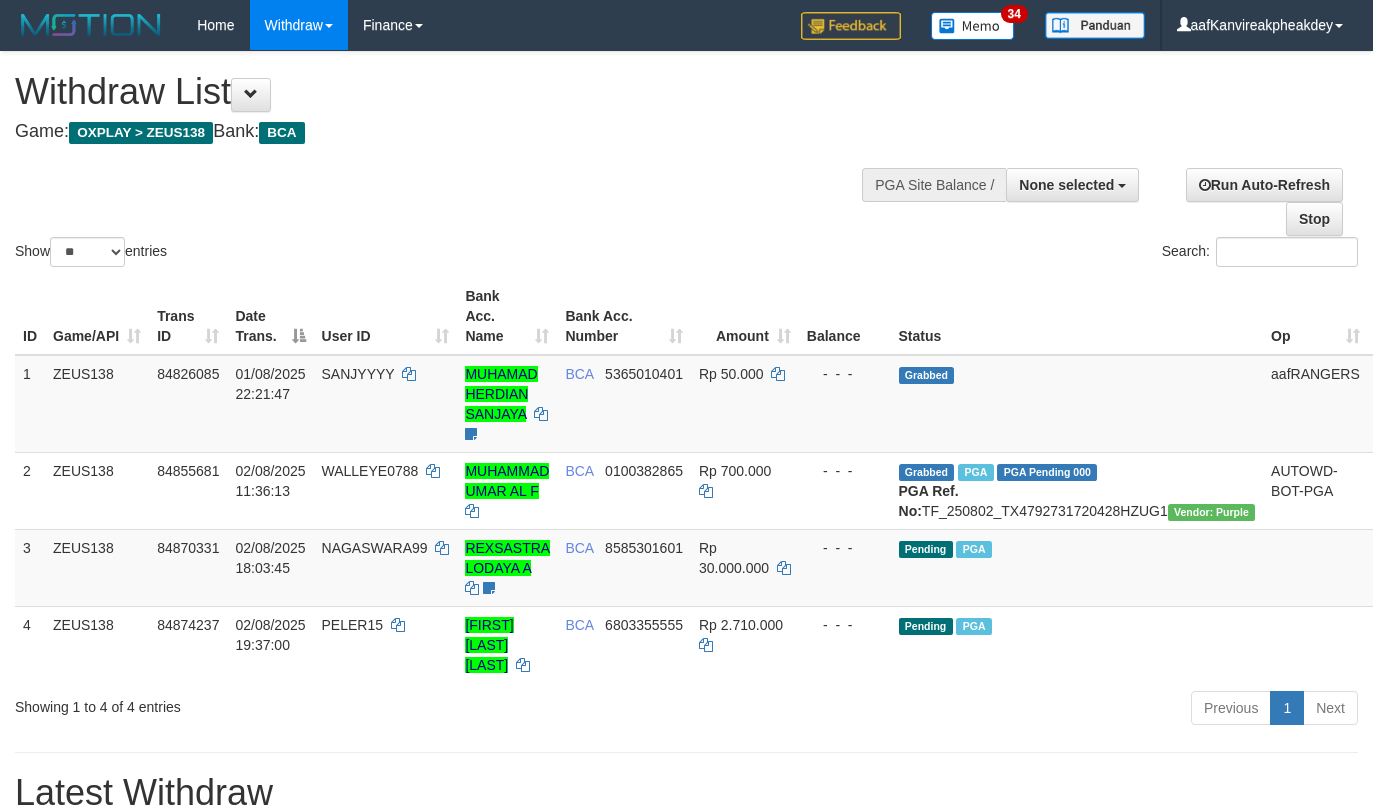 select 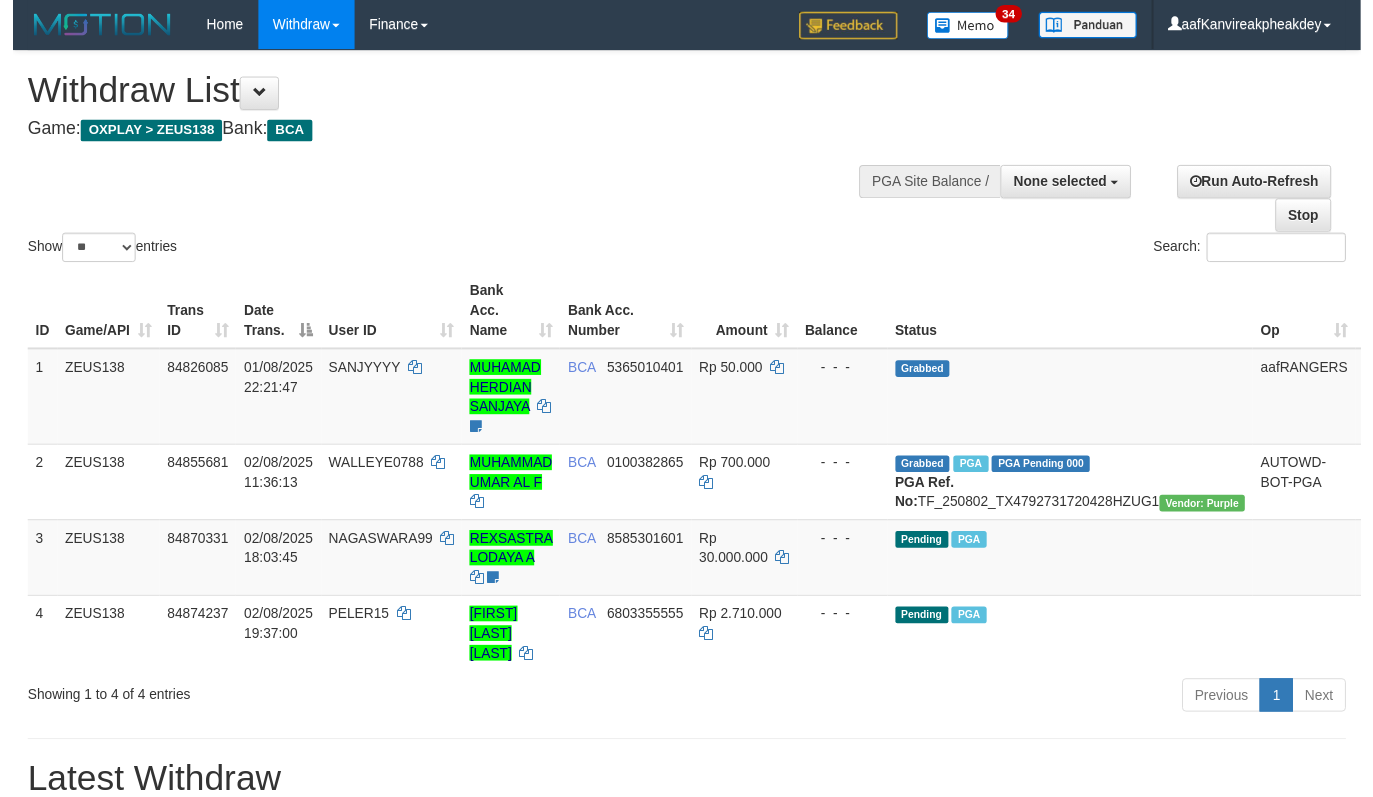 scroll, scrollTop: 200, scrollLeft: 0, axis: vertical 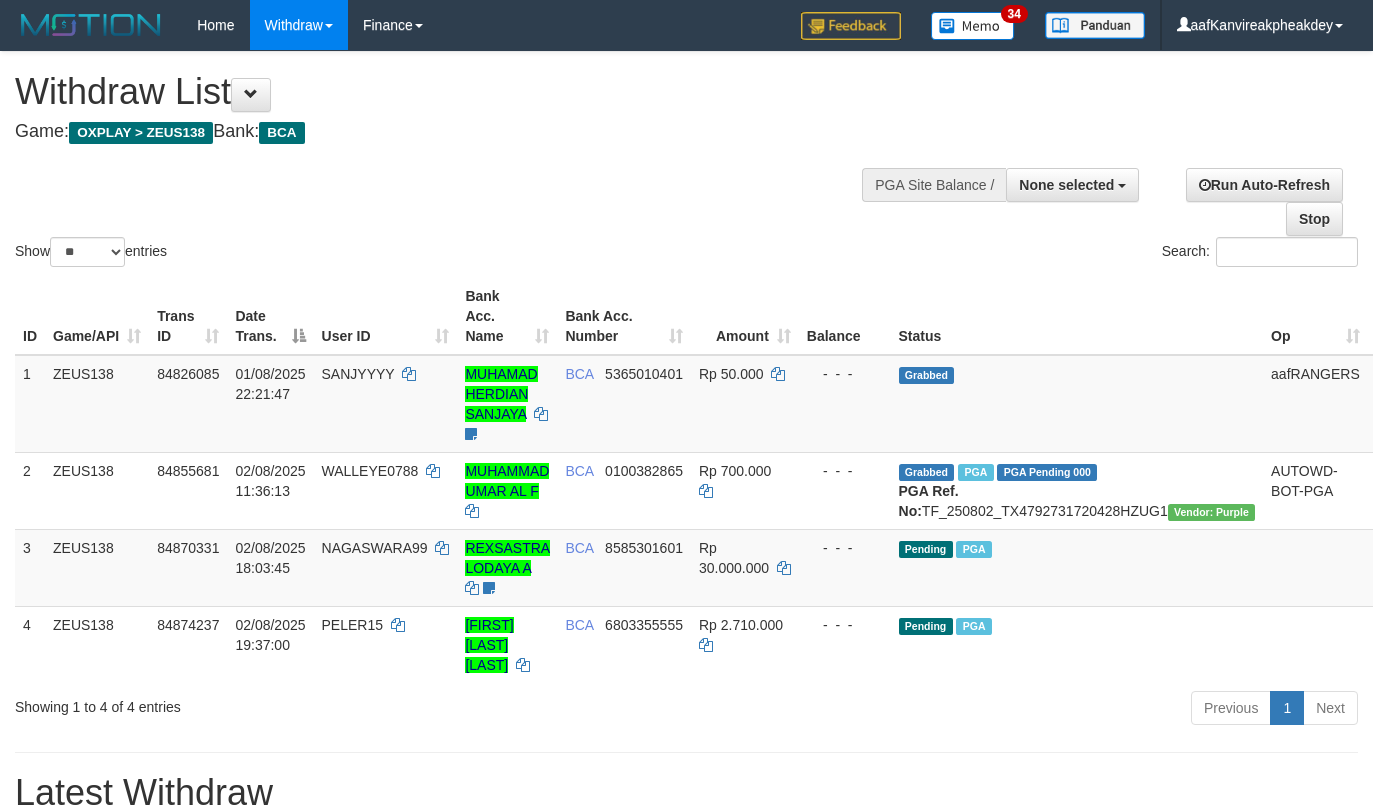select 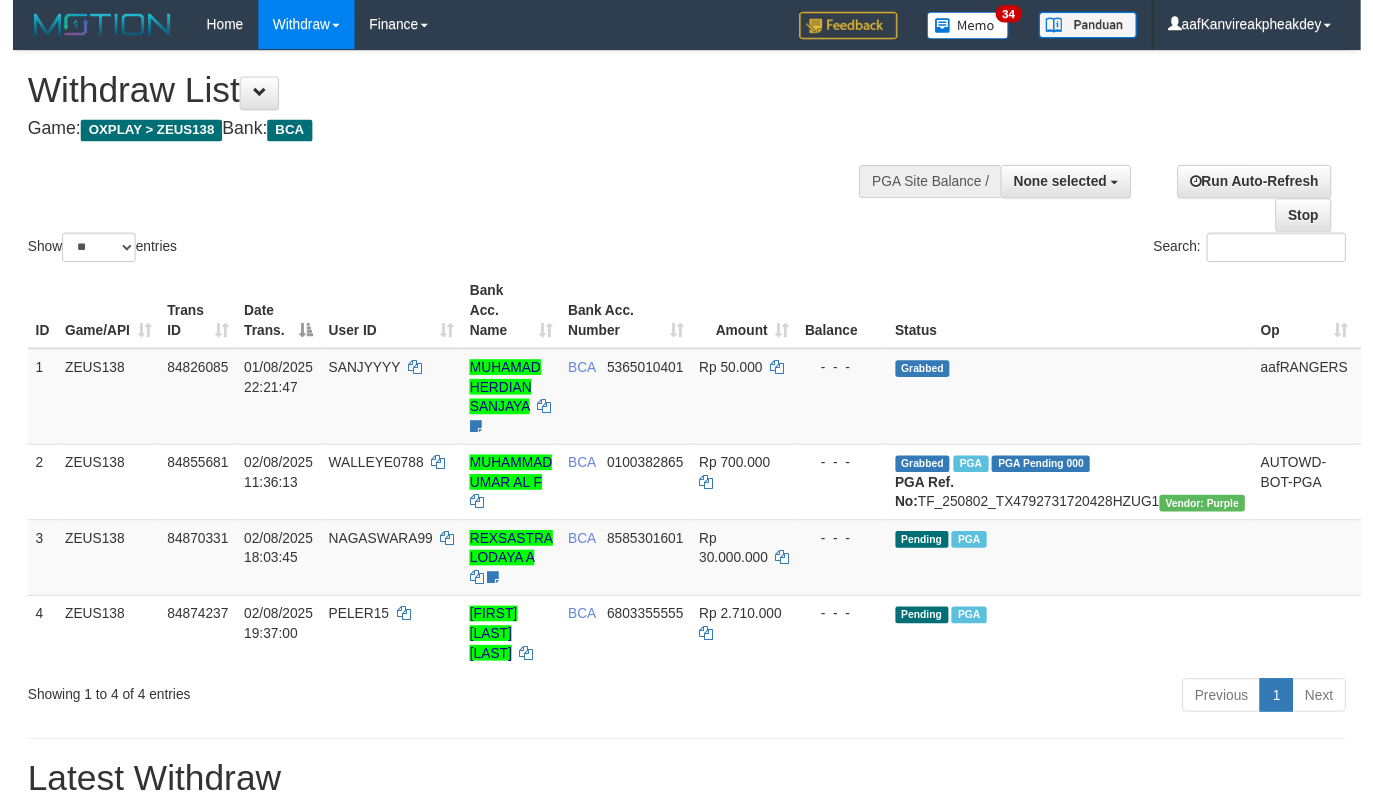 scroll, scrollTop: 200, scrollLeft: 0, axis: vertical 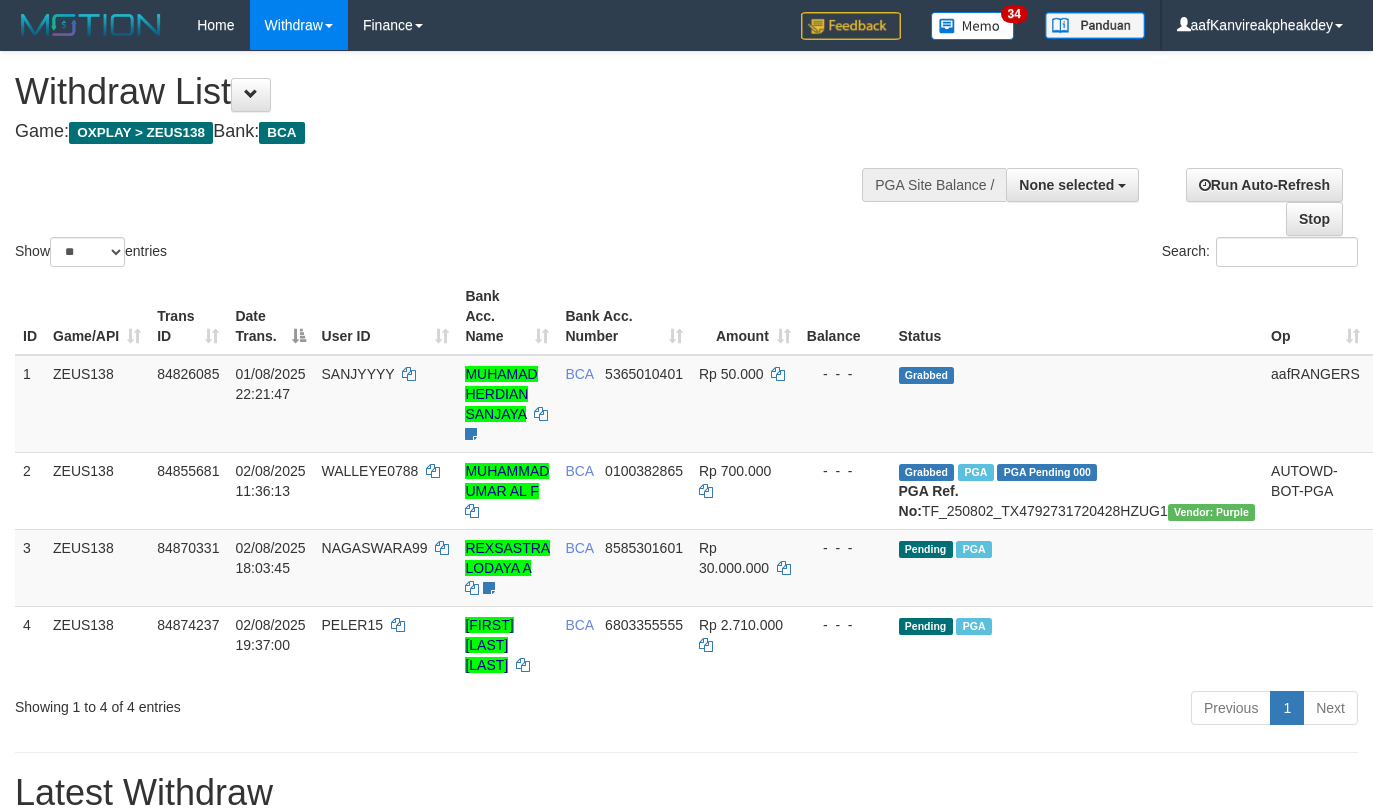 select 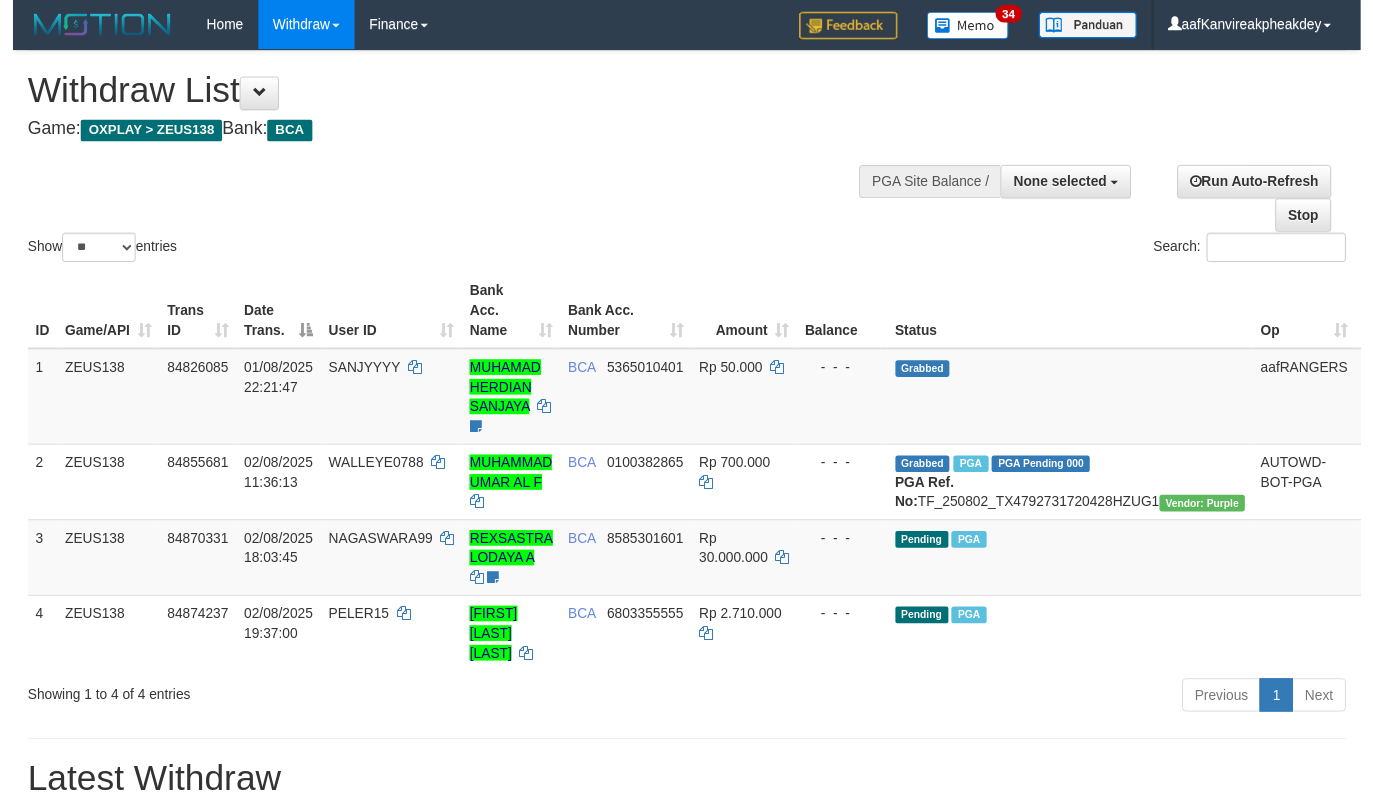 scroll, scrollTop: 200, scrollLeft: 0, axis: vertical 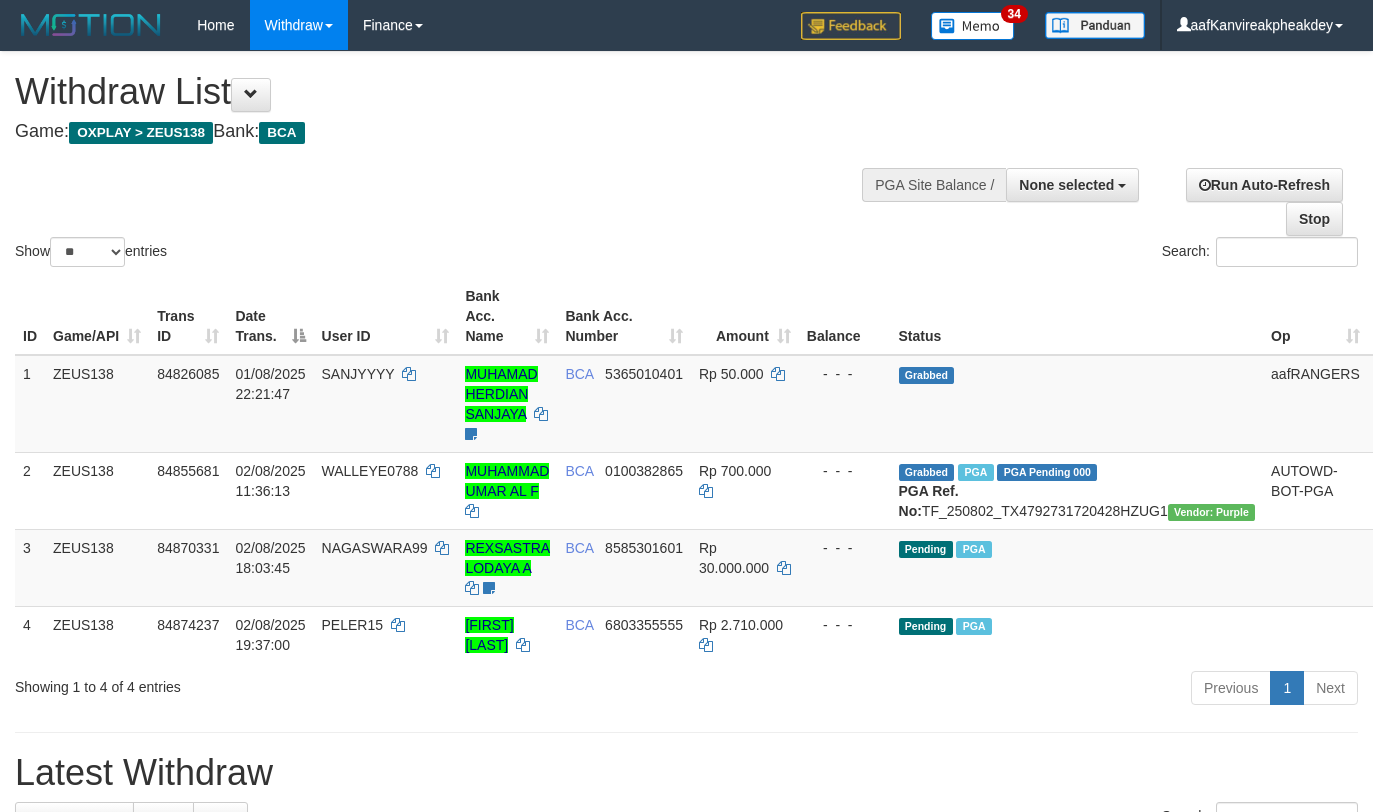 select 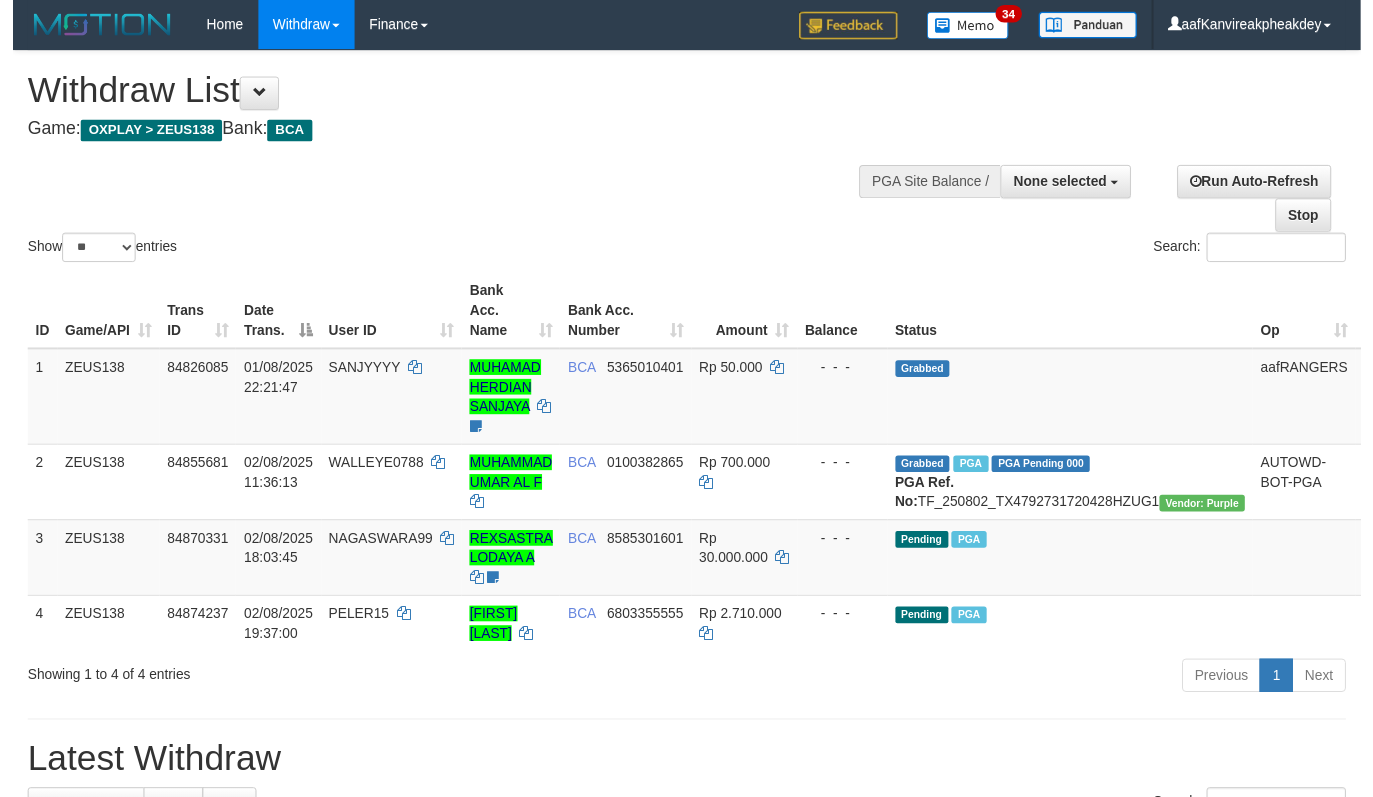 scroll, scrollTop: 200, scrollLeft: 0, axis: vertical 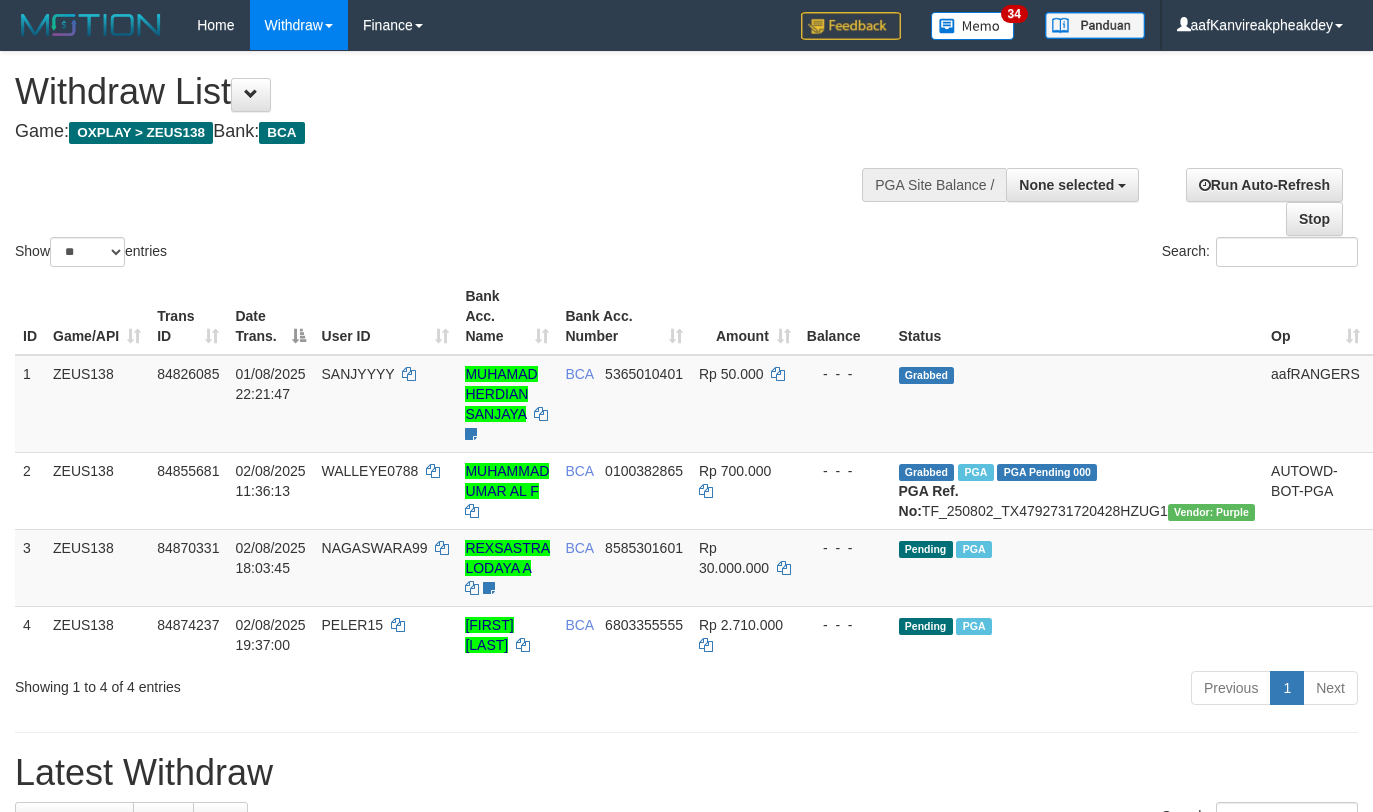 select 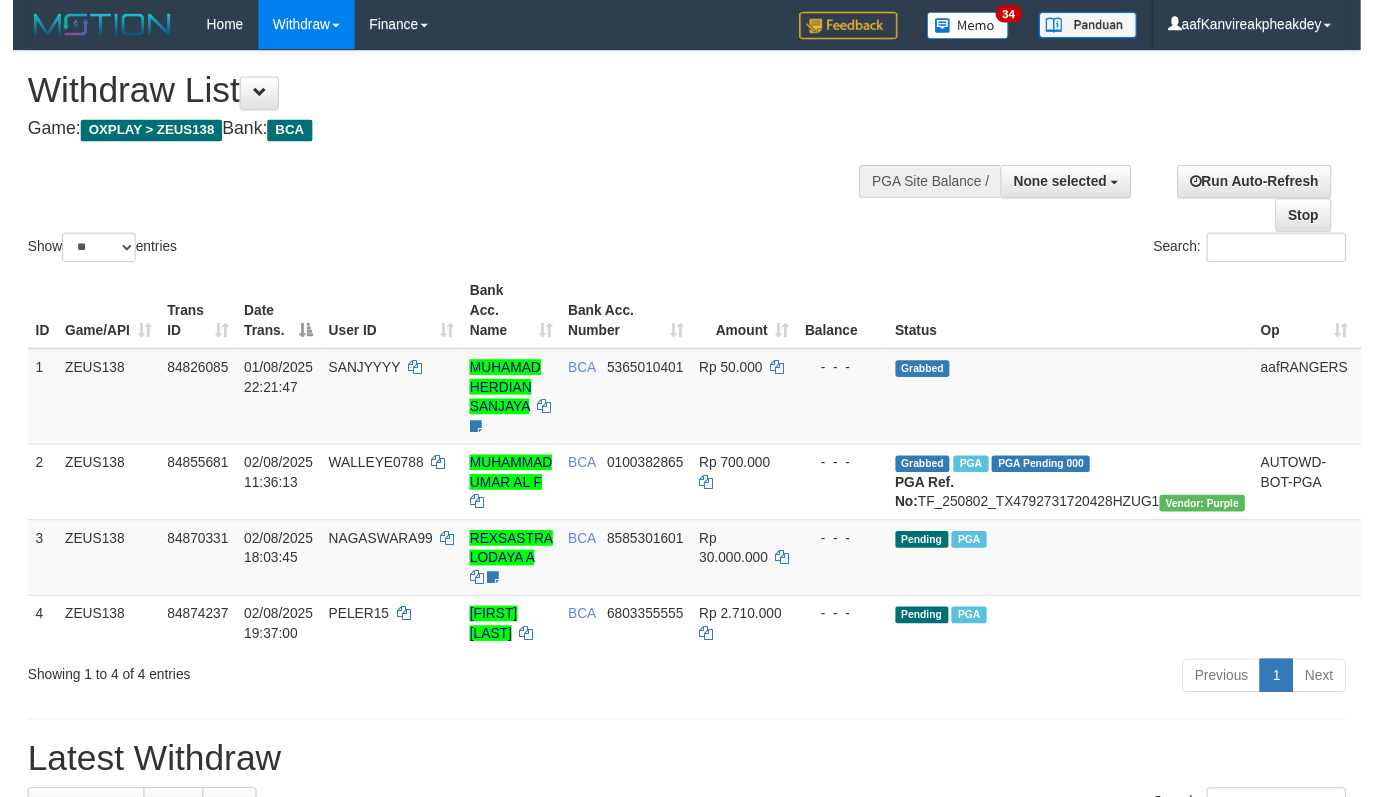 scroll, scrollTop: 200, scrollLeft: 0, axis: vertical 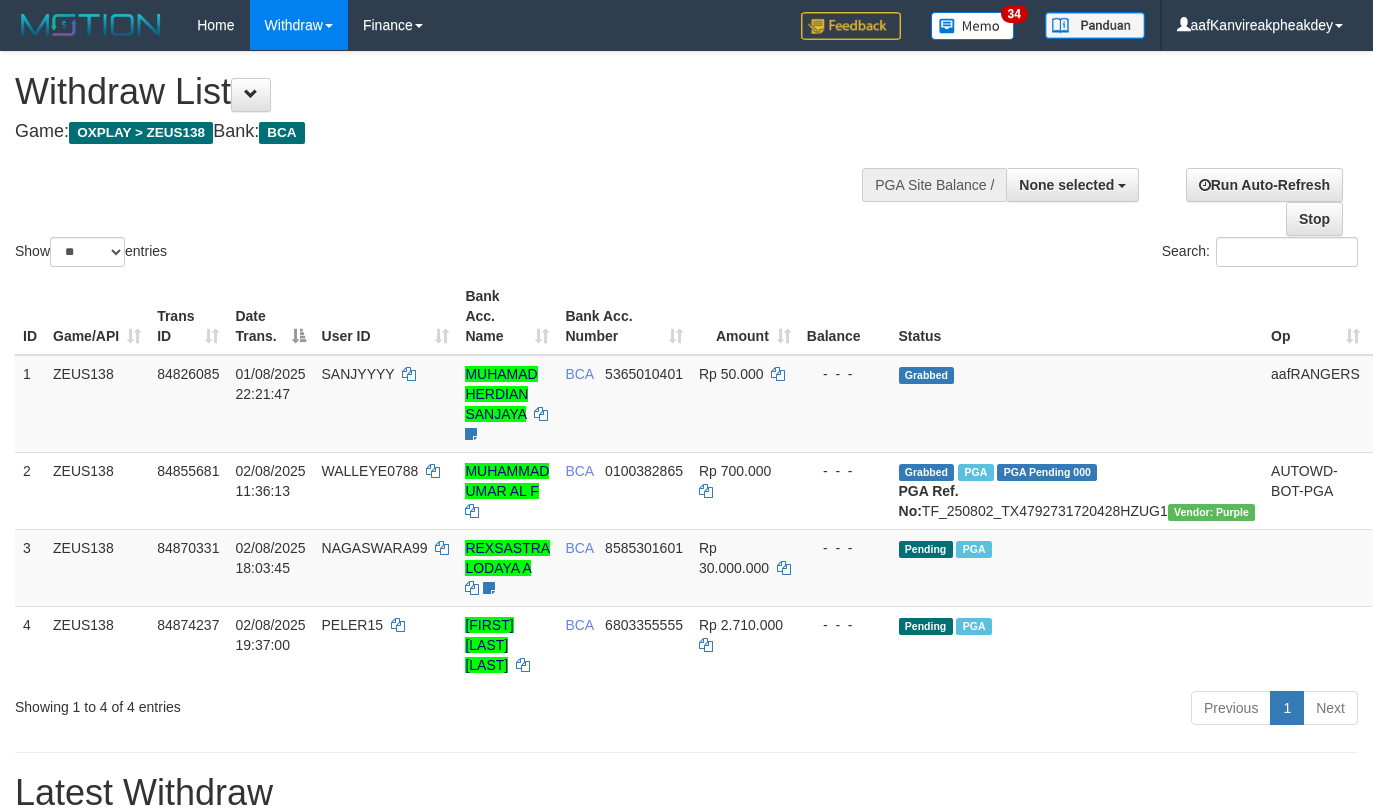 select 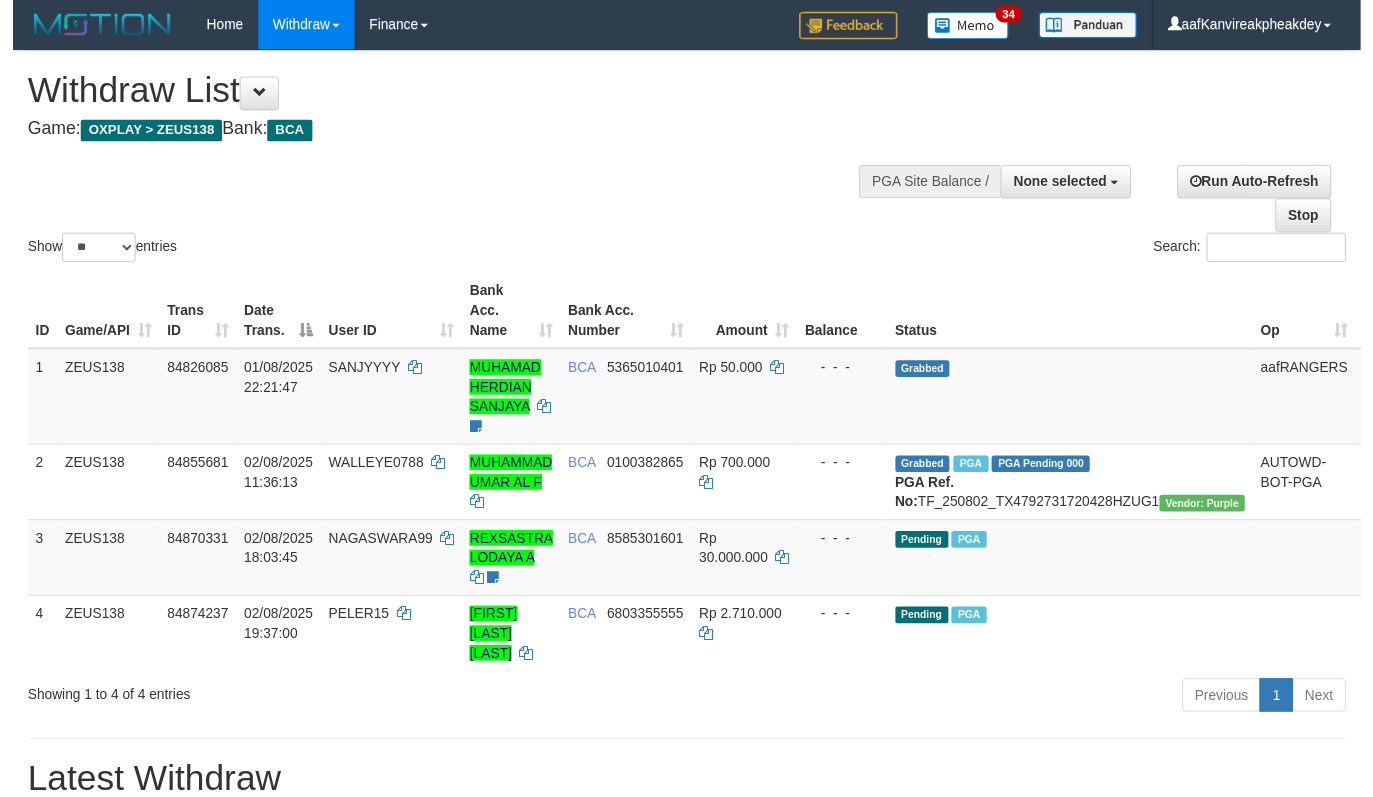 scroll, scrollTop: 200, scrollLeft: 0, axis: vertical 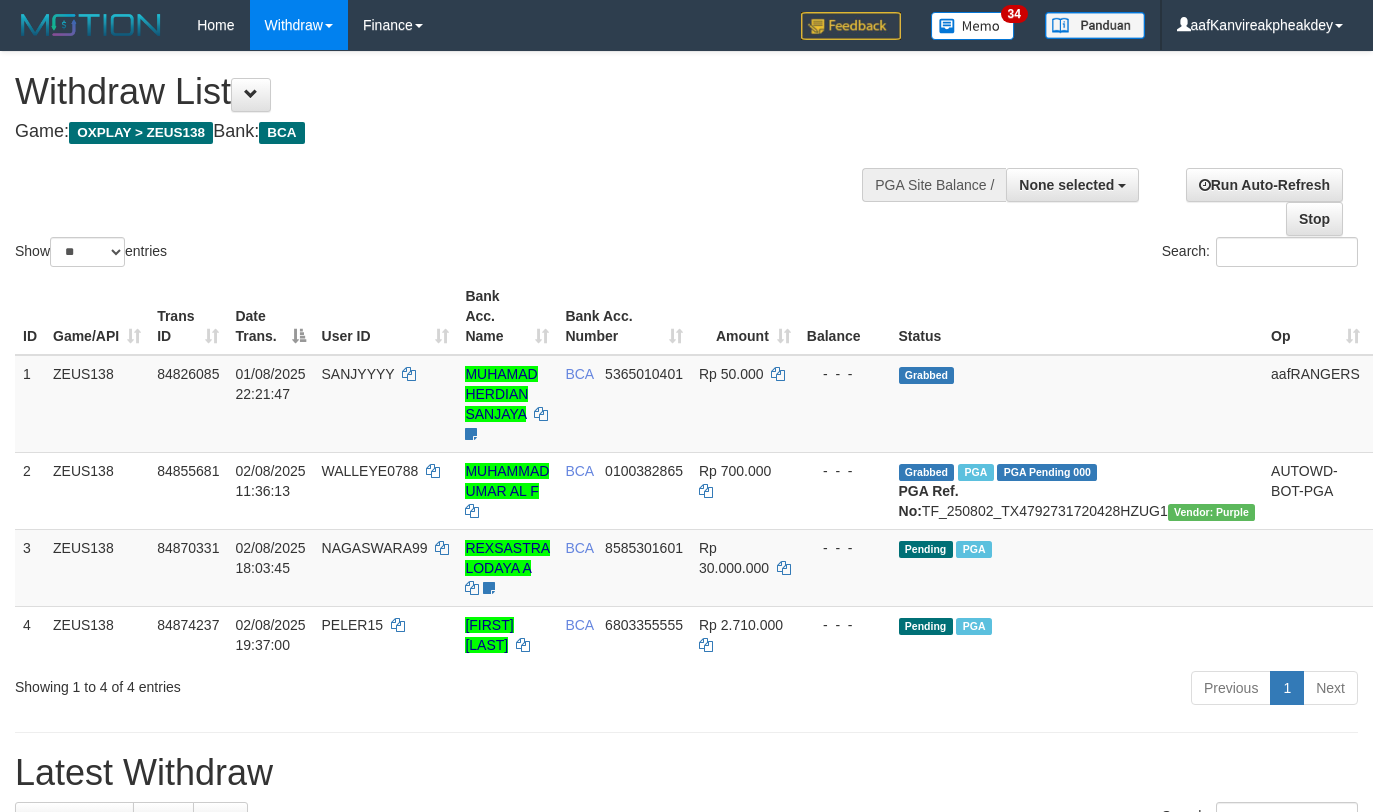 select 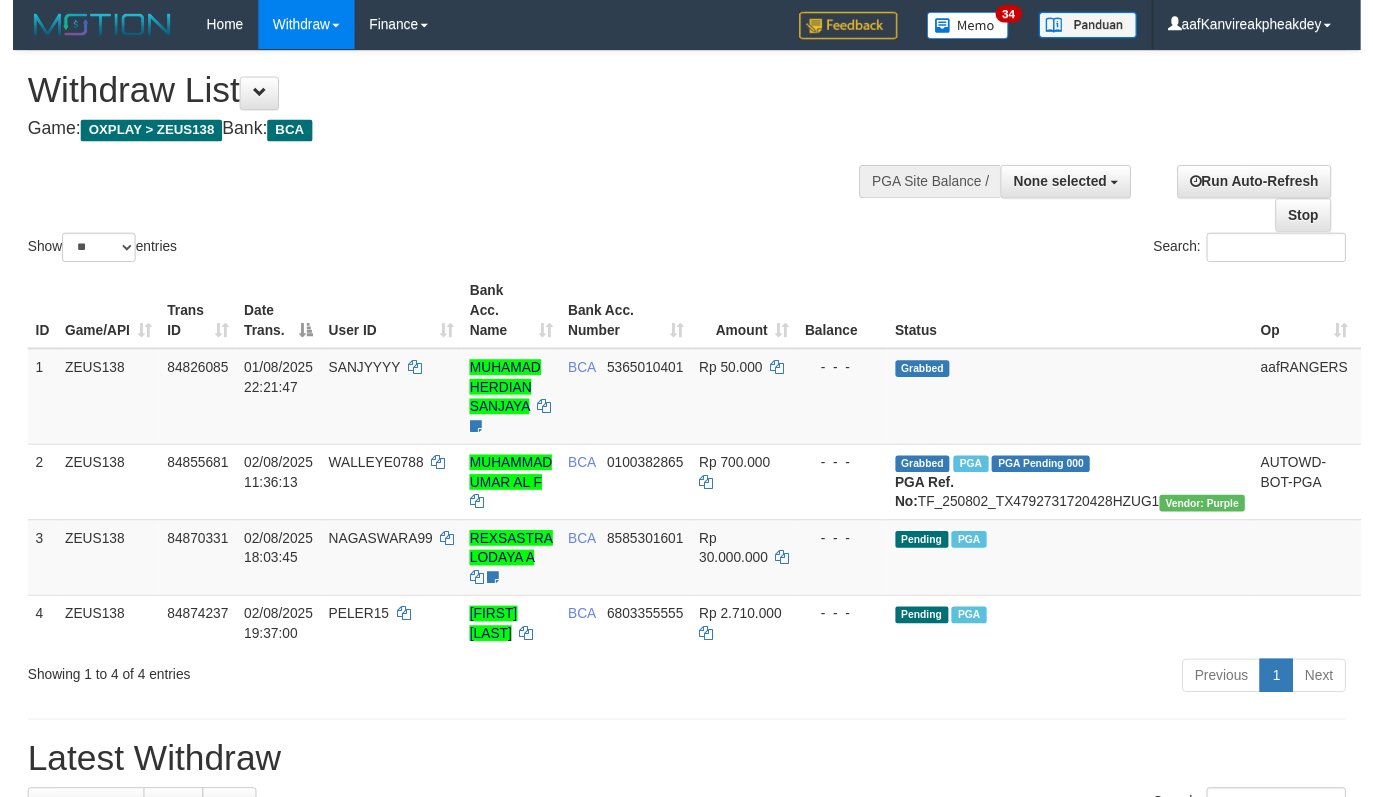 scroll, scrollTop: 200, scrollLeft: 0, axis: vertical 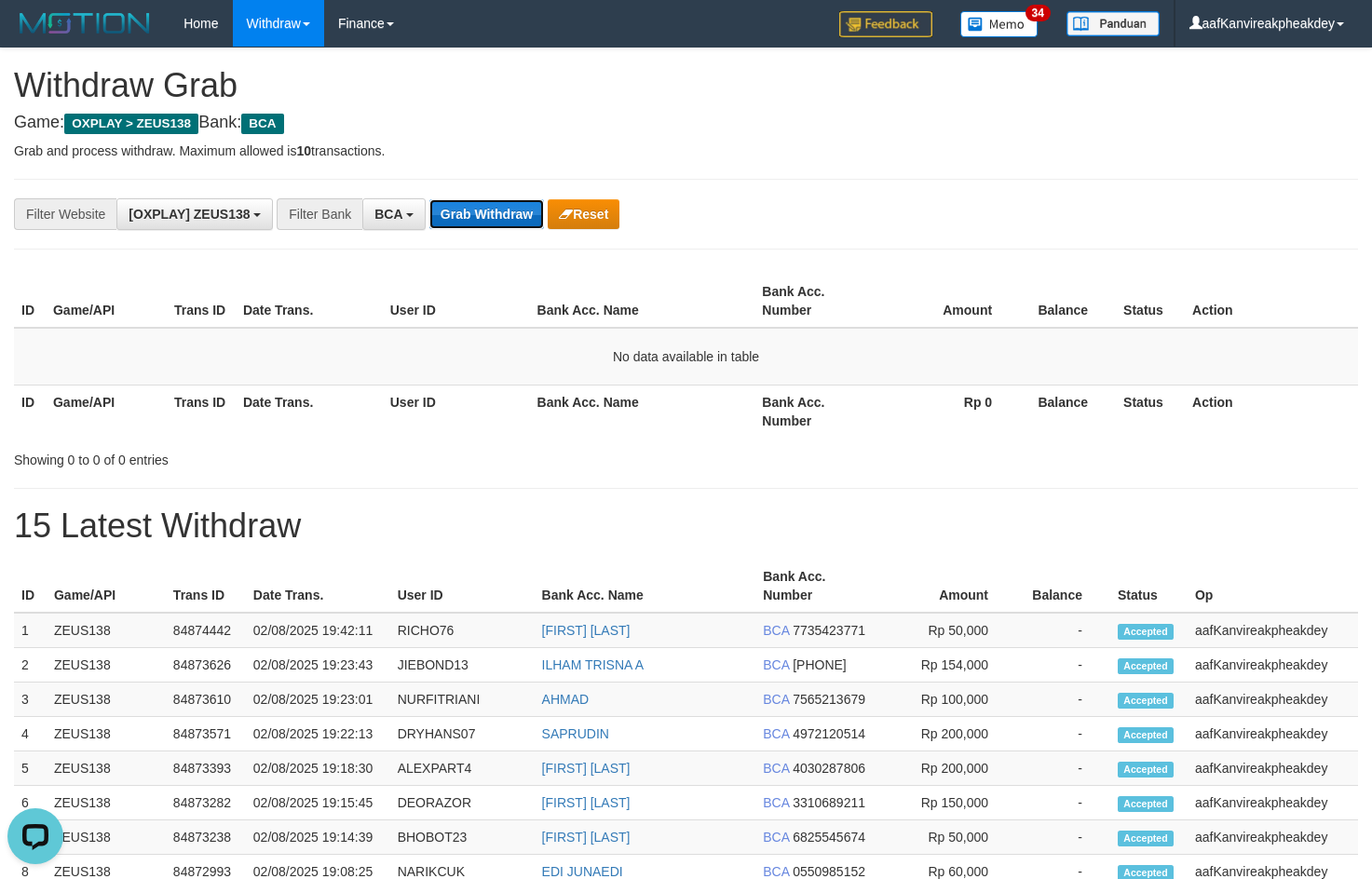 click on "Grab Withdraw" at bounding box center (486, 214) 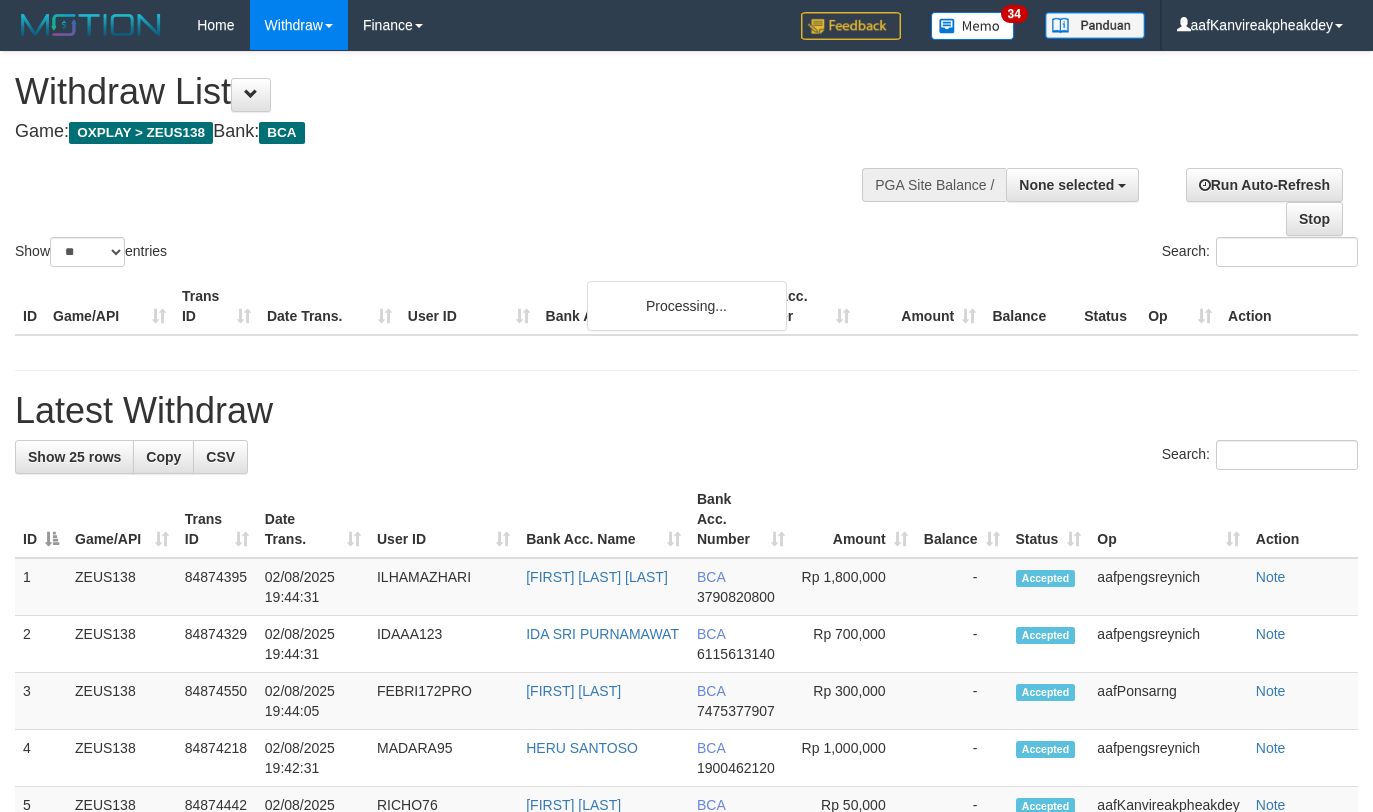 select 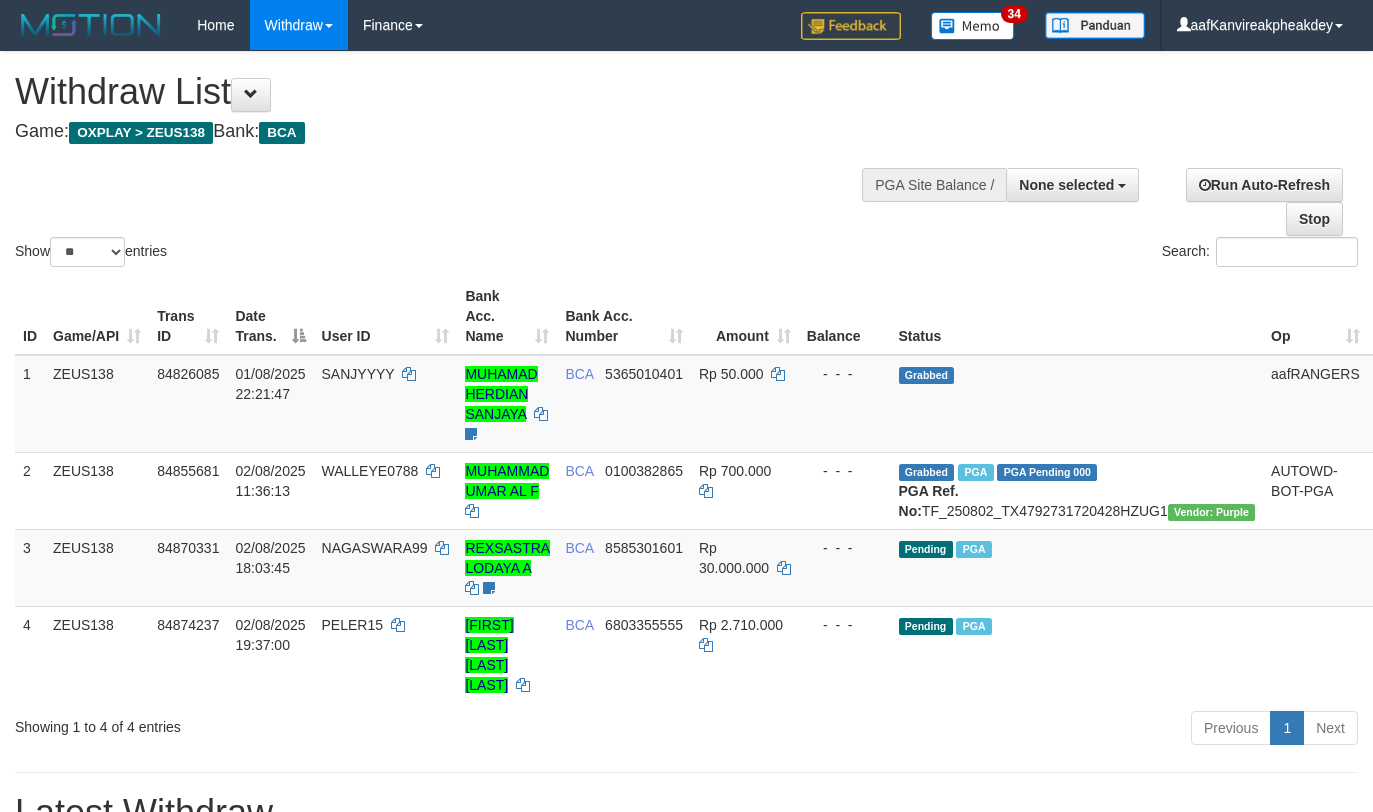 select 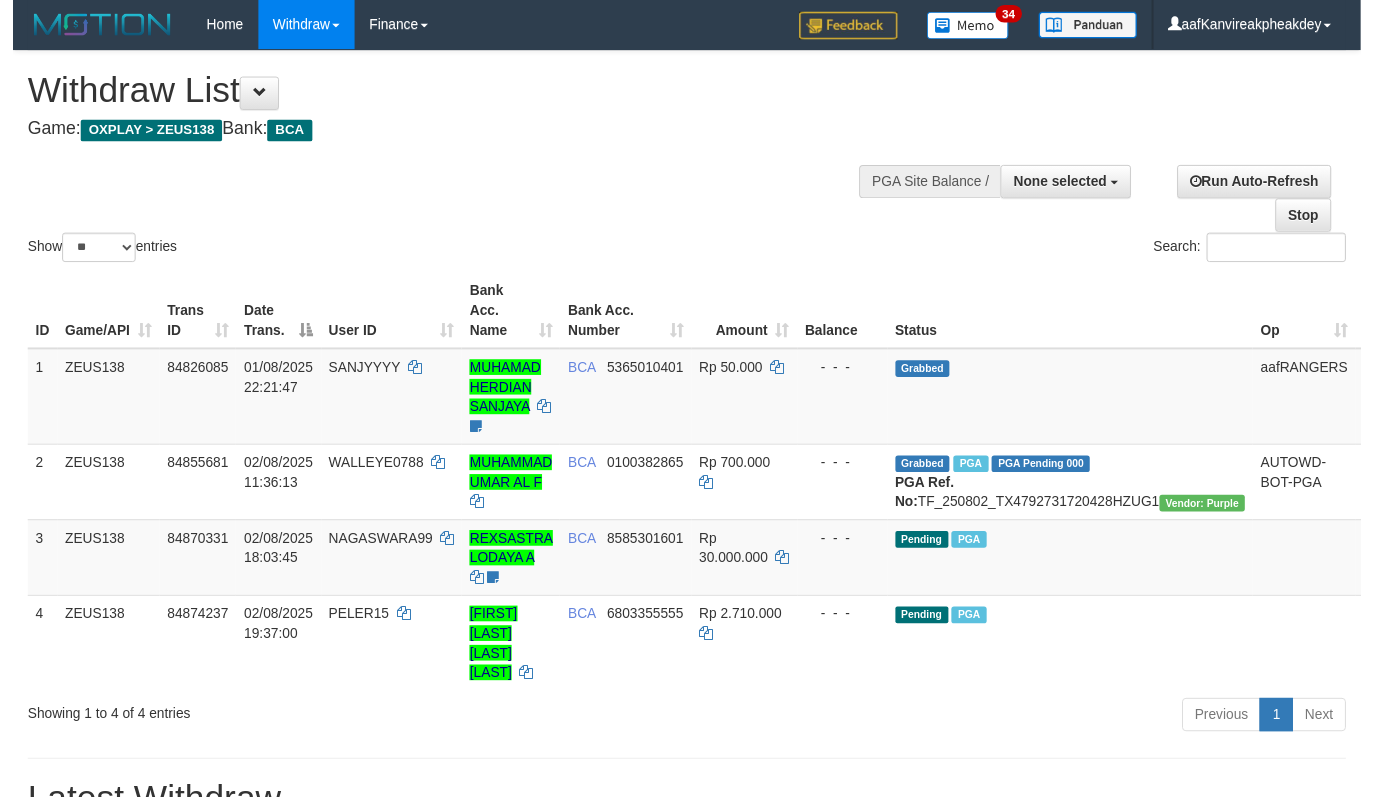 scroll, scrollTop: 200, scrollLeft: 0, axis: vertical 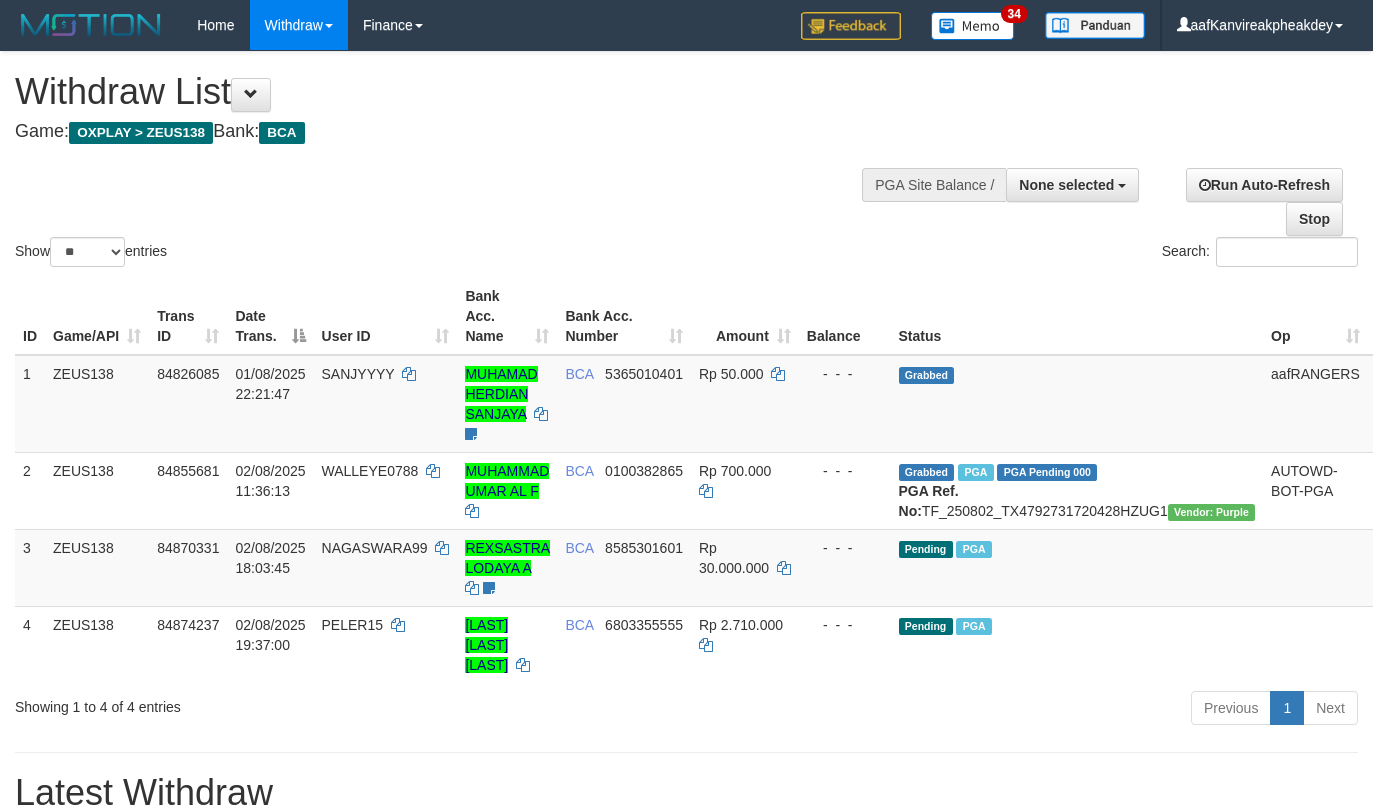 select 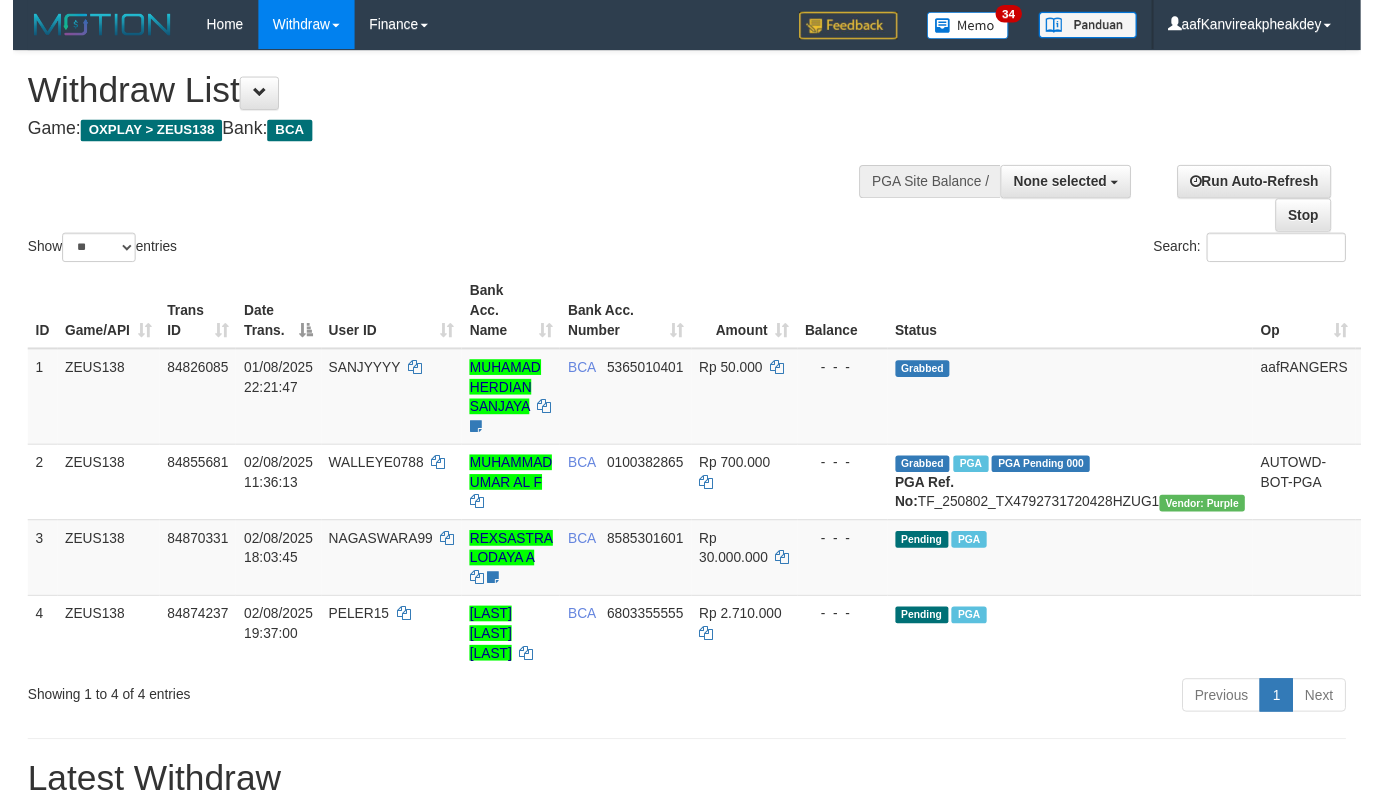 scroll, scrollTop: 200, scrollLeft: 0, axis: vertical 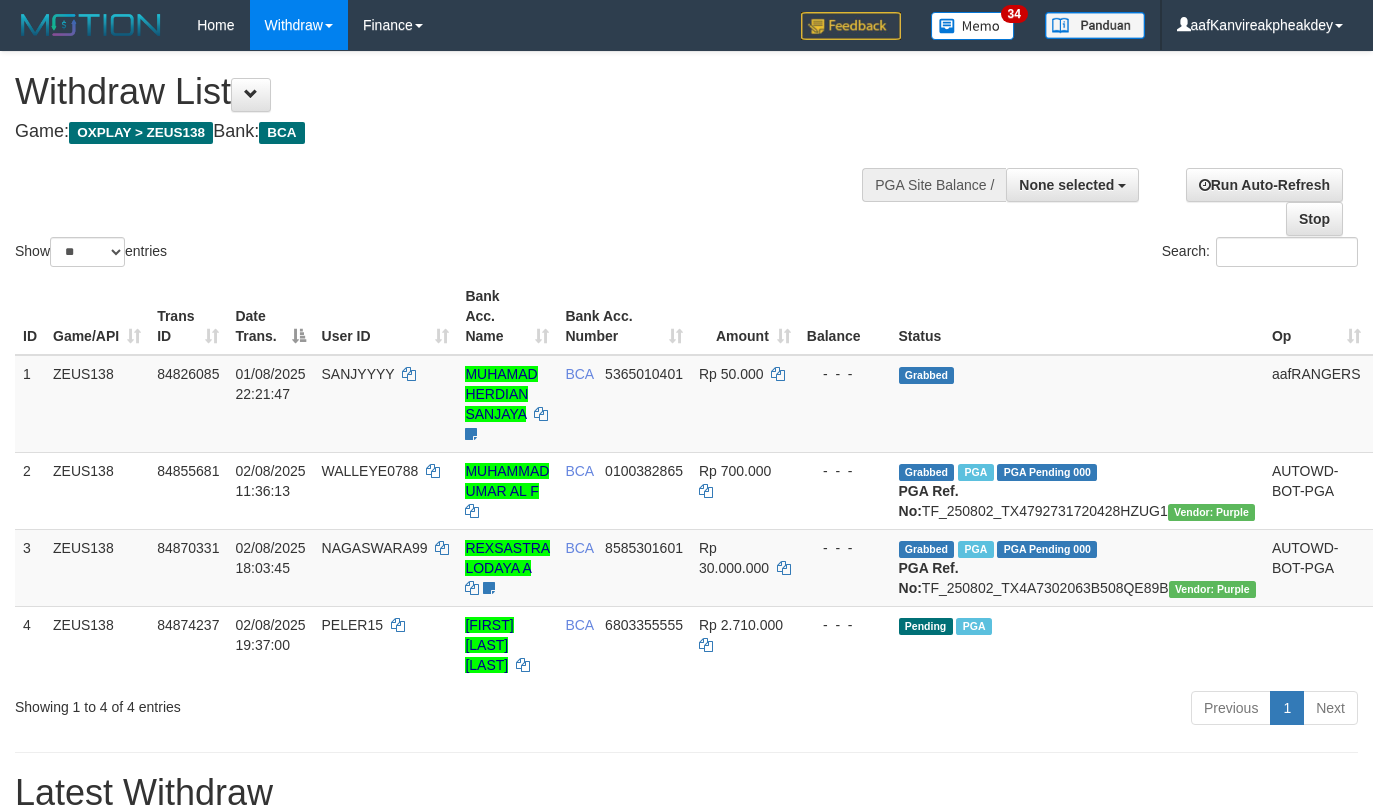 select 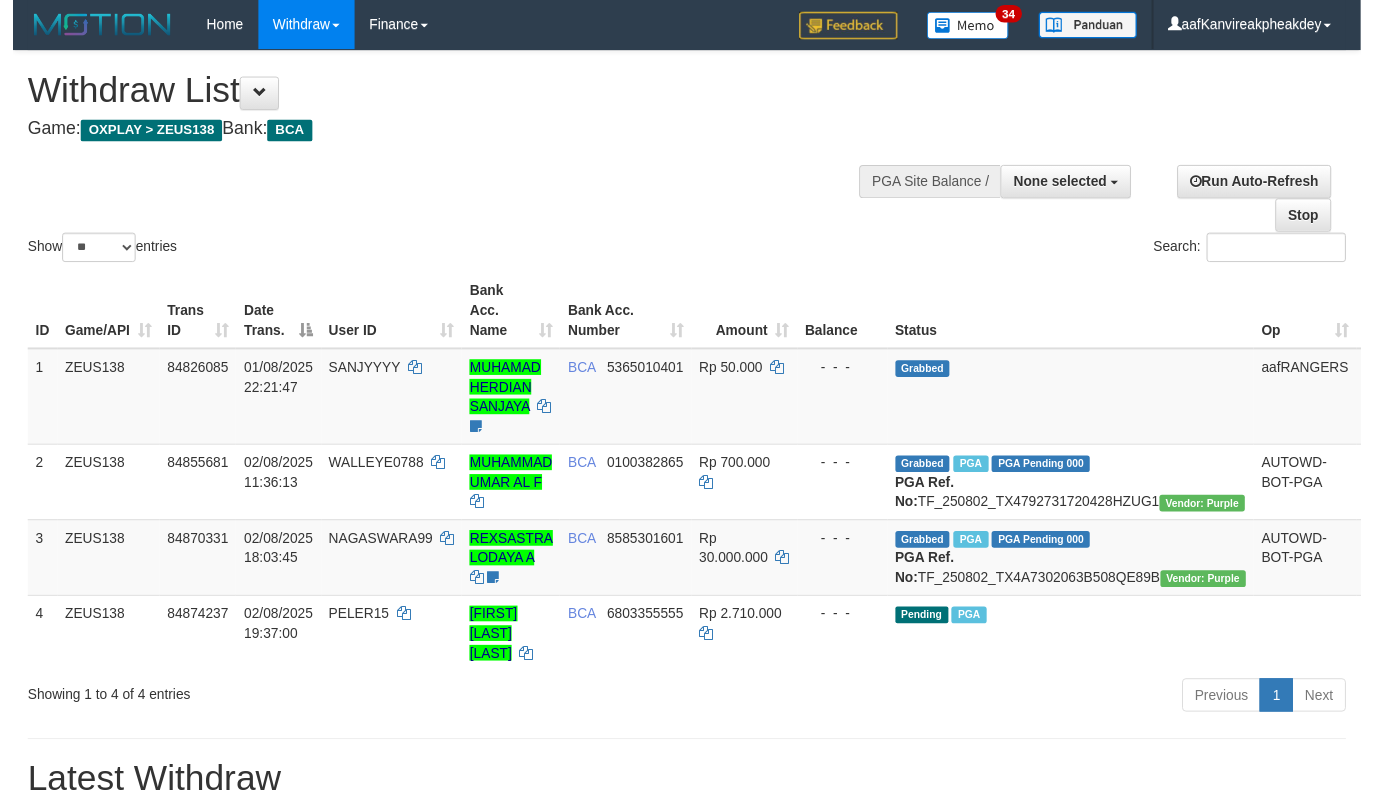 scroll, scrollTop: 200, scrollLeft: 0, axis: vertical 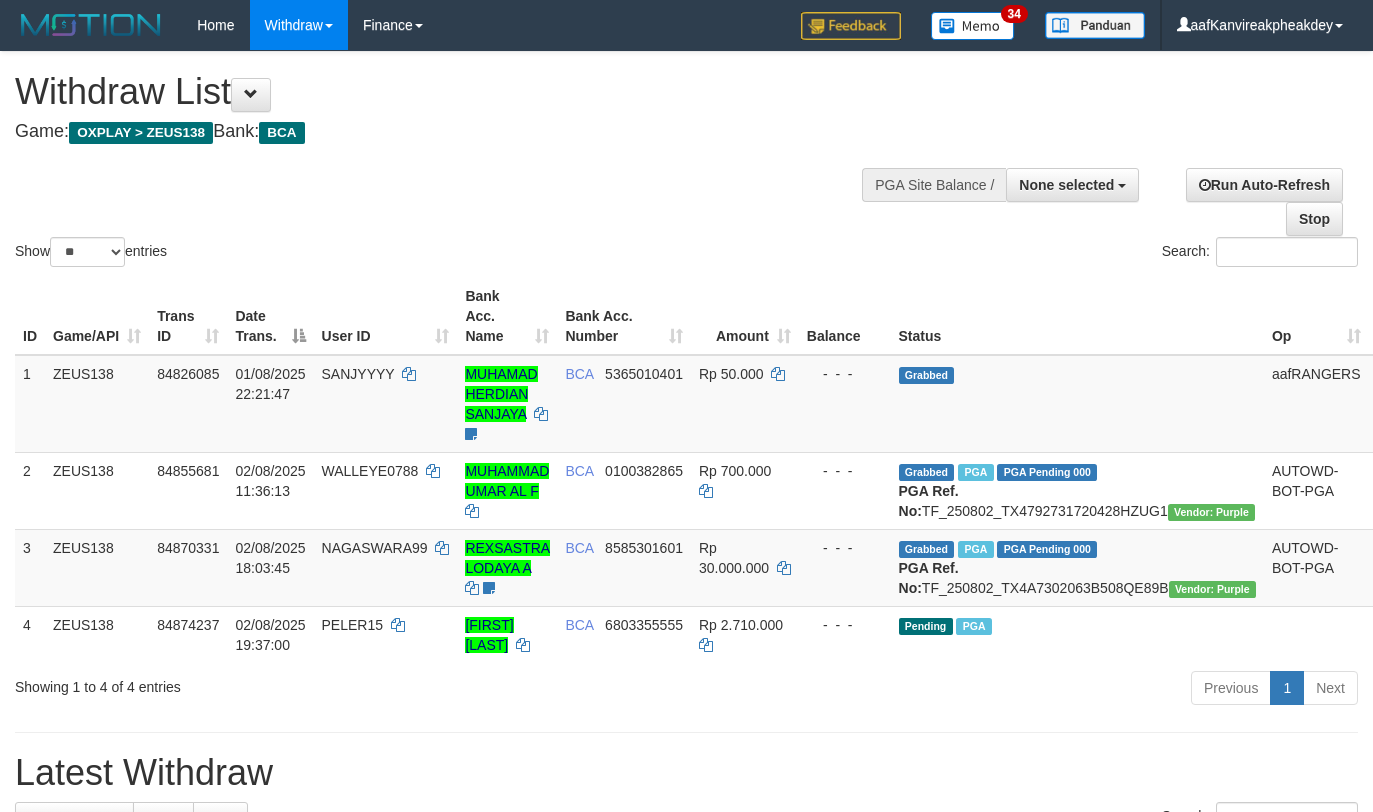 select 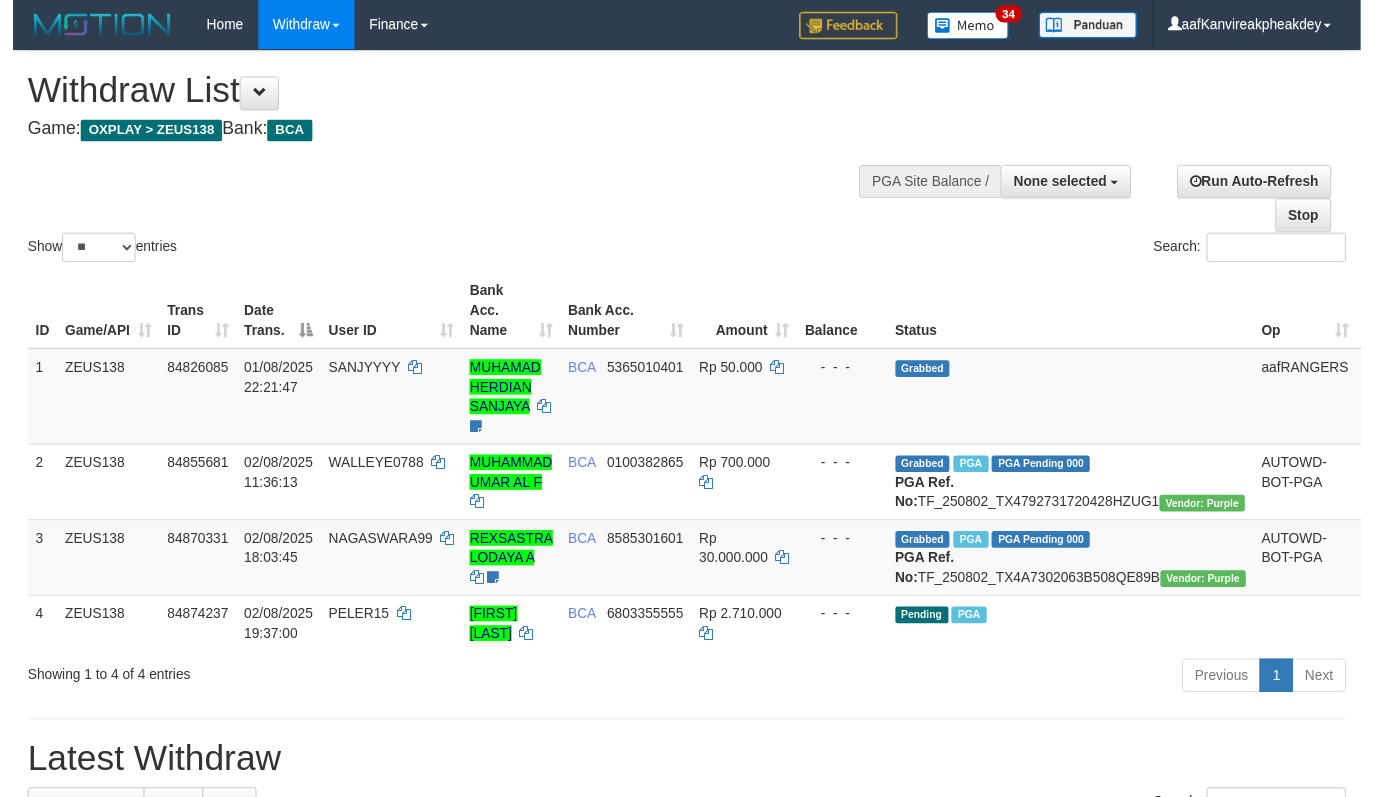 scroll, scrollTop: 200, scrollLeft: 0, axis: vertical 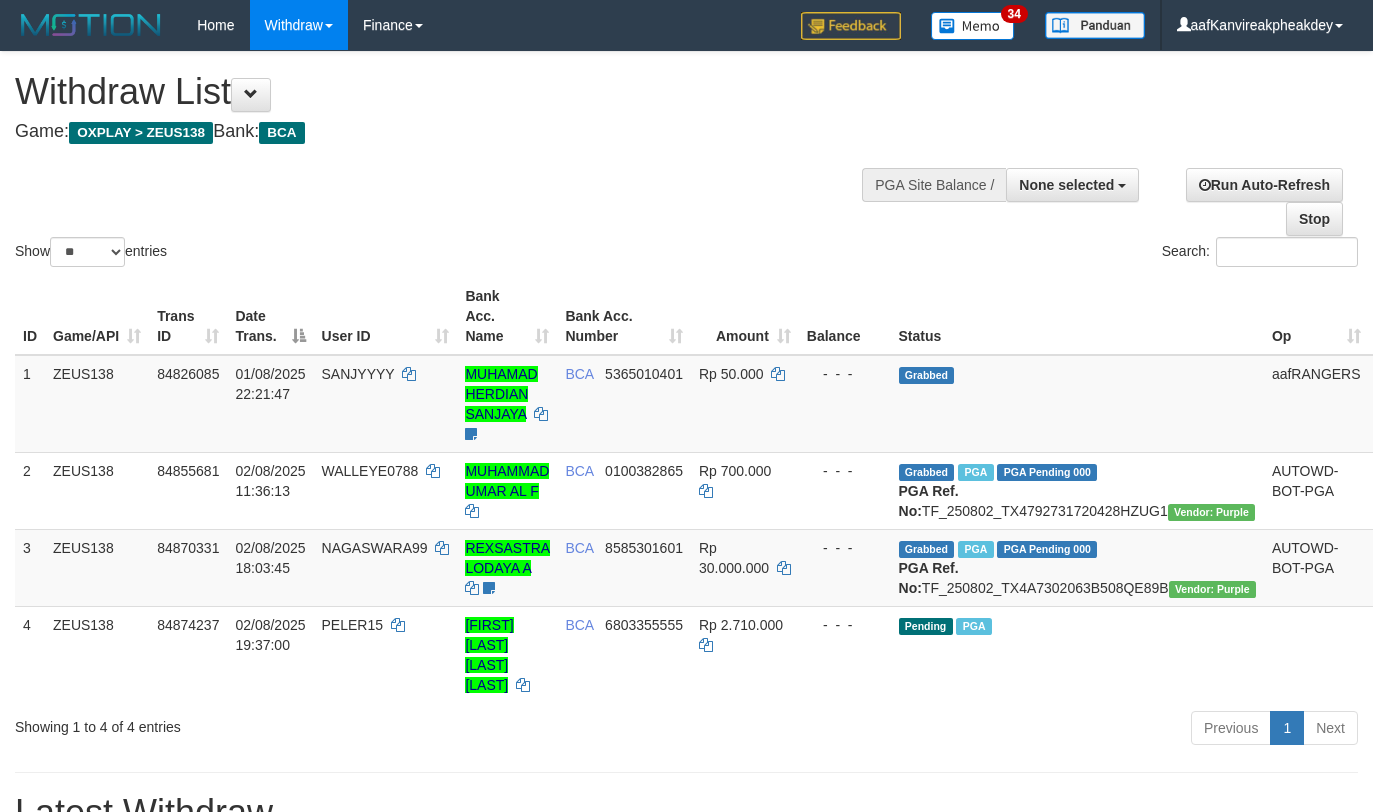 select 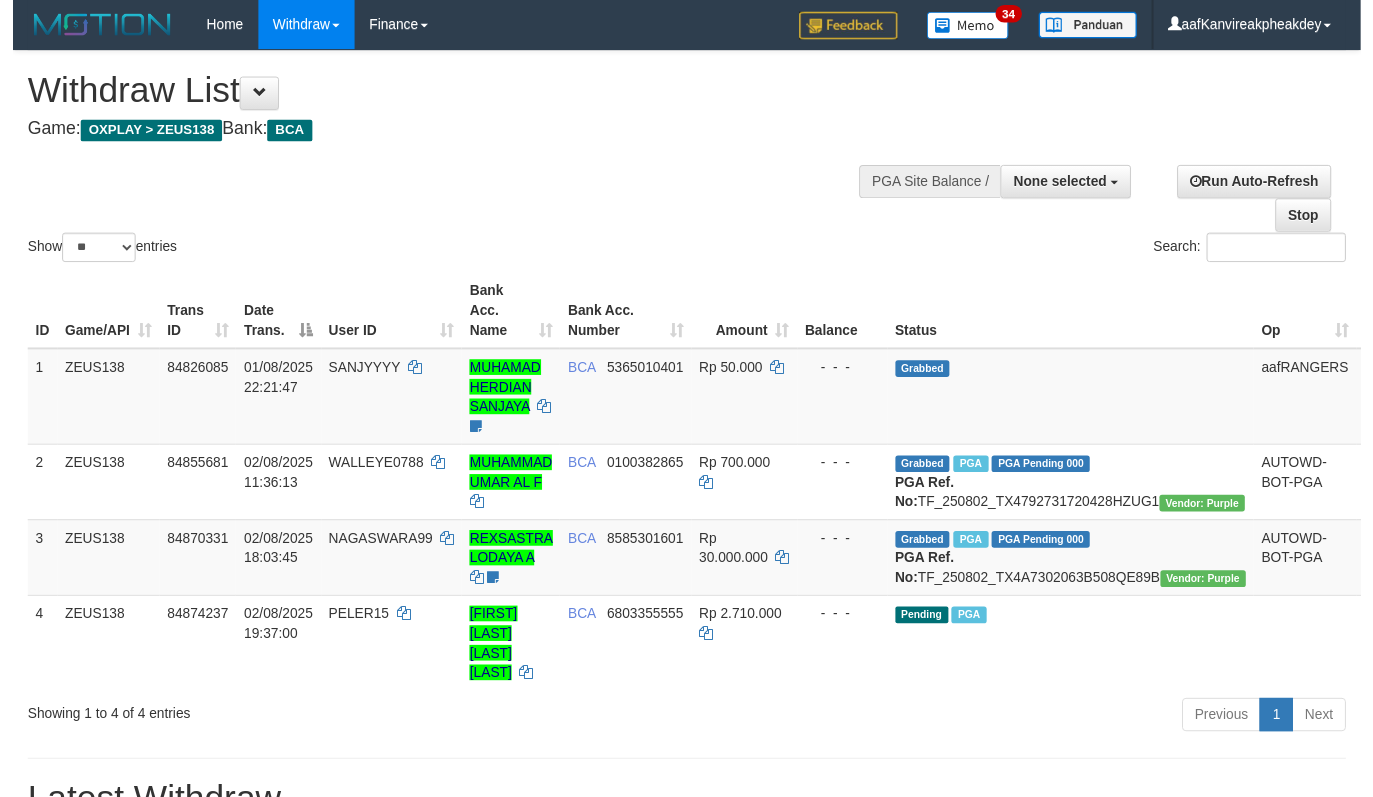 scroll, scrollTop: 200, scrollLeft: 0, axis: vertical 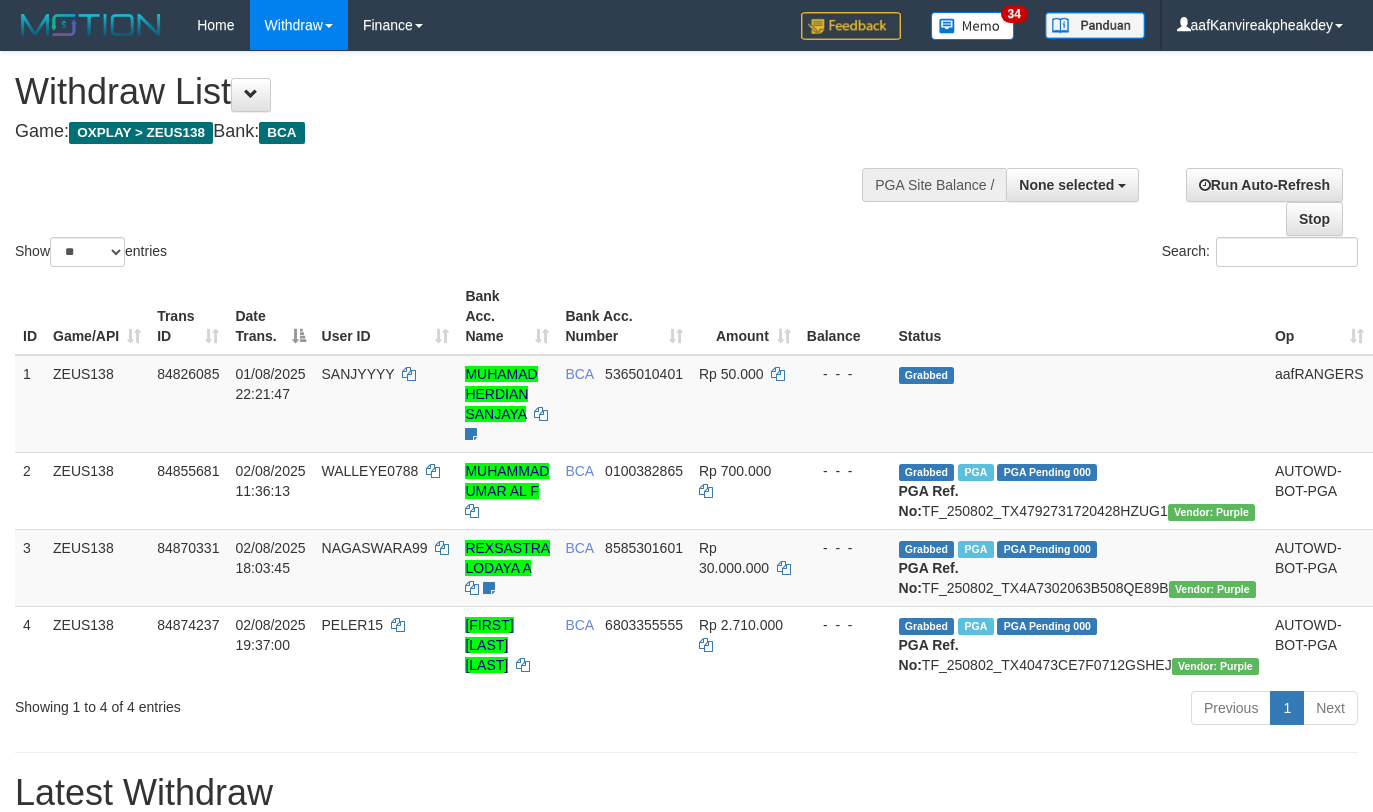 select 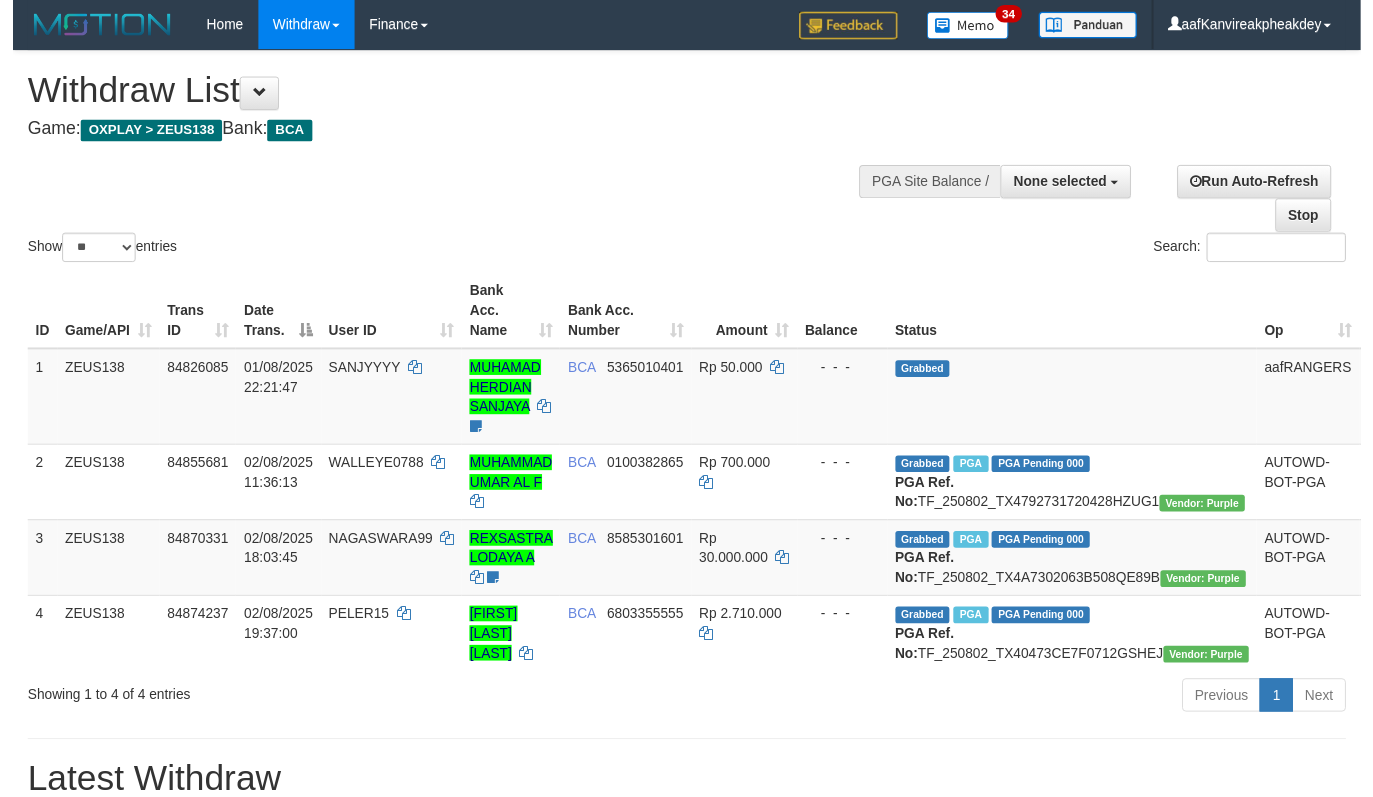 scroll, scrollTop: 200, scrollLeft: 0, axis: vertical 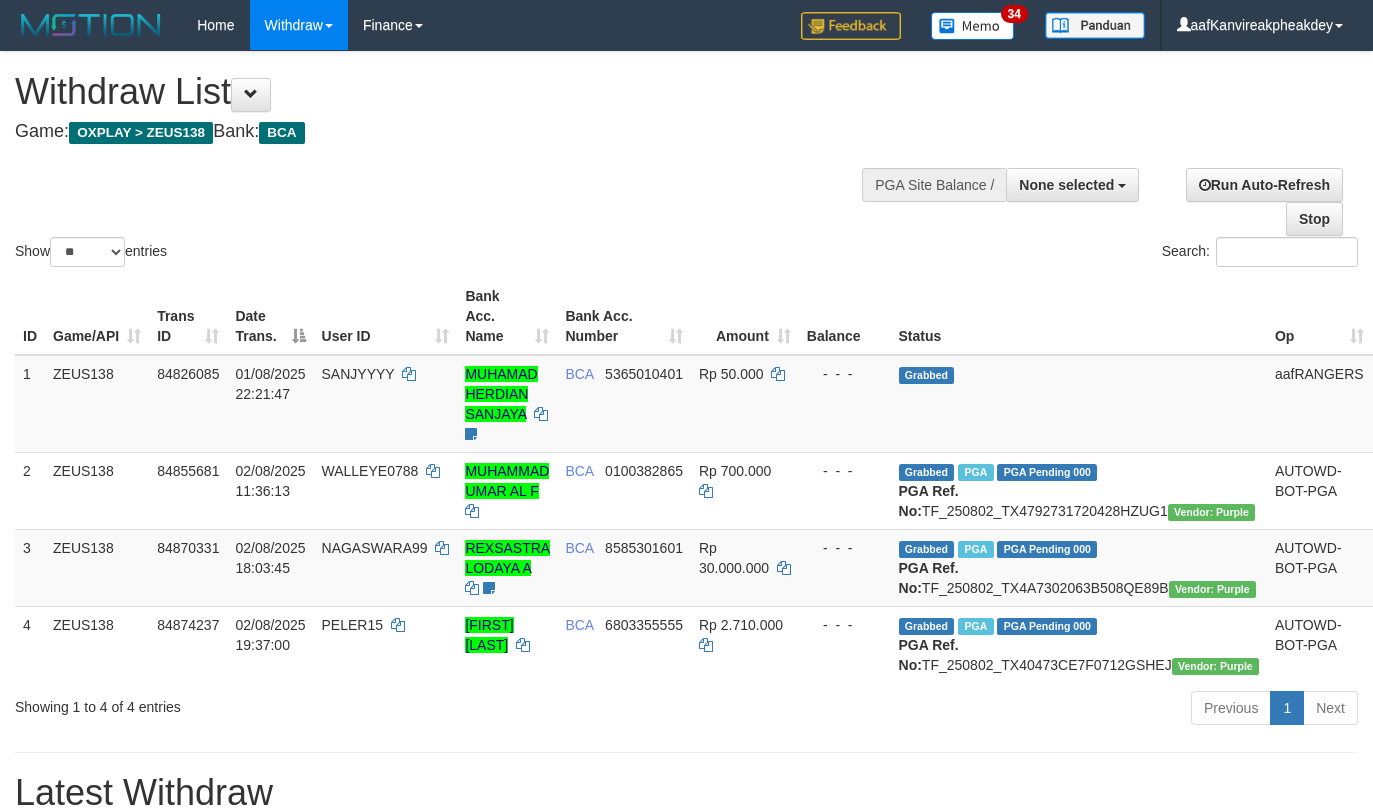 select 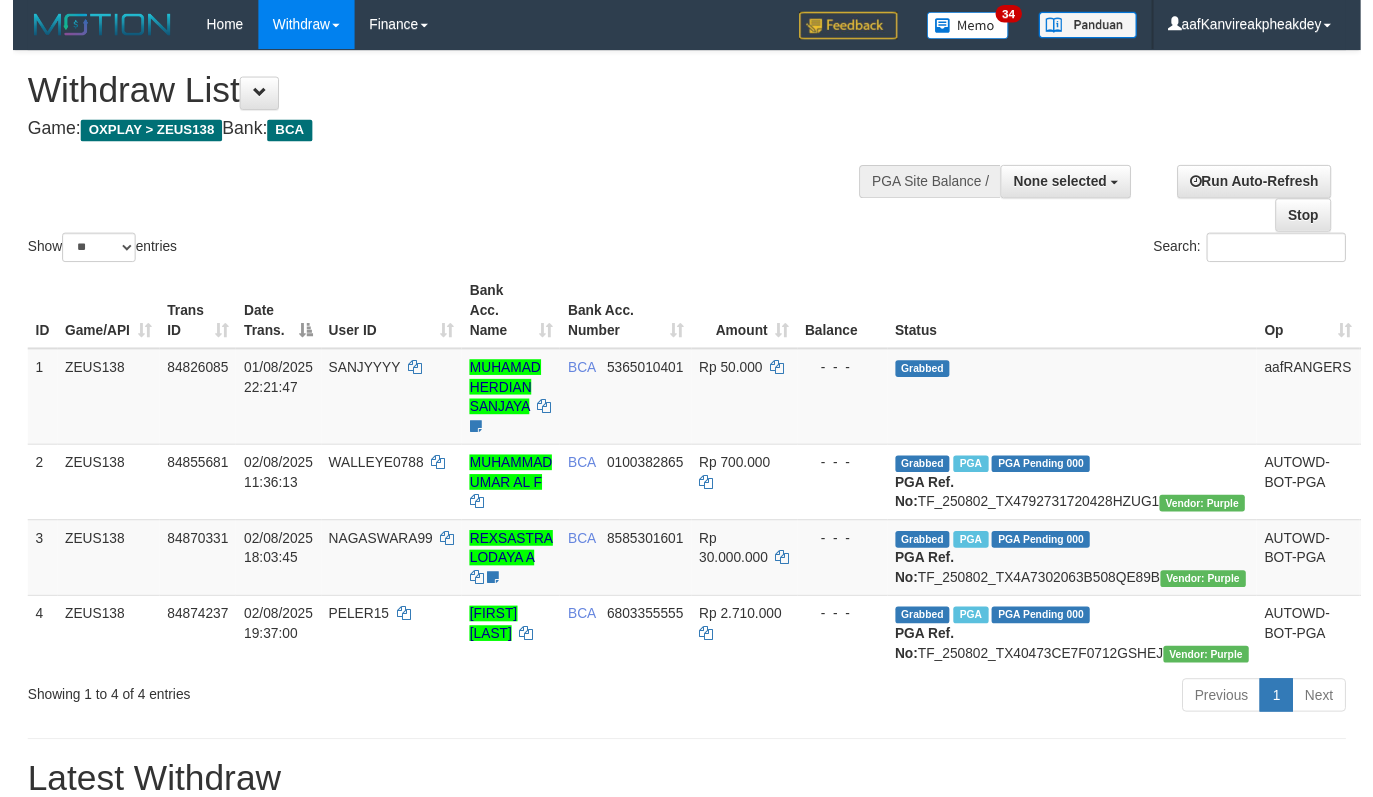 scroll, scrollTop: 200, scrollLeft: 0, axis: vertical 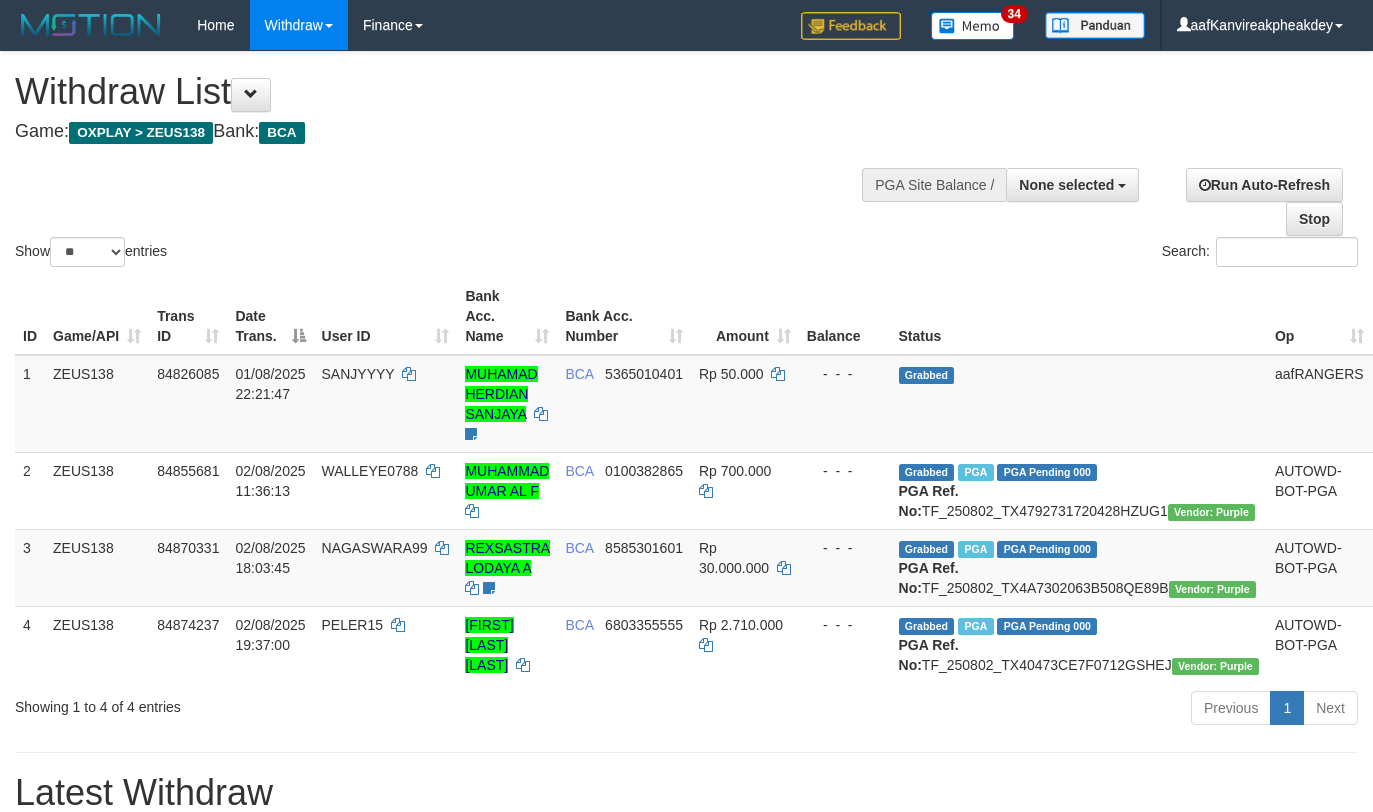select 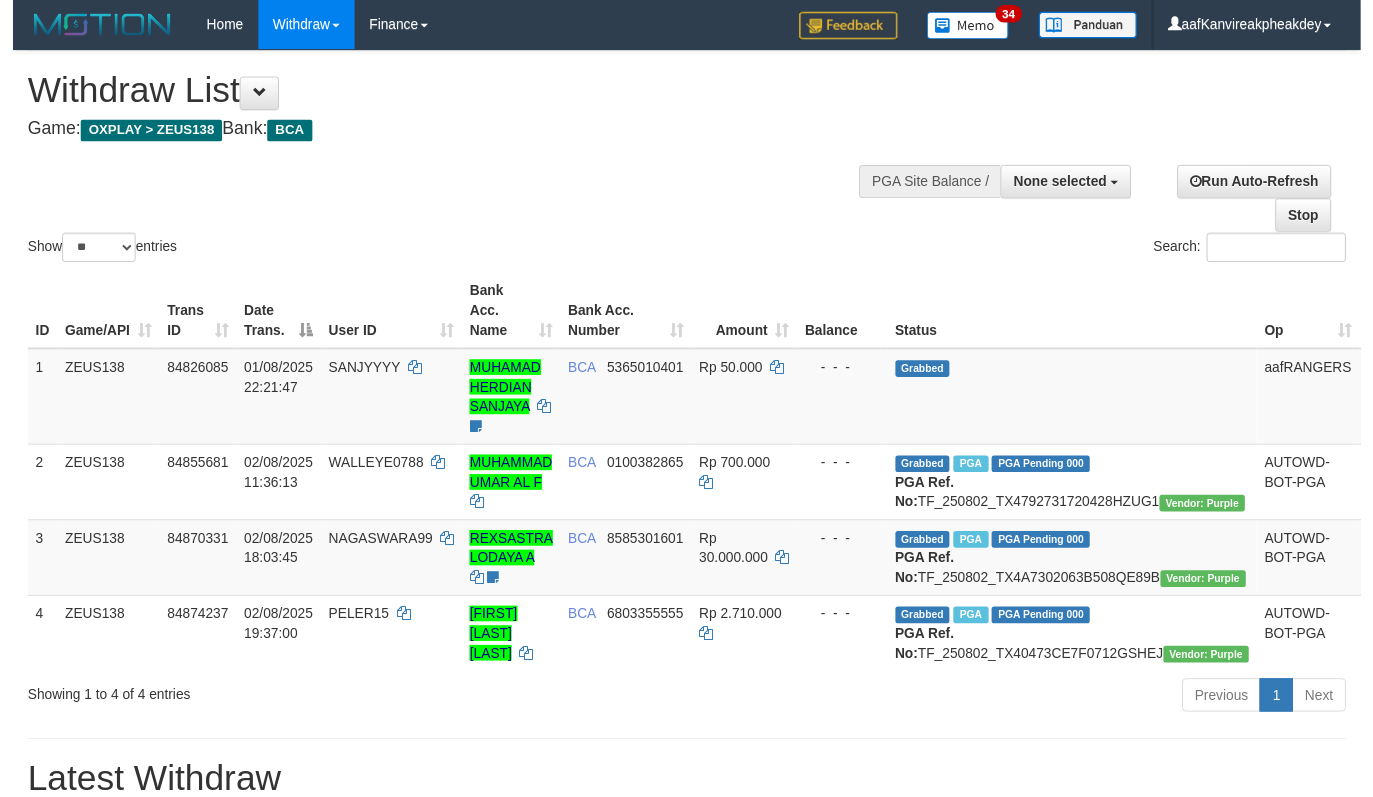 scroll, scrollTop: 200, scrollLeft: 0, axis: vertical 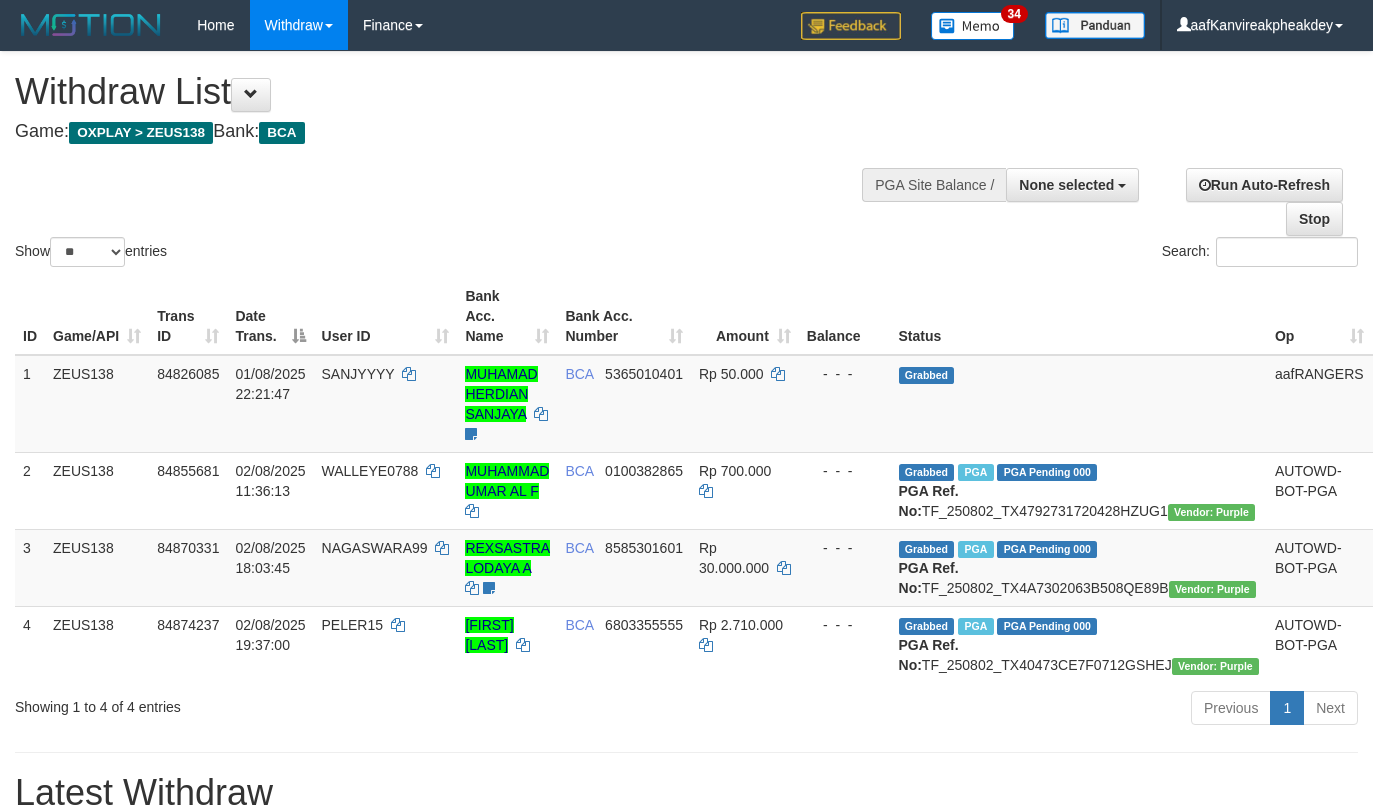 select 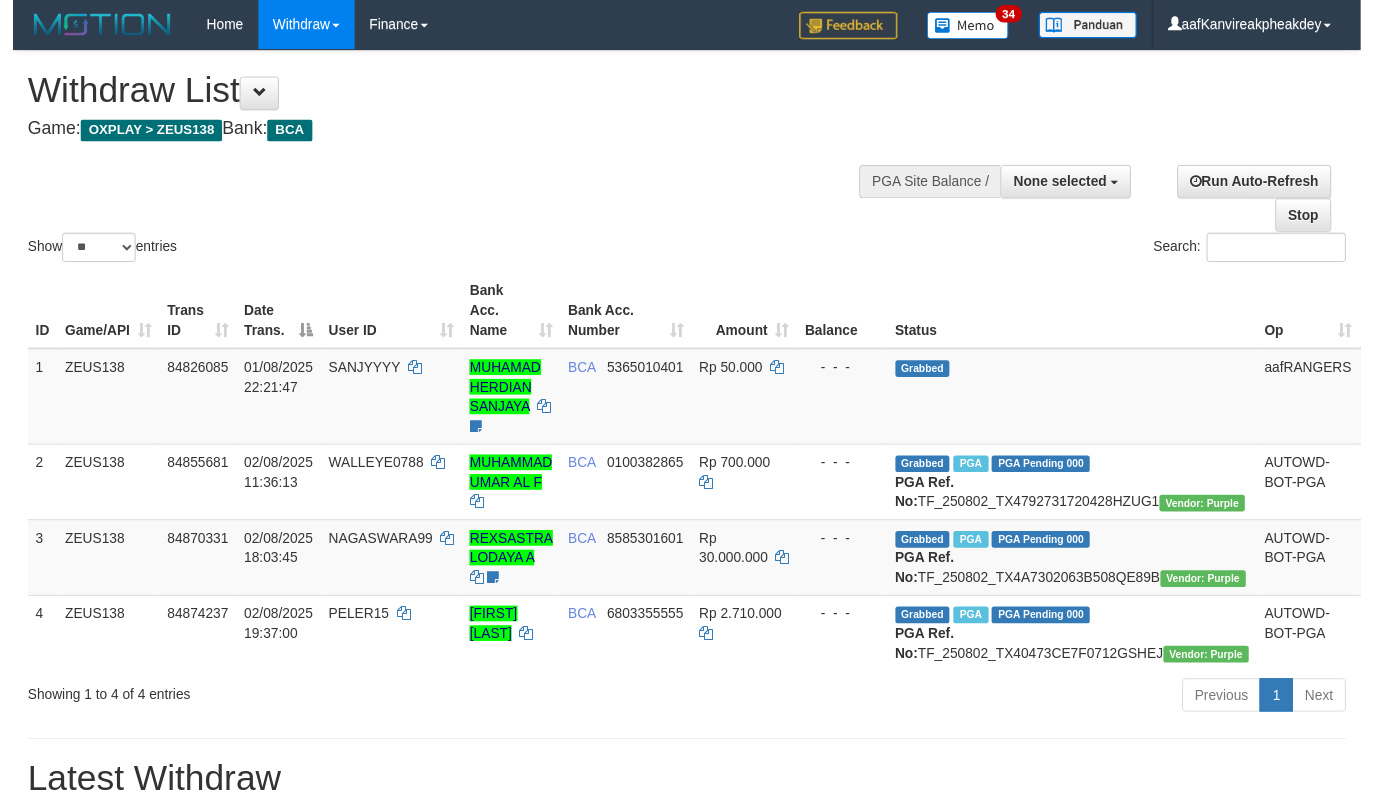 scroll, scrollTop: 200, scrollLeft: 0, axis: vertical 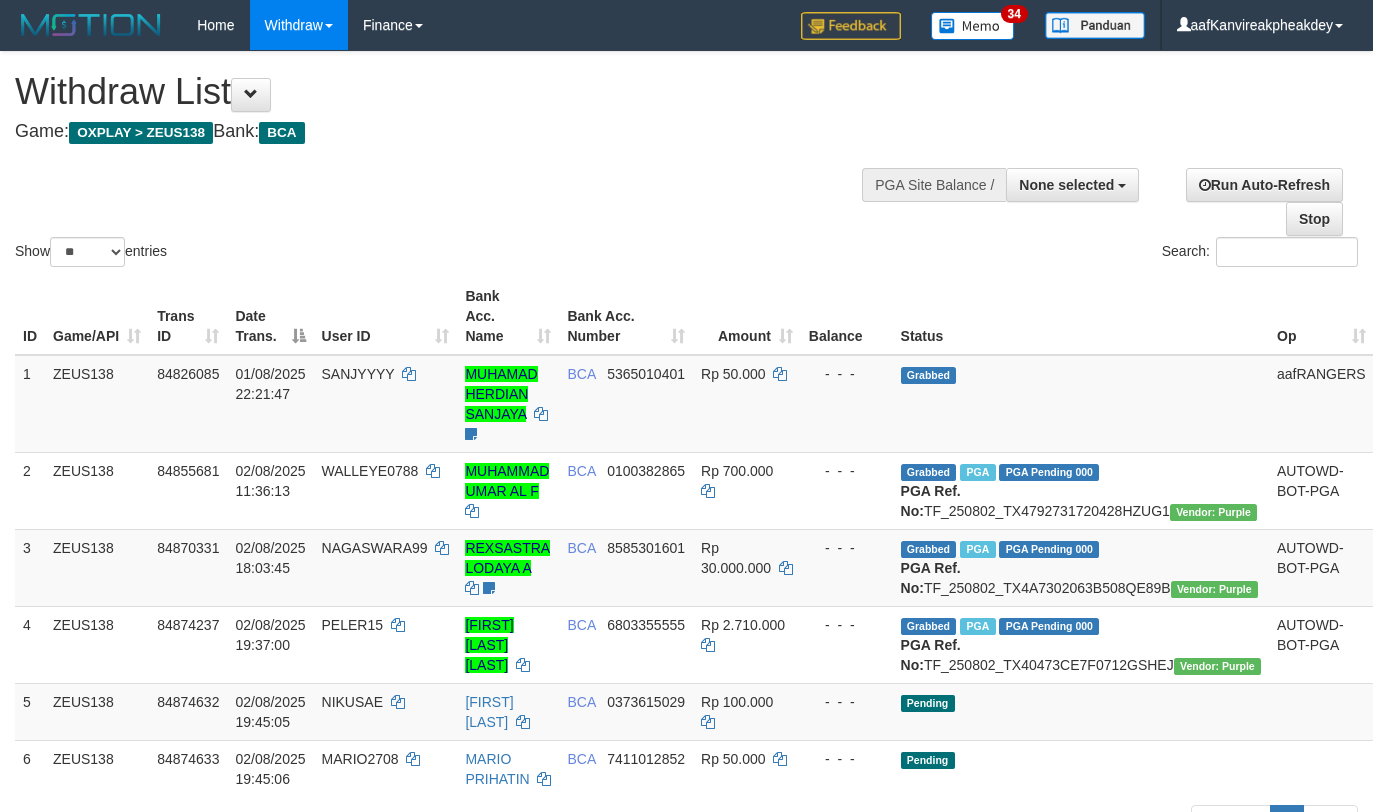 select 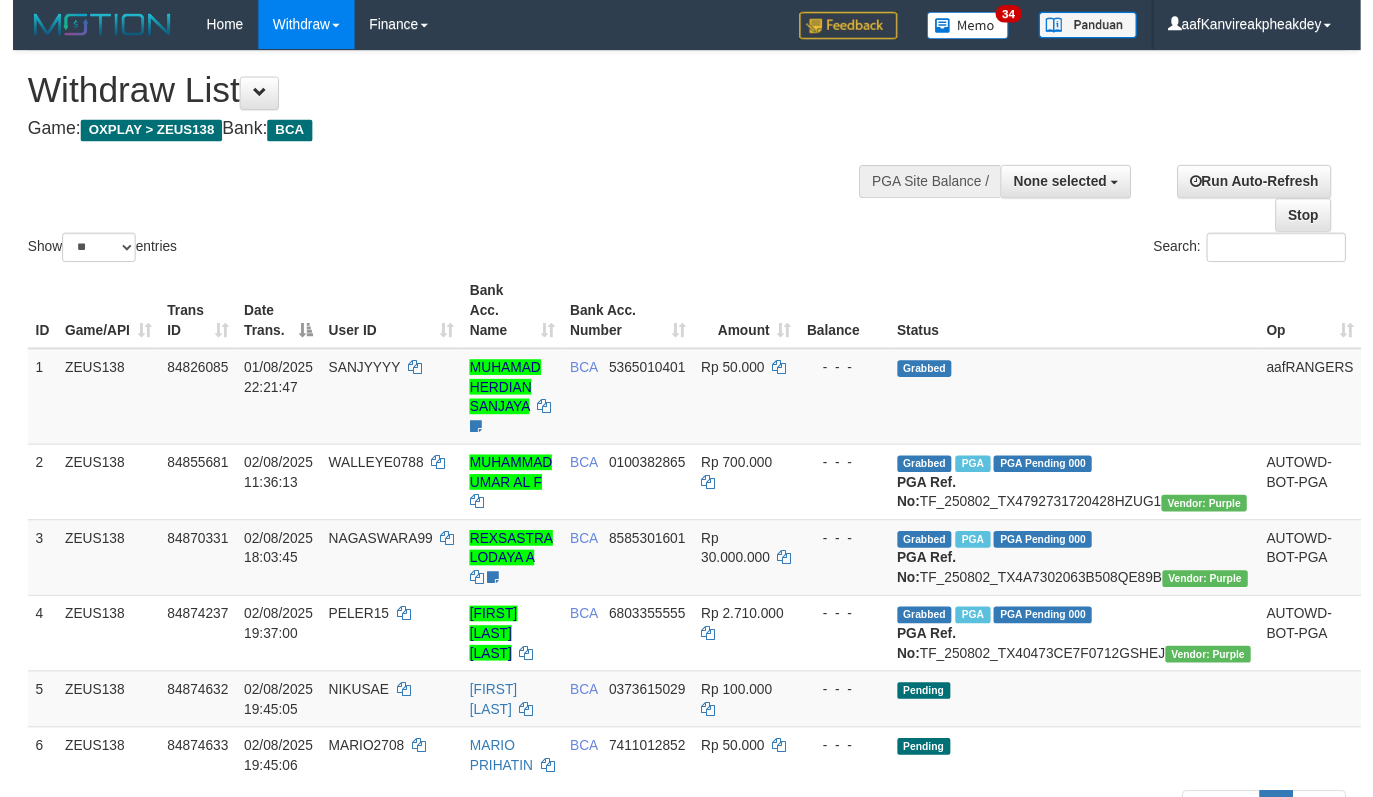 scroll, scrollTop: 200, scrollLeft: 0, axis: vertical 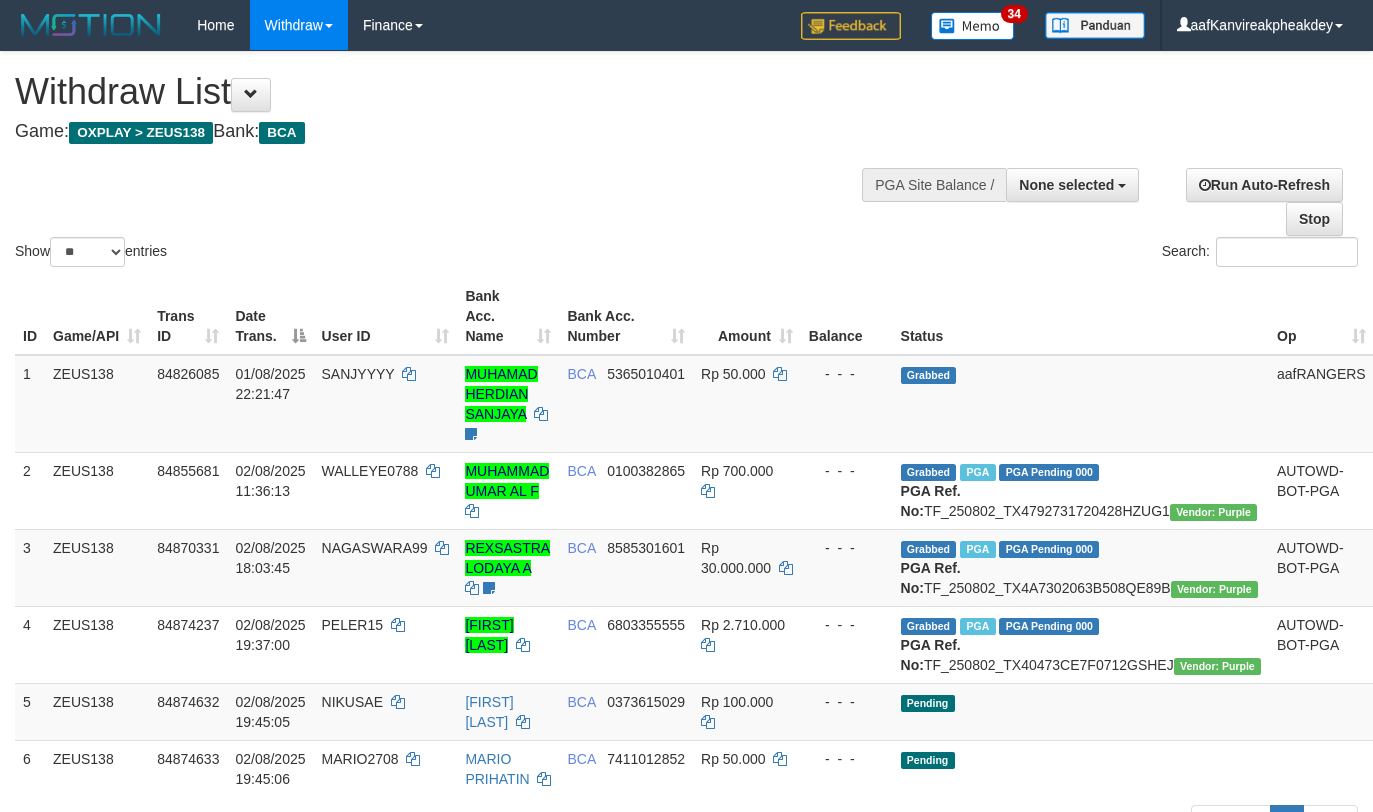 select 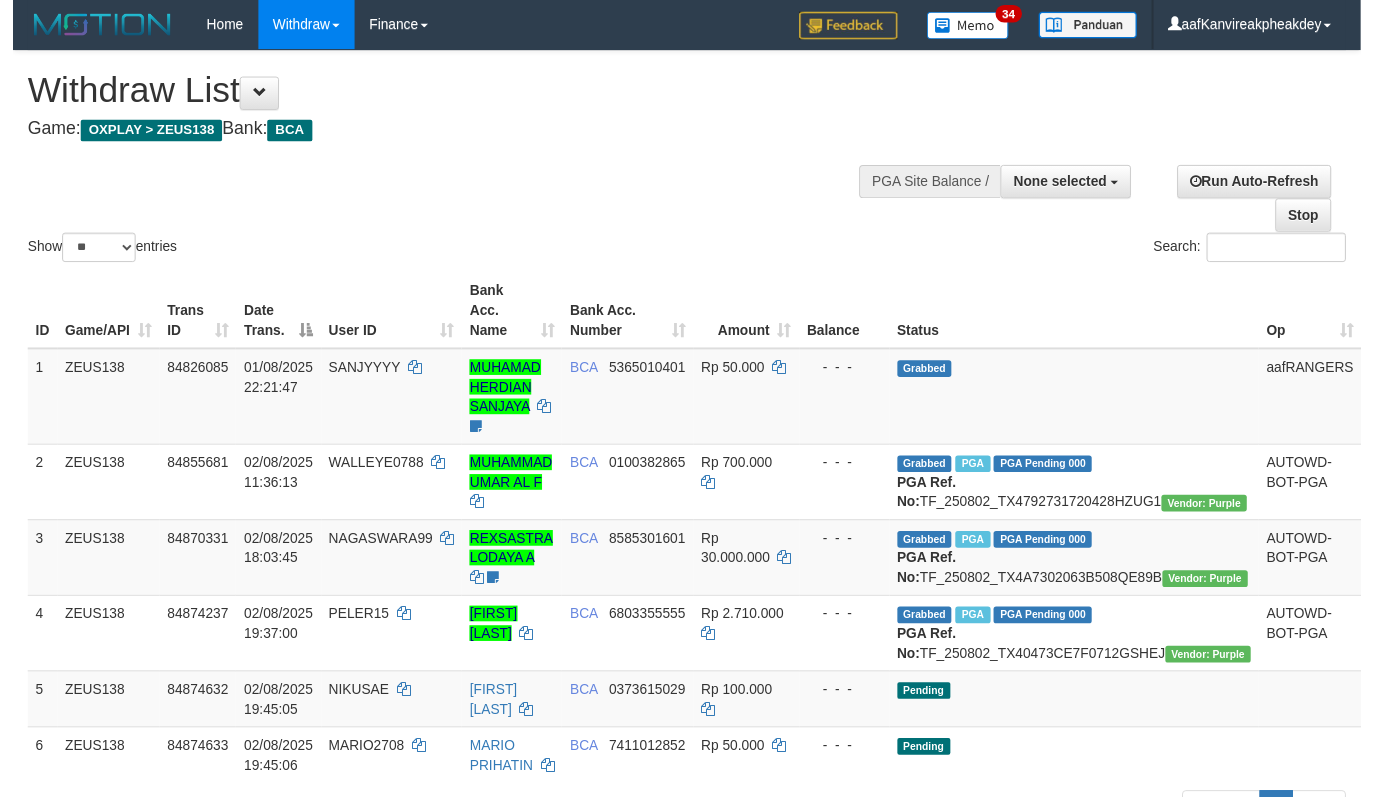 scroll, scrollTop: 200, scrollLeft: 0, axis: vertical 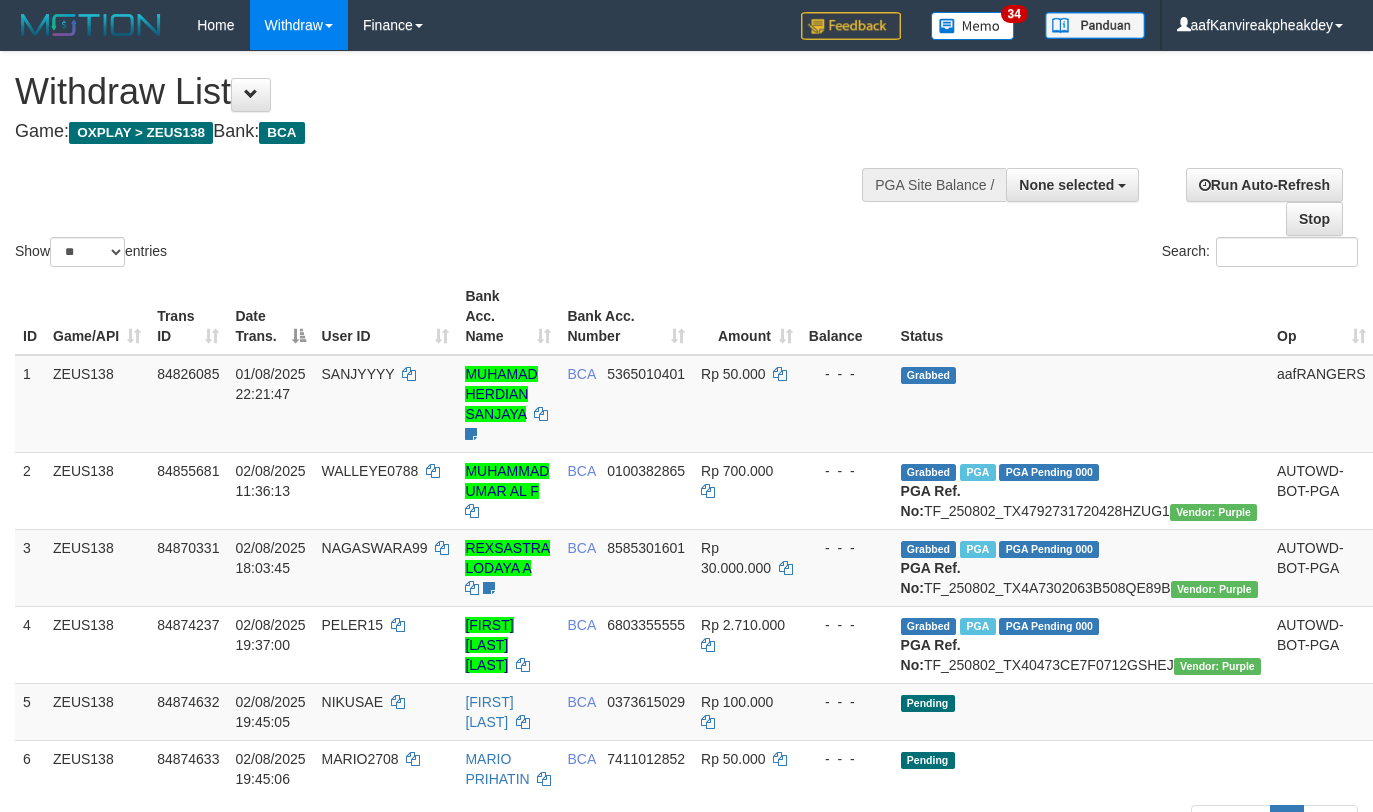 select 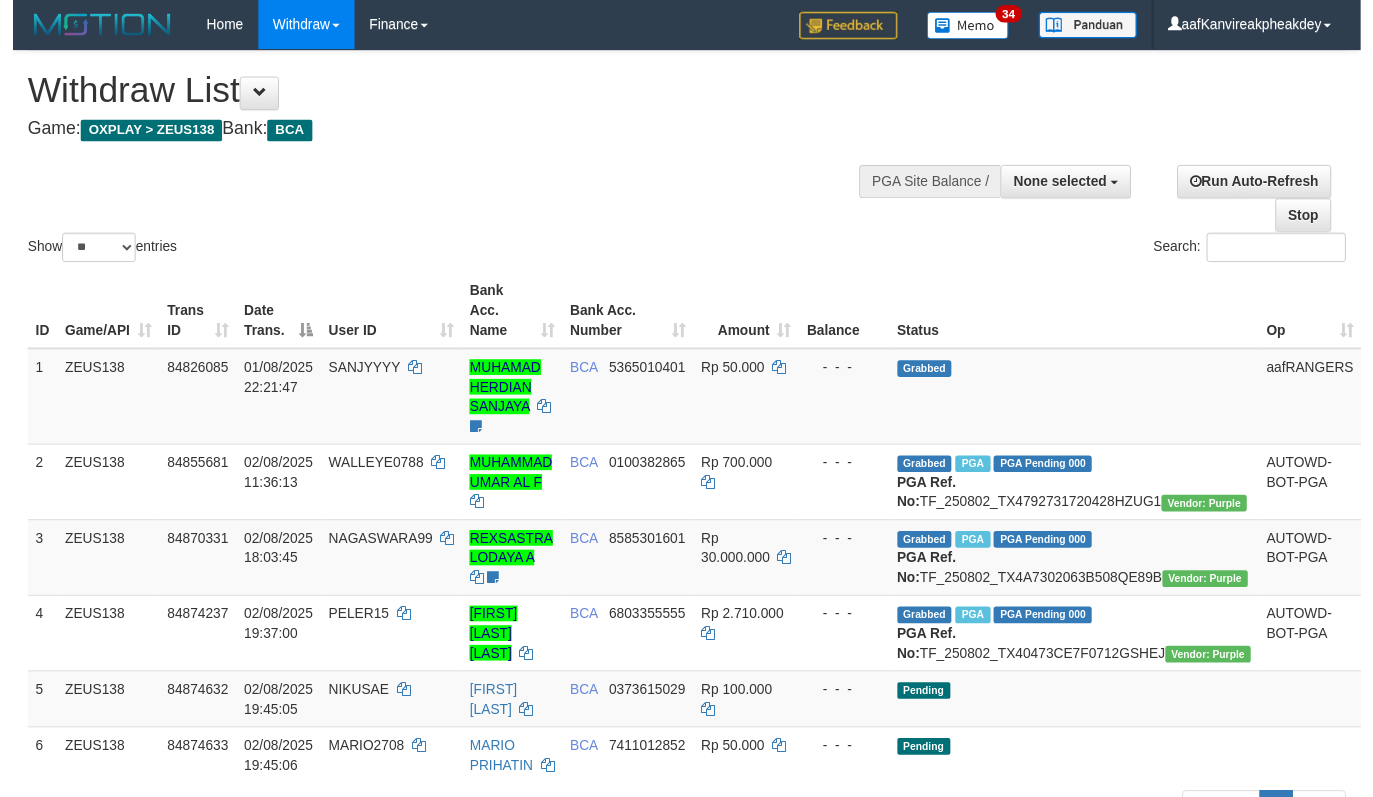 scroll, scrollTop: 200, scrollLeft: 0, axis: vertical 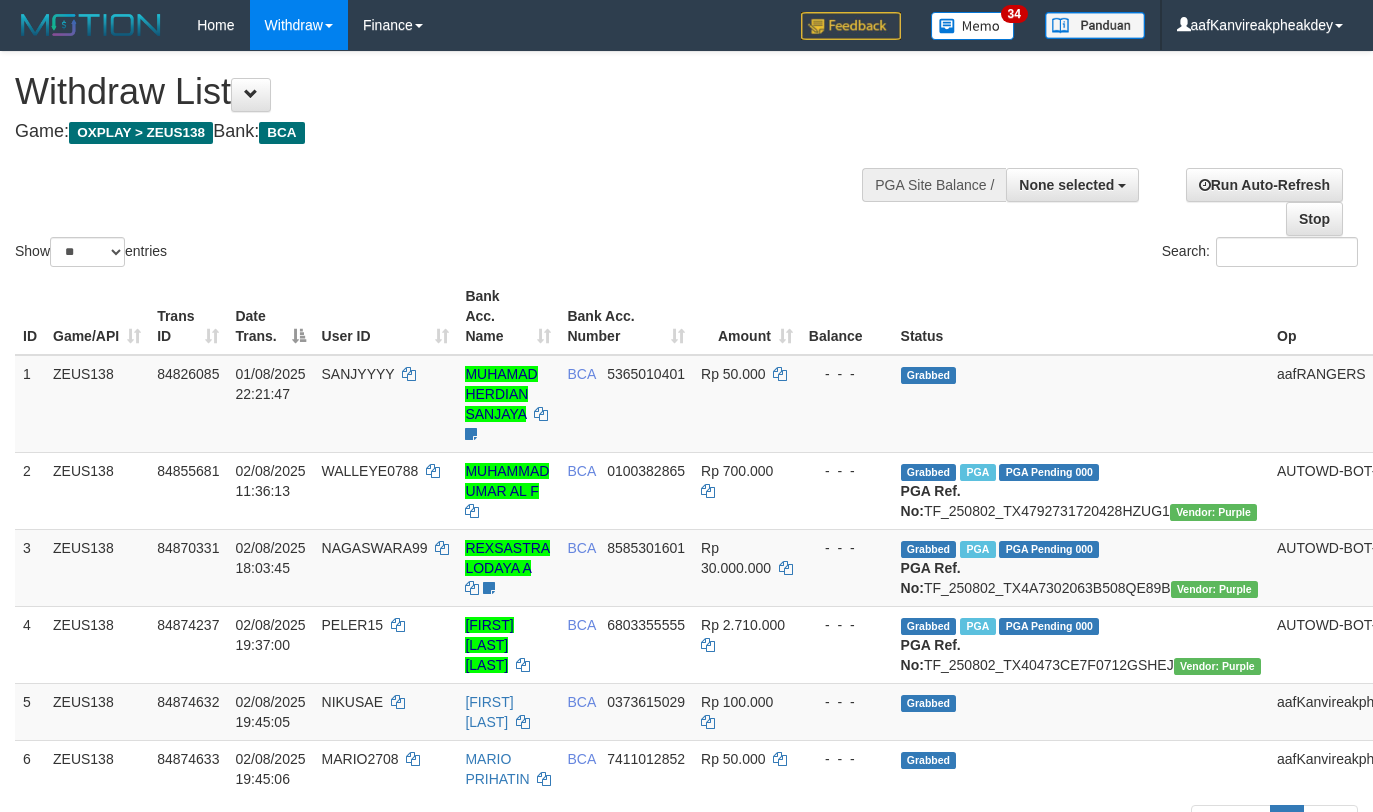 select 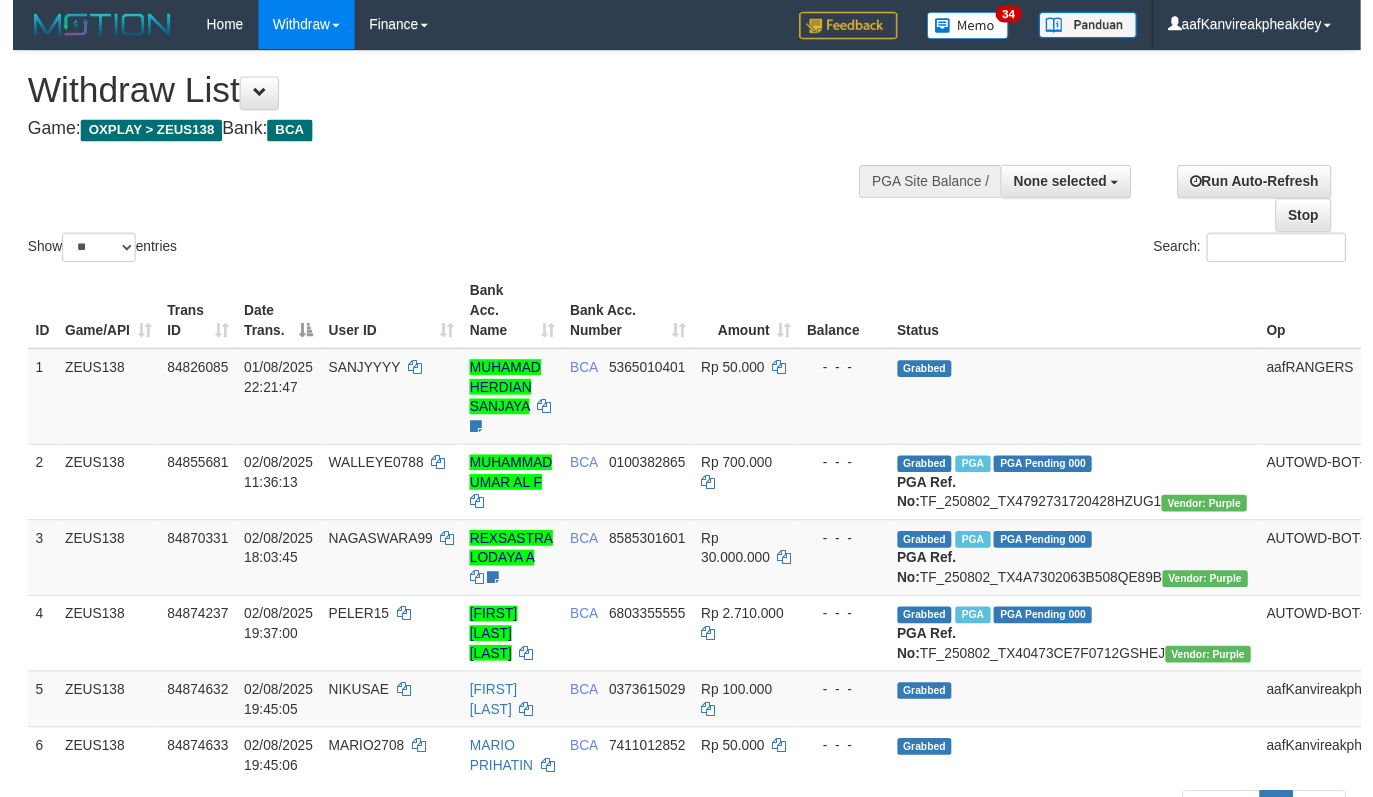 scroll, scrollTop: 200, scrollLeft: 0, axis: vertical 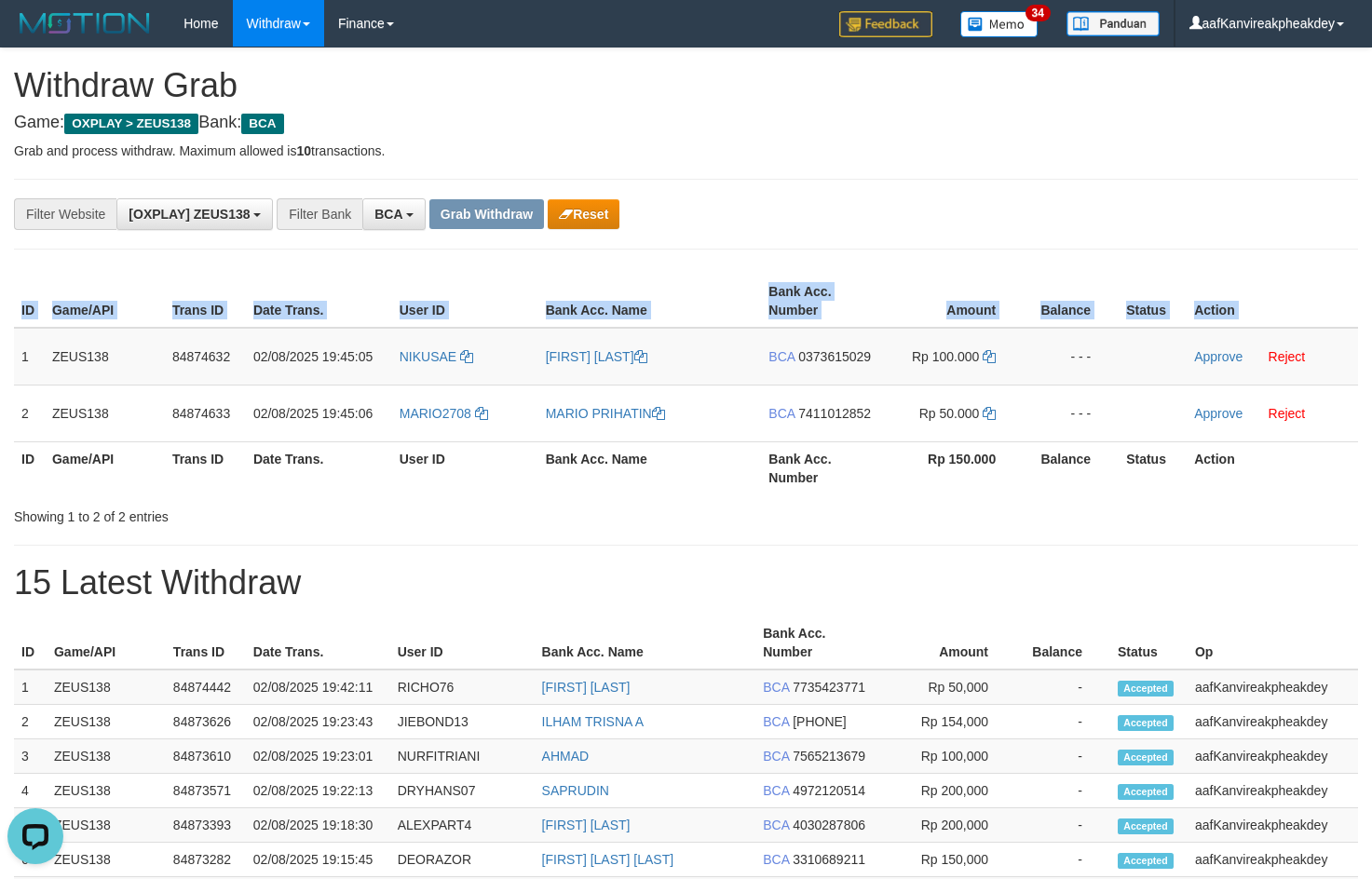 copy on "ID Game/API Trans ID Date Trans. User ID Bank Acc. Name Bank Acc. Number Amount Balance Status Action" 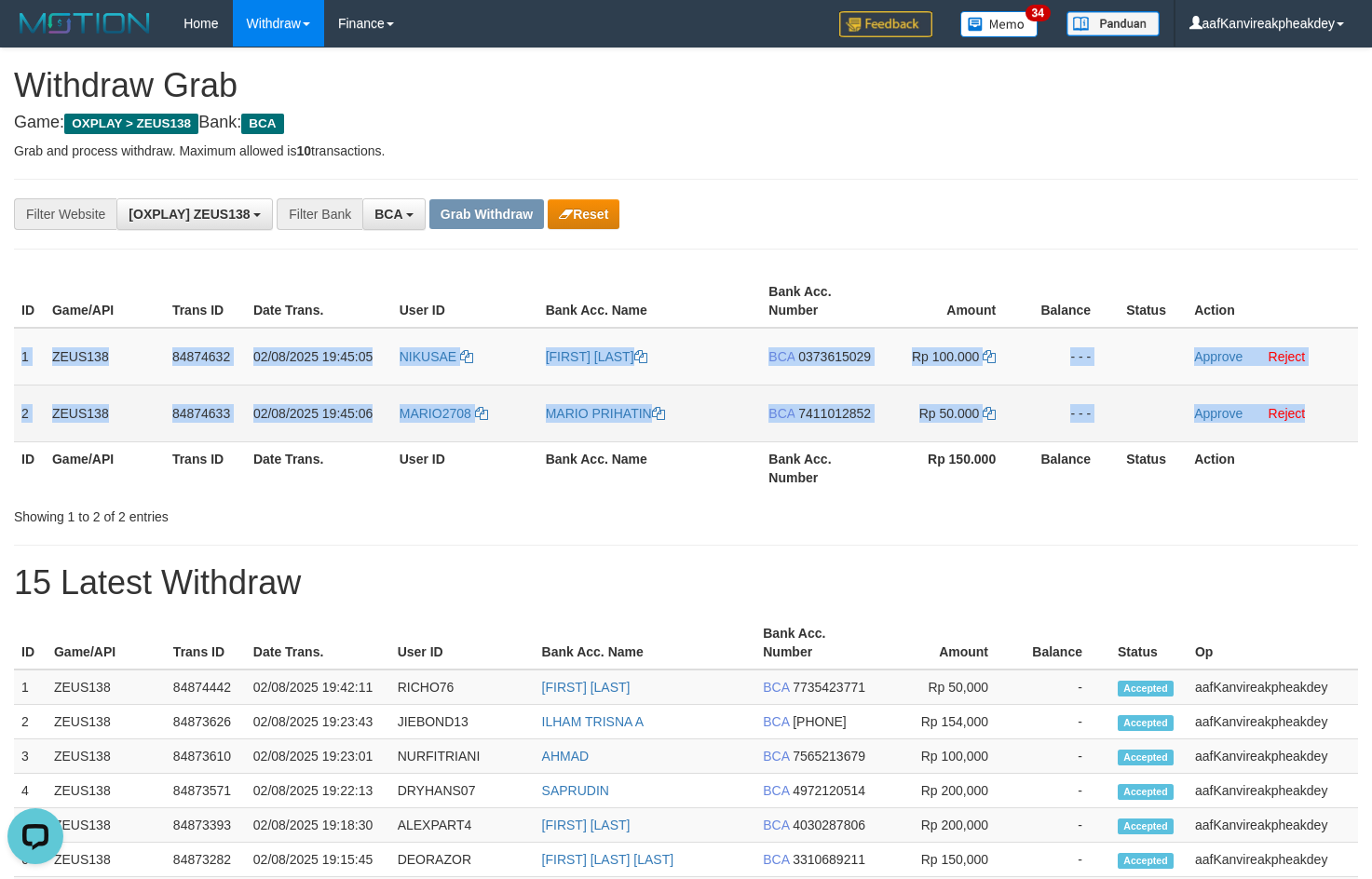 drag, startPoint x: 19, startPoint y: 357, endPoint x: 1329, endPoint y: 412, distance: 1311.1541 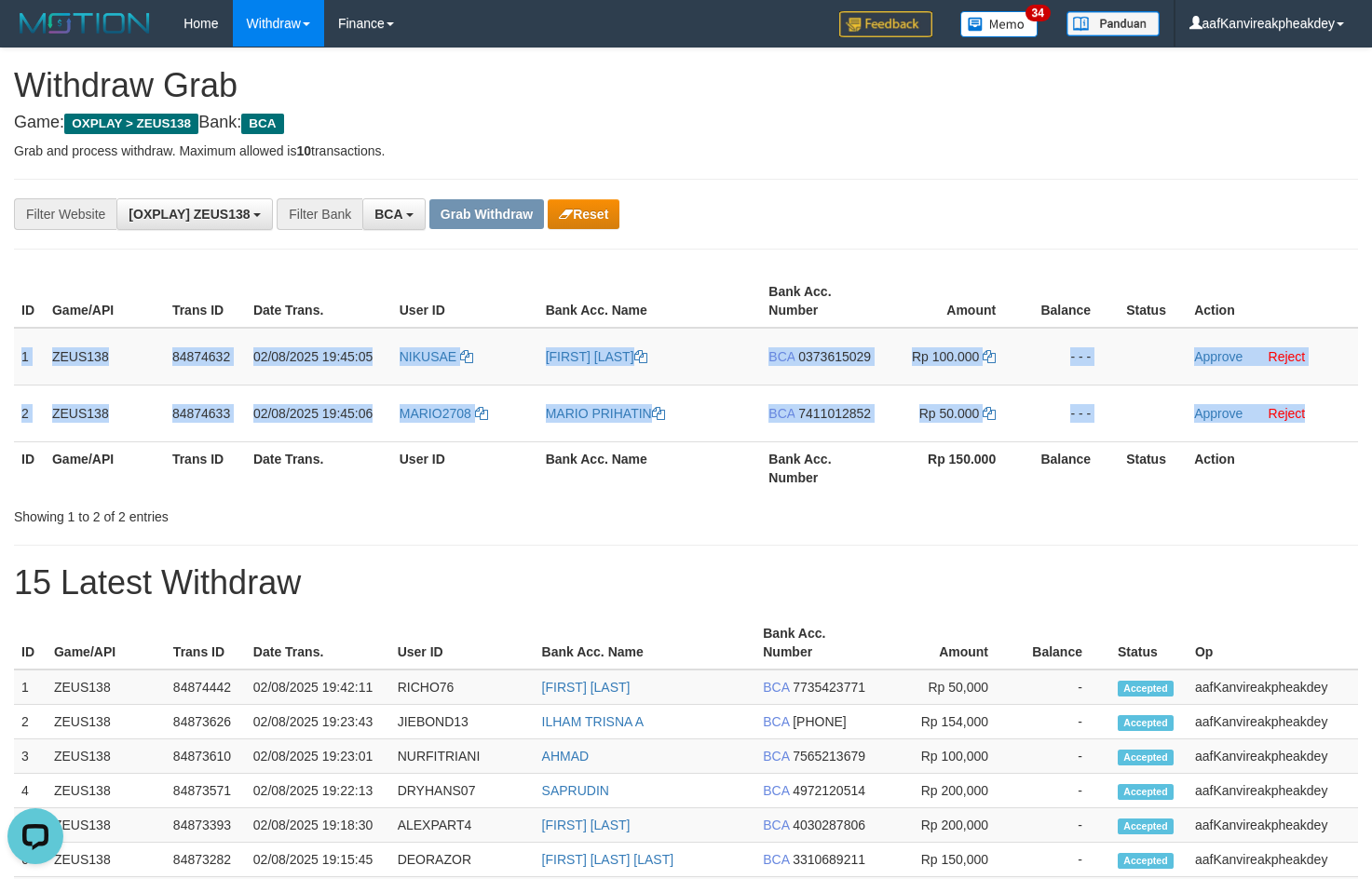 copy on "1
ZEUS138
84874632
02/08/2025 19:45:05
NIKUSAE
VINCI SUMINTEN
BCA
0373615029
Rp 100.000
- - -
Approve
Reject
2
ZEUS138
84874633
02/08/2025 19:45:06
MARIO2708
MARIO PRIHATIN
BCA
7411012852
Rp 50.000
- - -
Approve
Reject" 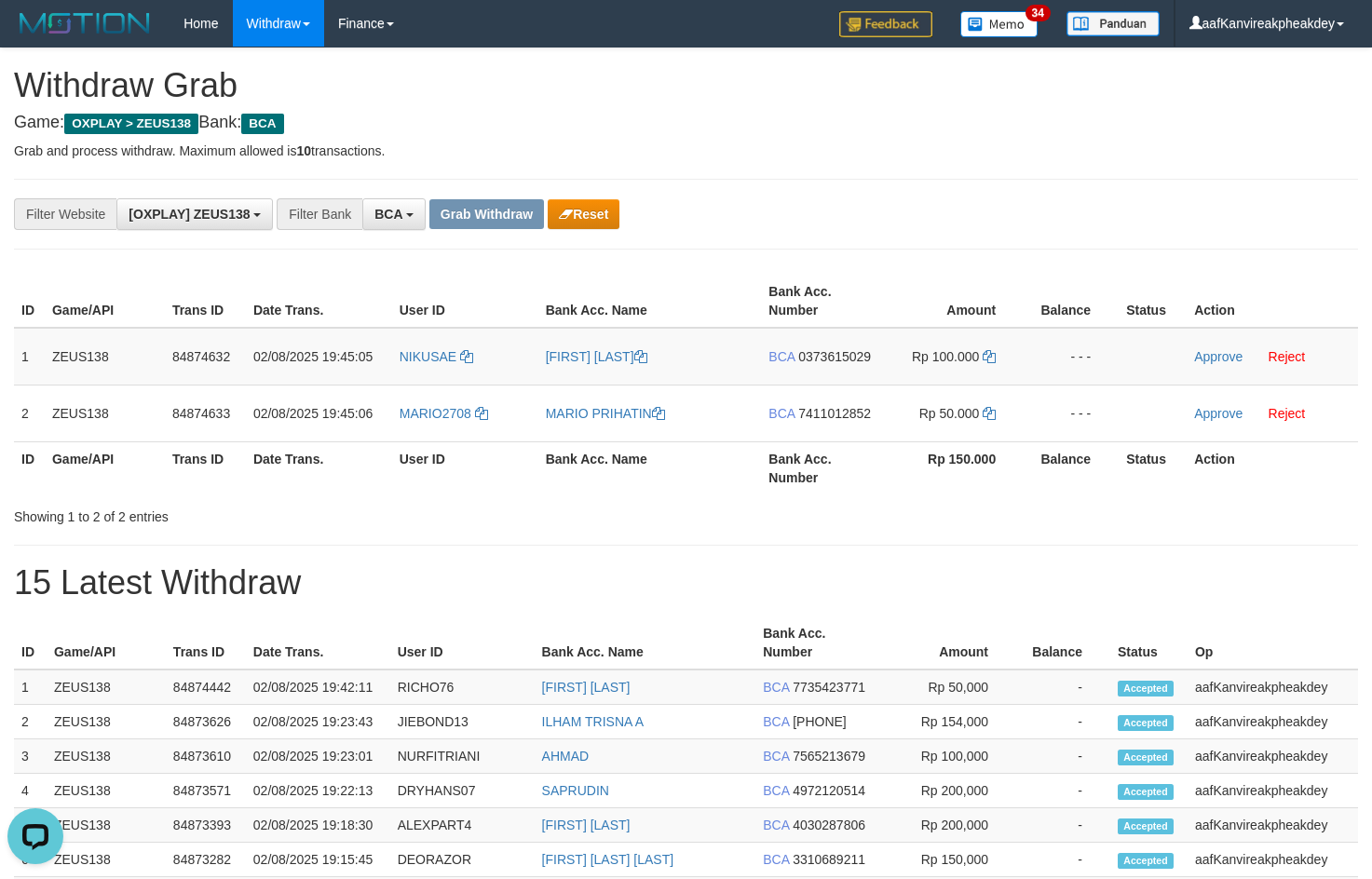 click on "**********" at bounding box center (686, 214) 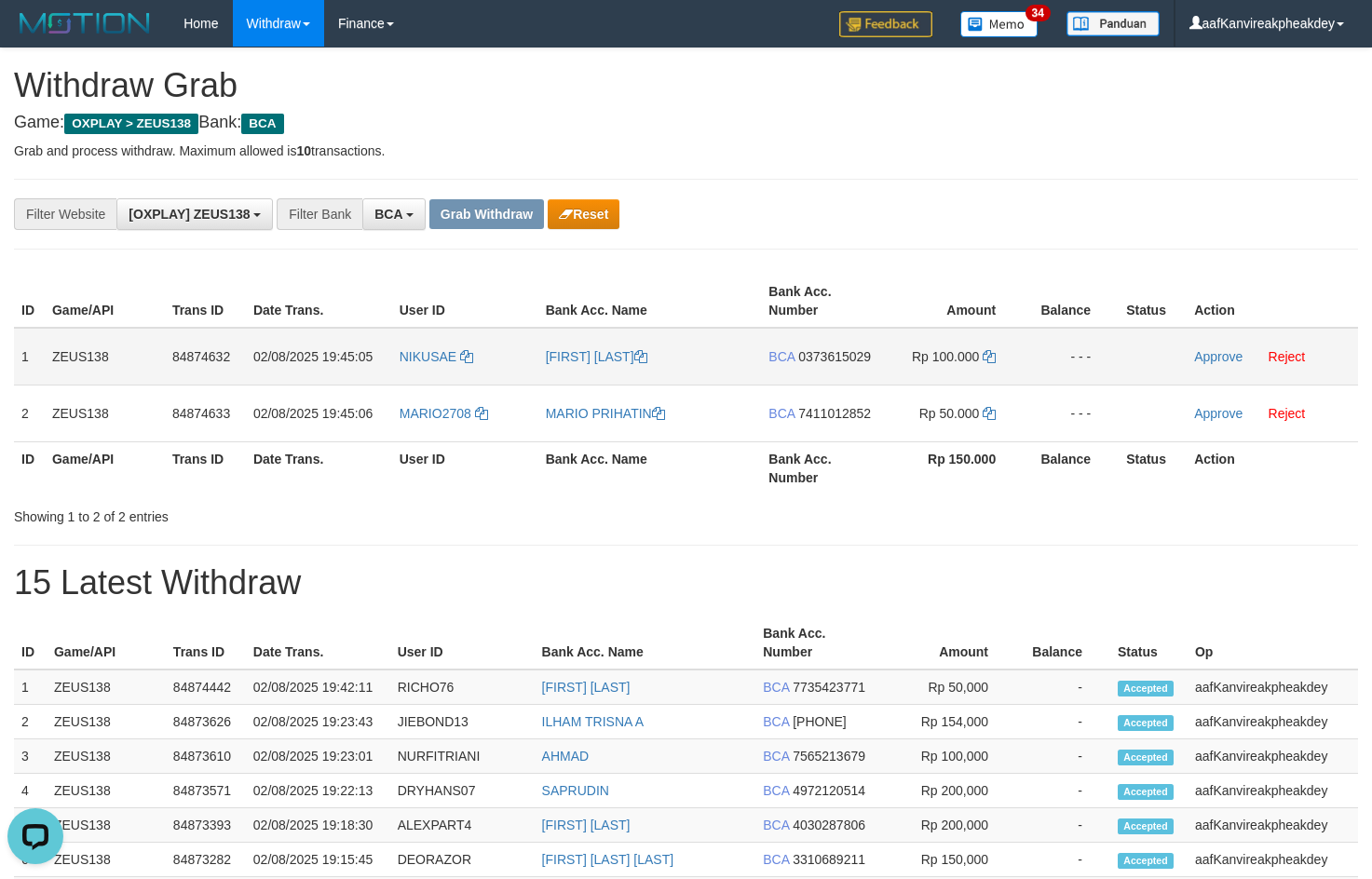 click on "0373615029" at bounding box center (835, 357) 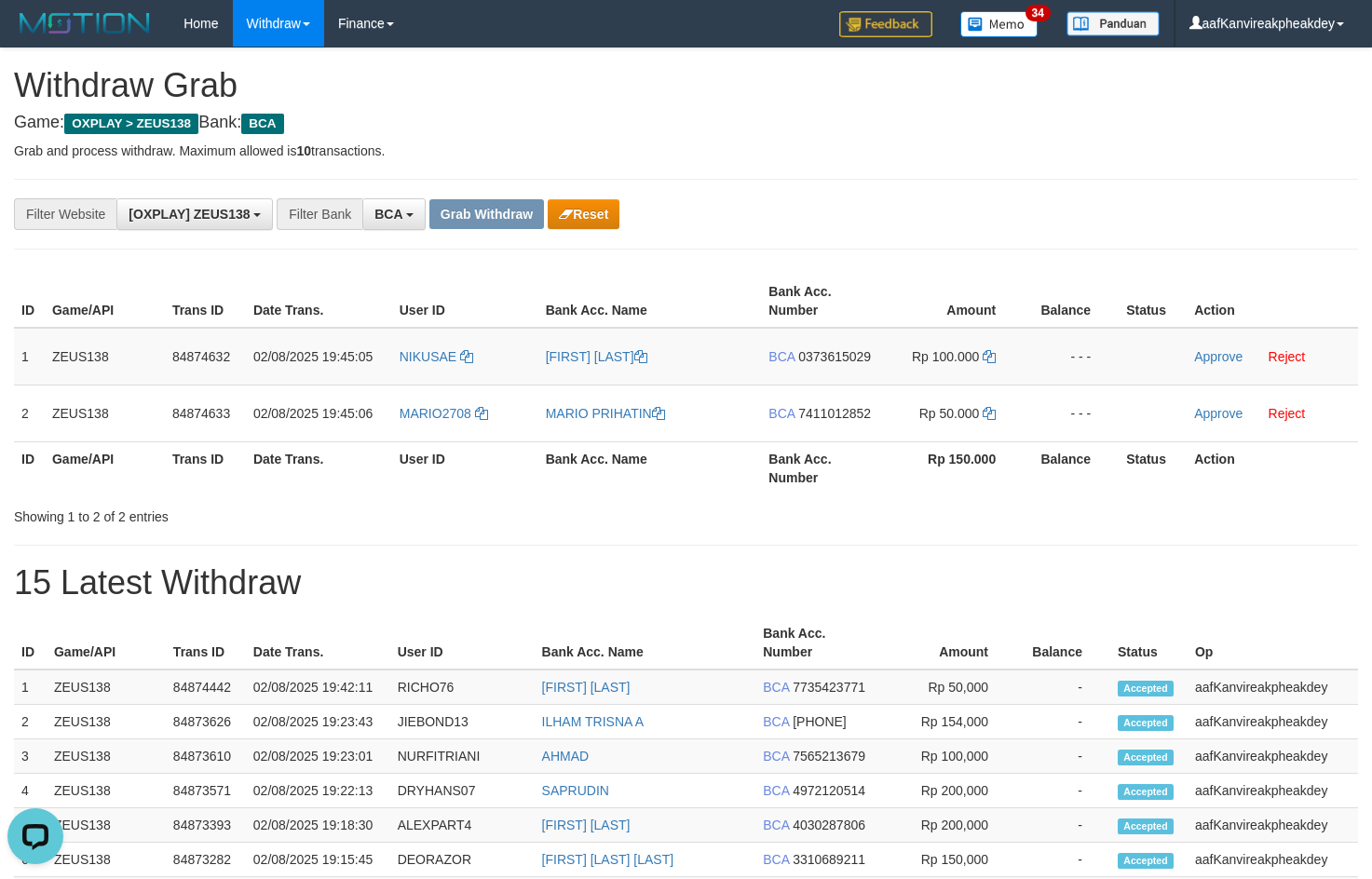 drag, startPoint x: 841, startPoint y: 354, endPoint x: 1380, endPoint y: 262, distance: 546.7952 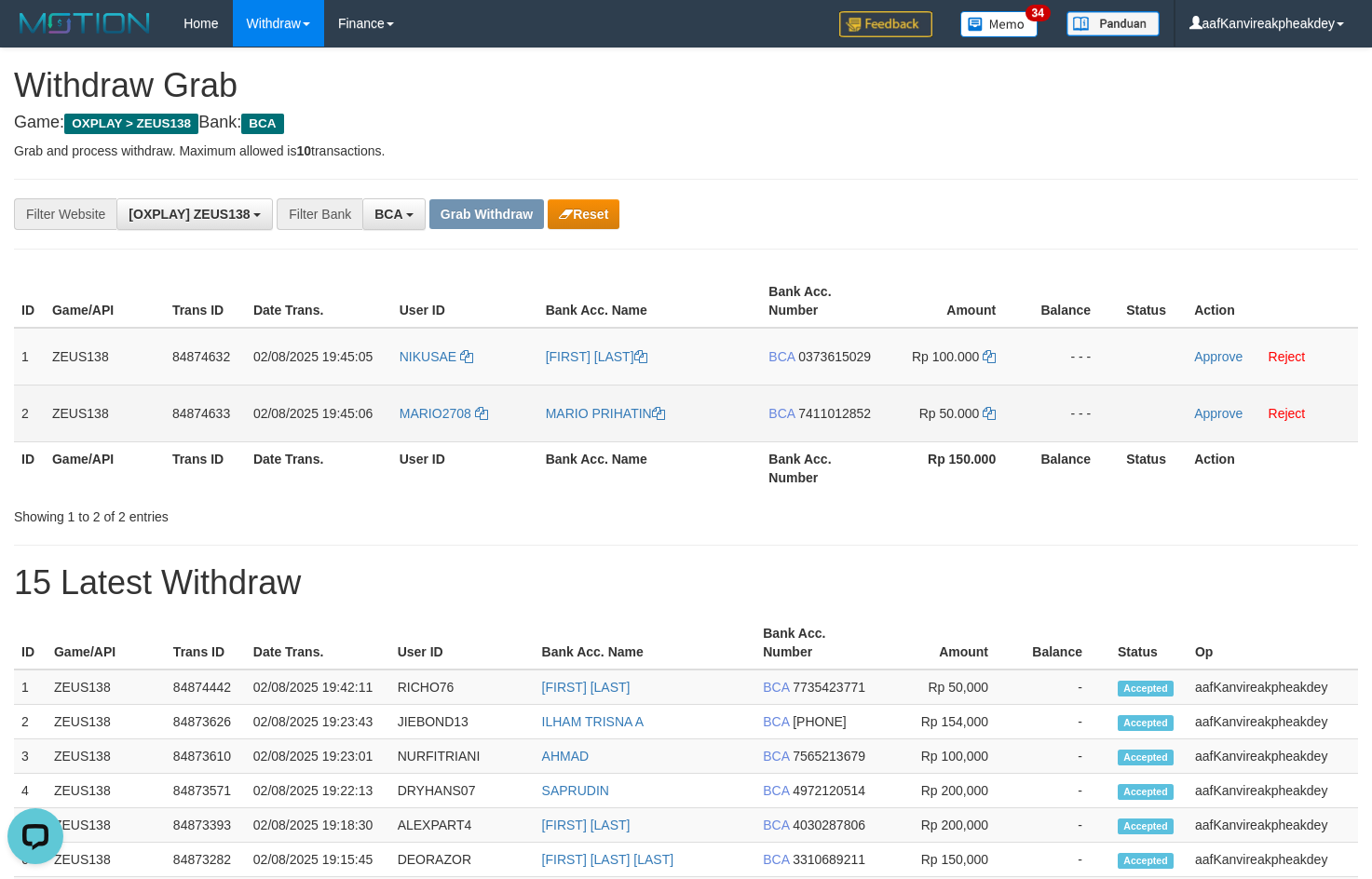 click on "7411012852" at bounding box center (835, 413) 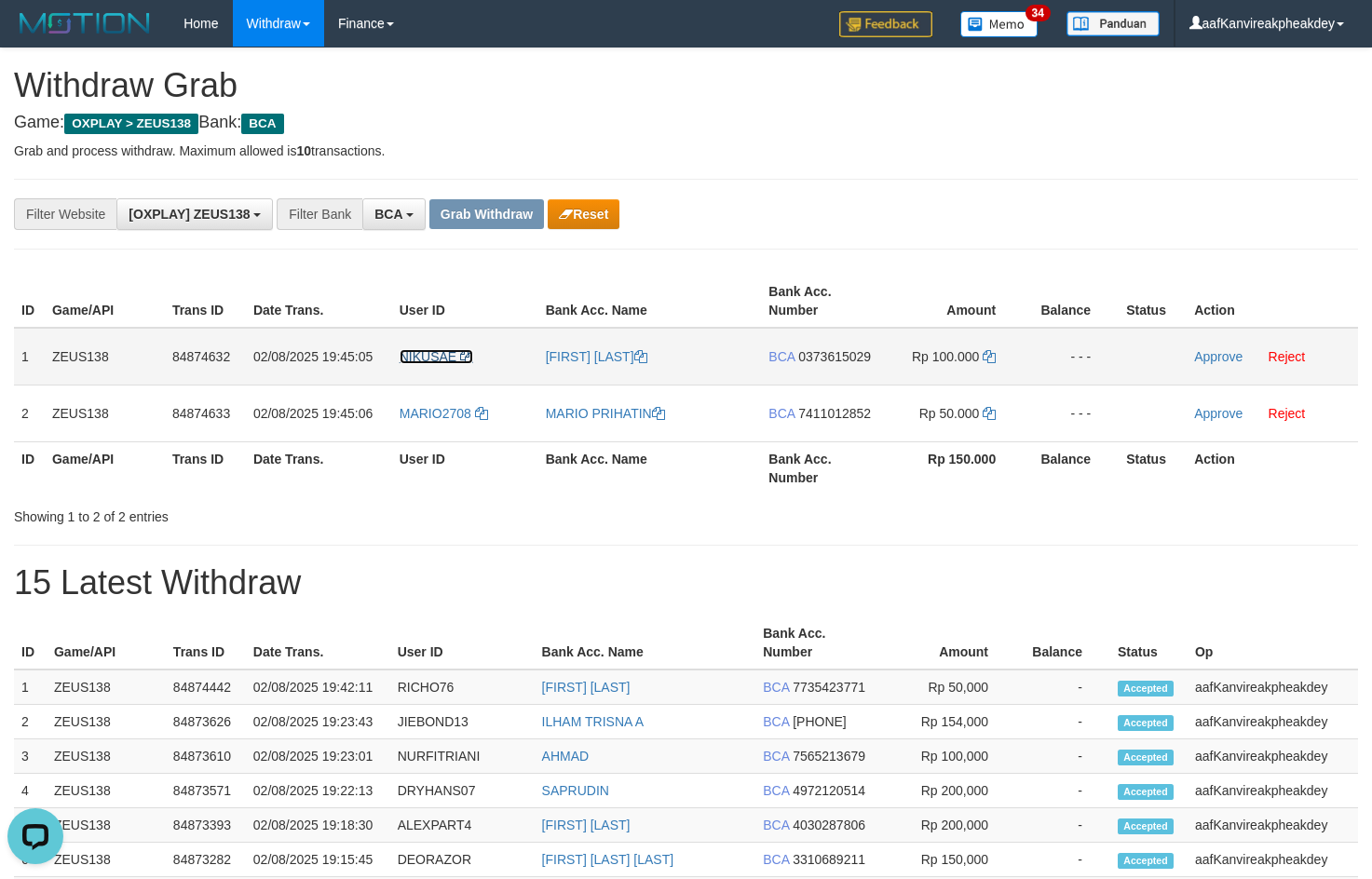 click on "NIKUSAE" at bounding box center [428, 357] 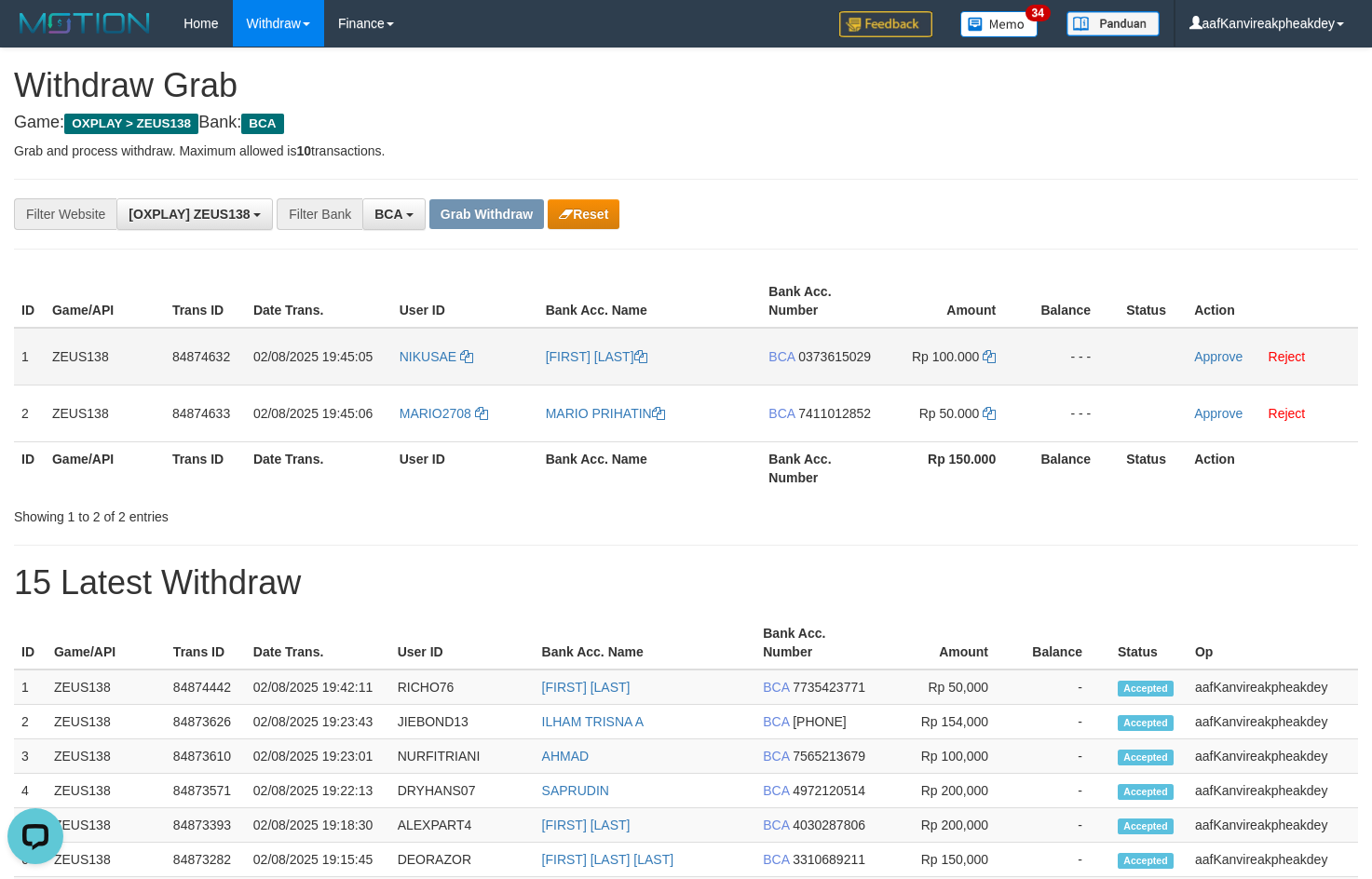 click on "NIKUSAE" at bounding box center [465, 357] 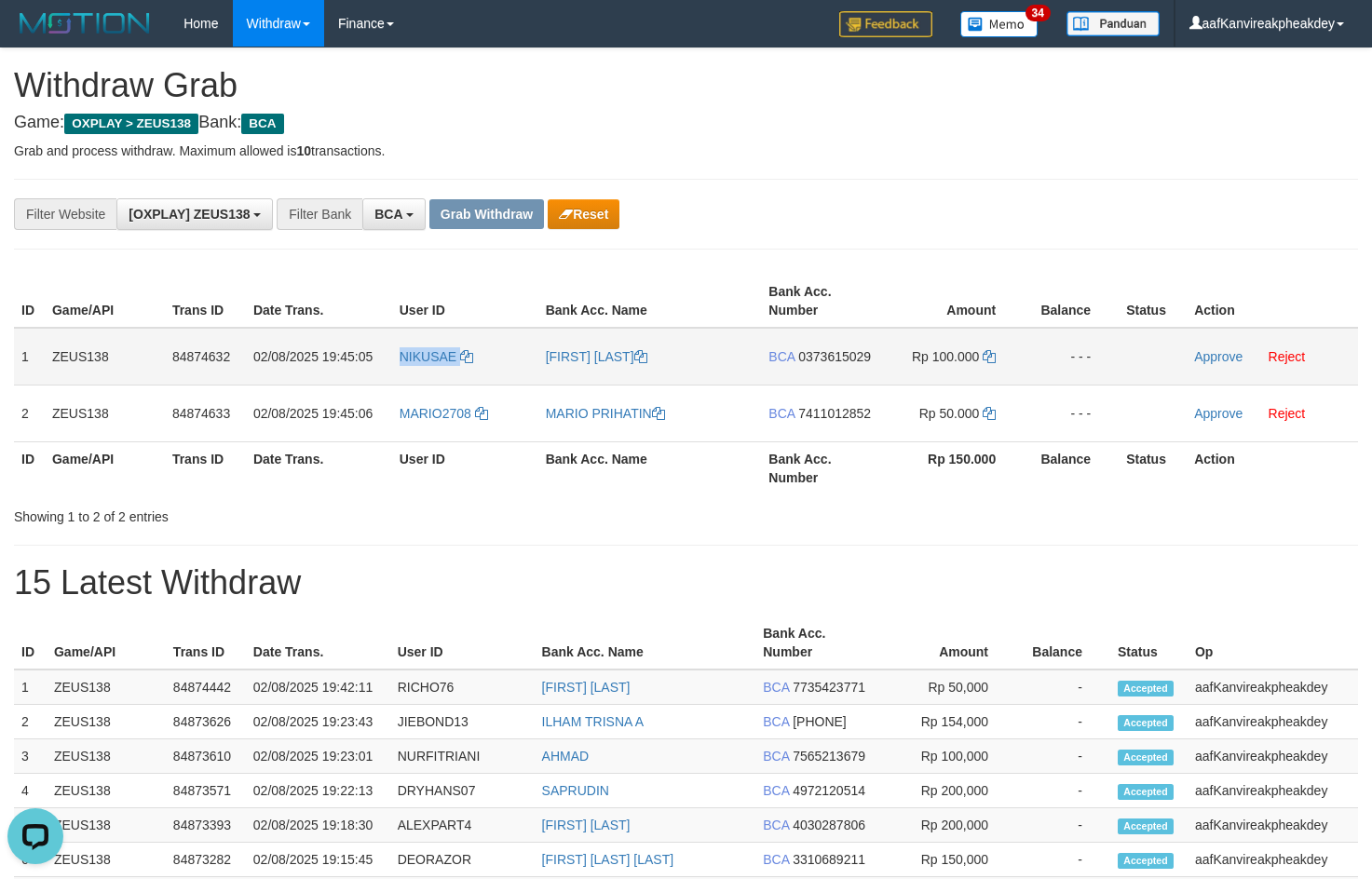click on "NIKUSAE" at bounding box center [465, 357] 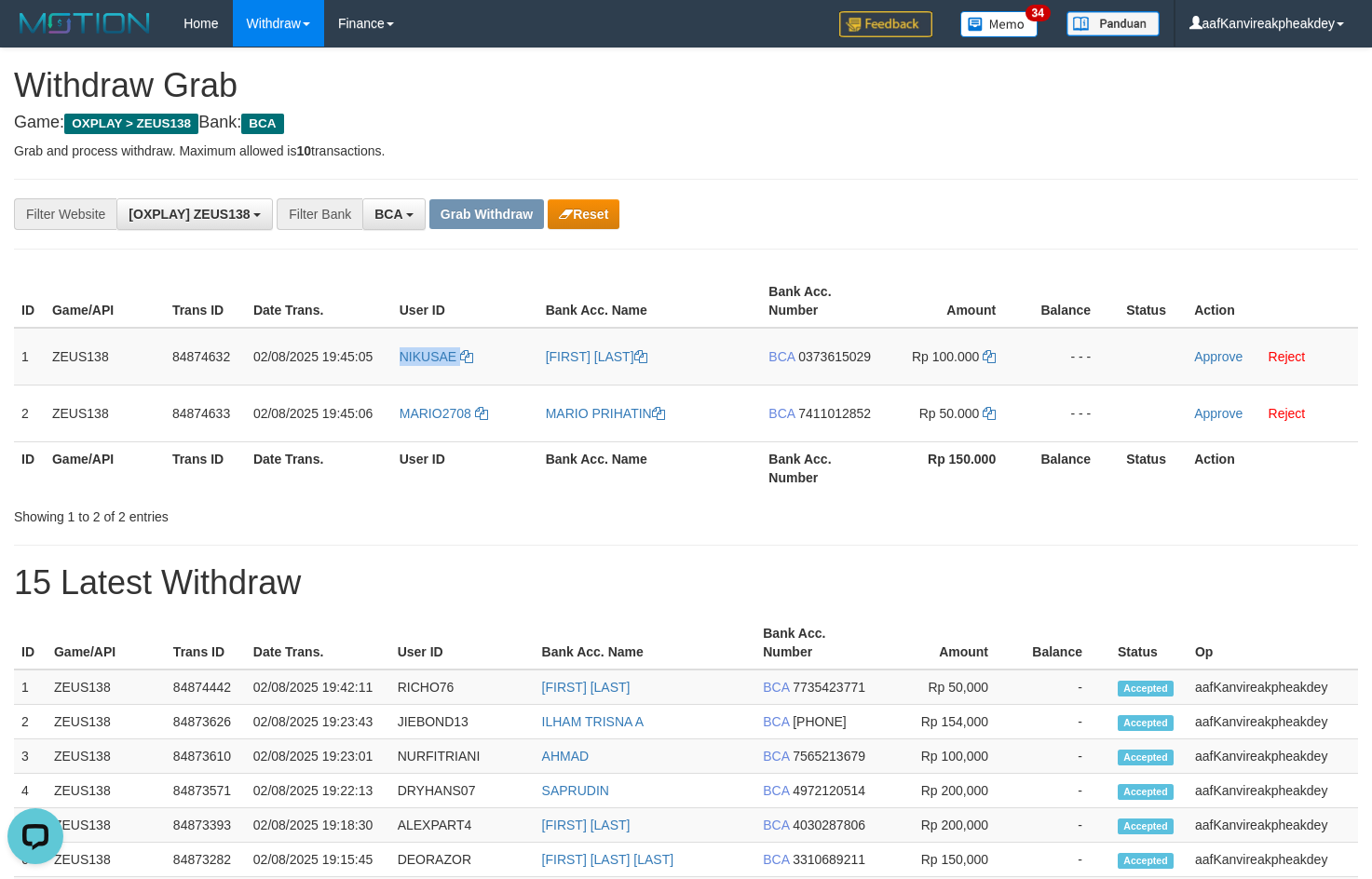 copy on "NIKUSAE" 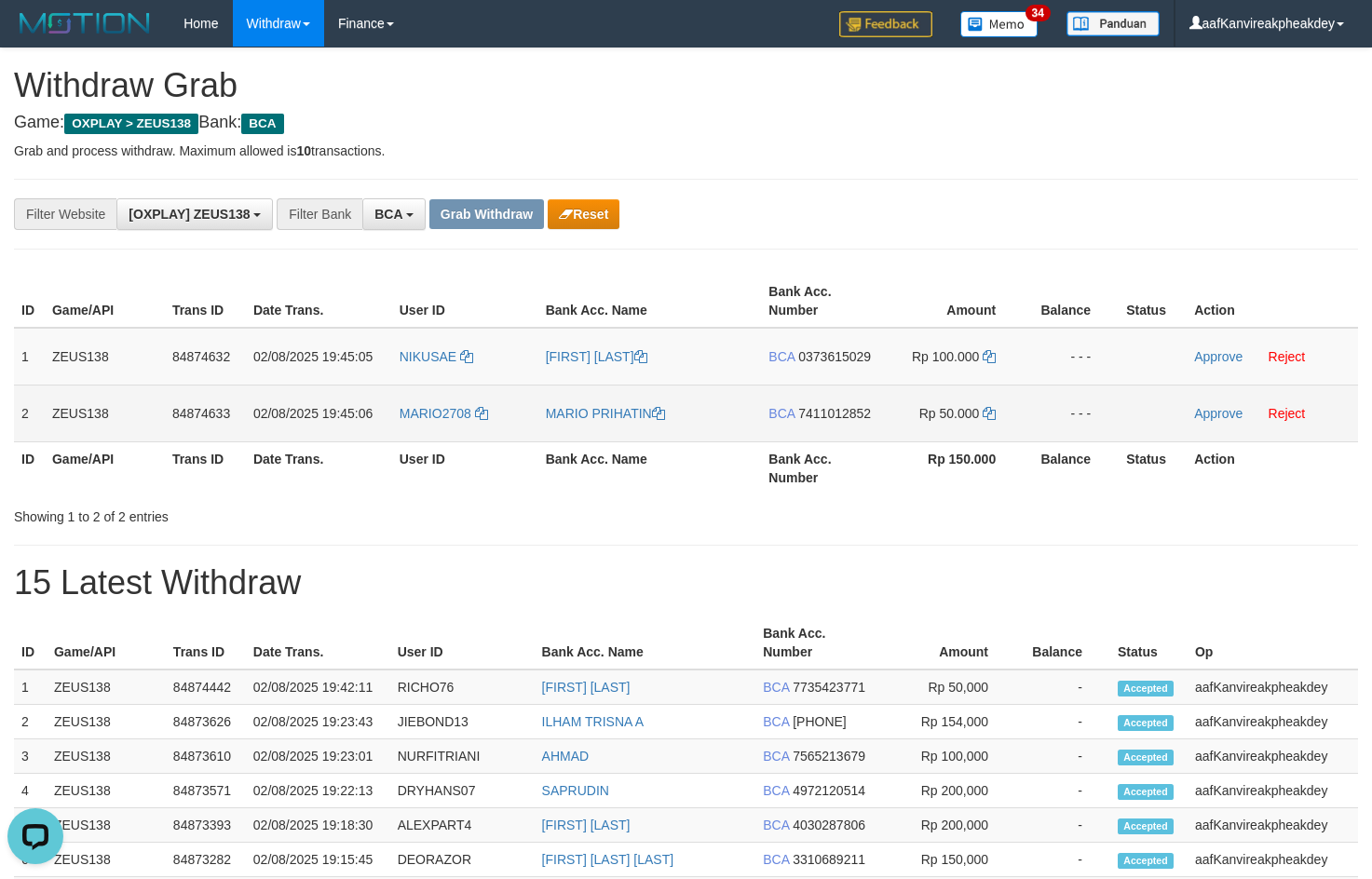 click on "MARIO2708" at bounding box center [465, 412] 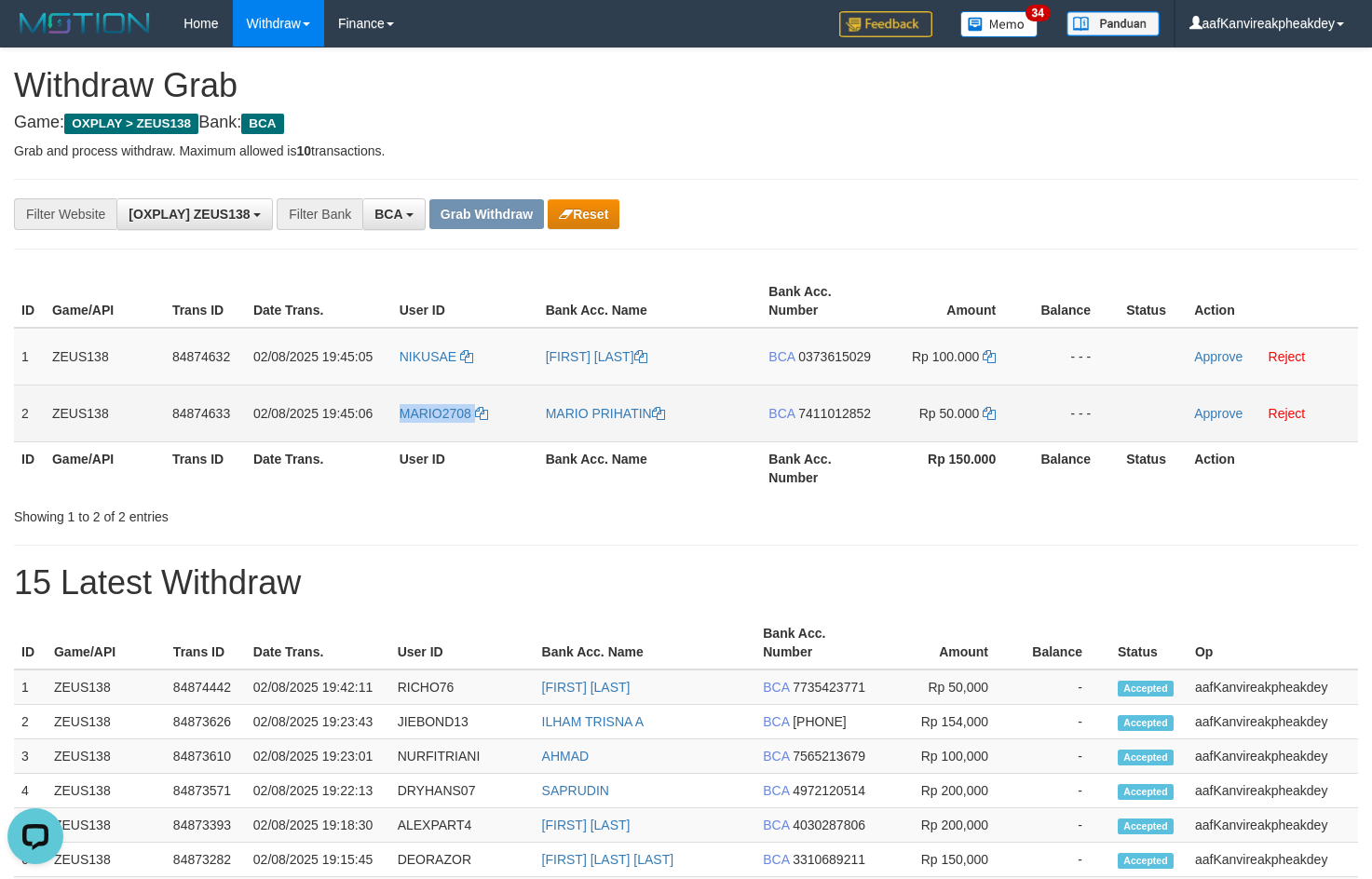 click on "MARIO2708" at bounding box center [465, 412] 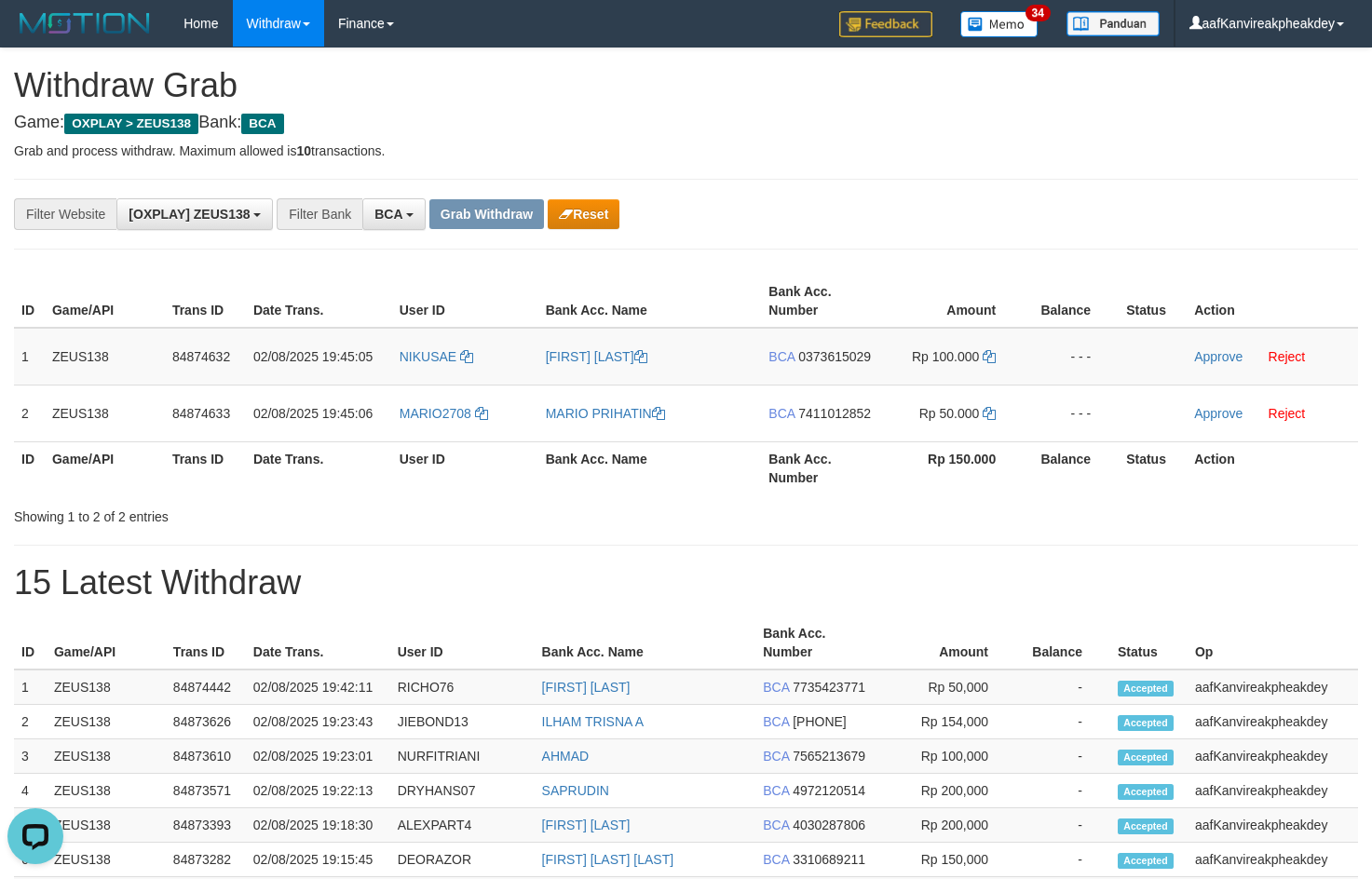 click on "**********" at bounding box center [686, 832] 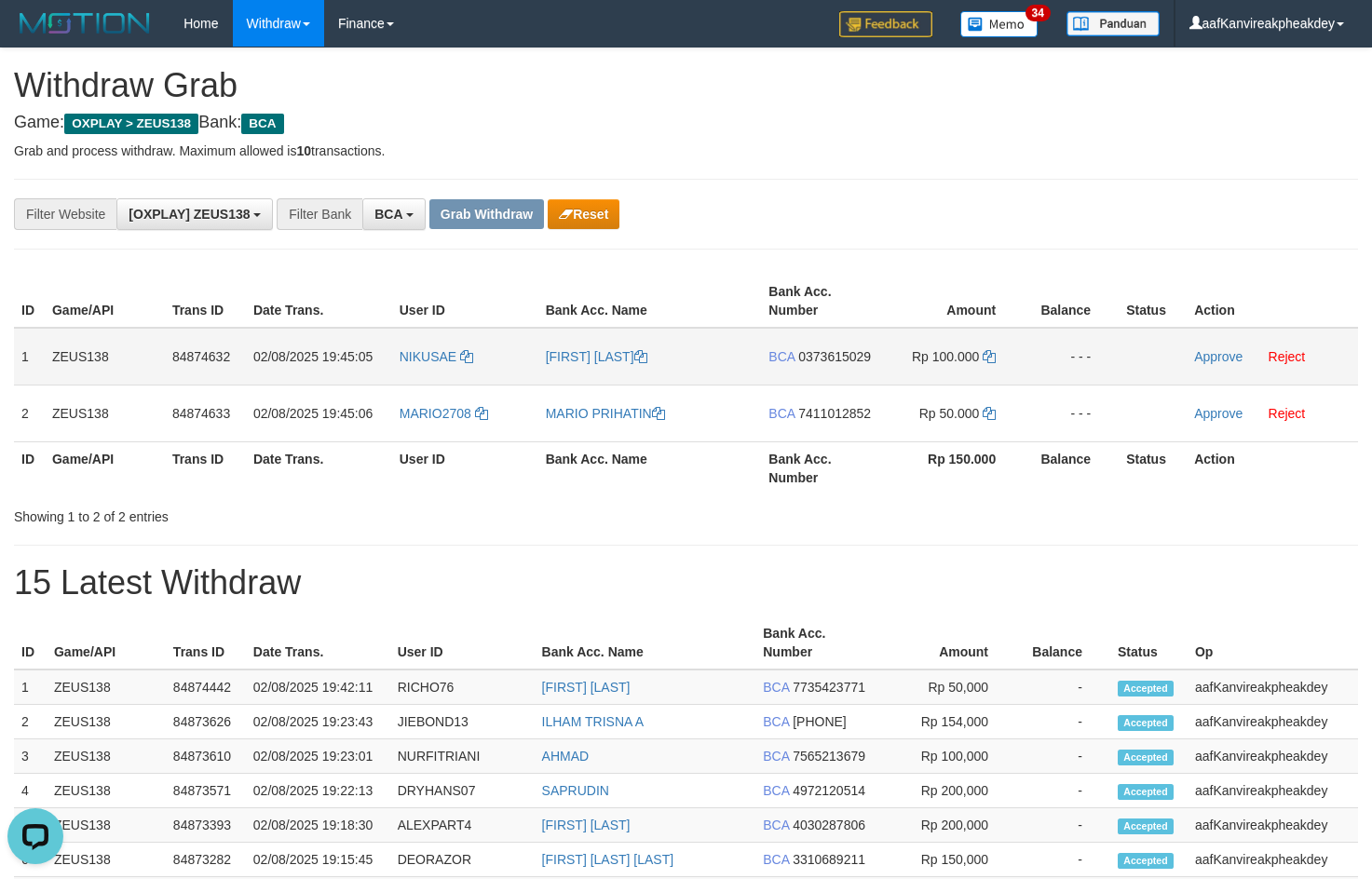 click on "BCA
0373615029" at bounding box center [821, 357] 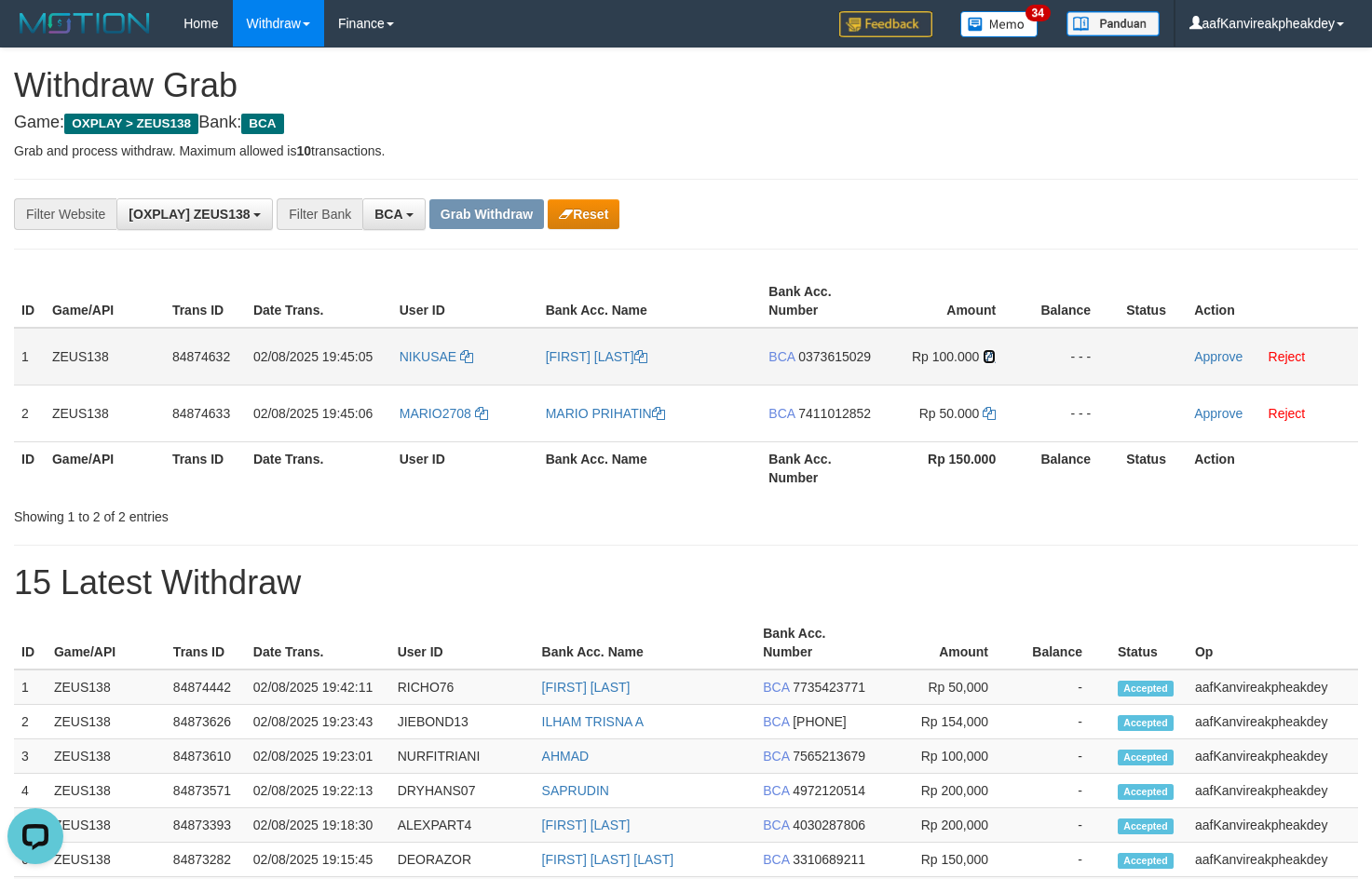 click at bounding box center [989, 357] 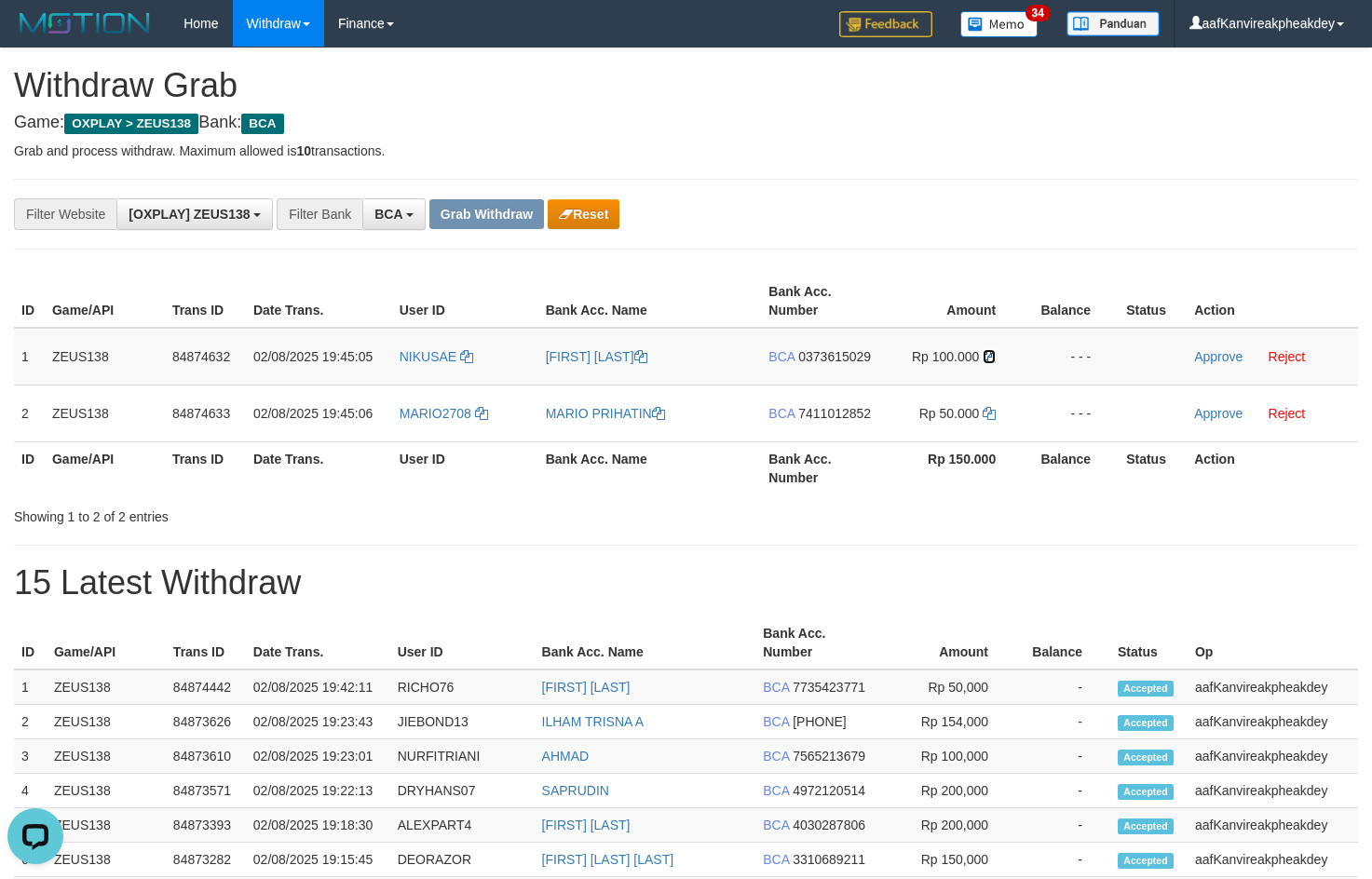 drag, startPoint x: 989, startPoint y: 360, endPoint x: 1380, endPoint y: 353, distance: 391.06265 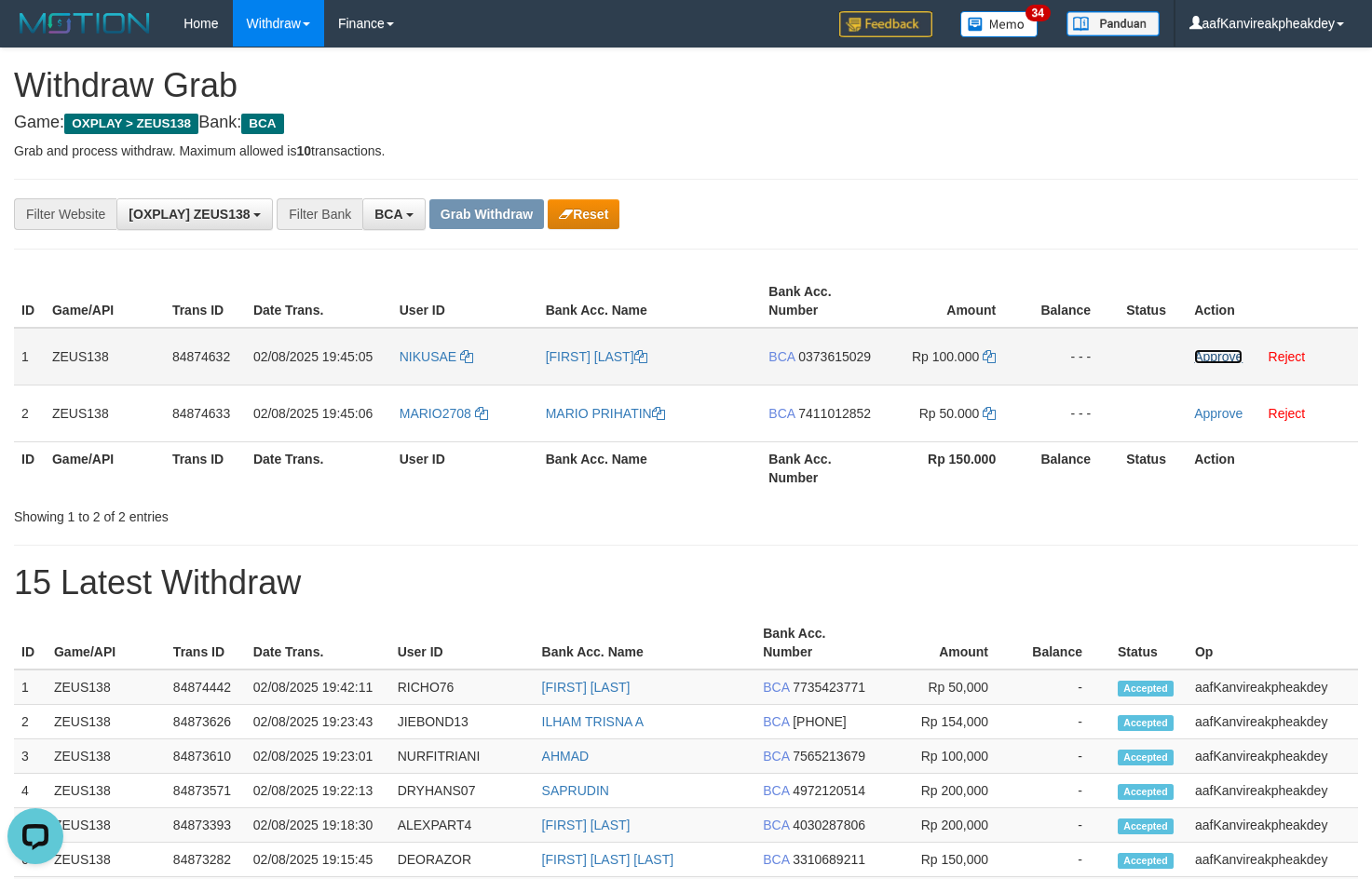 click on "Approve" at bounding box center (1218, 357) 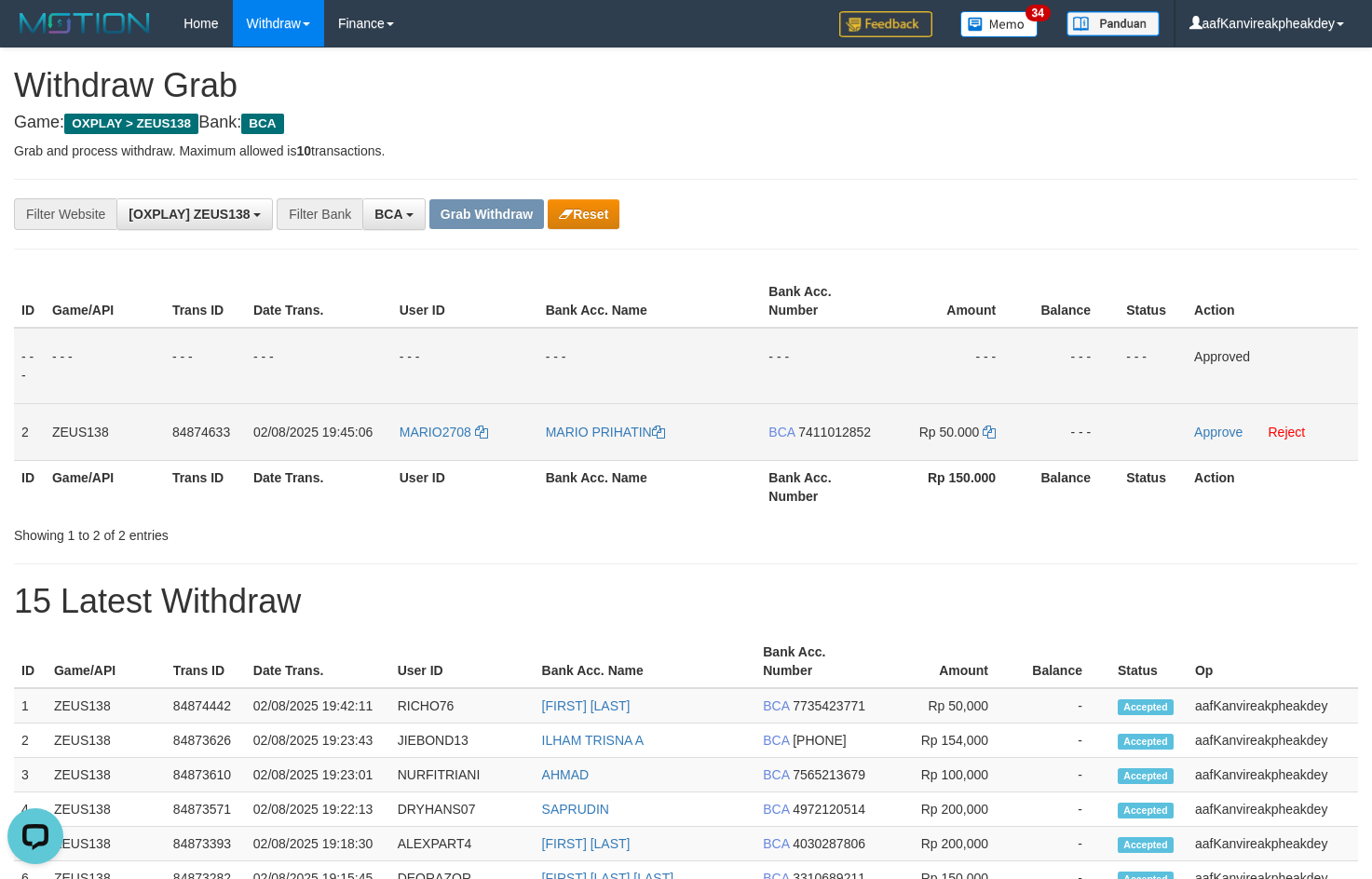 click on "7411012852" at bounding box center [835, 432] 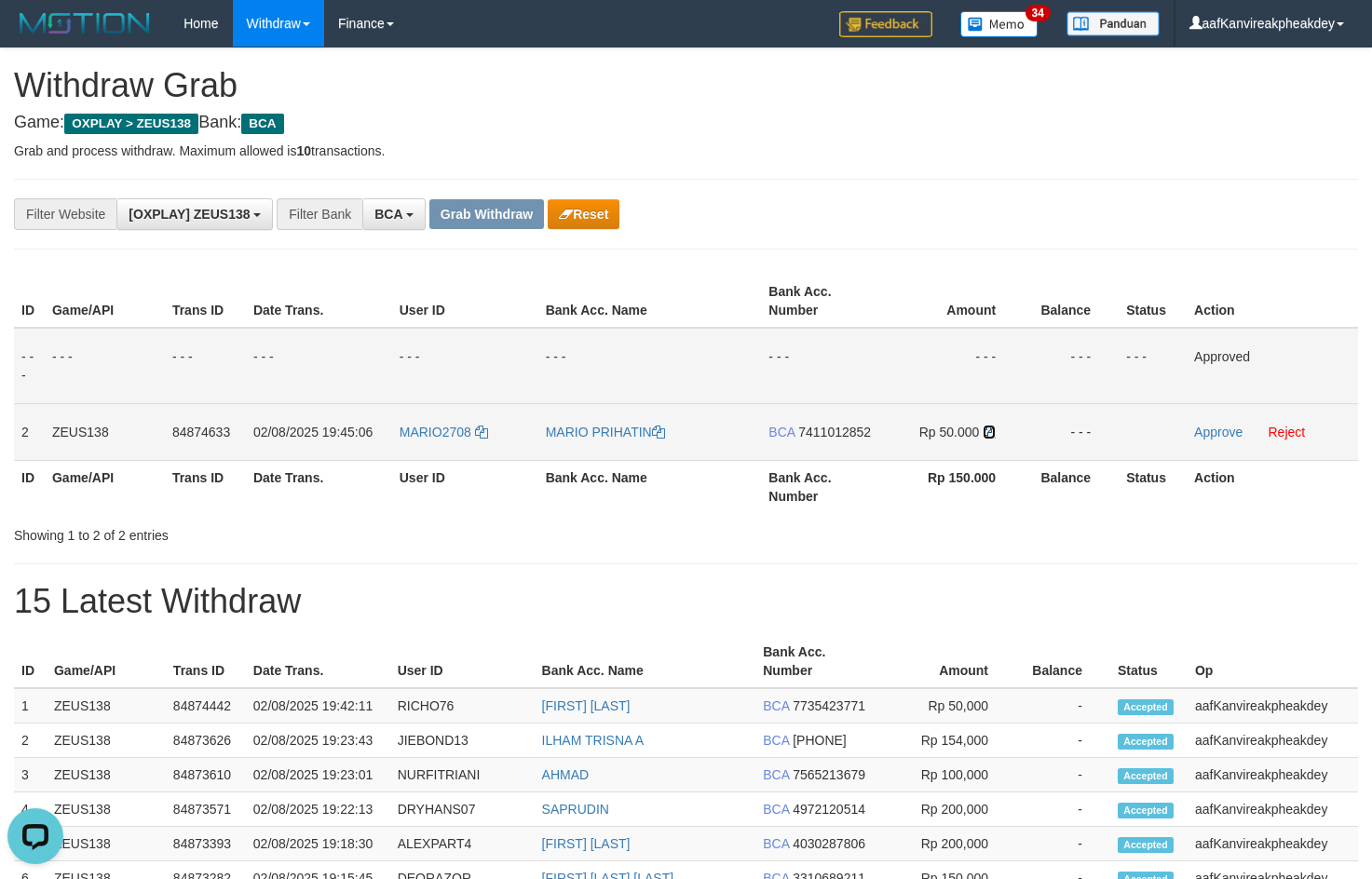 click at bounding box center [989, 432] 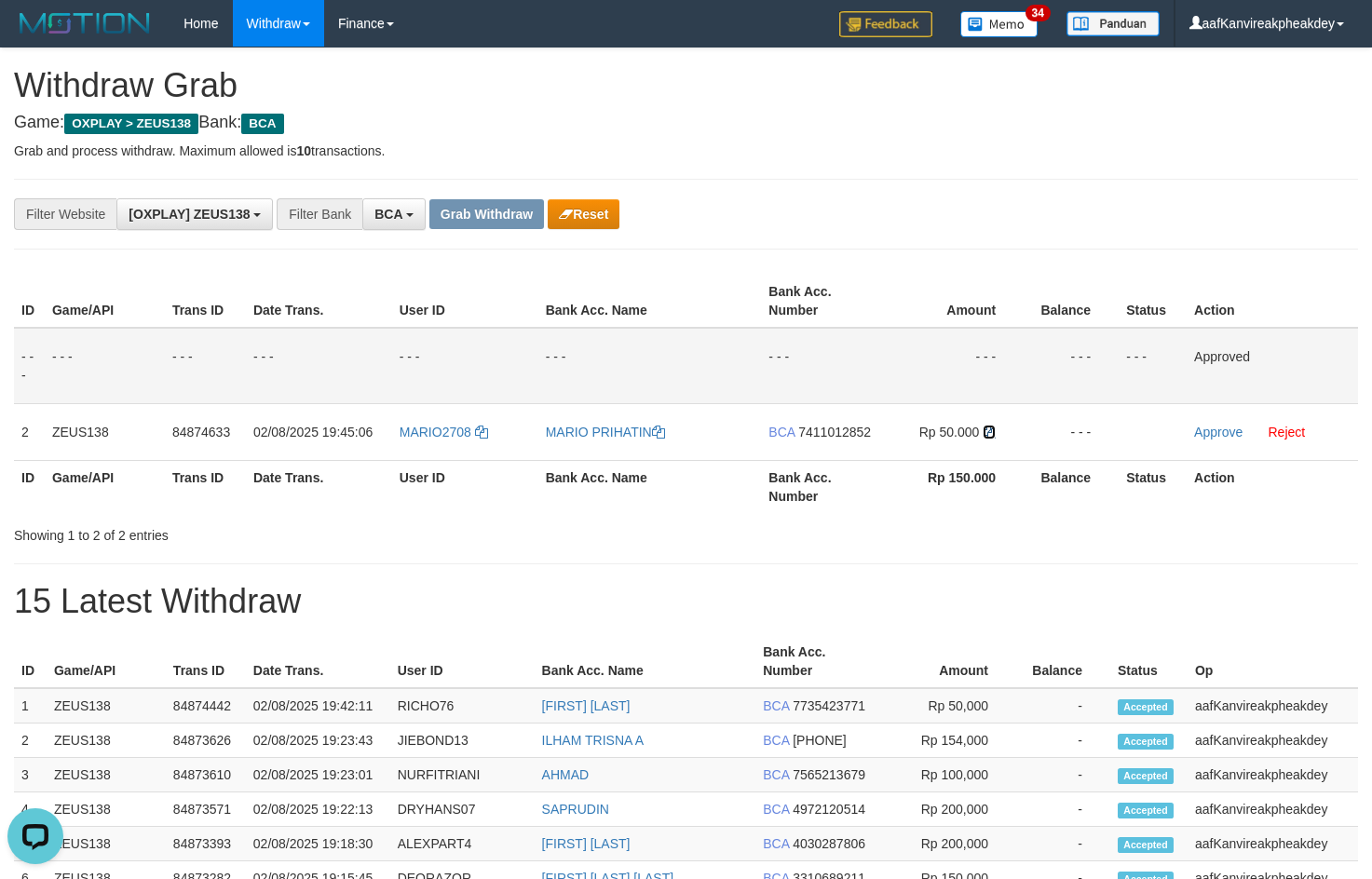 drag, startPoint x: 990, startPoint y: 435, endPoint x: 1375, endPoint y: 391, distance: 387.50613 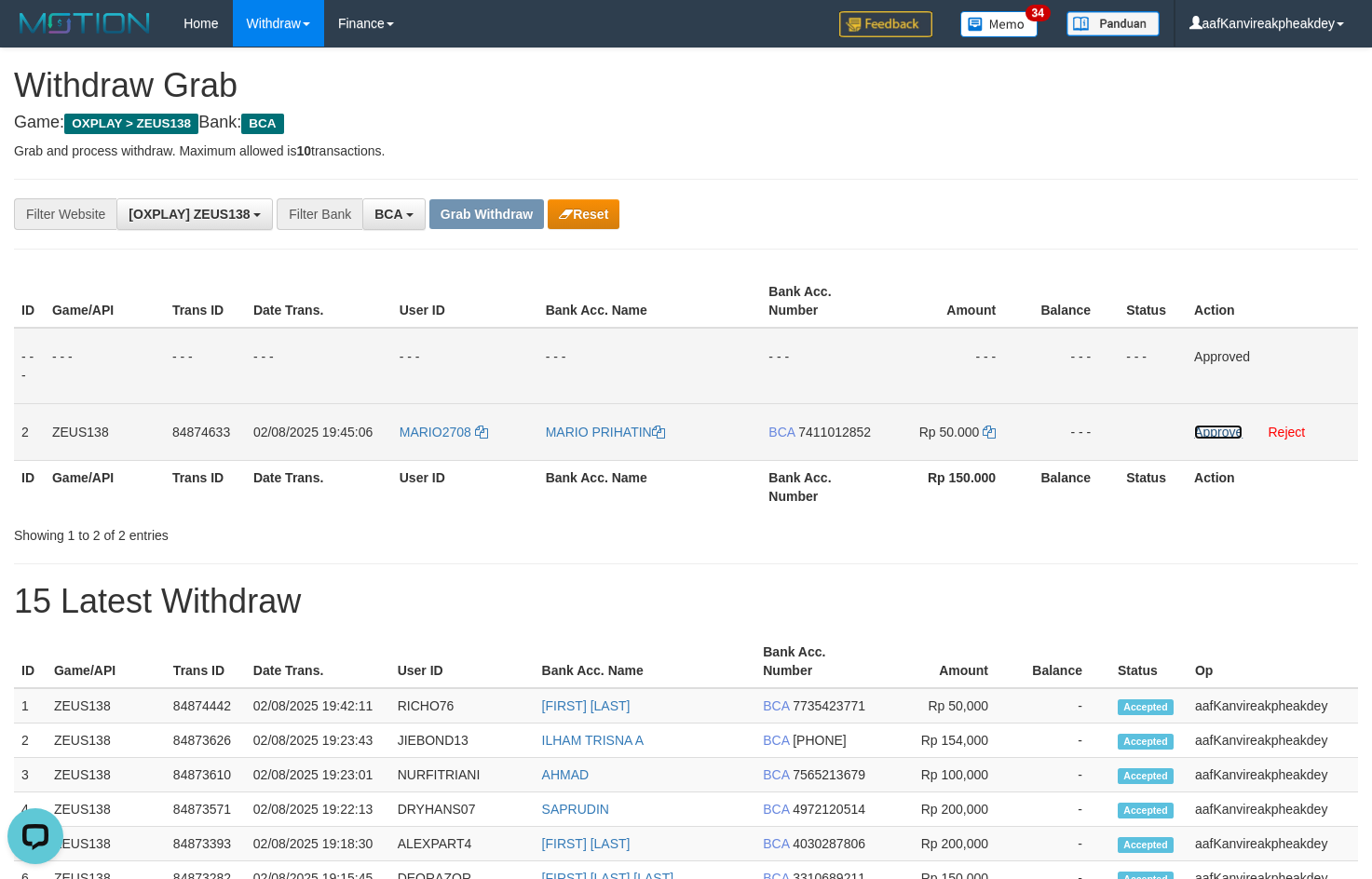 click on "Approve" at bounding box center [1218, 432] 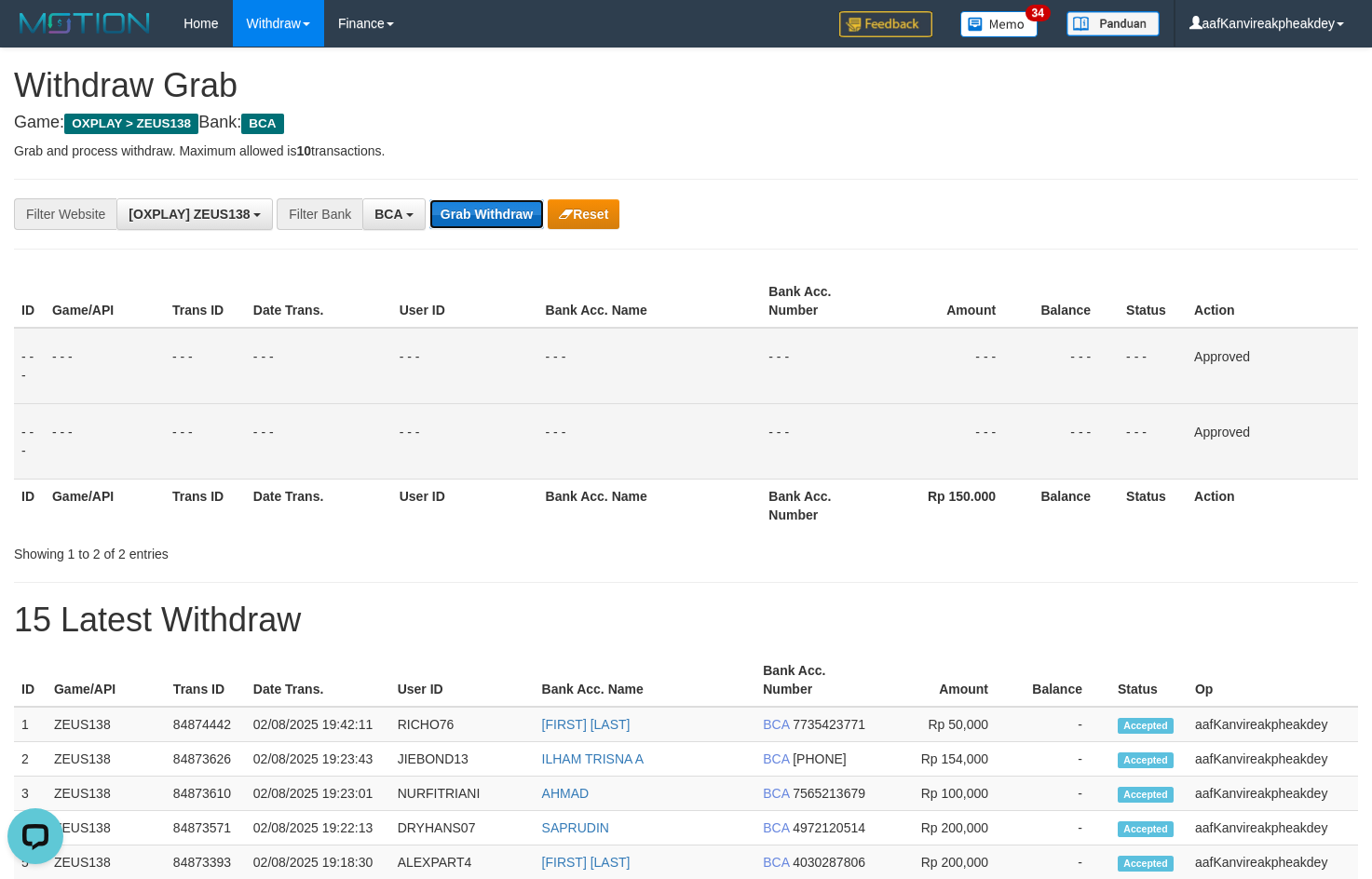 click on "Grab Withdraw" at bounding box center (486, 214) 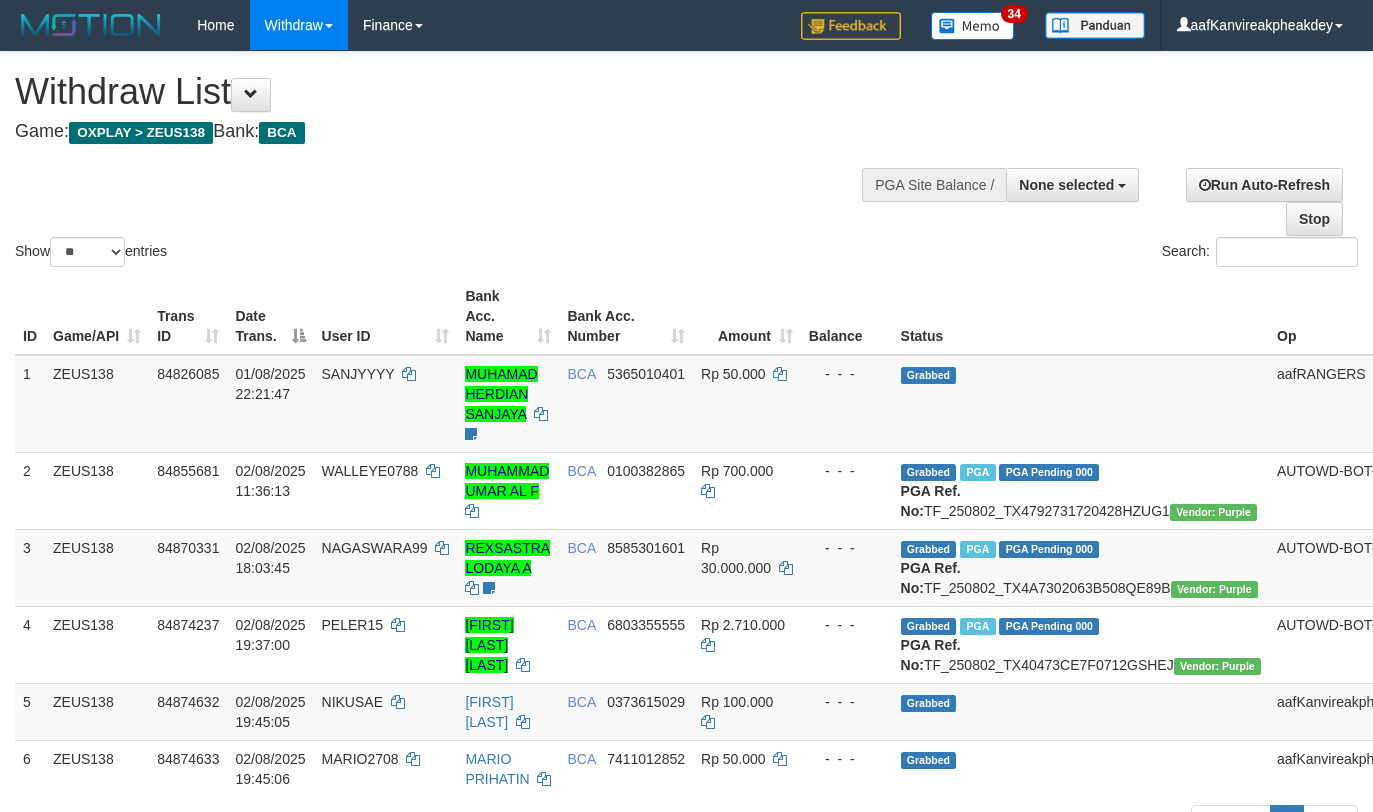select 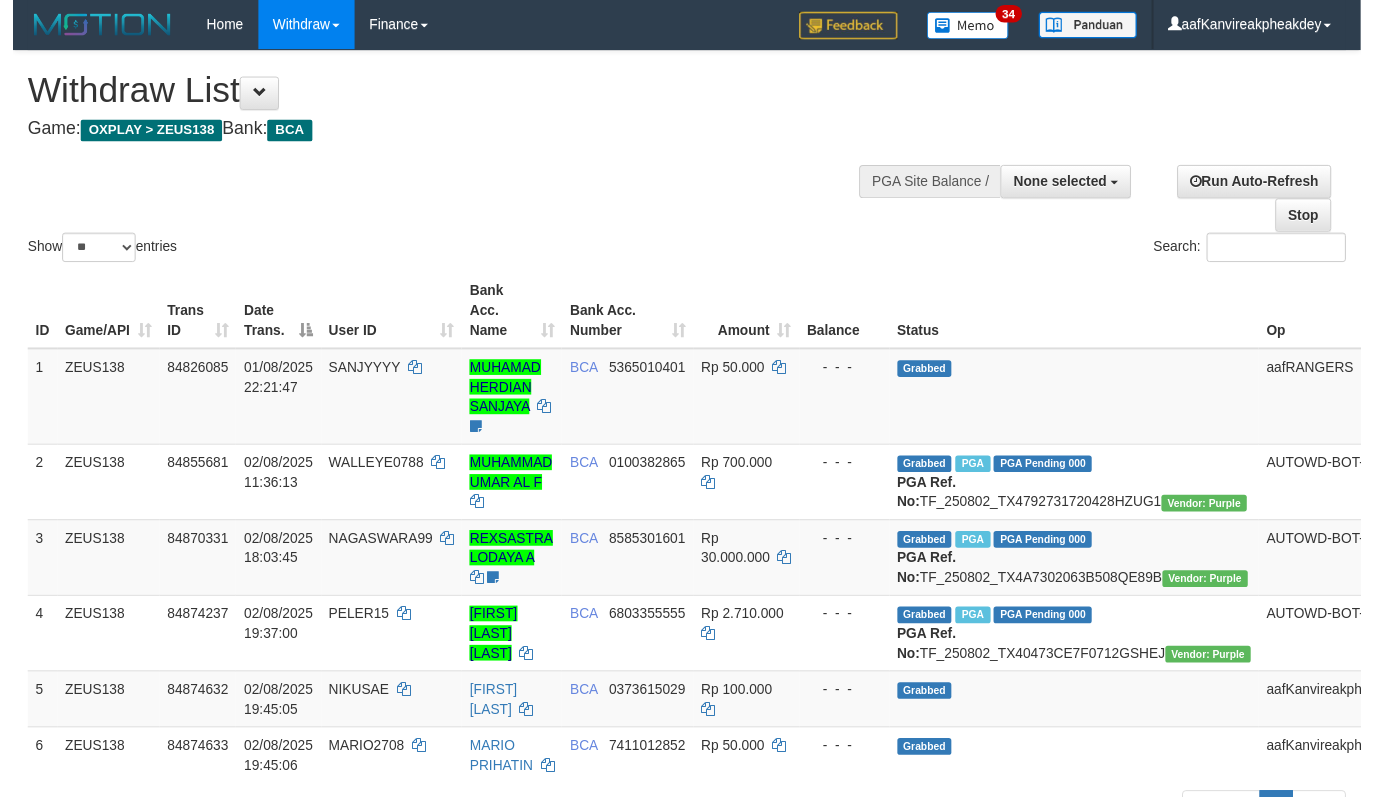scroll, scrollTop: 200, scrollLeft: 0, axis: vertical 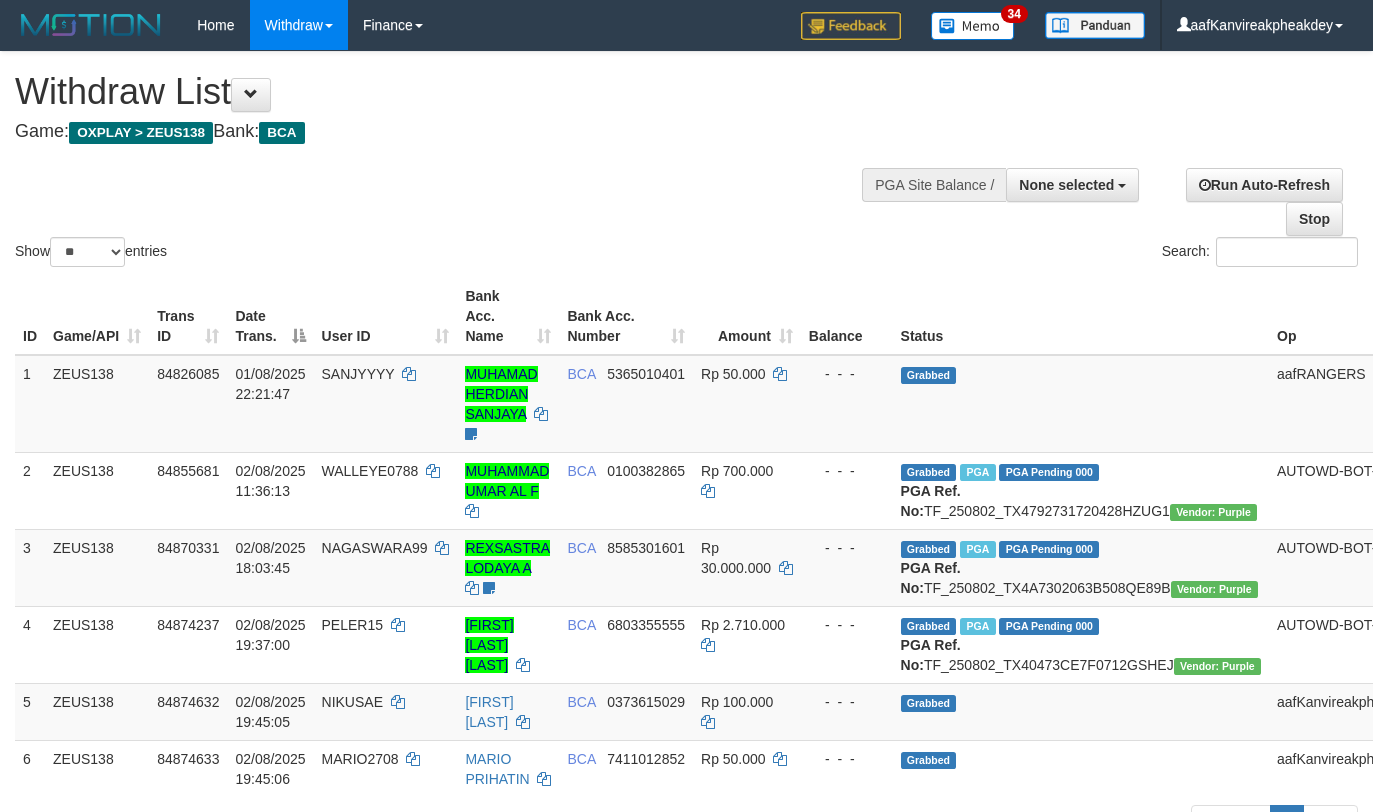 select 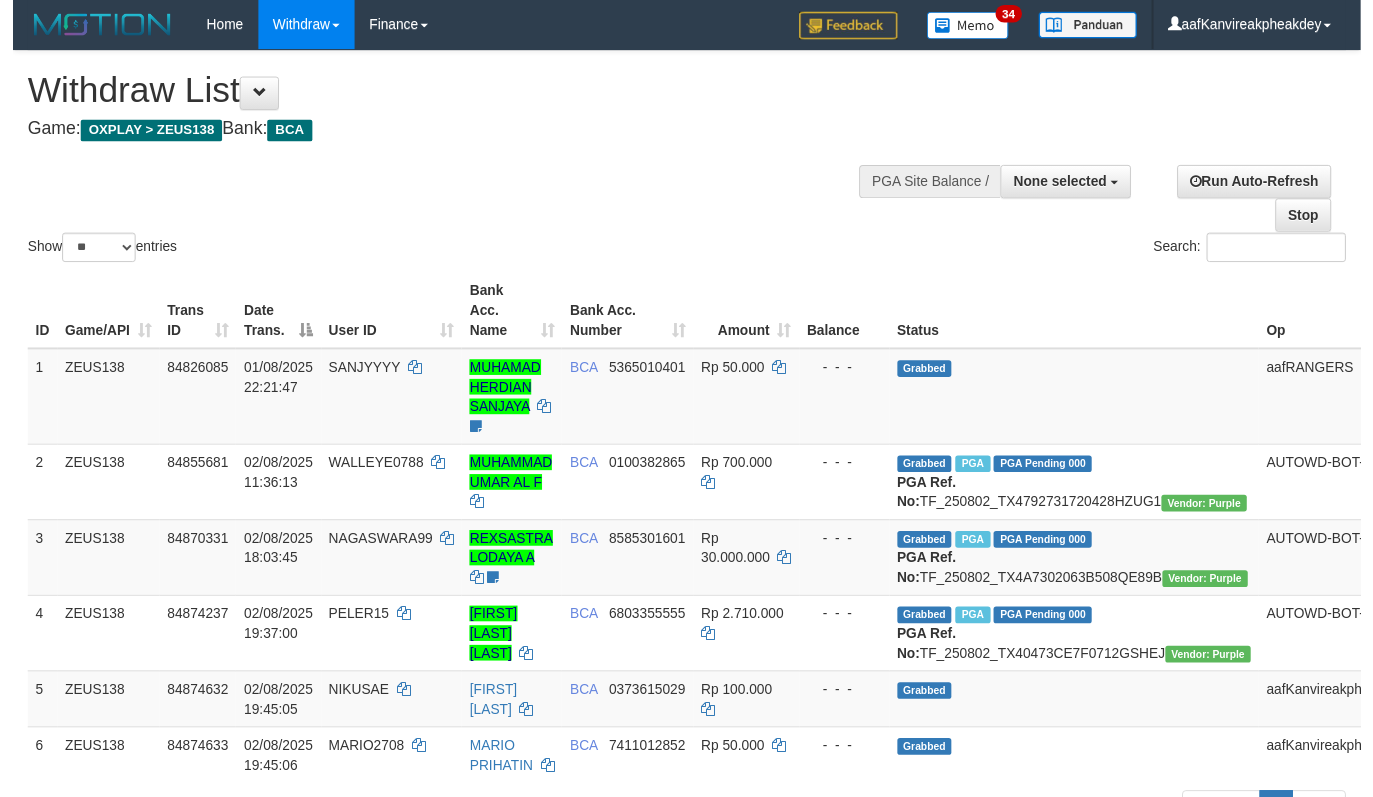 scroll, scrollTop: 200, scrollLeft: 0, axis: vertical 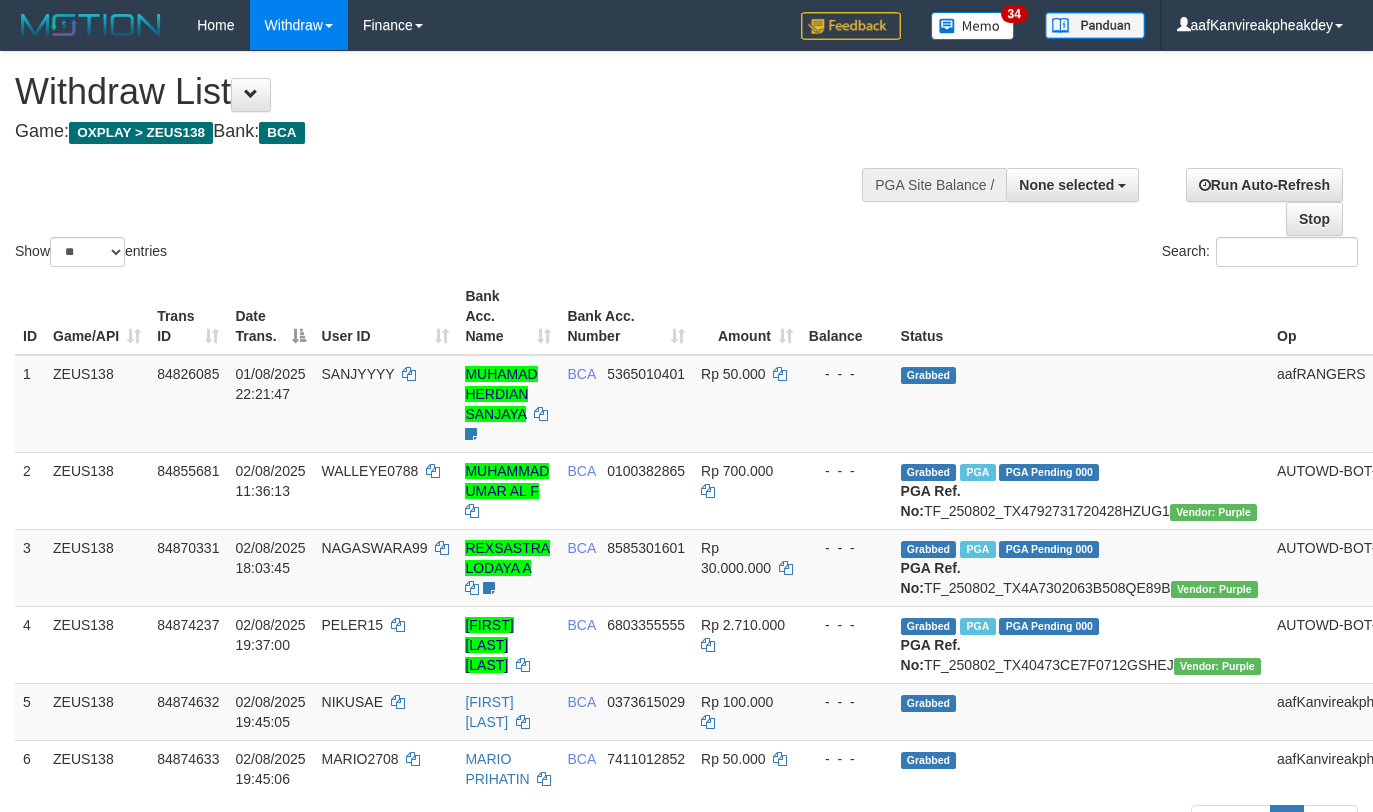 select 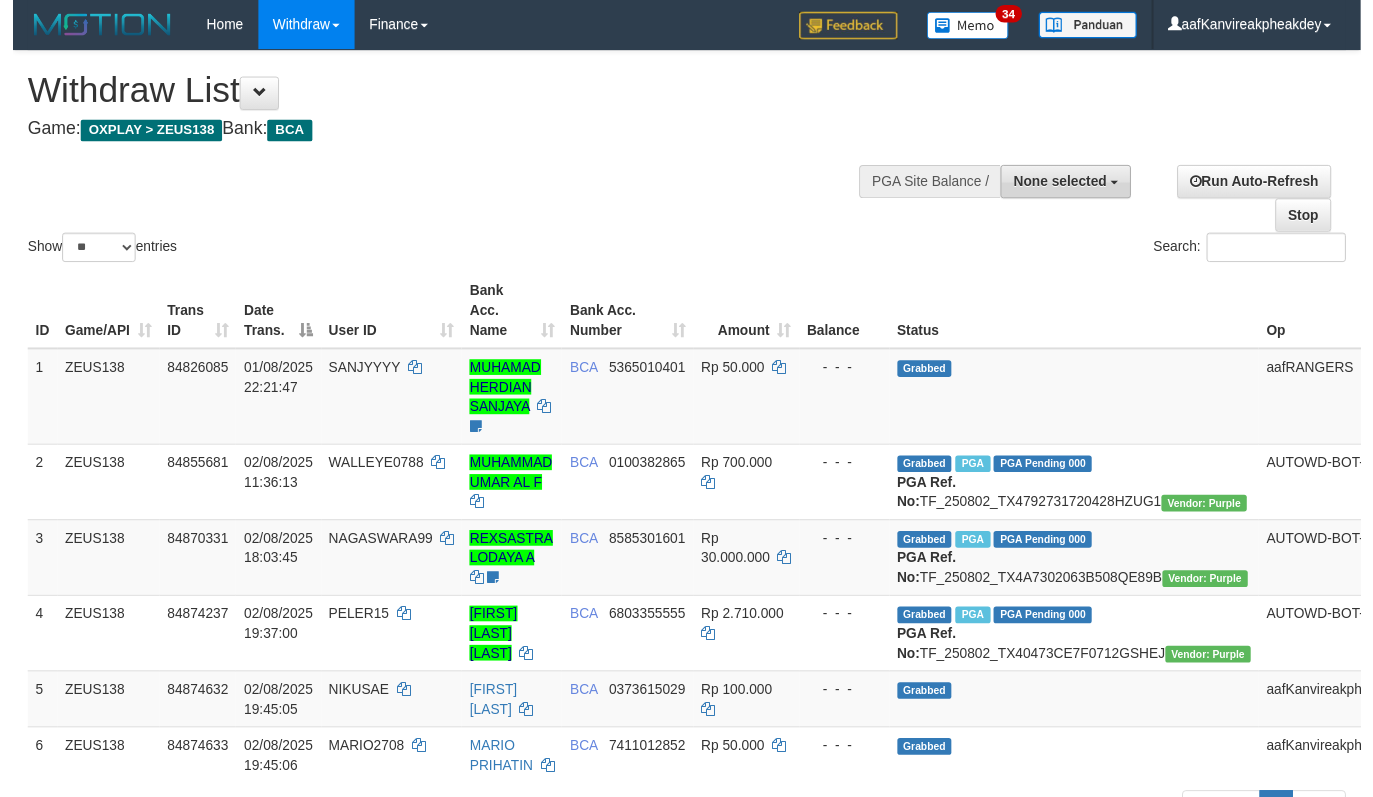 scroll, scrollTop: 200, scrollLeft: 0, axis: vertical 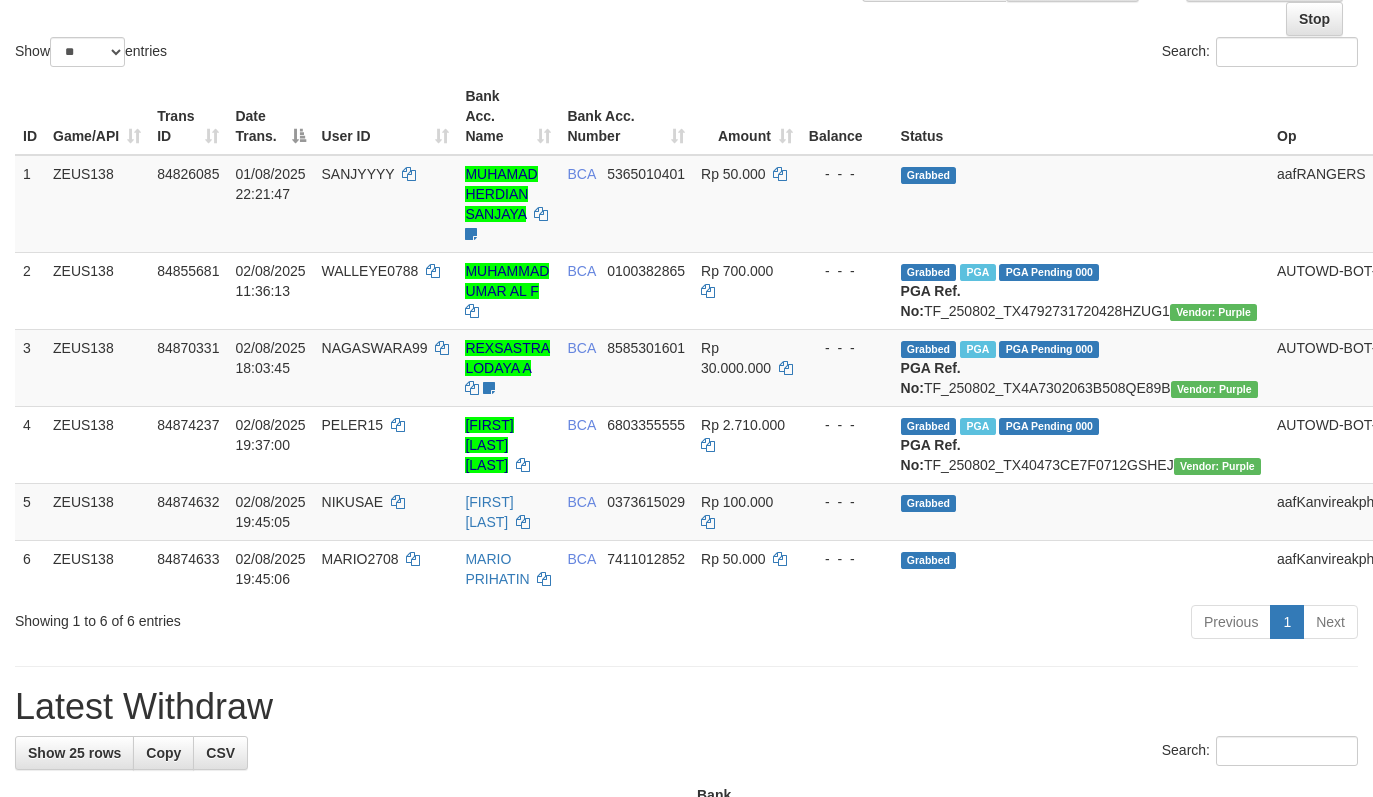 click on "ID Game/API Trans ID Date Trans. User ID Bank Acc. Name Bank Acc. Number Amount Balance Status Op Action
1 ZEUS138 84826085 01/08/2025 22:21:47 SANJYYYY    MUHAMAD HERDIAN SANJAYA        TRANSAKSI MENCURIGAKAN HOLD 1X24 JAM  ( WAJIB PROSES DARI WD BANK MANUAL , TIDAK MENGGUNAKAN WD PGA ) BCA     5365010401 Rp 50.000    -  -  - Grabbed aafRANGERS Reject ·    Note     2 ZEUS138 84855681 02/08/2025 11:36:13 WALLEYE0788    MUHAMMAD UMAR AL F    BCA     0100382865 Rp 700.000    -  -  - Grabbed   PGA   PGA Pending 000 PGA Ref. No:  TF_250802_TX4792731720428HZUG1  Vendor: Purple AUTOWD-BOT-PGA Reject ·    Check Trans    ·    Note 3 ZEUS138 84870331 02/08/2025 18:03:45 NAGASWARA99    REXSASTRA LODAYA A        aafmalik BCA     8585301601 Rp 30.000.000    -  -  - Grabbed   PGA   PGA Pending 000 PGA Ref. No:  TF_250802_TX4A7302063B508QE89B  Vendor: Purple AUTOWD-BOT-PGA Reject ·    Check Trans    ·    Note     4 ZEUS138 84874237 PELER15" at bounding box center [686, 337] 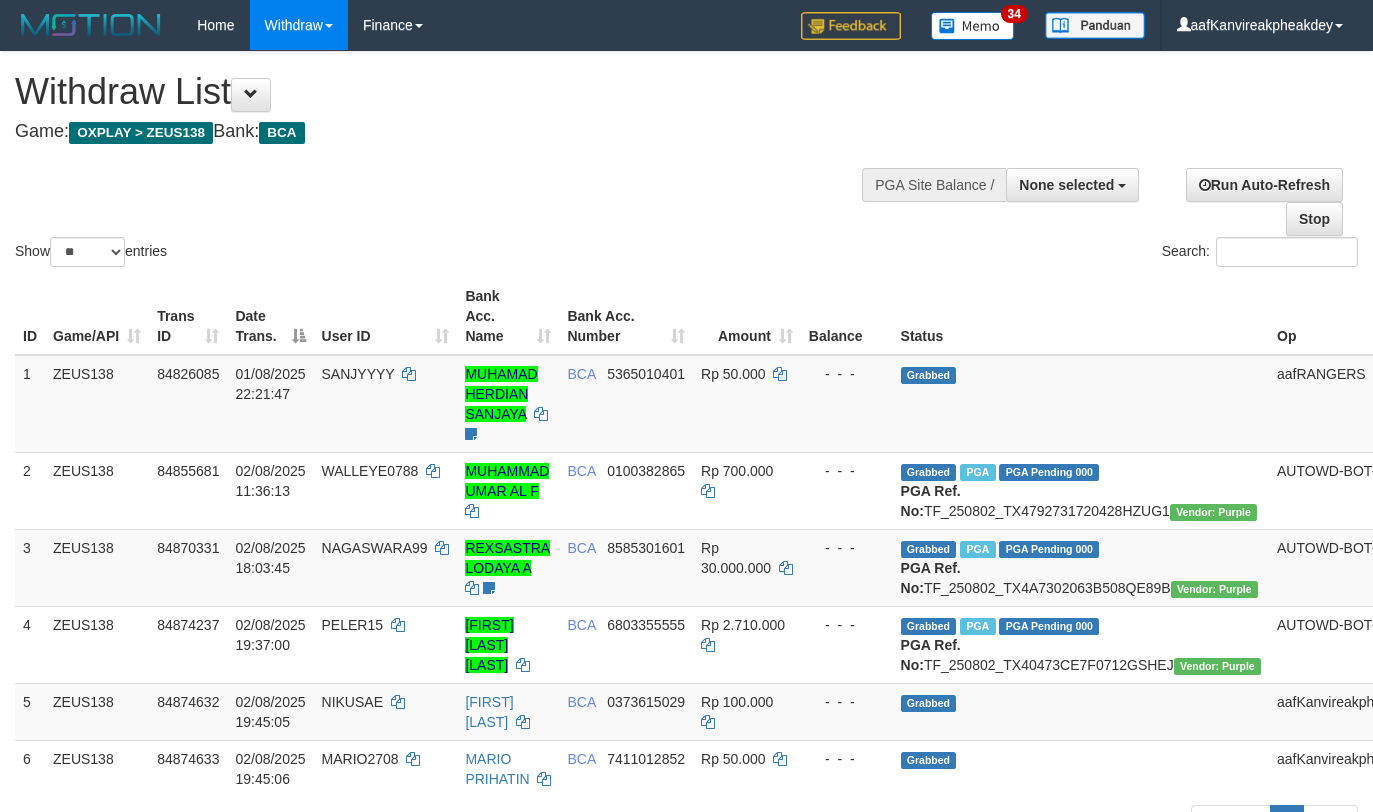 select 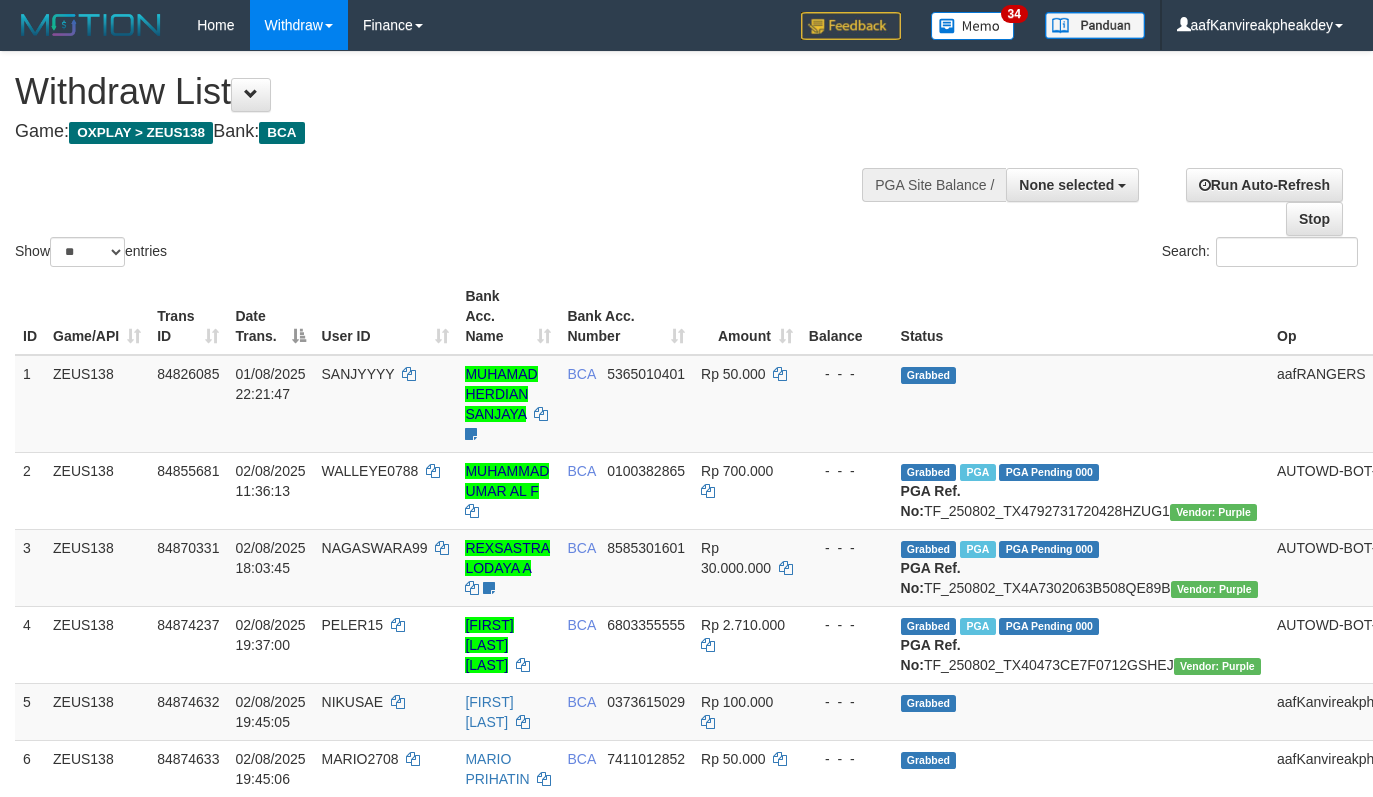 select 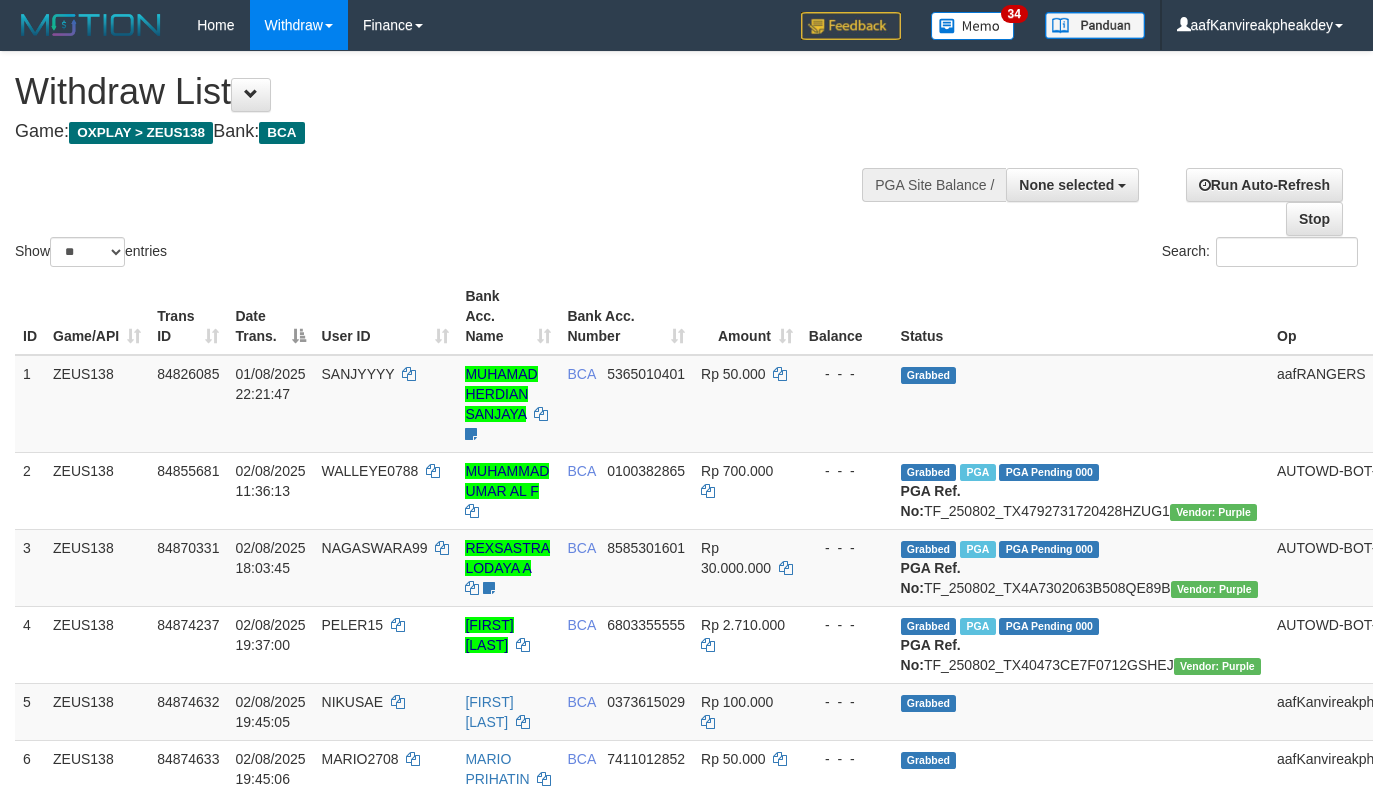 select 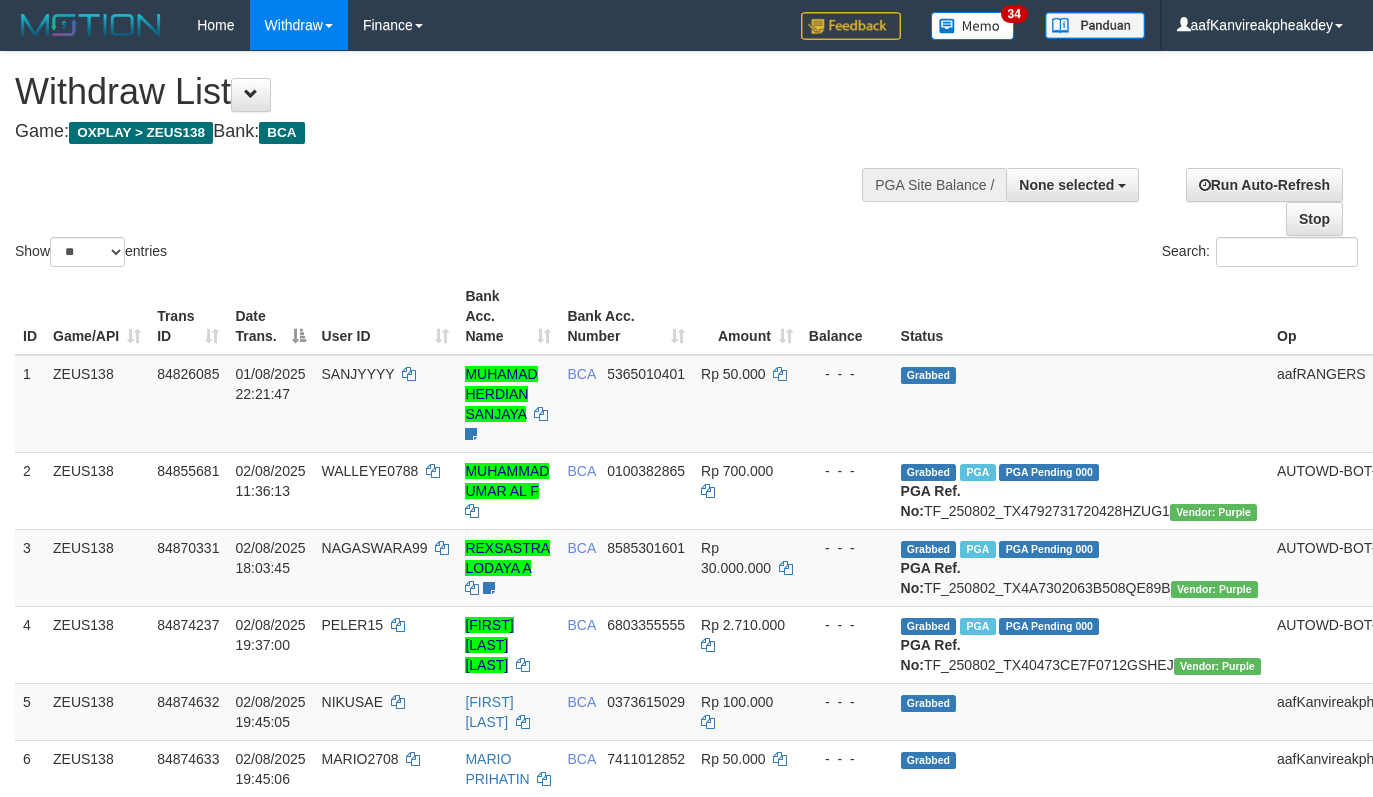 select 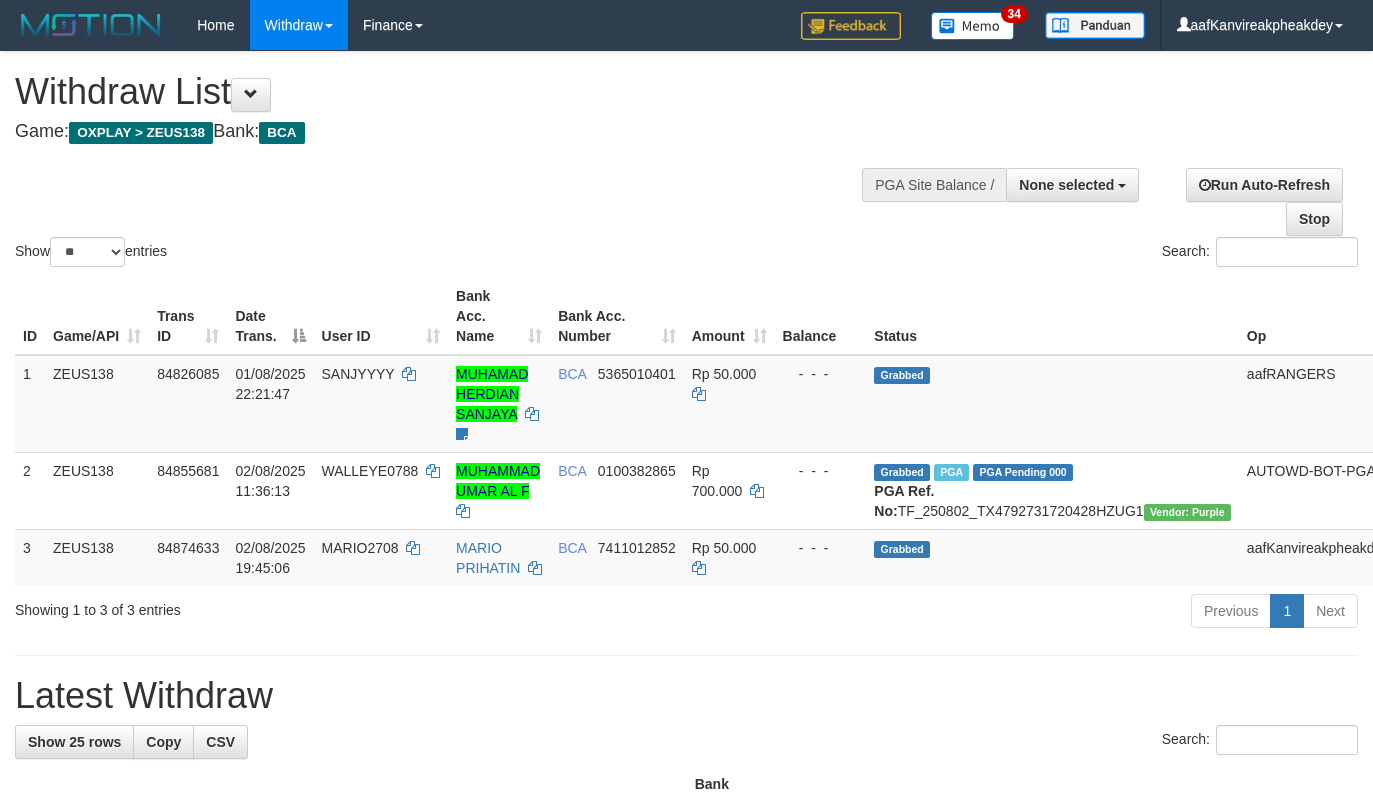 select 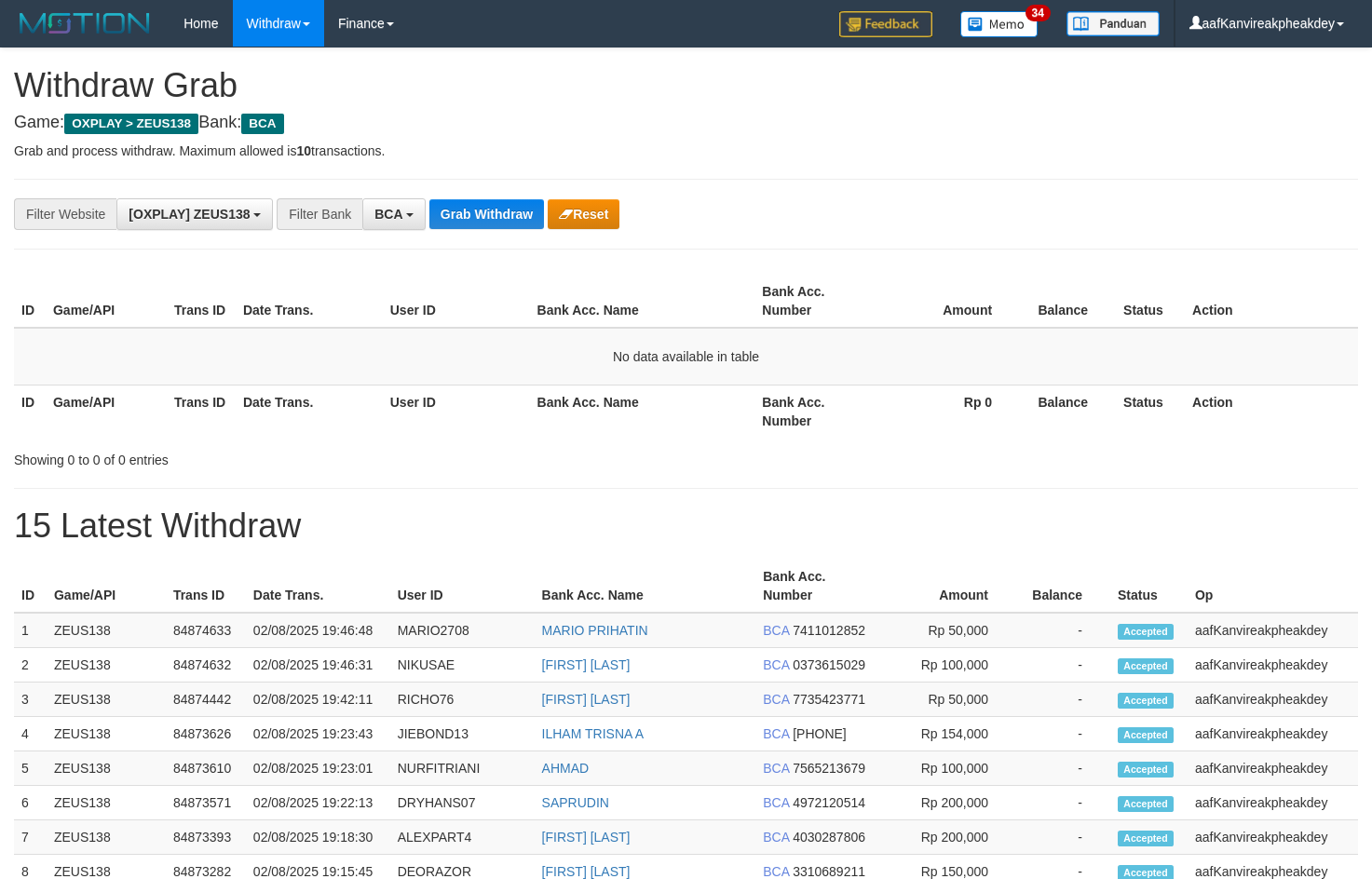 scroll, scrollTop: 0, scrollLeft: 0, axis: both 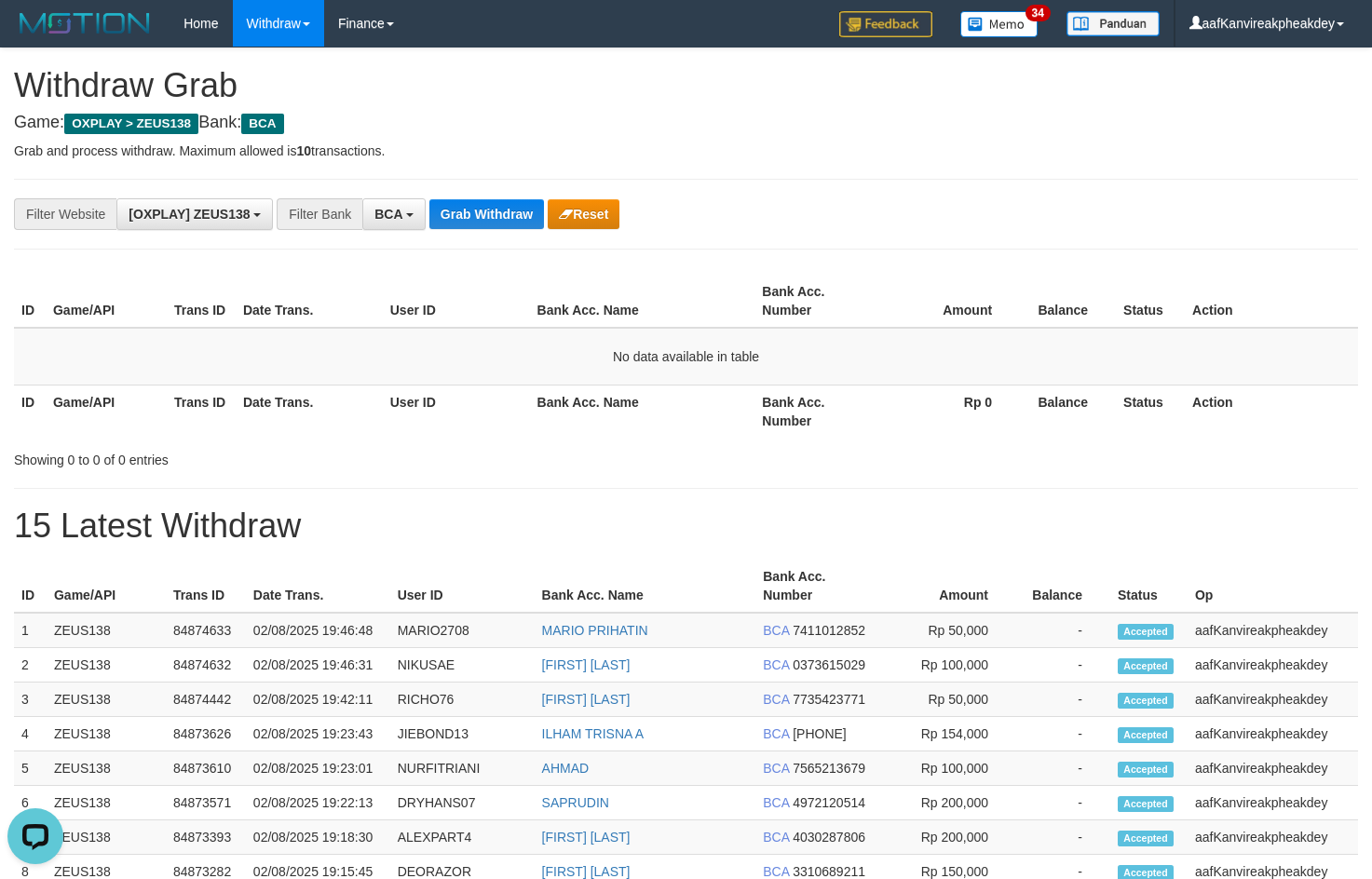 click on "**********" at bounding box center [686, 804] 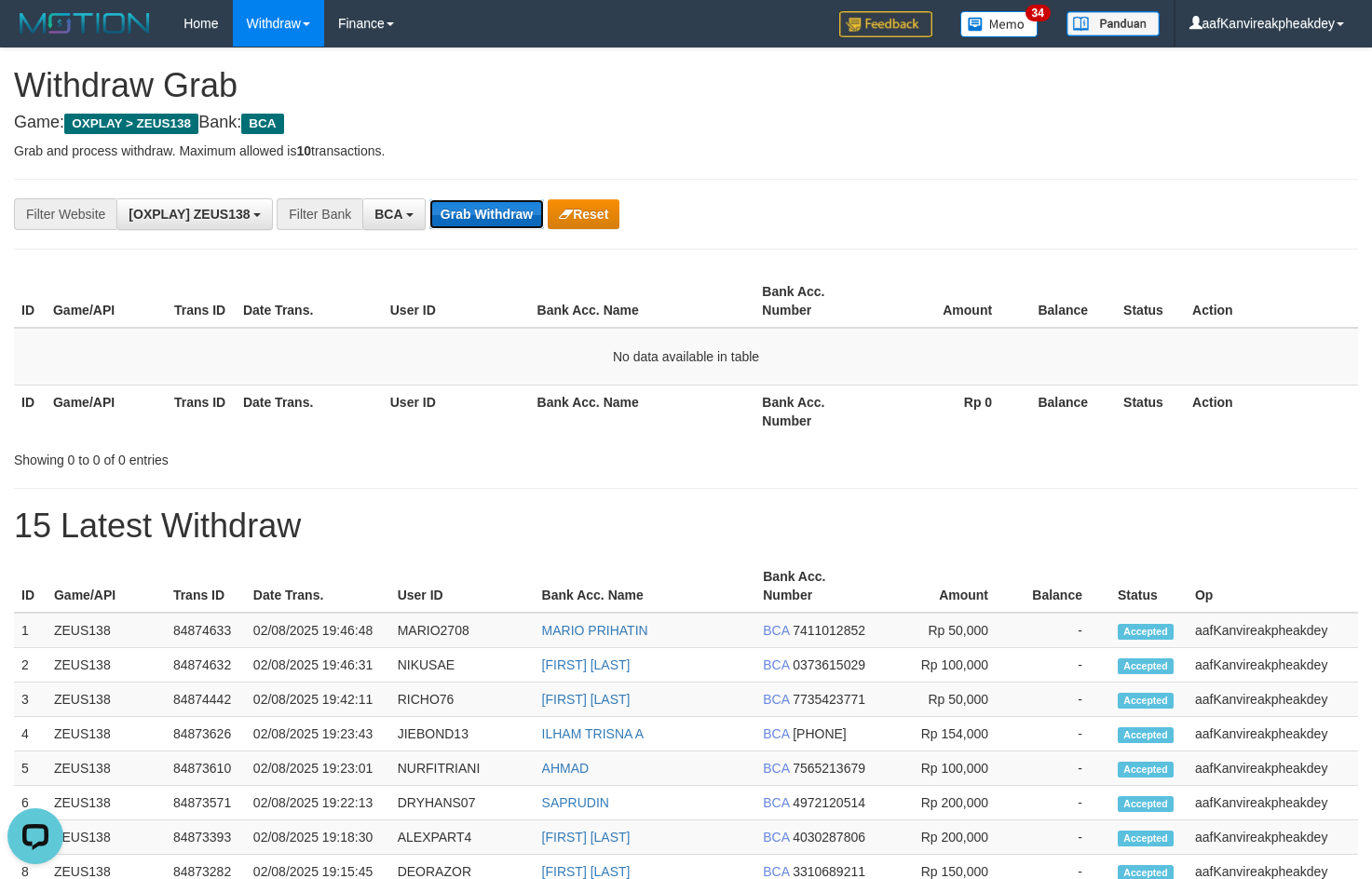 click on "Grab Withdraw" at bounding box center [486, 214] 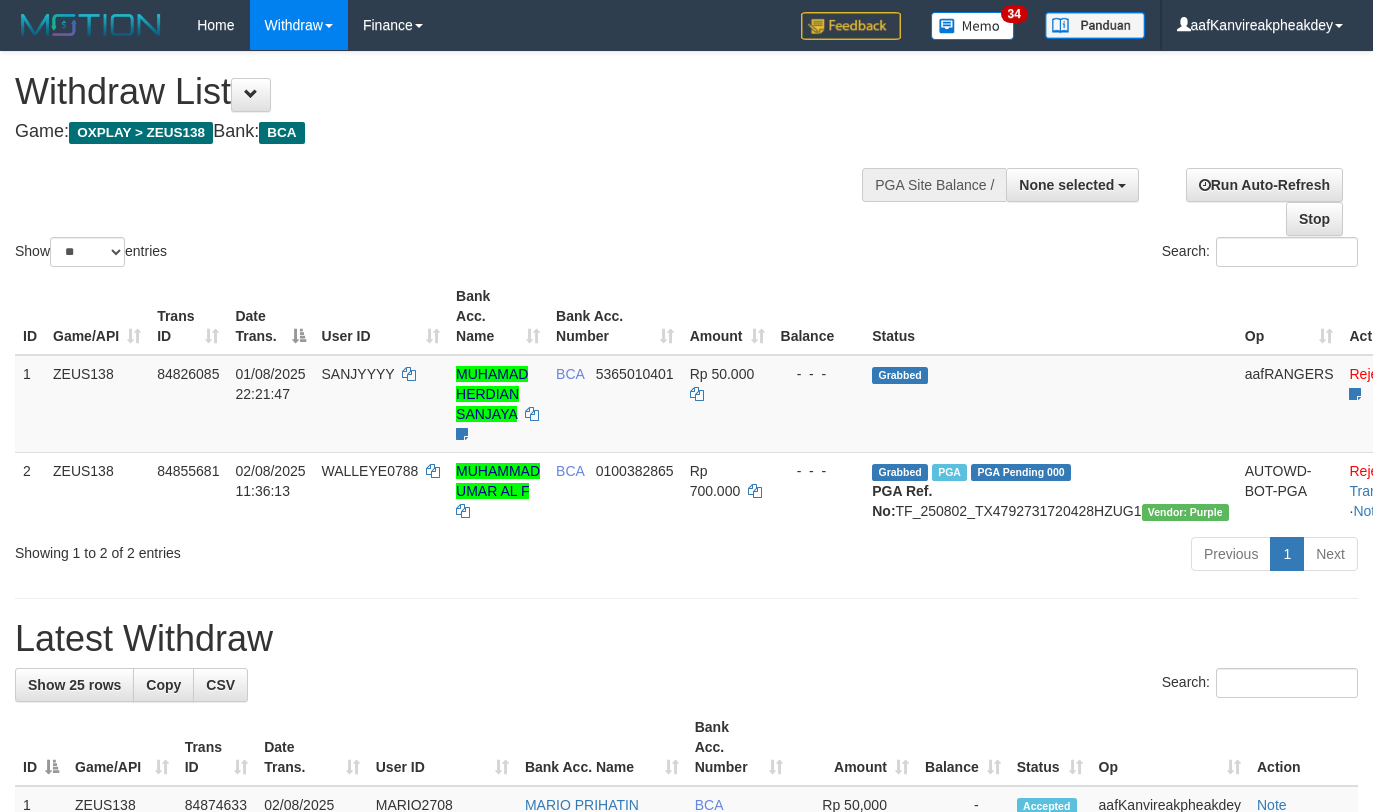 select 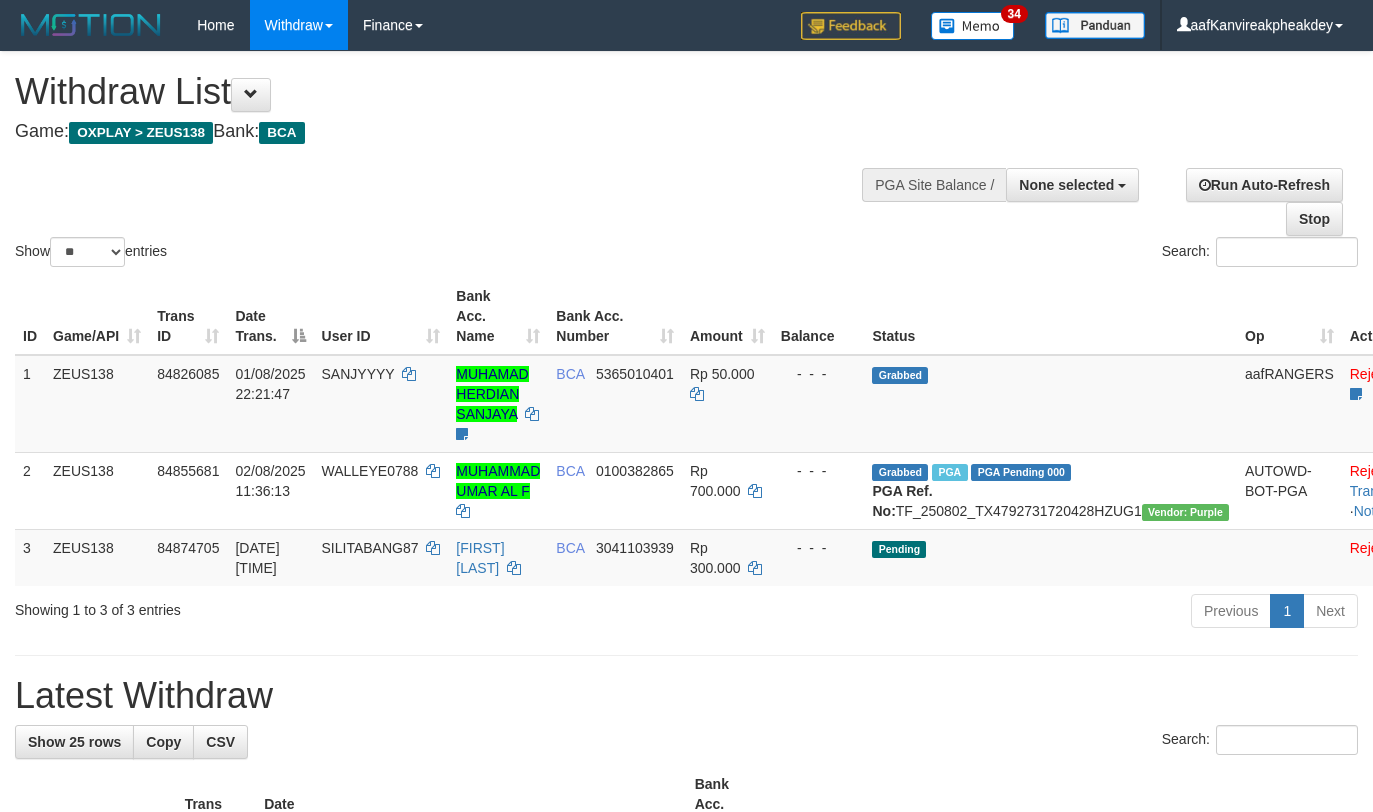 select 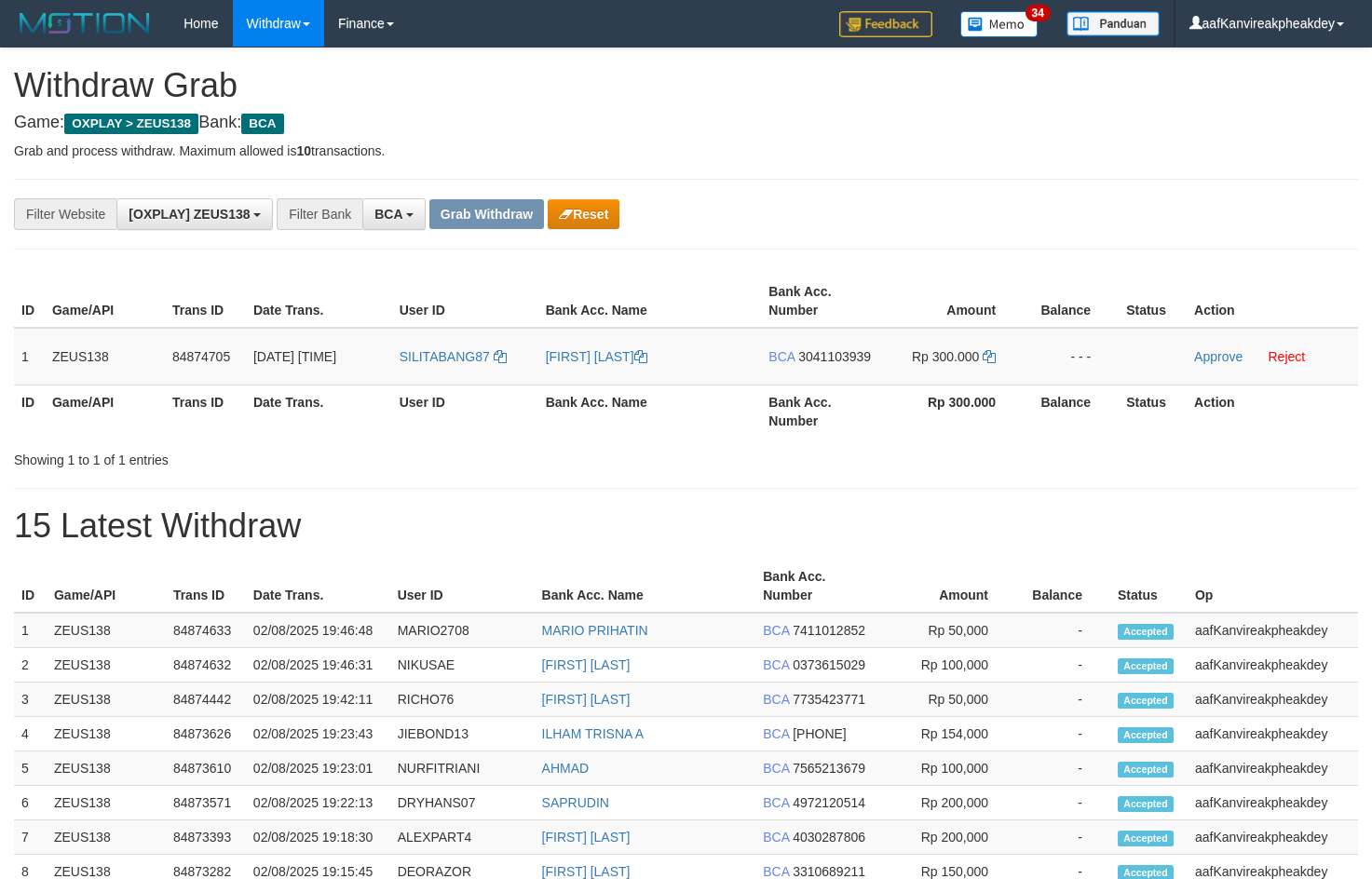 scroll, scrollTop: 0, scrollLeft: 0, axis: both 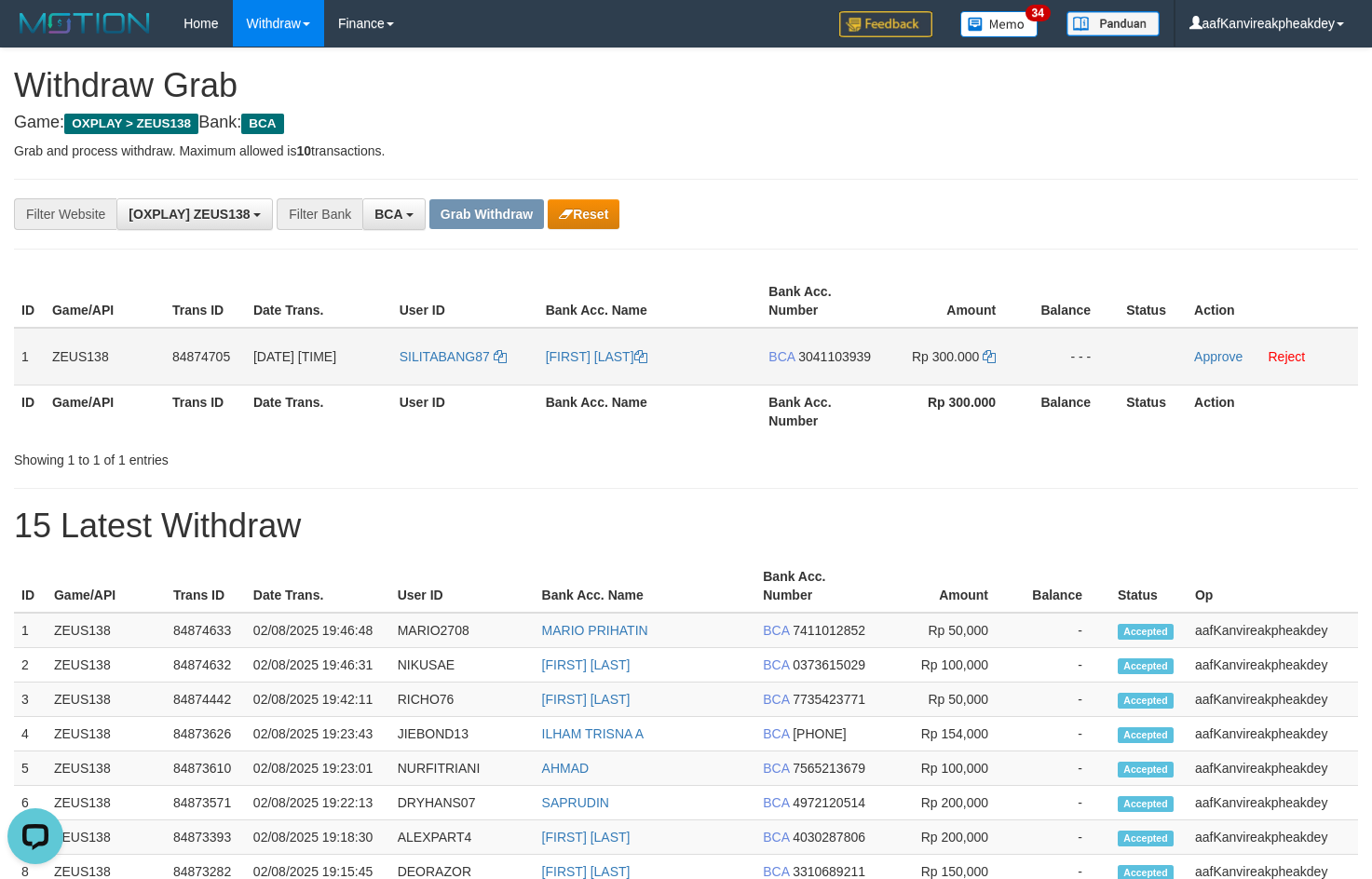 click on "1" at bounding box center [29, 357] 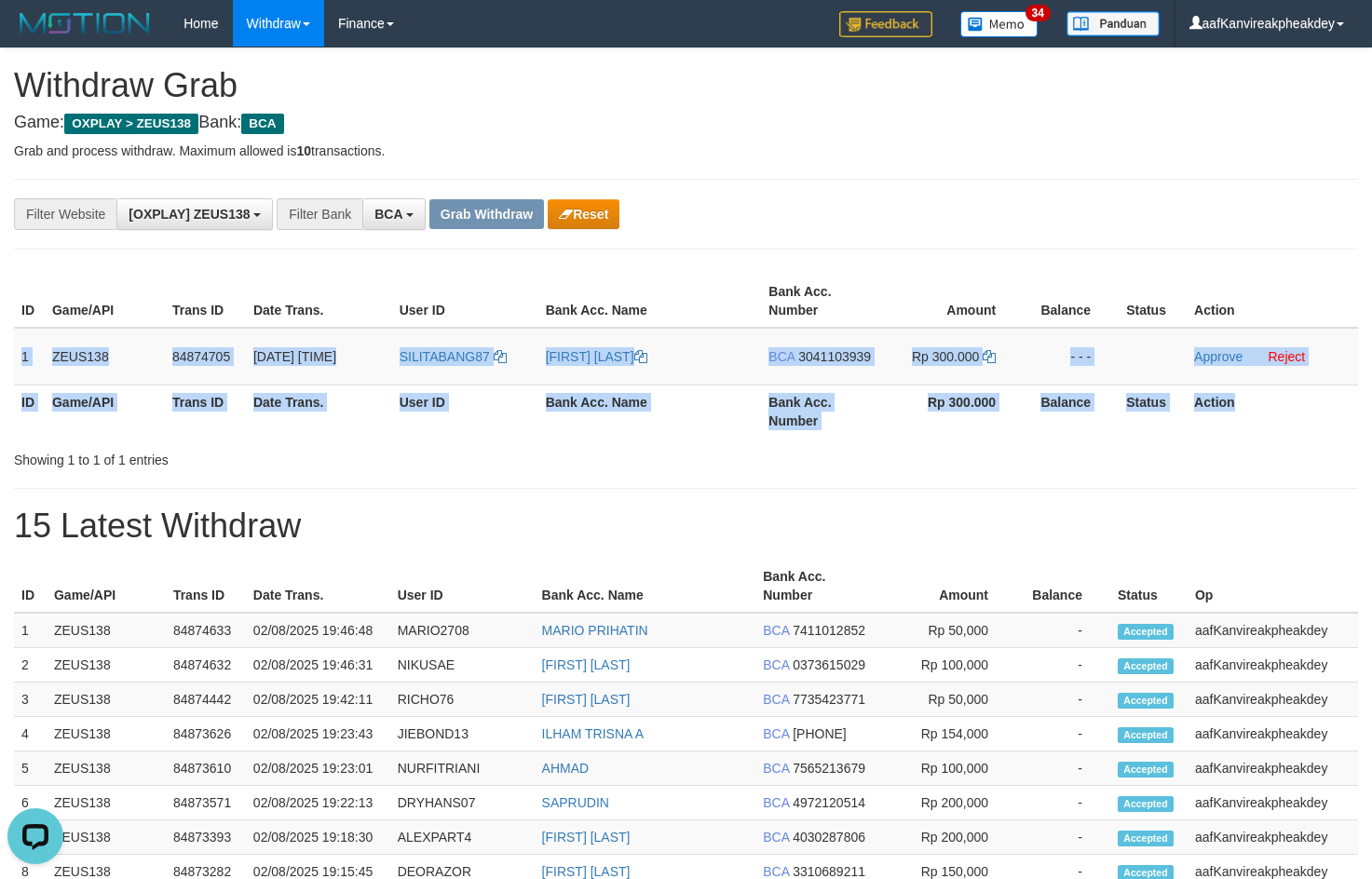 copy on "1
[GAME_ID]
[USER_ID]
[DATE] [TIME]
[USERNAME]
[FIRST] [LAST]
[BANK_NAME]
[ACCOUNT_NUMBER]
Rp 300.000
- - -
Approve
Reject
ID Game/API Trans ID Date Trans. User ID Bank Acc. Name Bank Acc. Number Rp 300.000 Balance Status Action" 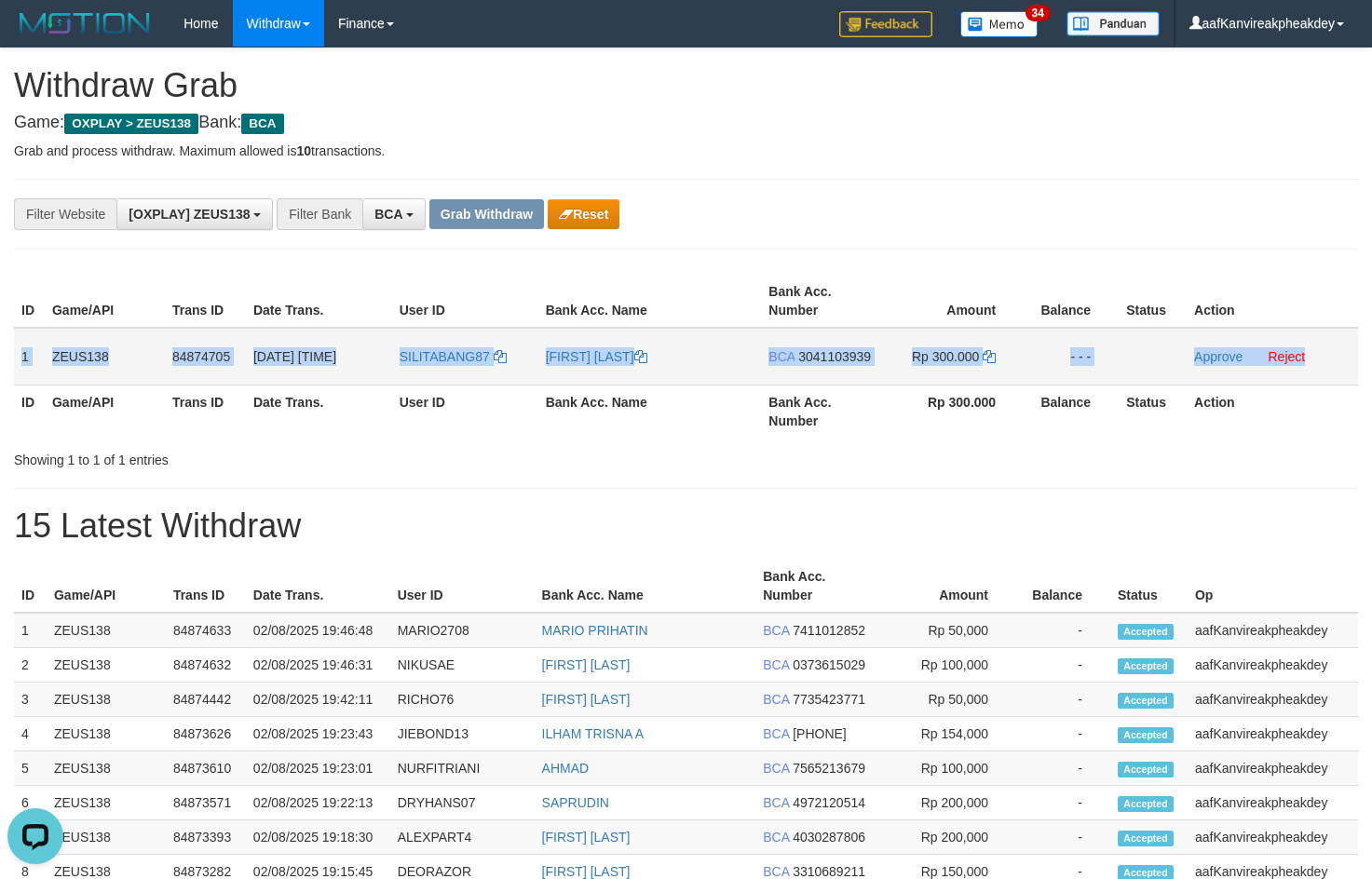 copy on "1
ZEUS138
84874705
02/08/2025 19:46:45
SILITABANG87
DEDI PURWANTO
BCA
3041103939
Rp 300.000
- - -
Approve
Reject" 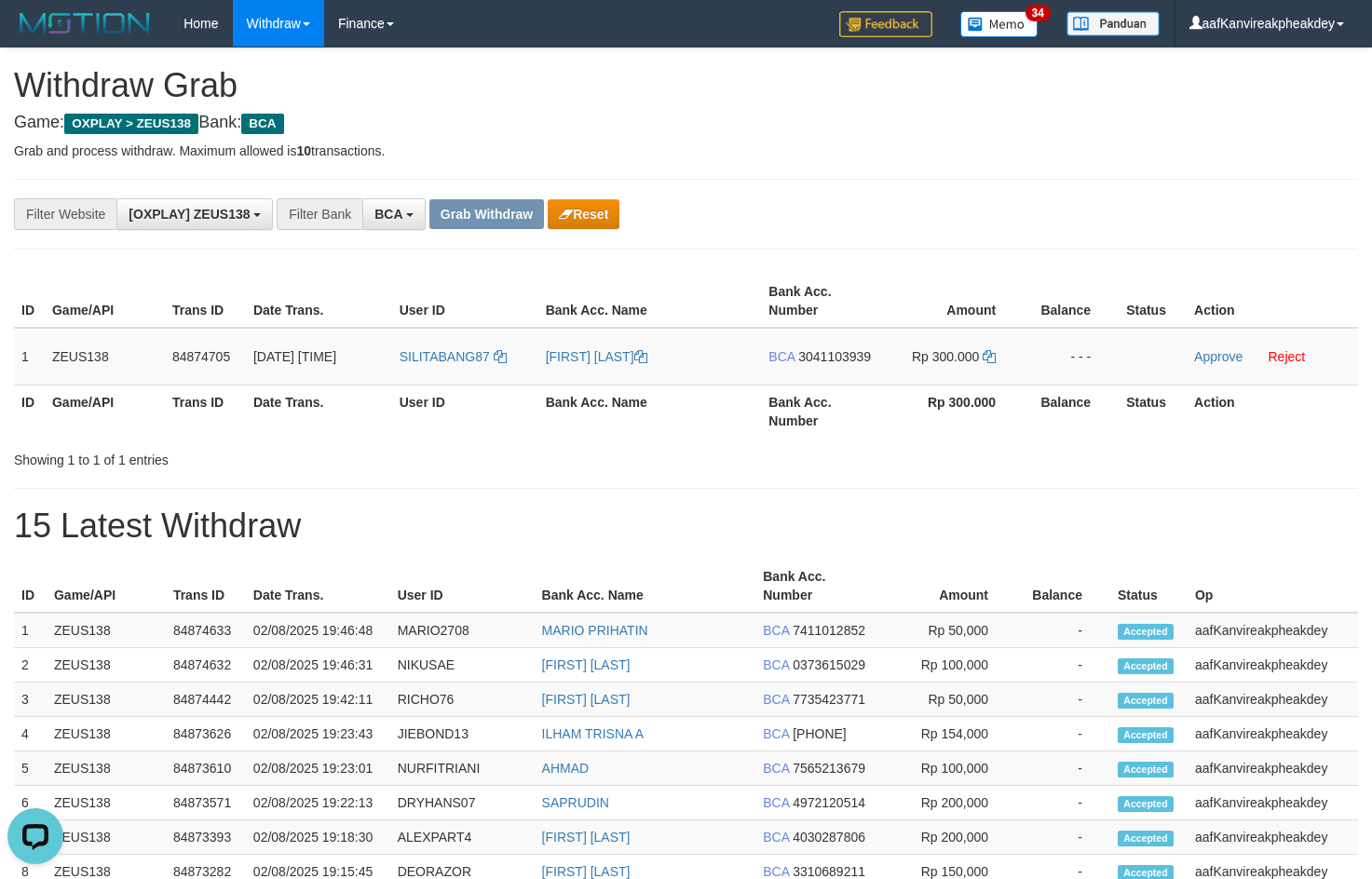 click on "**********" at bounding box center (686, 214) 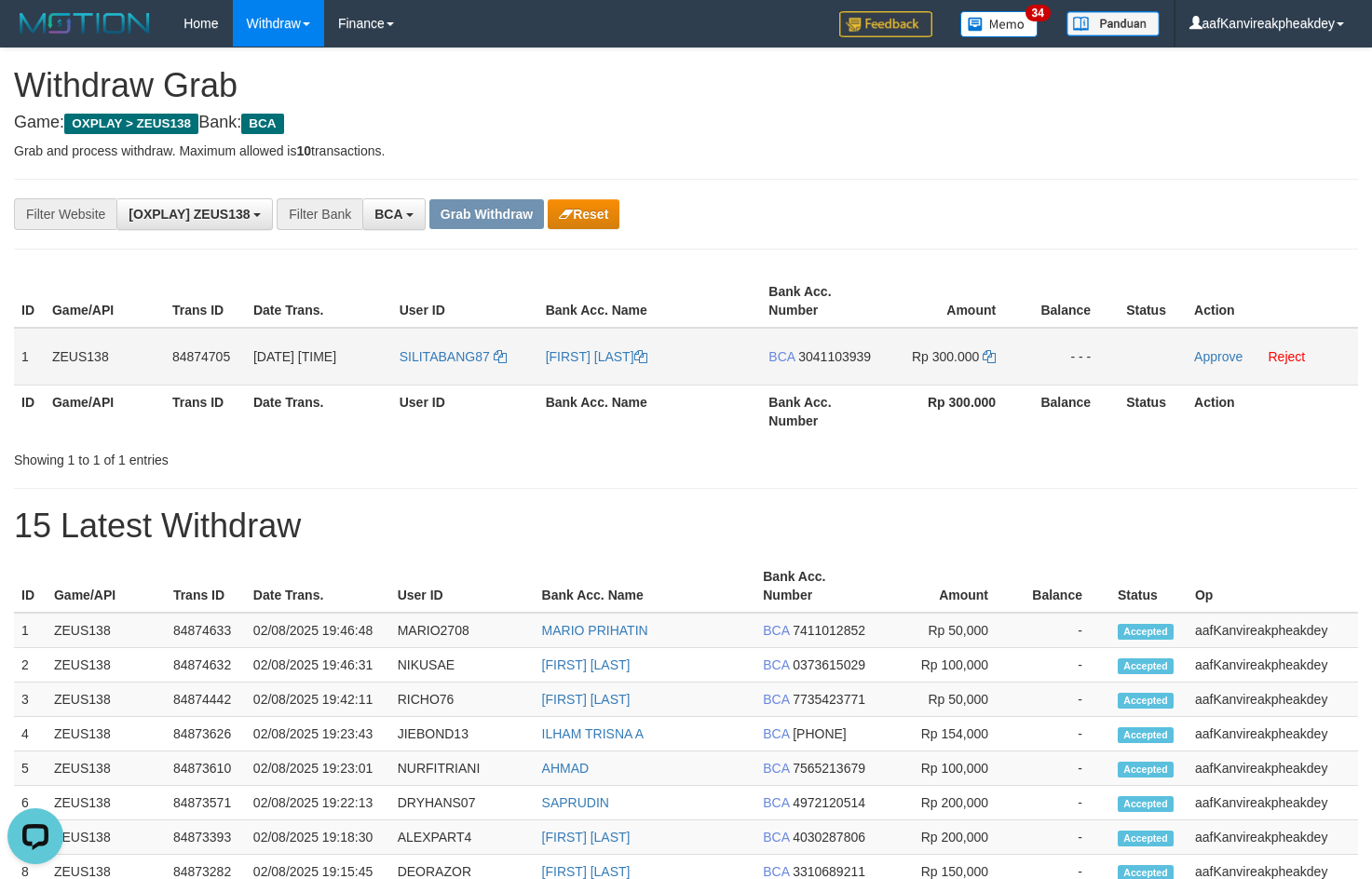 click on "3041103939" at bounding box center (835, 357) 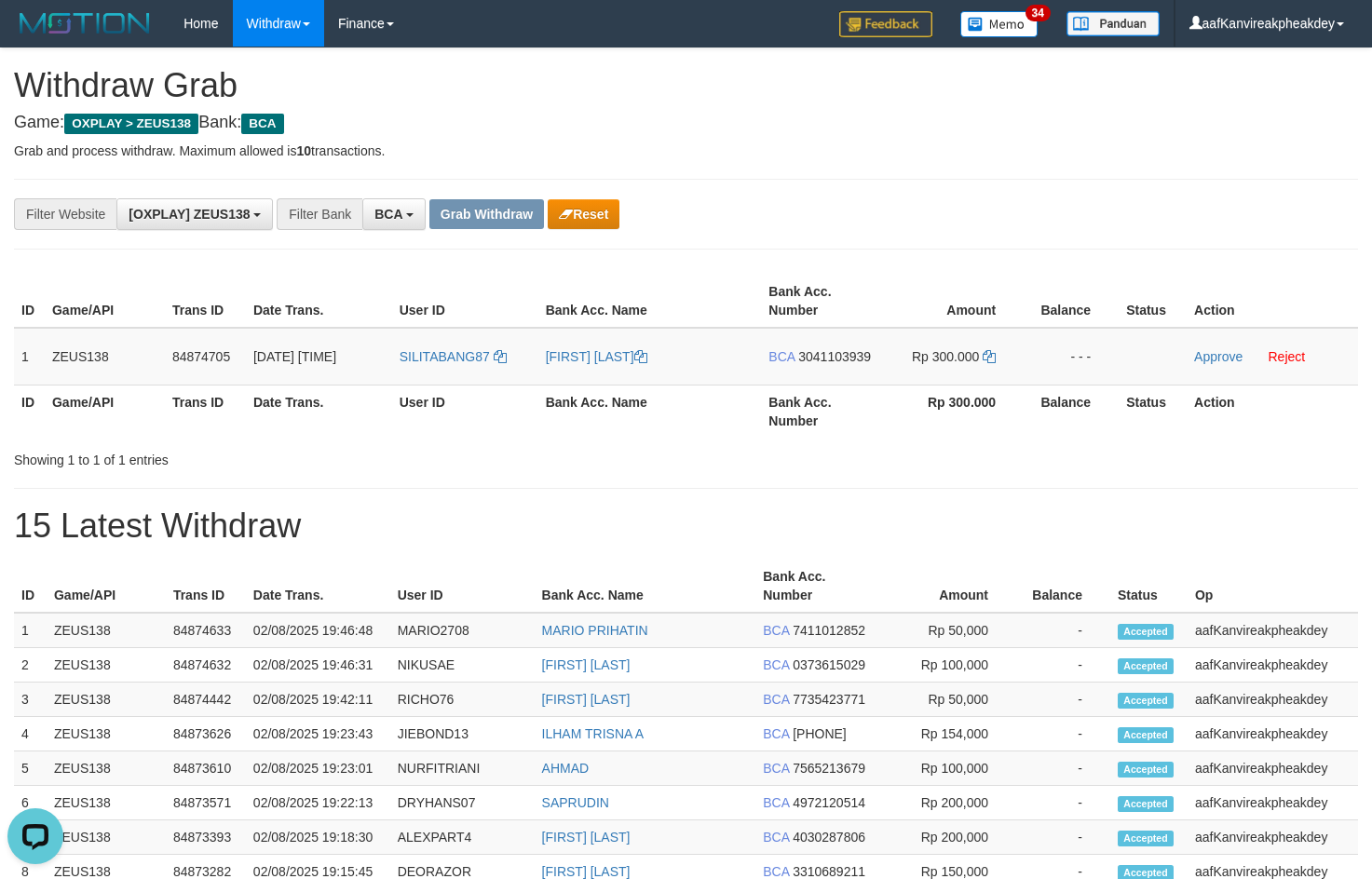 drag, startPoint x: 834, startPoint y: 354, endPoint x: 1383, endPoint y: 301, distance: 551.552 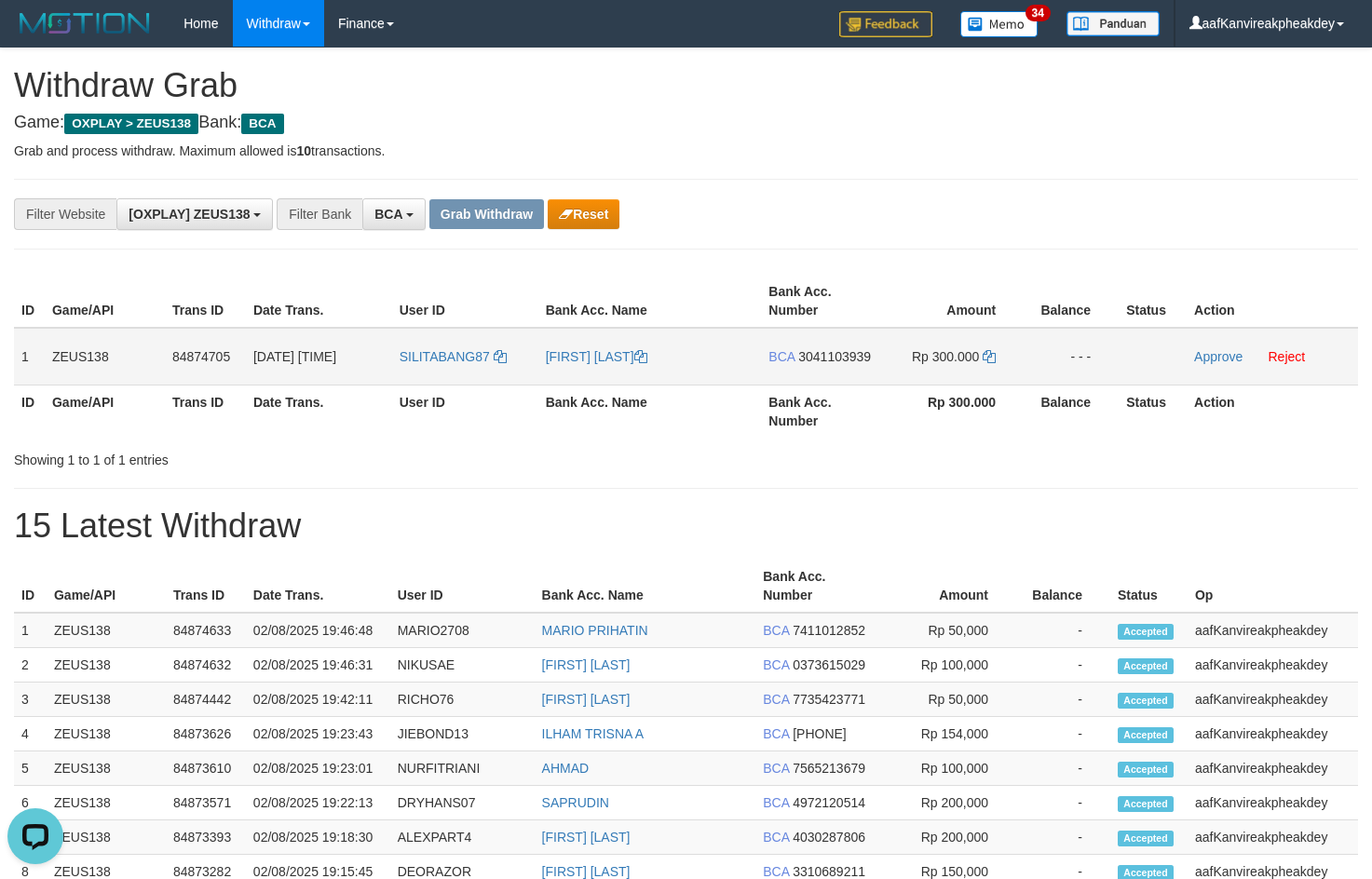 click on "SILITABANG87" at bounding box center [465, 357] 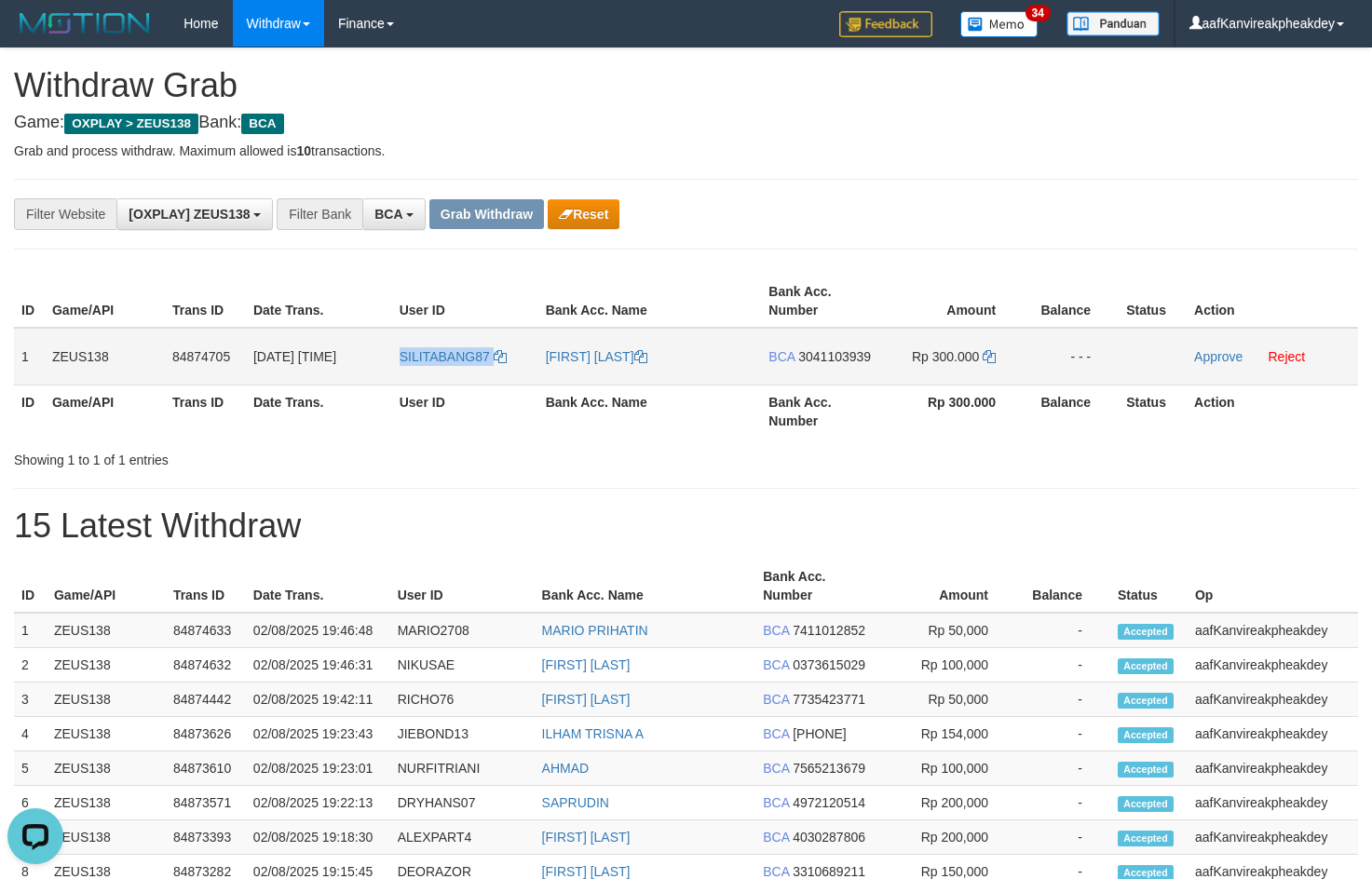 click on "SILITABANG87" at bounding box center (465, 357) 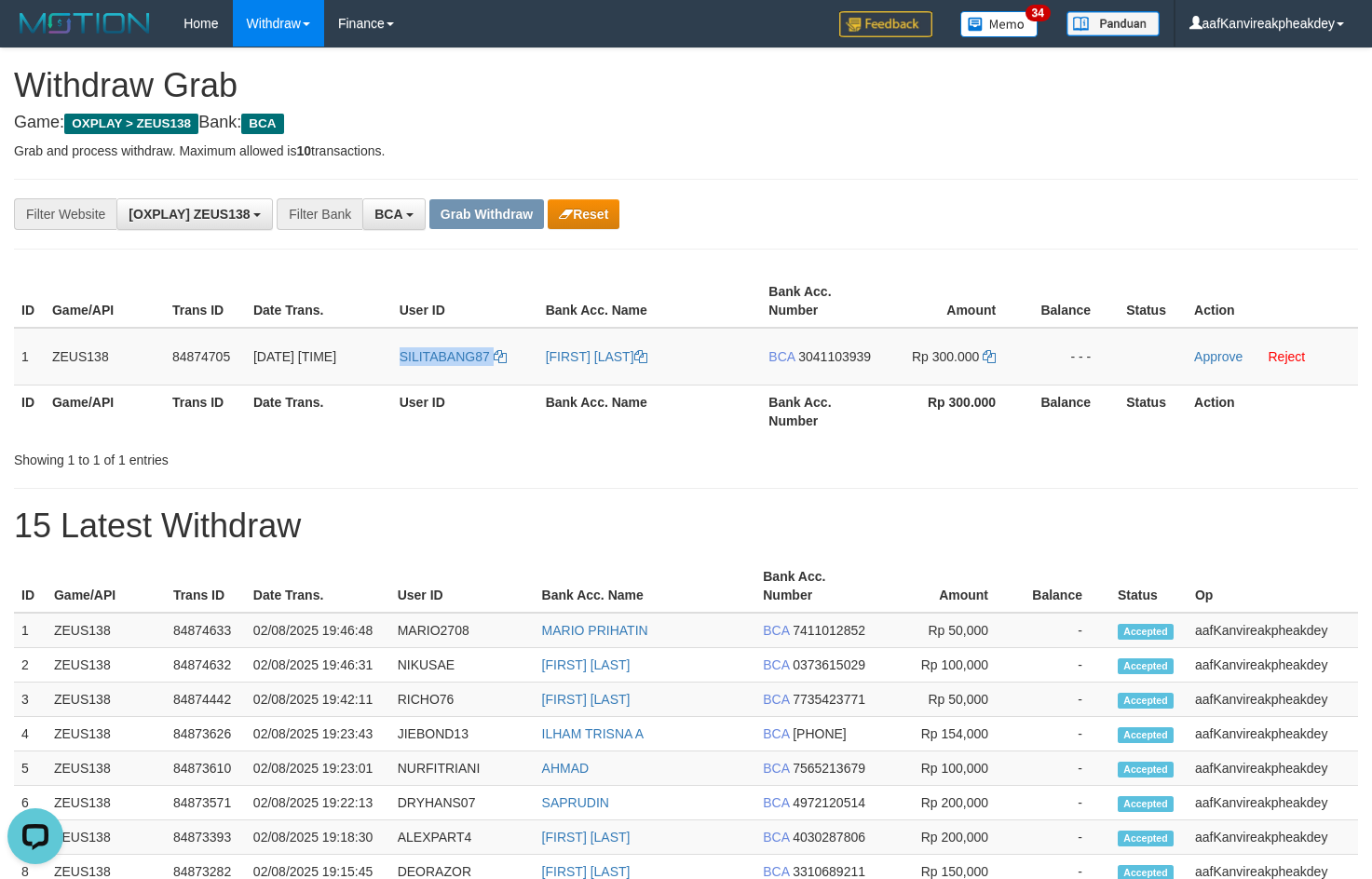 copy on "SILITABANG87" 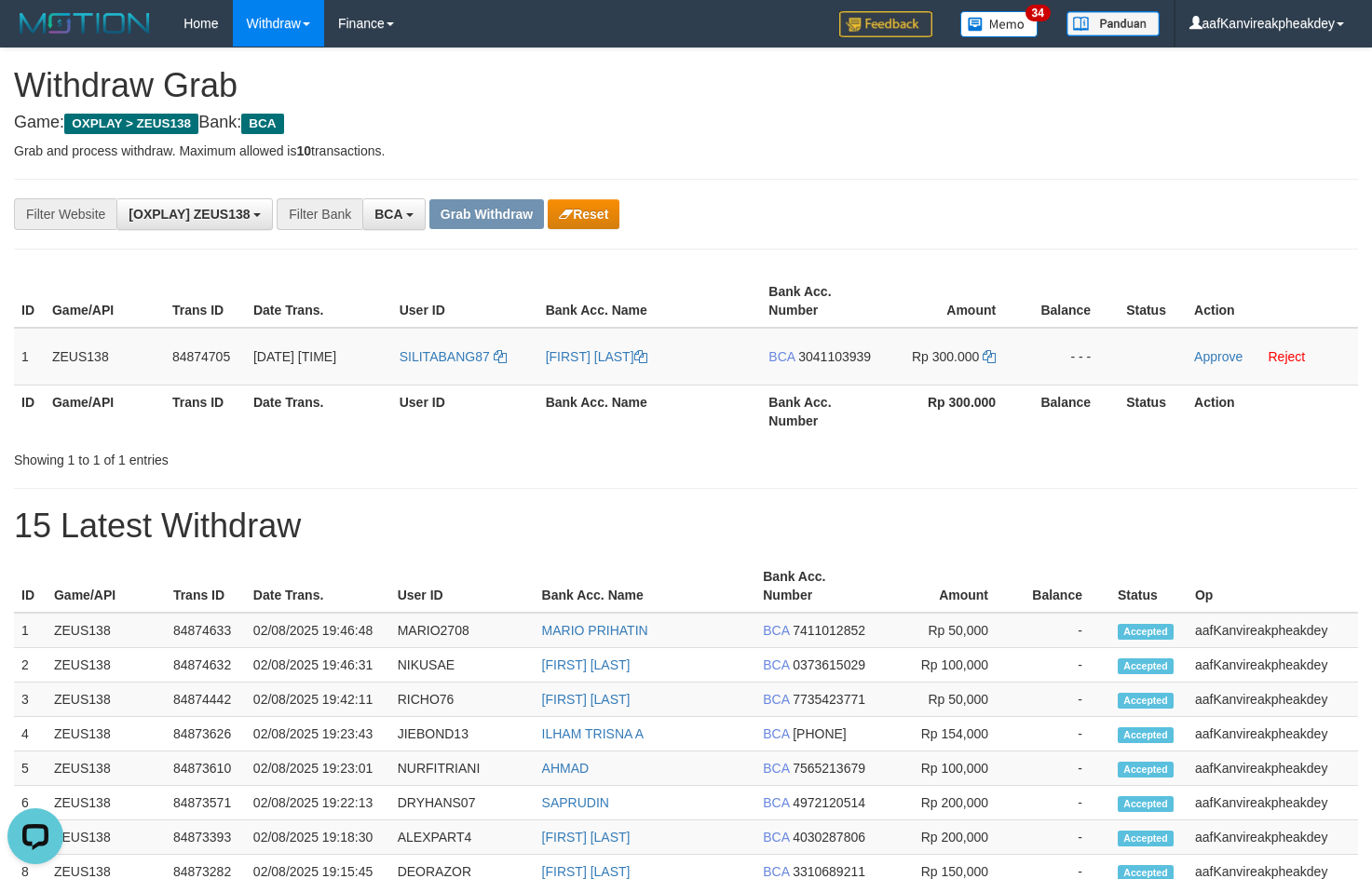 drag, startPoint x: 958, startPoint y: 138, endPoint x: 1382, endPoint y: 290, distance: 450.42202 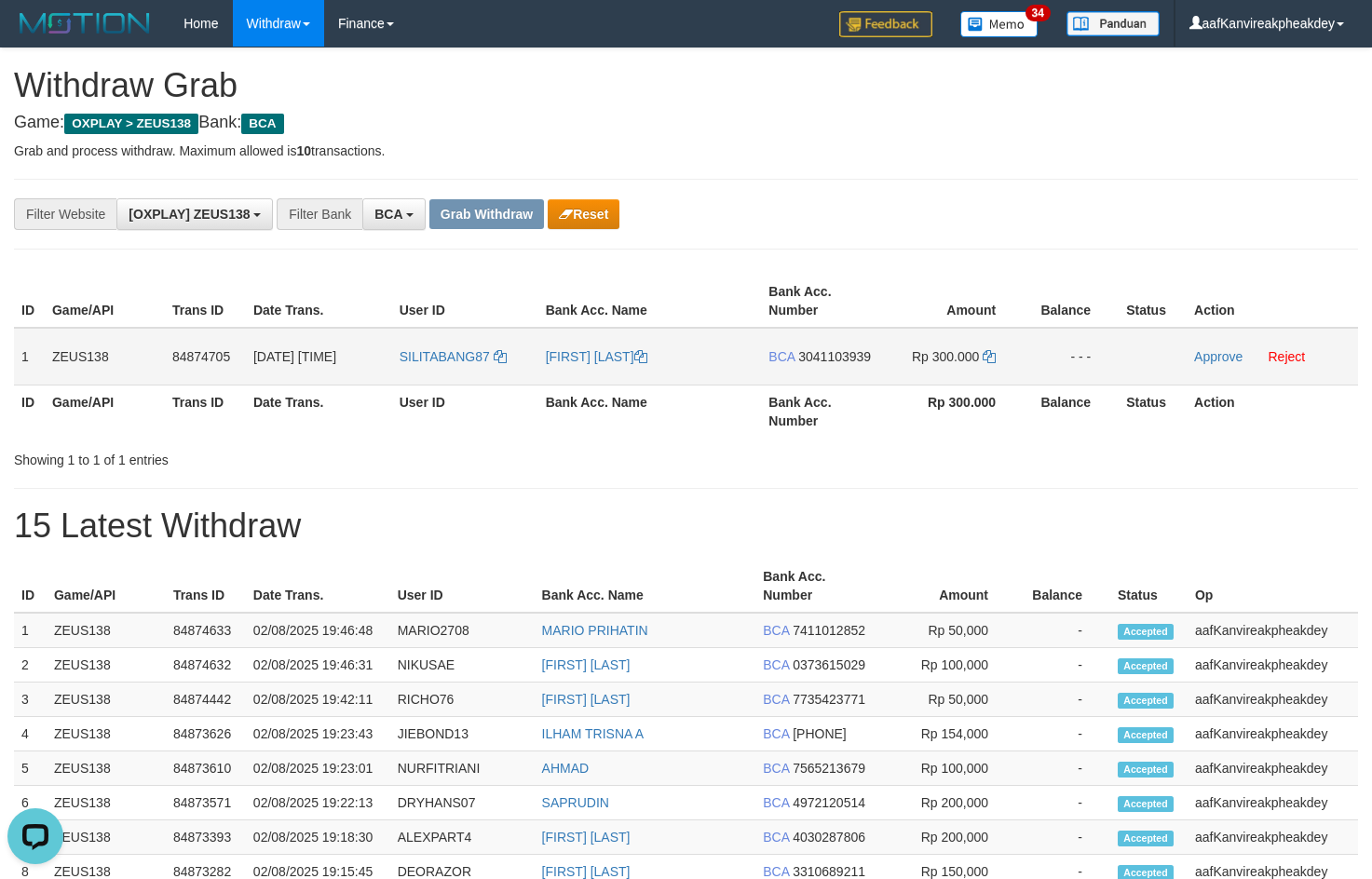 click on "3041103939" at bounding box center (835, 357) 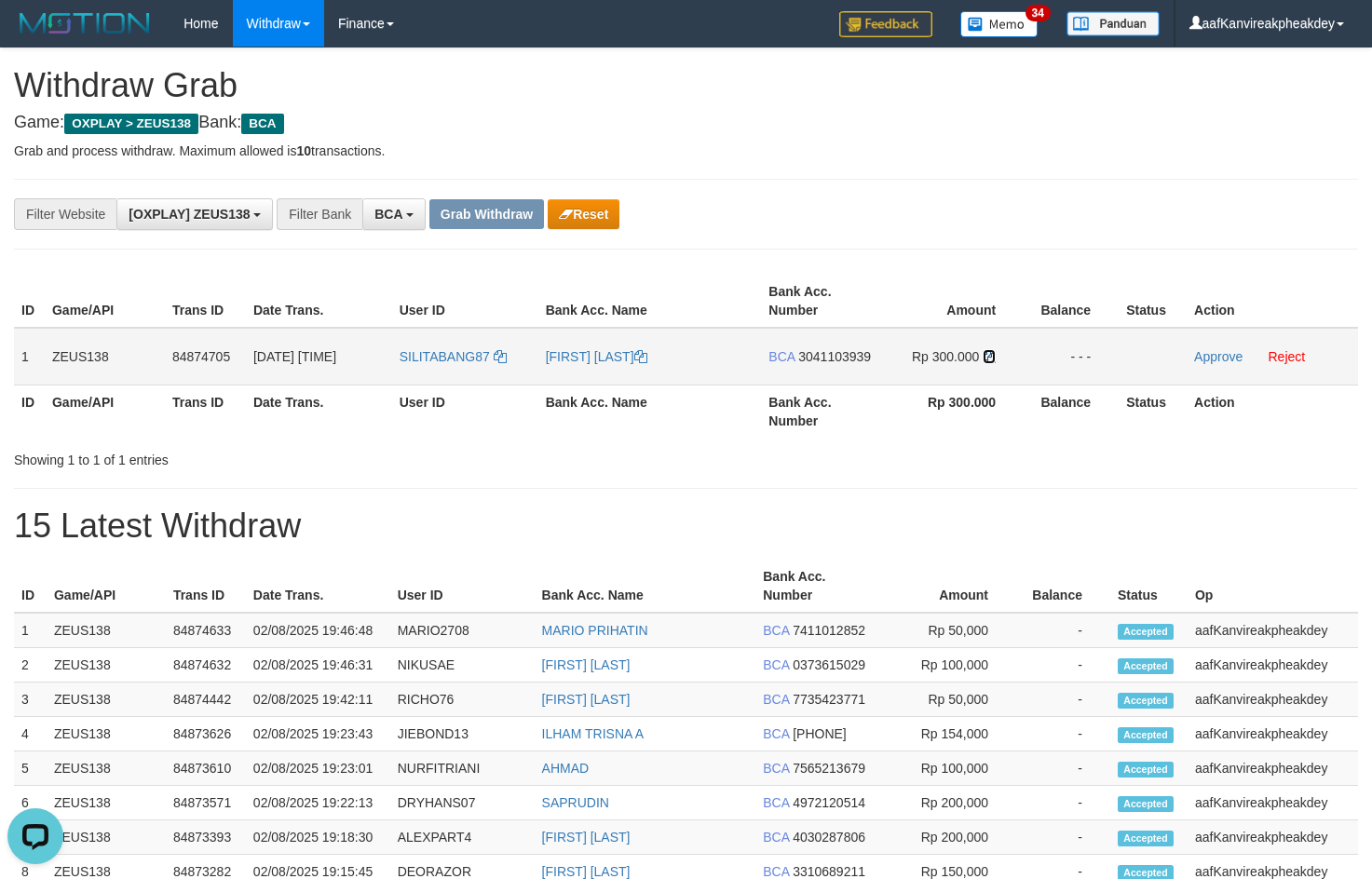 click at bounding box center [989, 357] 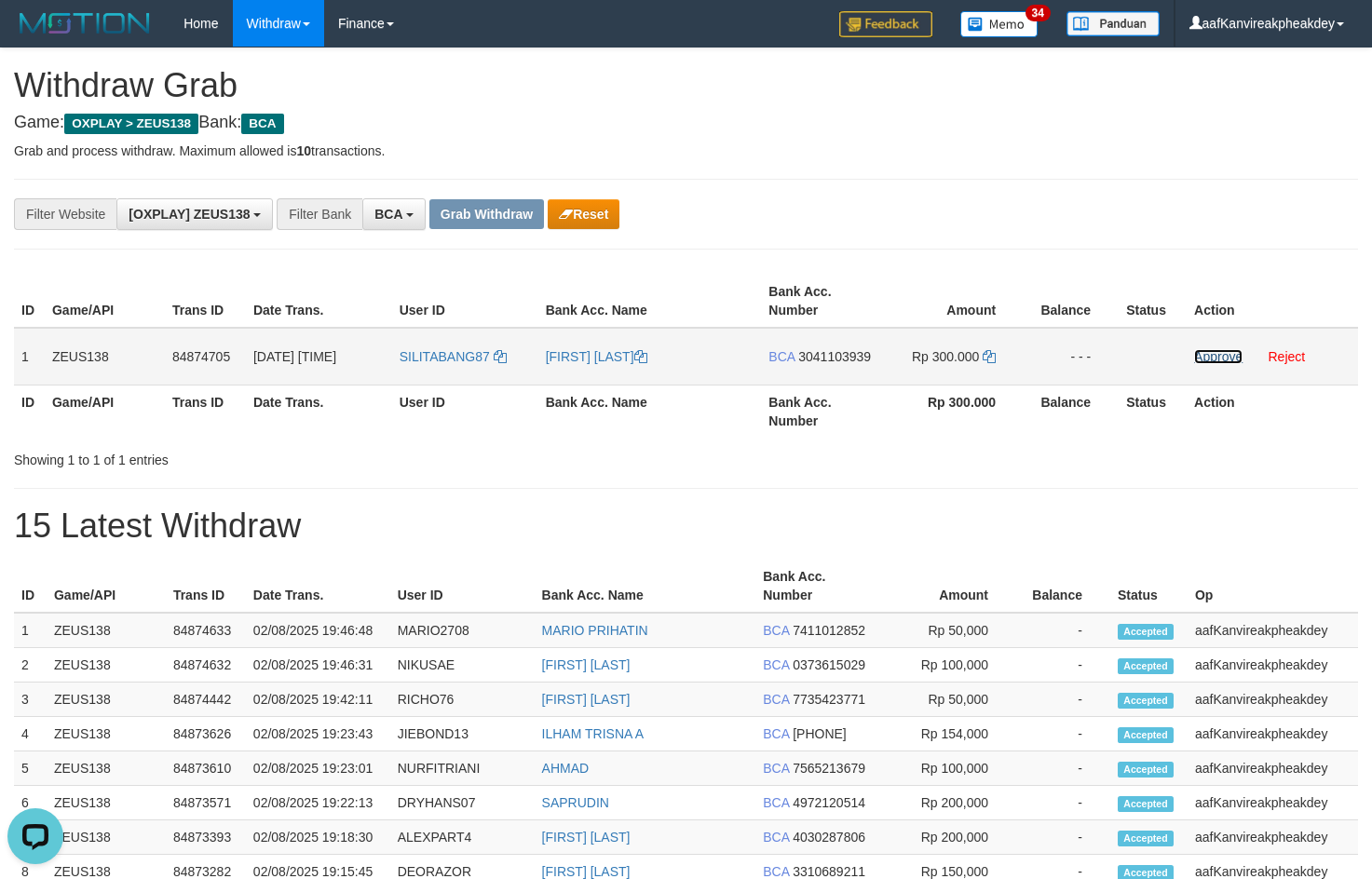 click on "Approve" at bounding box center (1218, 357) 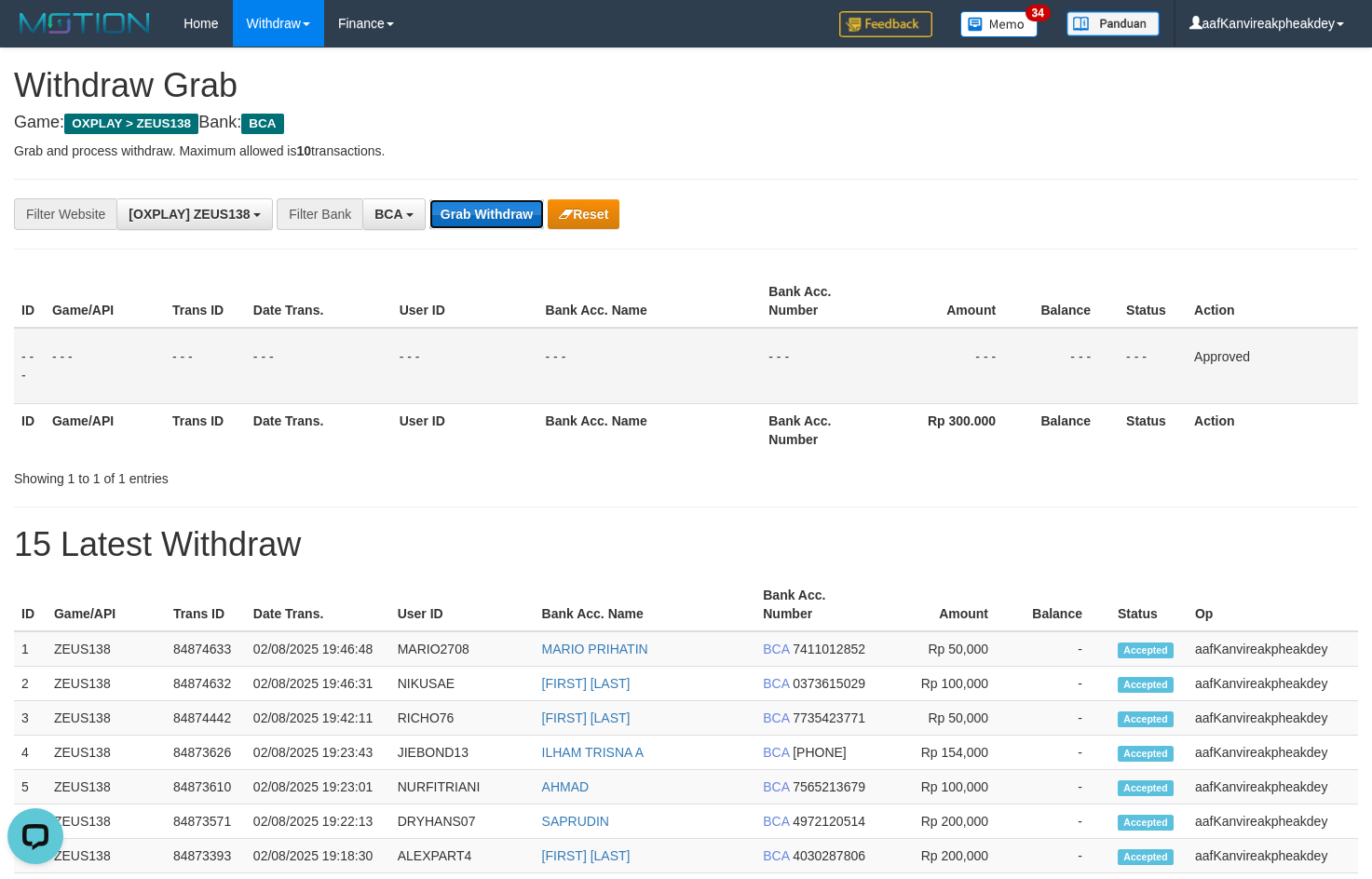 click on "Grab Withdraw" at bounding box center (486, 214) 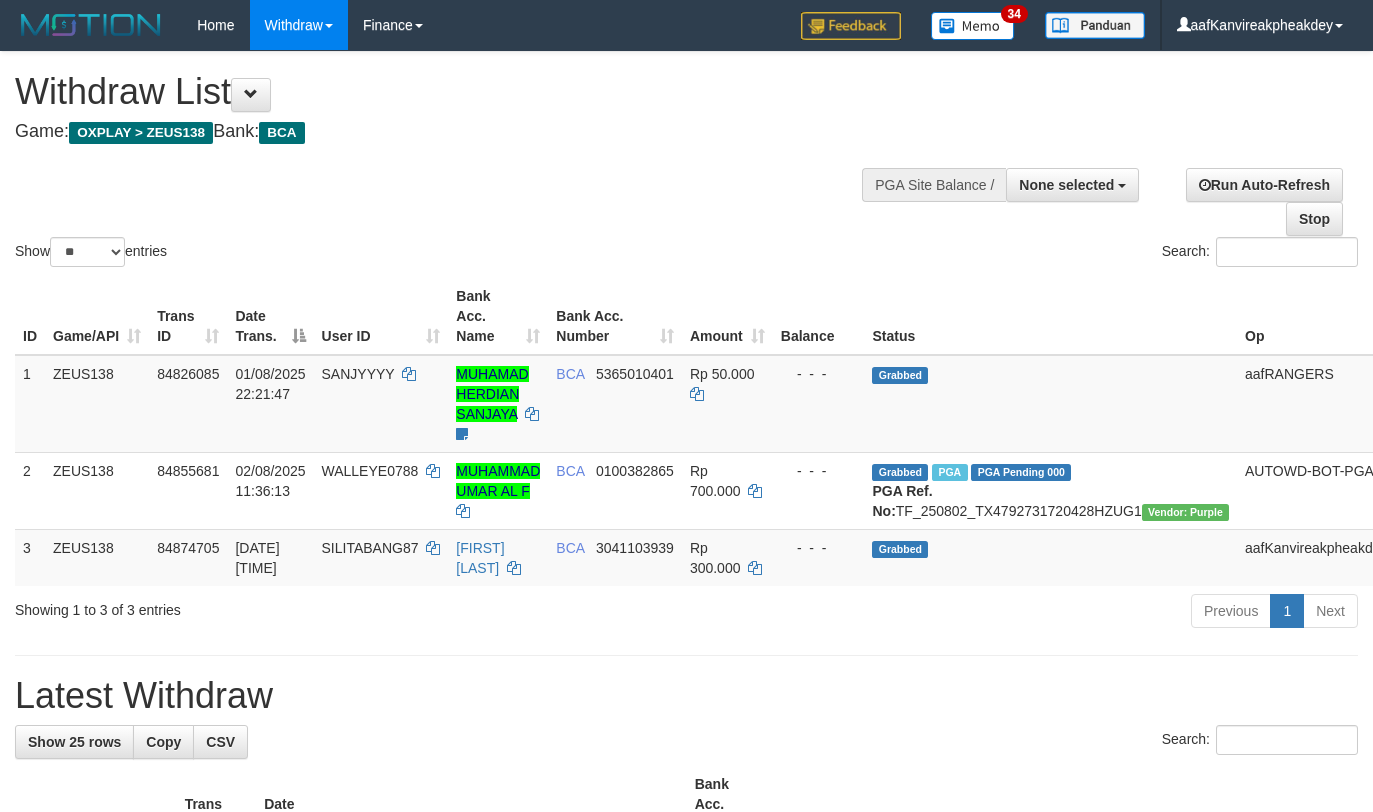select 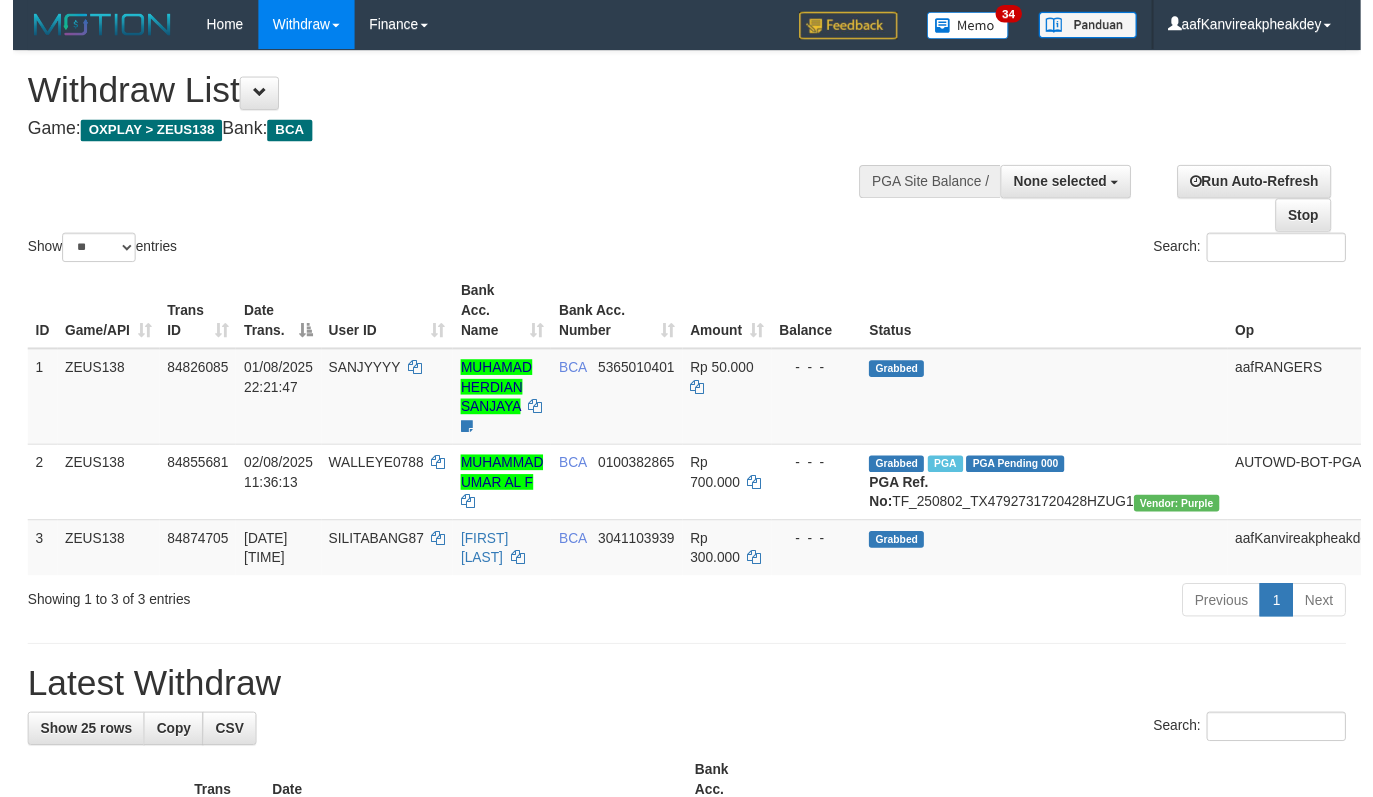 scroll, scrollTop: 200, scrollLeft: 0, axis: vertical 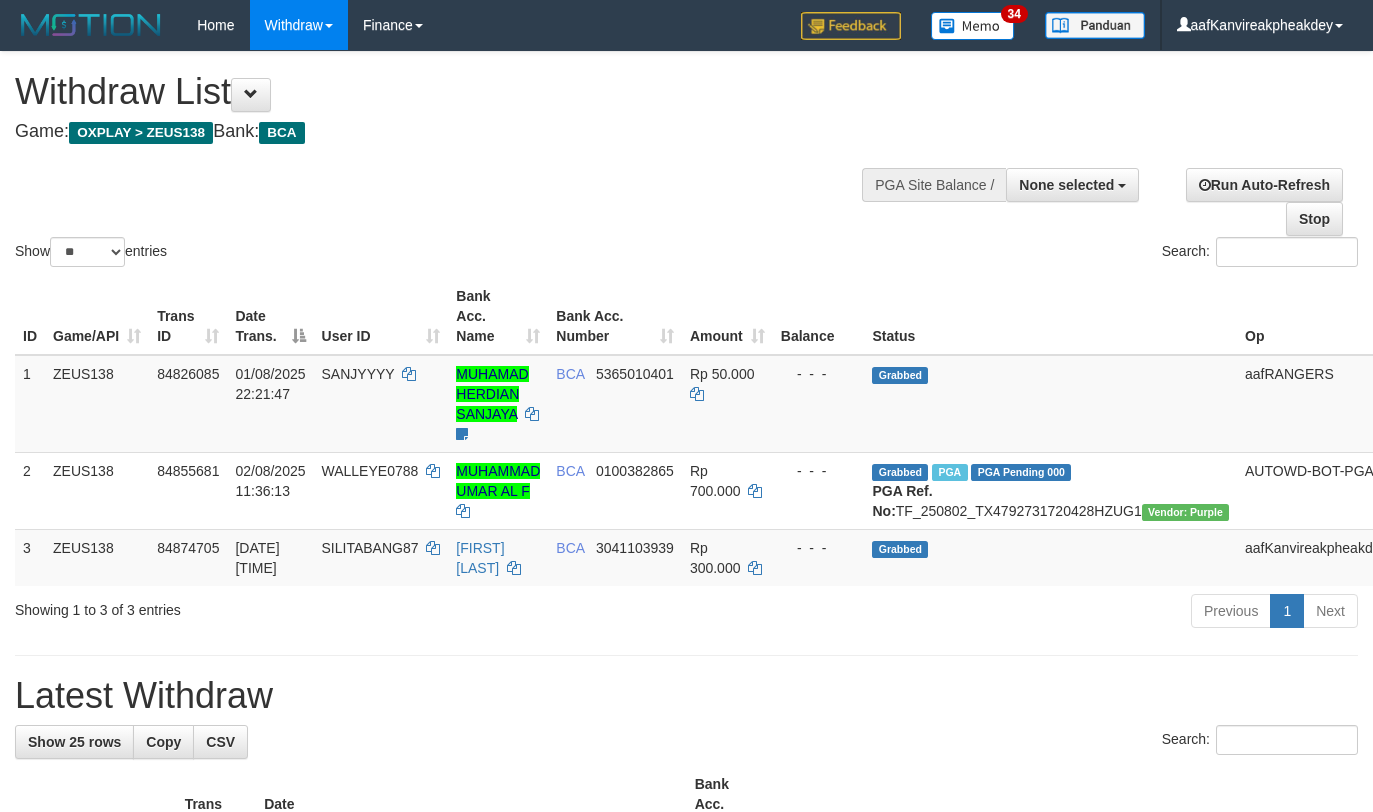 select 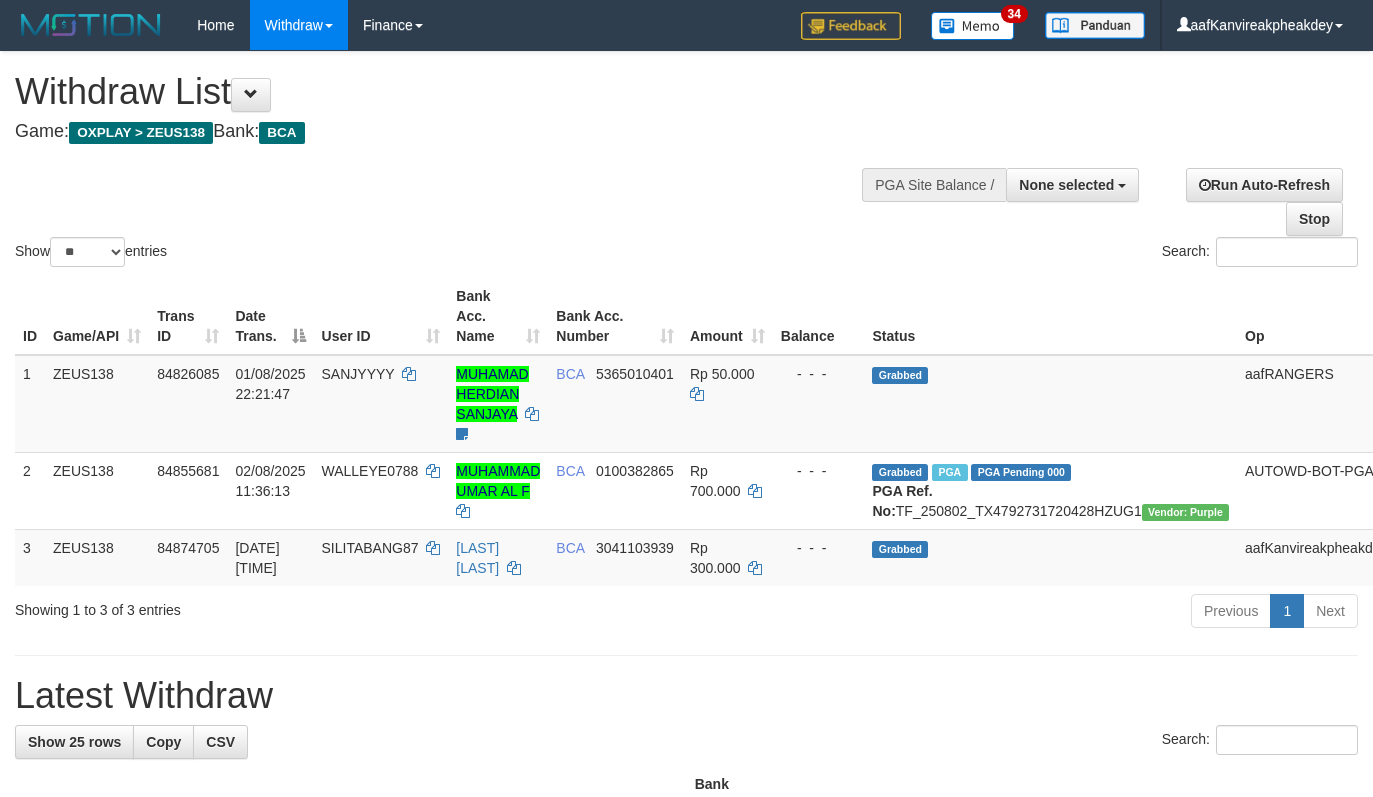select 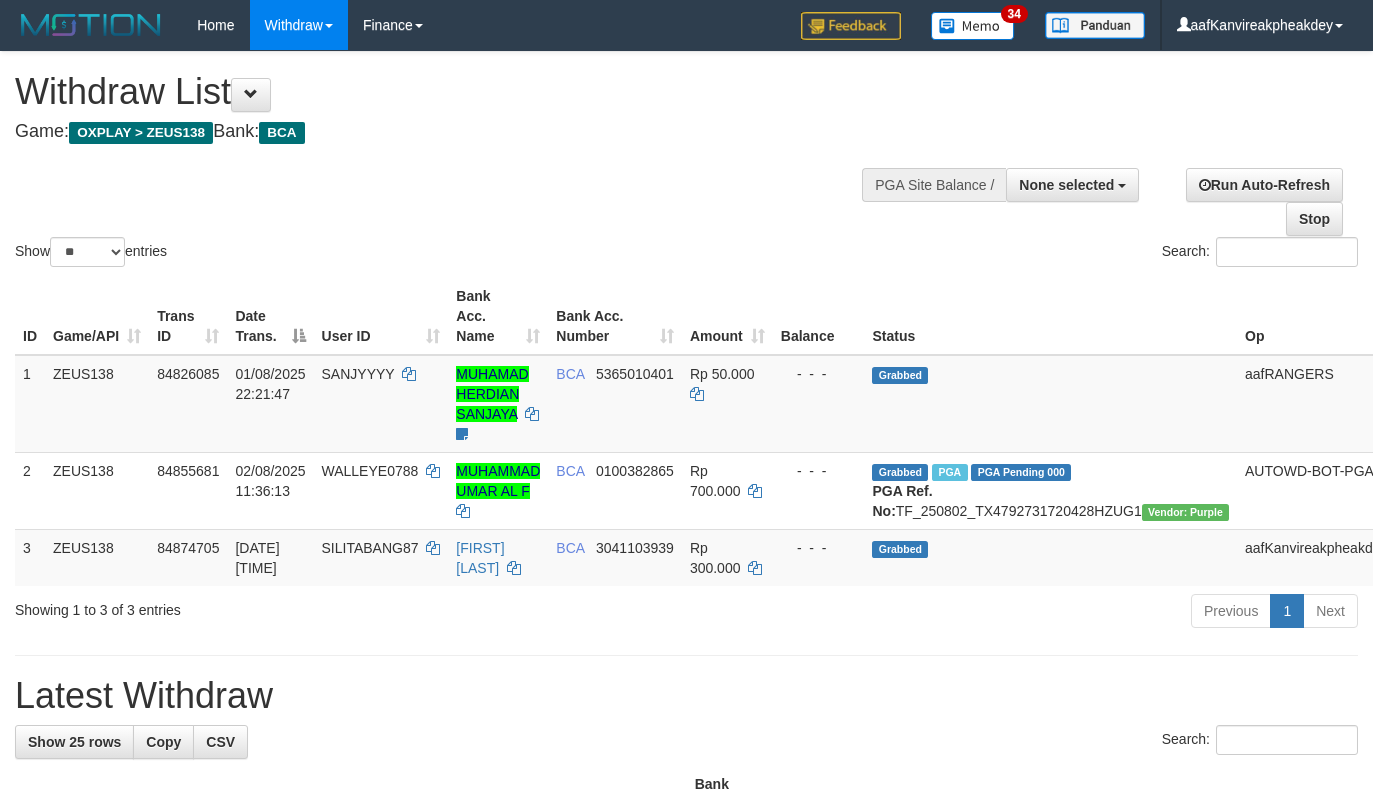 select 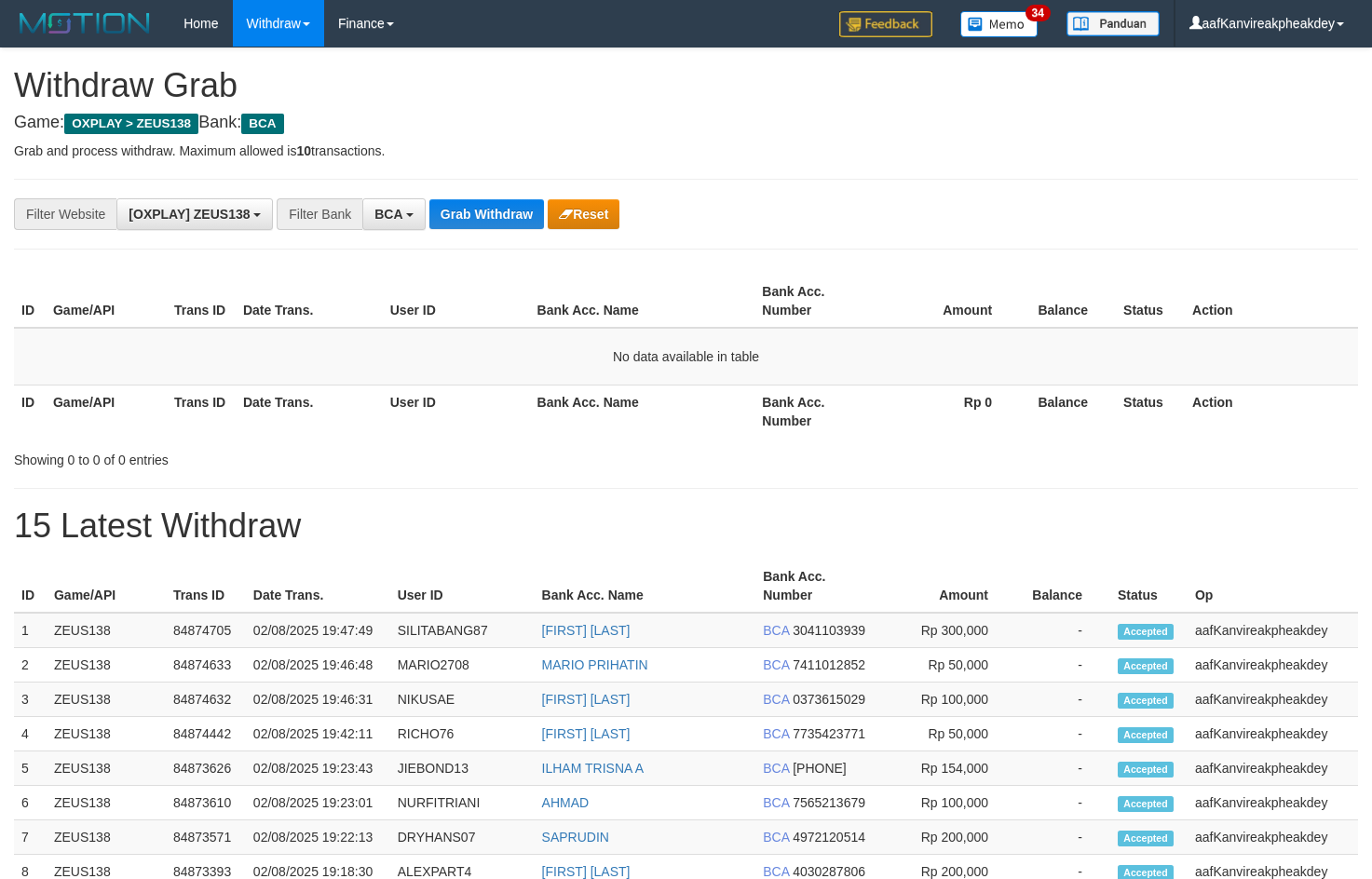 scroll, scrollTop: 0, scrollLeft: 0, axis: both 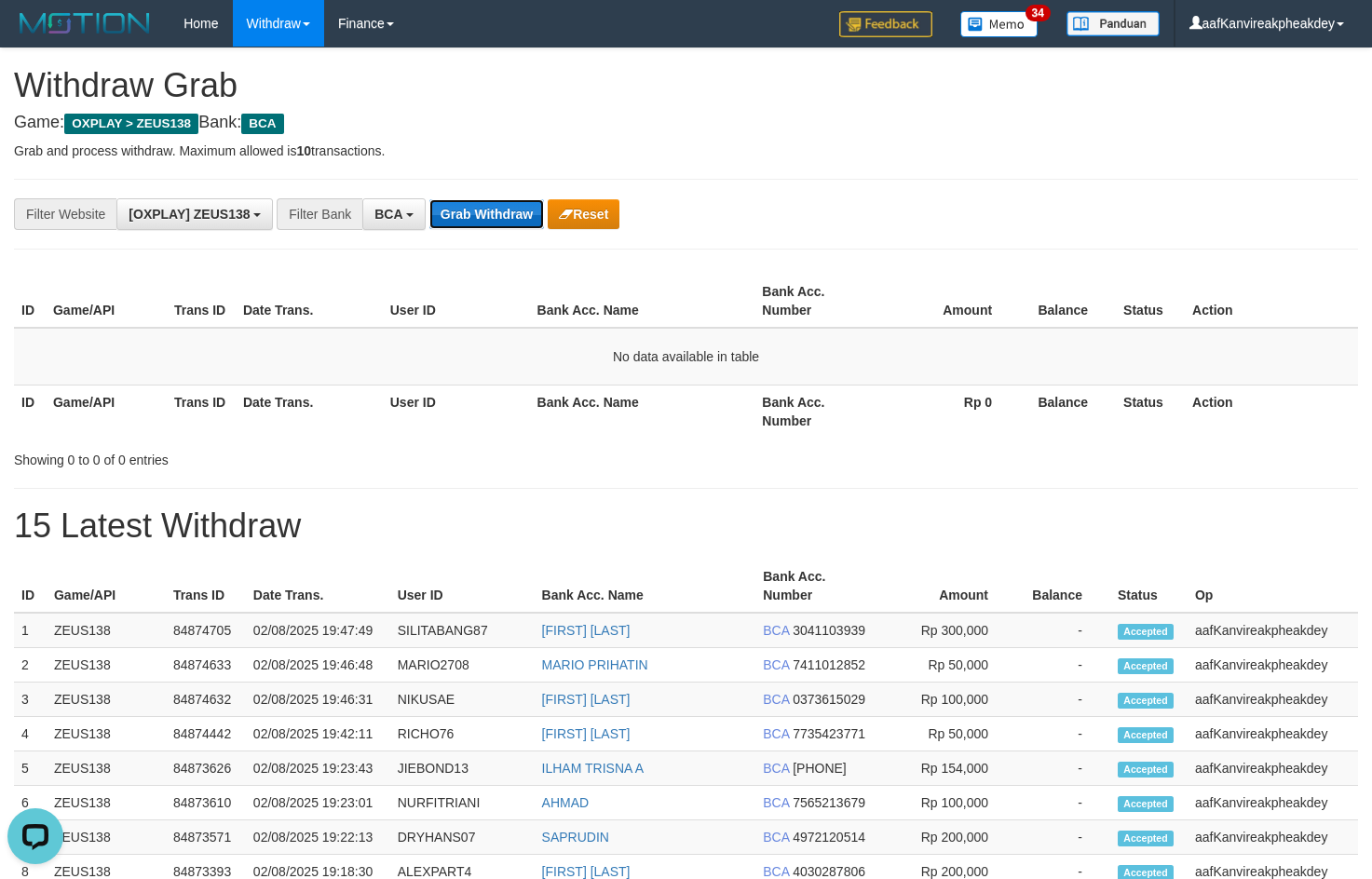 click on "Grab Withdraw" at bounding box center (486, 214) 